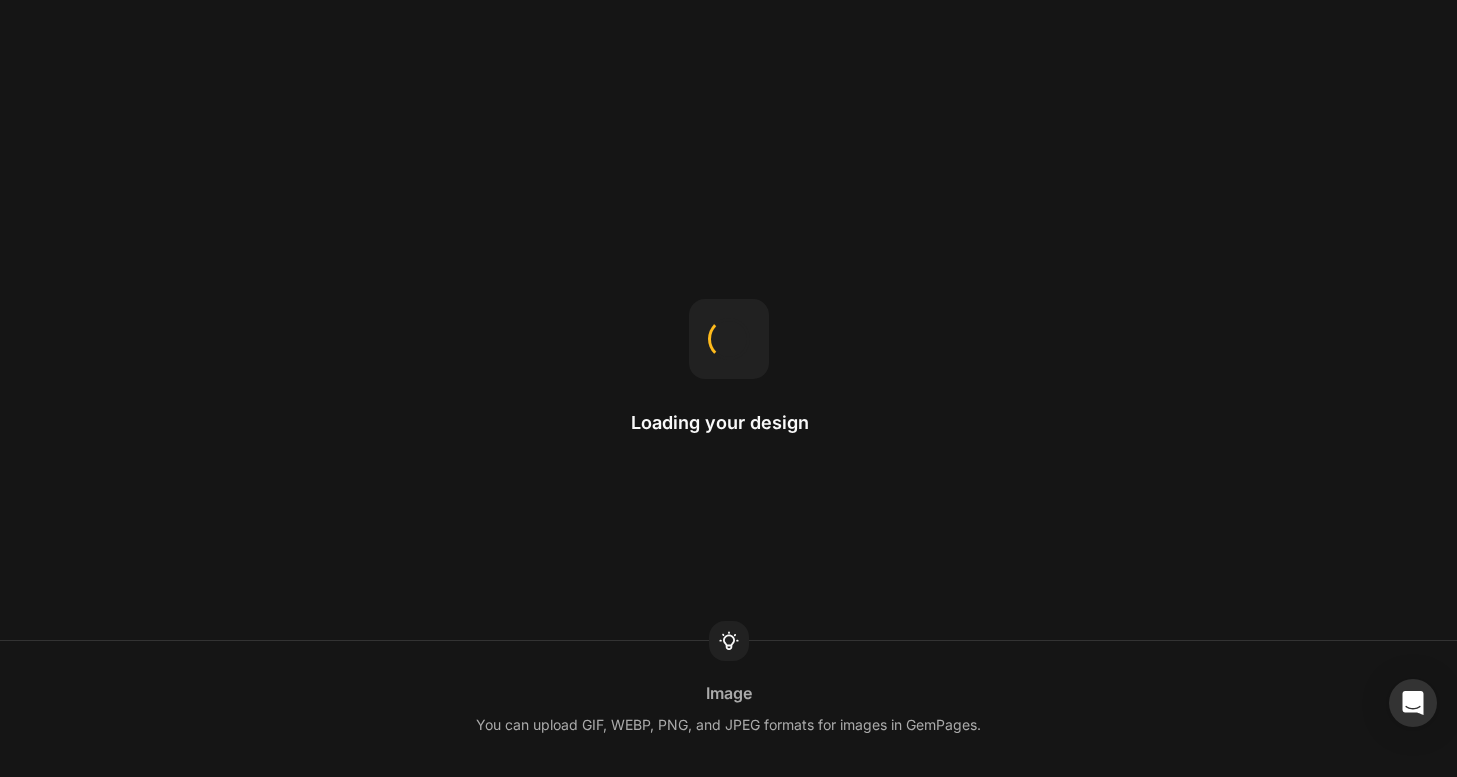 scroll, scrollTop: 0, scrollLeft: 0, axis: both 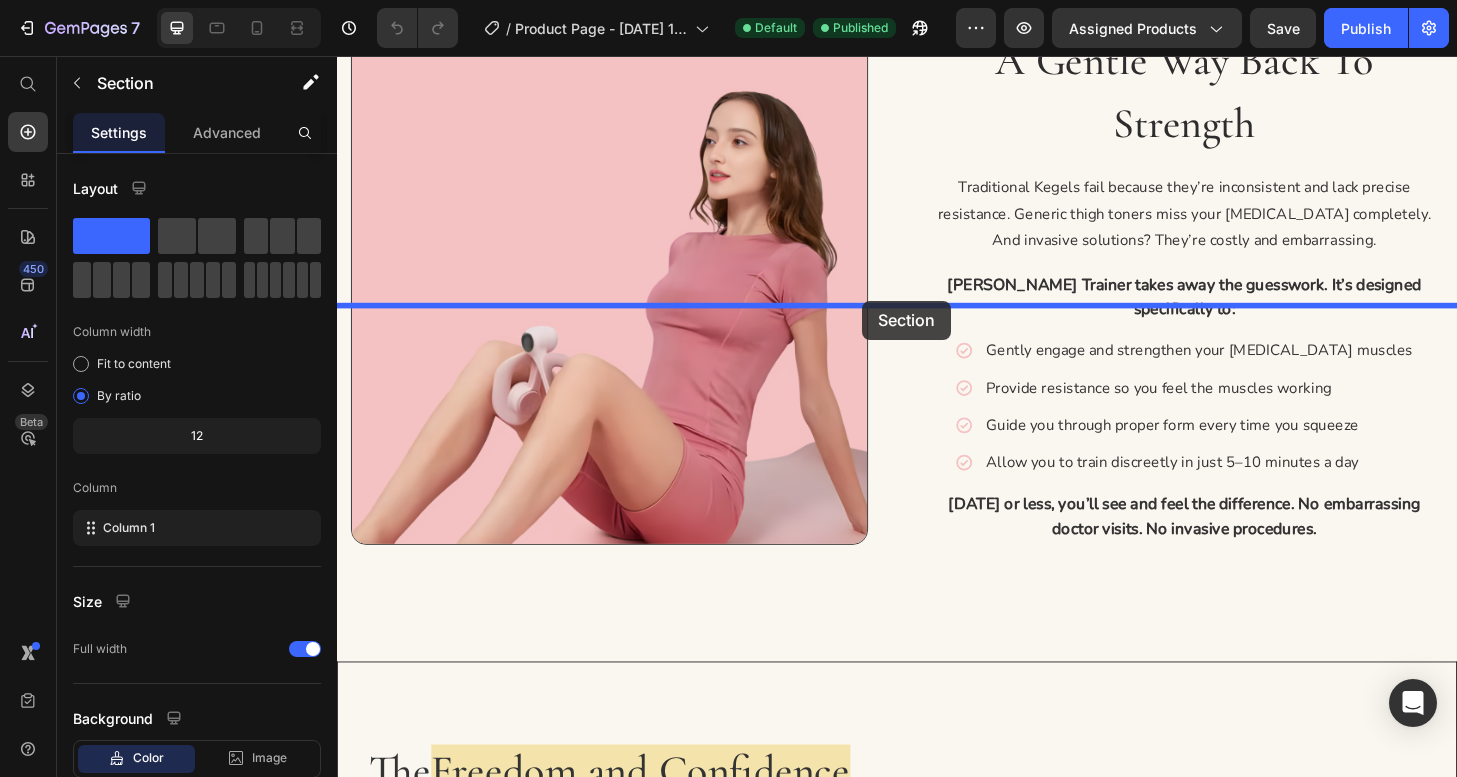 drag, startPoint x: 908, startPoint y: 124, endPoint x: 900, endPoint y: 321, distance: 197.16237 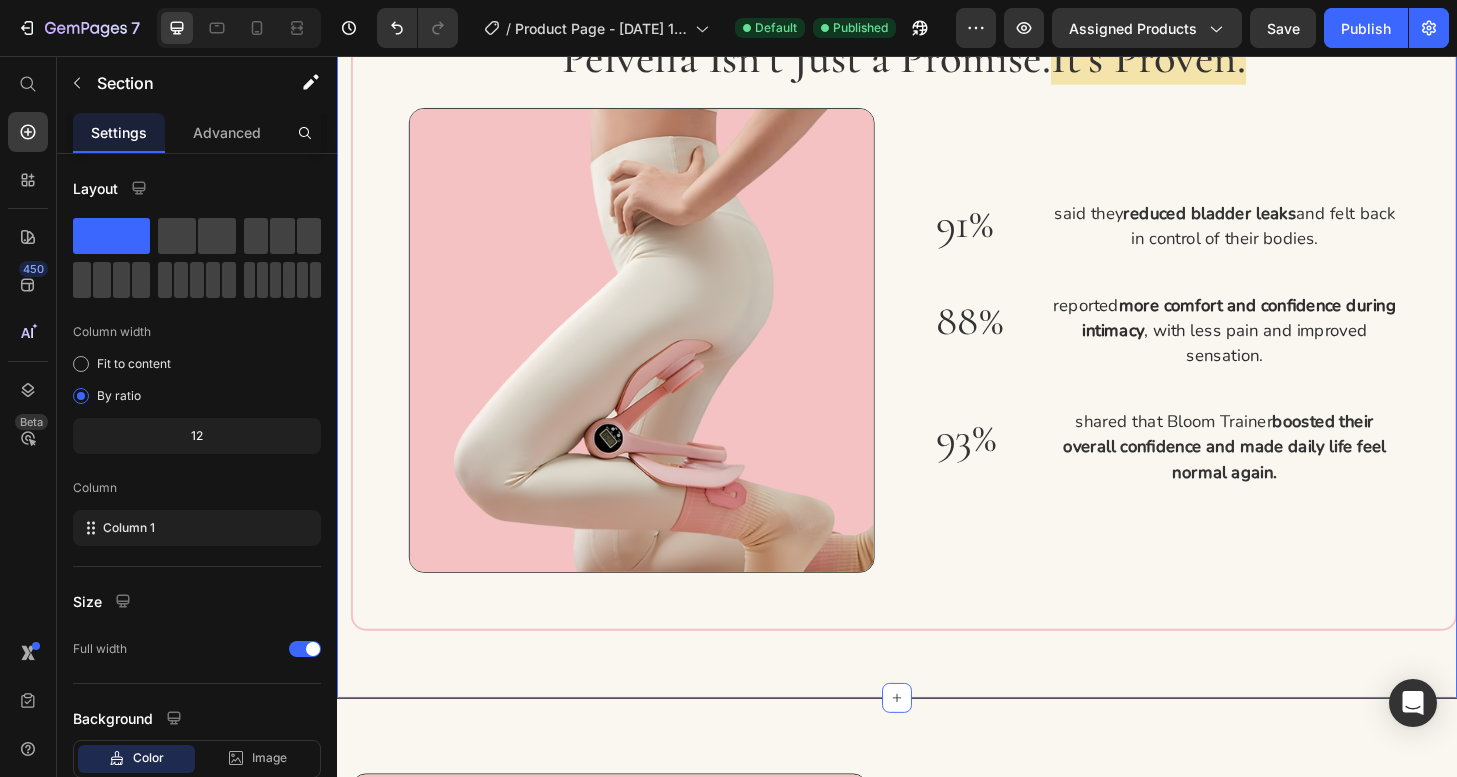 click on "[PERSON_NAME] Trainer was created to help women like you reclaim your body and confidence without invasive treatments or awkward conversations." at bounding box center (629, -254) 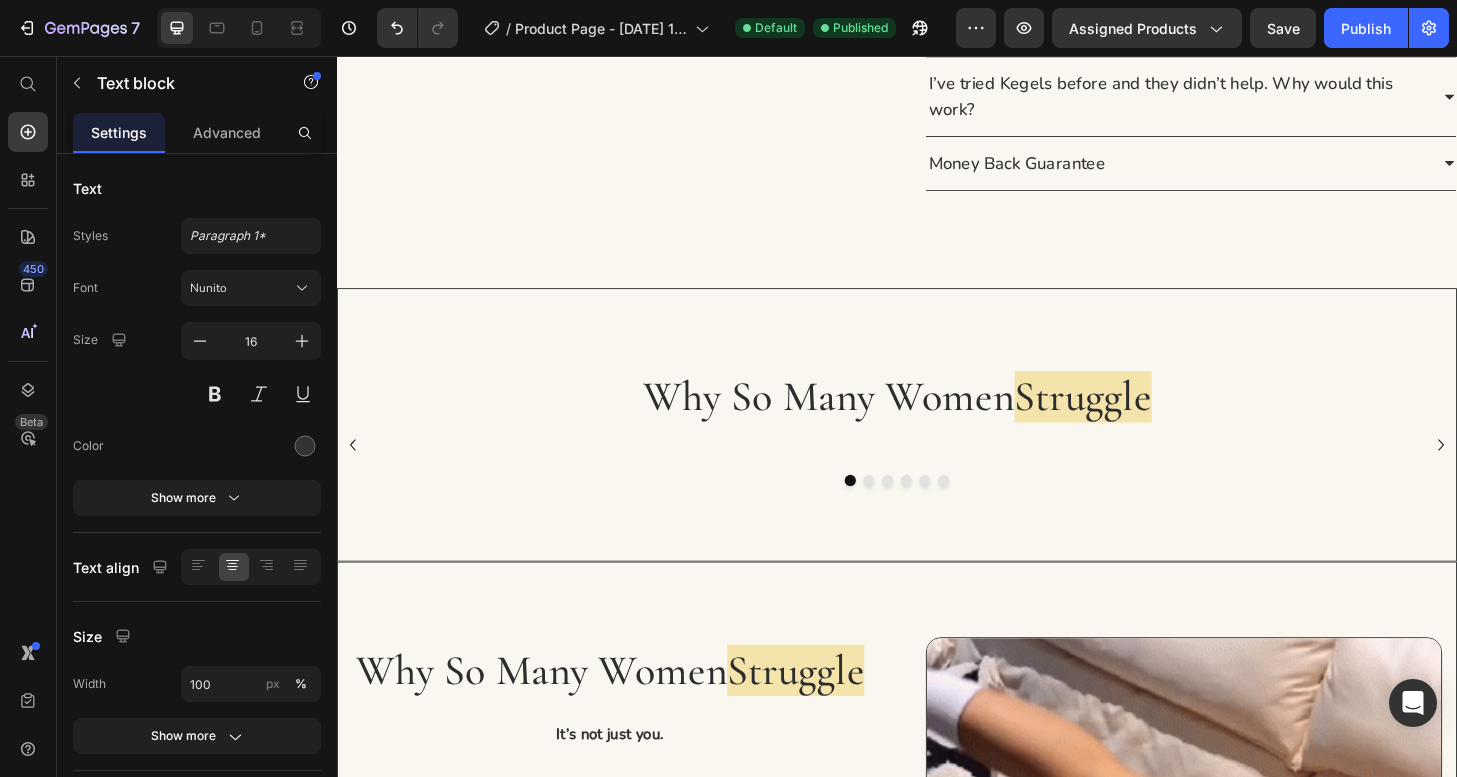 scroll, scrollTop: 1244, scrollLeft: 0, axis: vertical 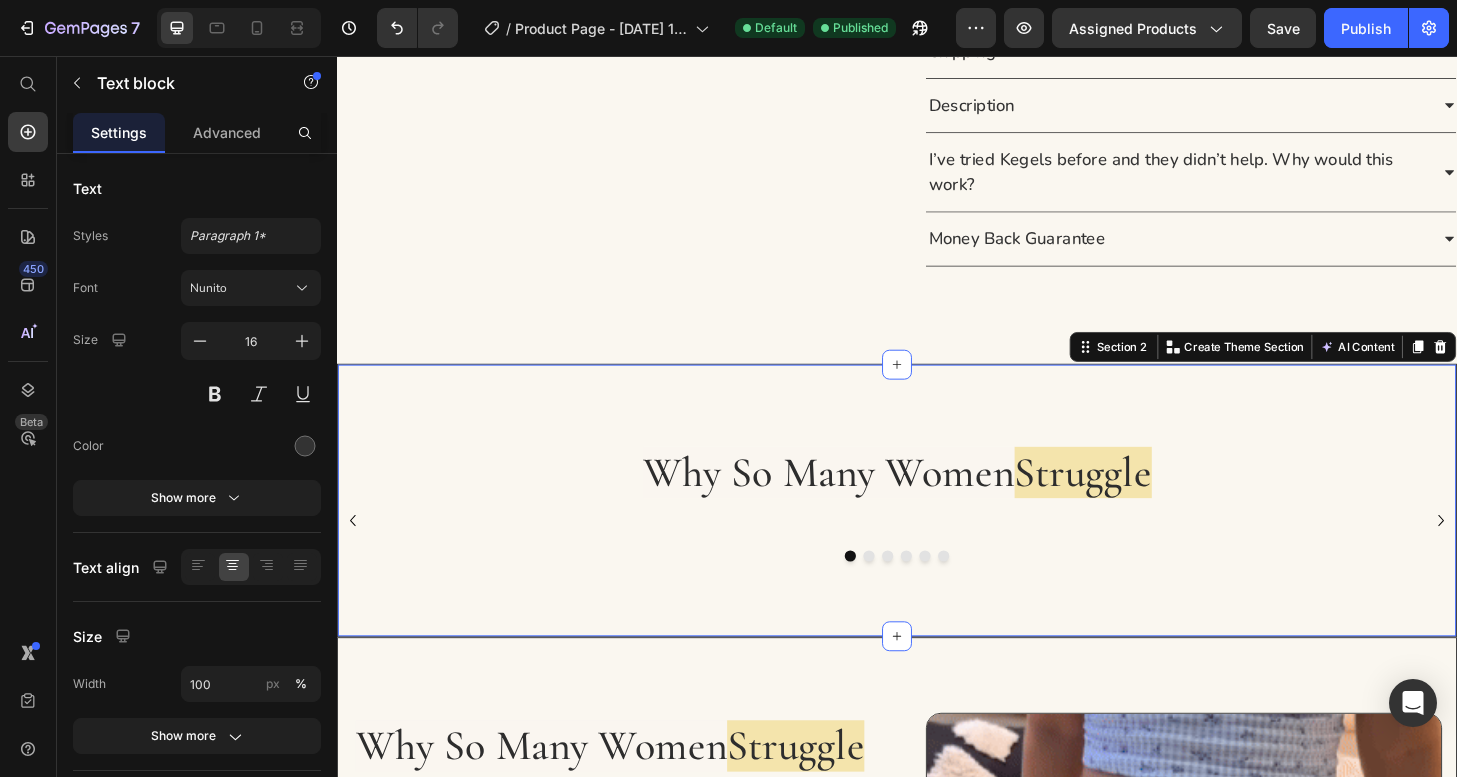 click on "Why so Many Women  Struggle Heading Row
Image Image Image Image Image Image
Carousel Section 2   You can create reusable sections Create Theme Section AI Content Write with GemAI What would you like to describe here? Tone and Voice Persuasive Product Pelvella Bloom Trainer™ Show more Generate" at bounding box center (937, 533) 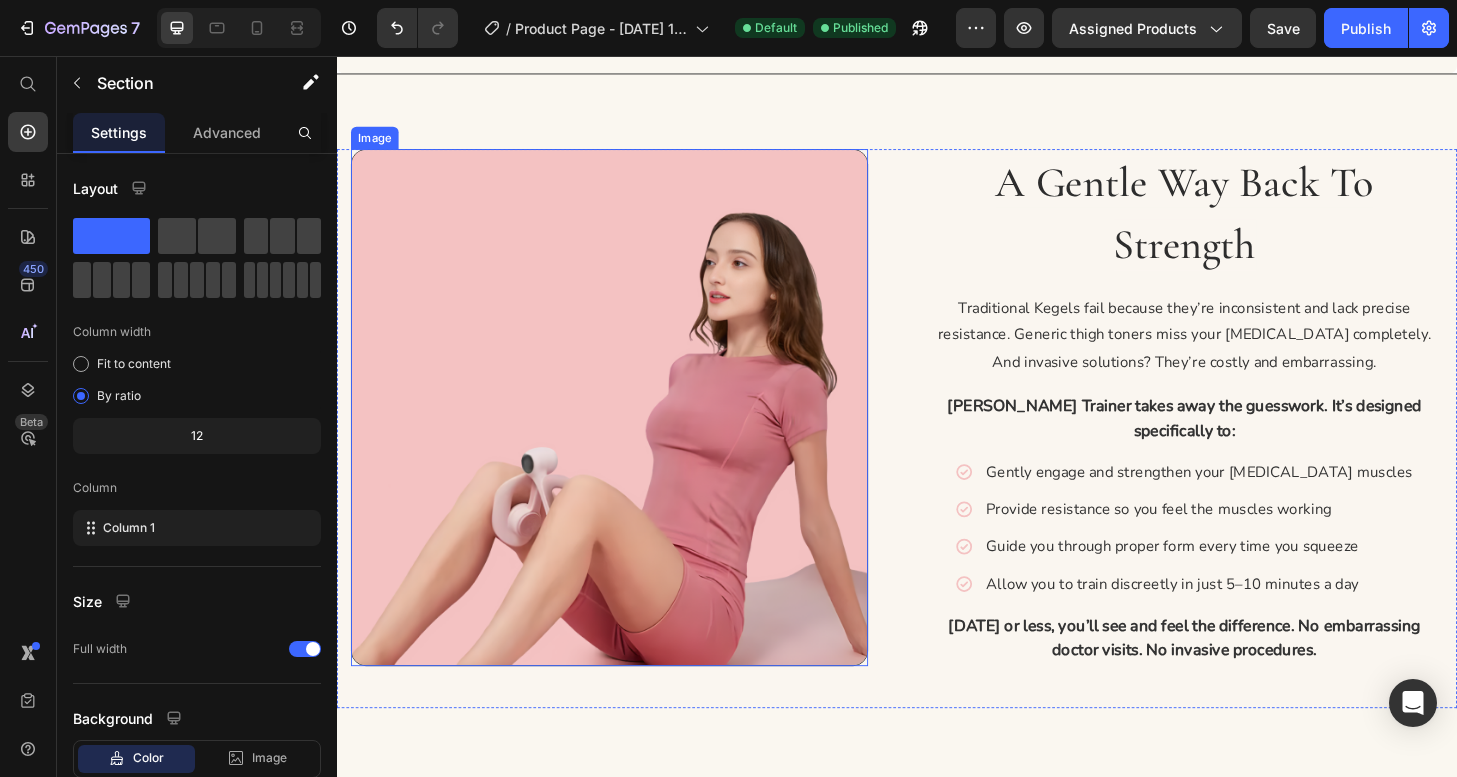 scroll, scrollTop: 3734, scrollLeft: 0, axis: vertical 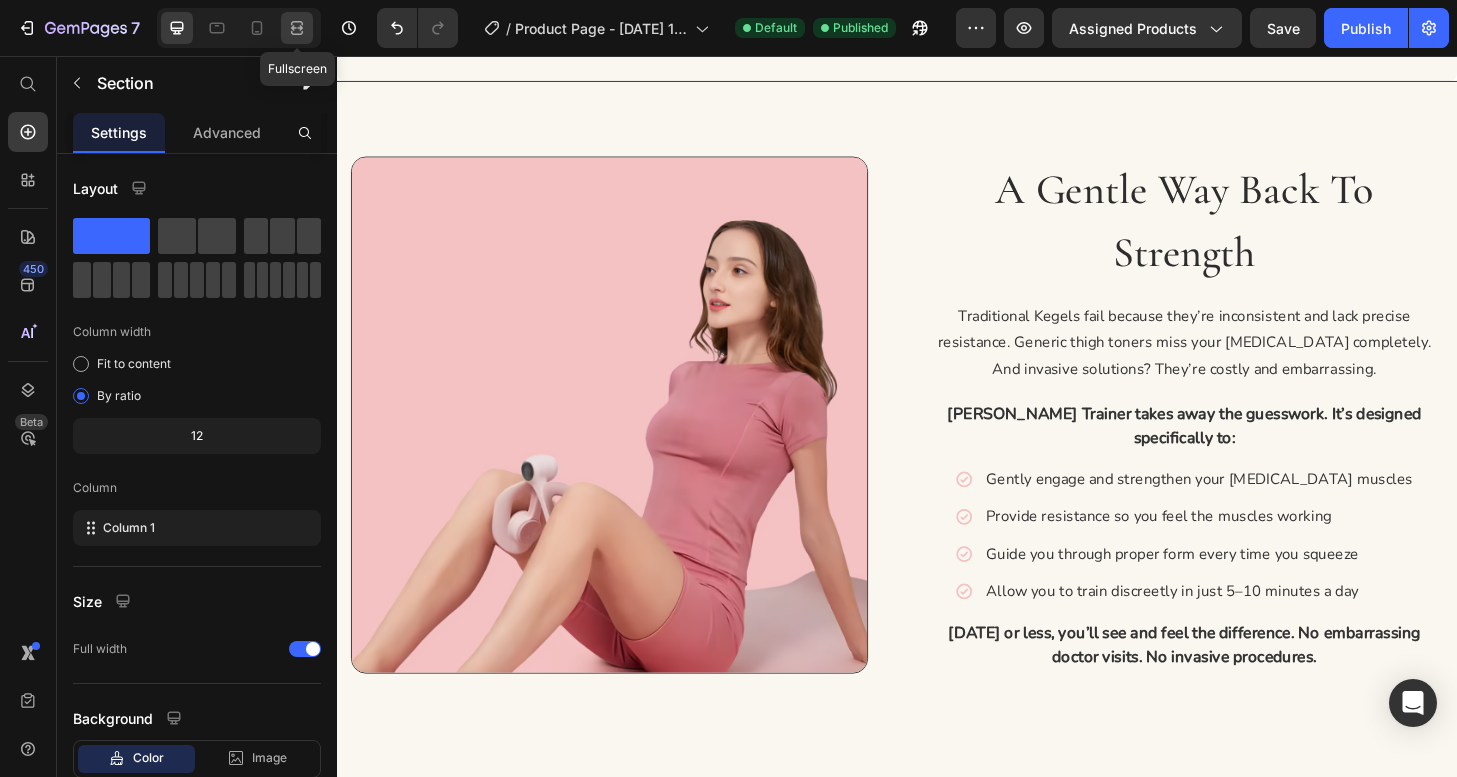 click 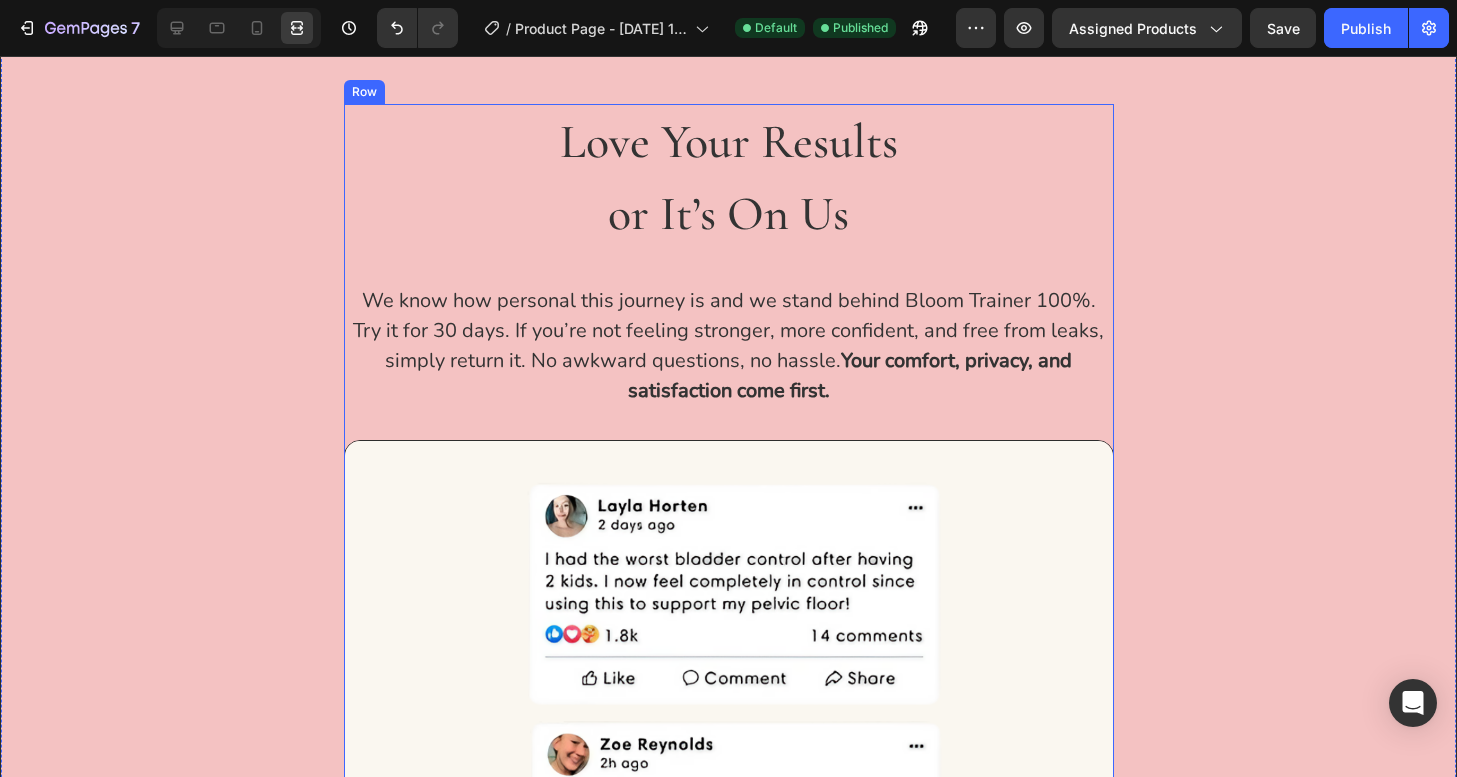 scroll, scrollTop: 6945, scrollLeft: 0, axis: vertical 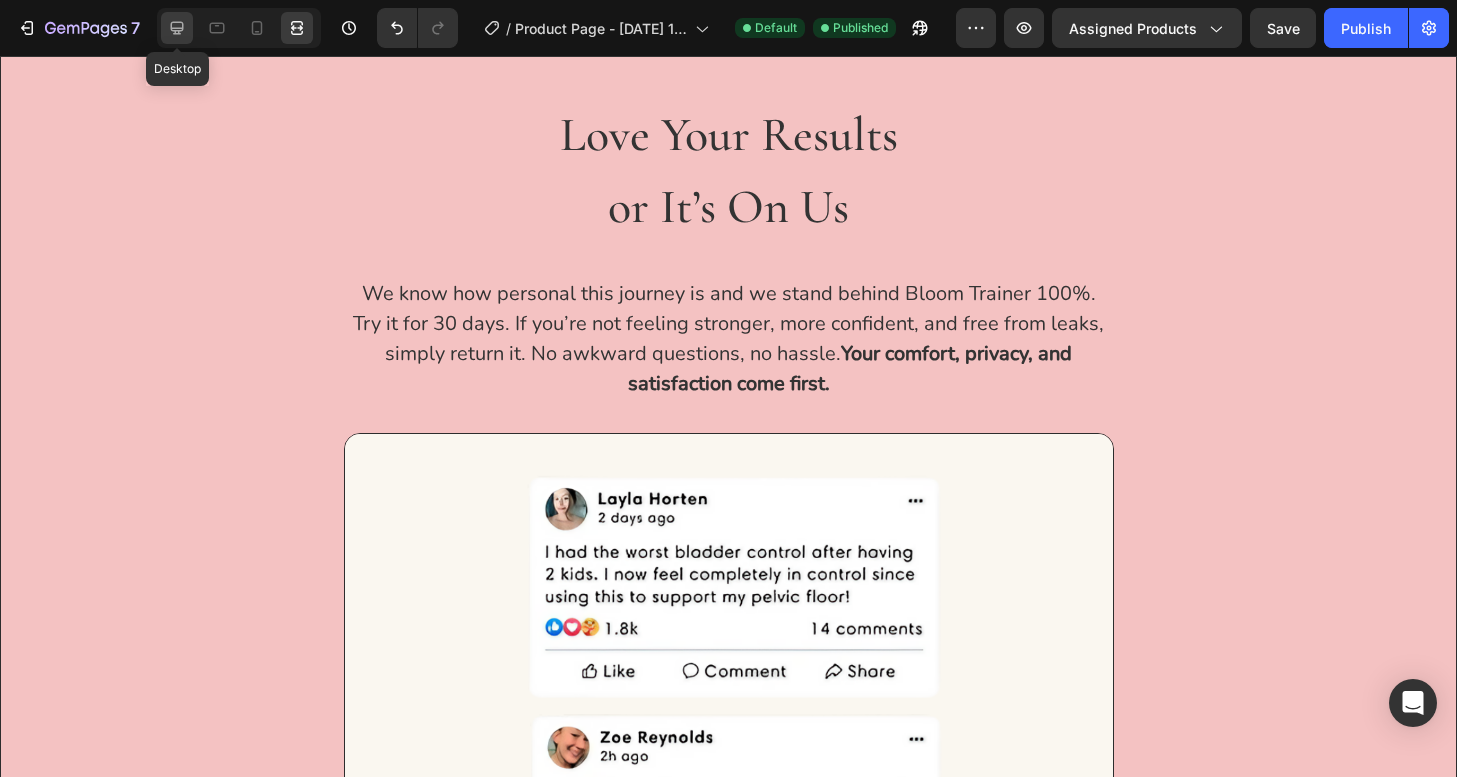 click 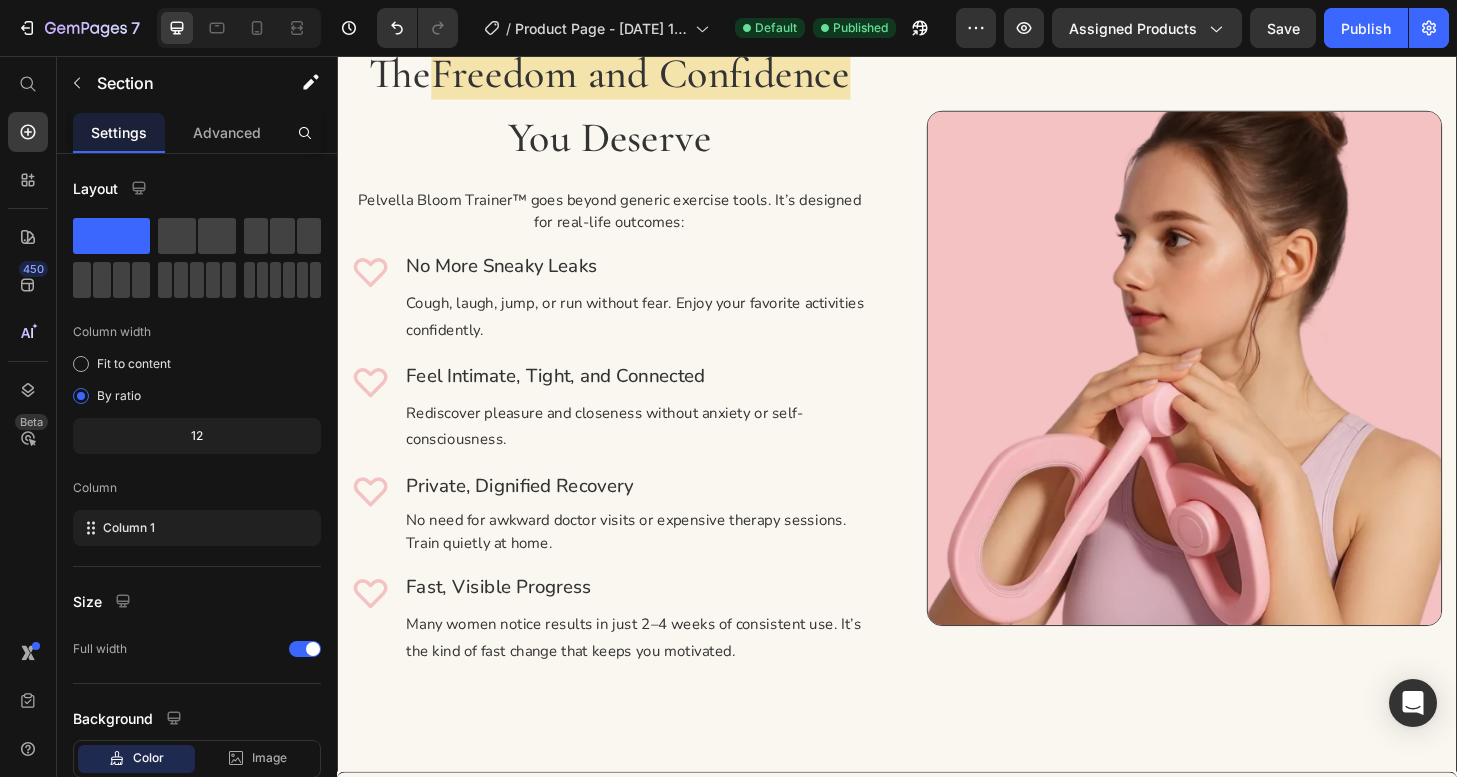 scroll, scrollTop: 4615, scrollLeft: 0, axis: vertical 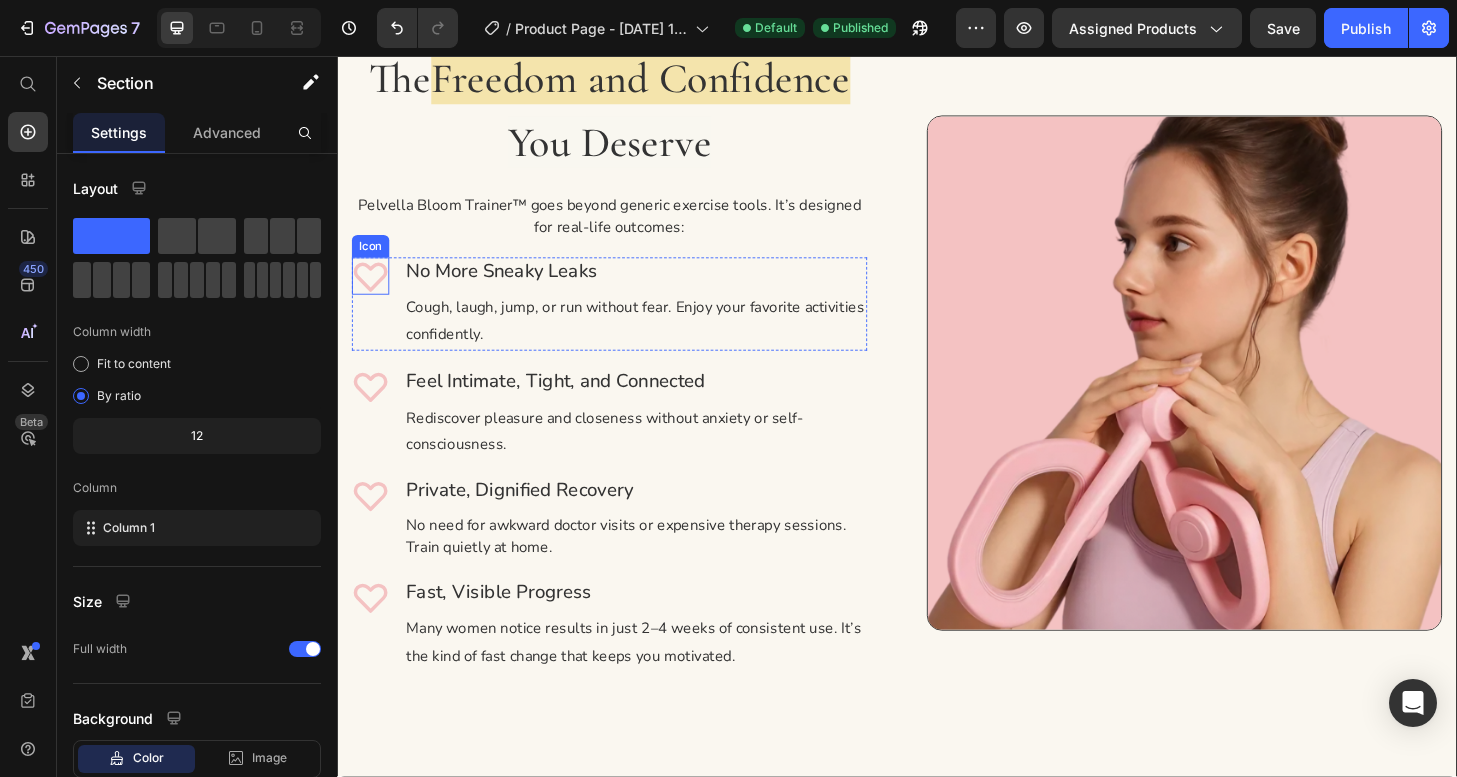 click 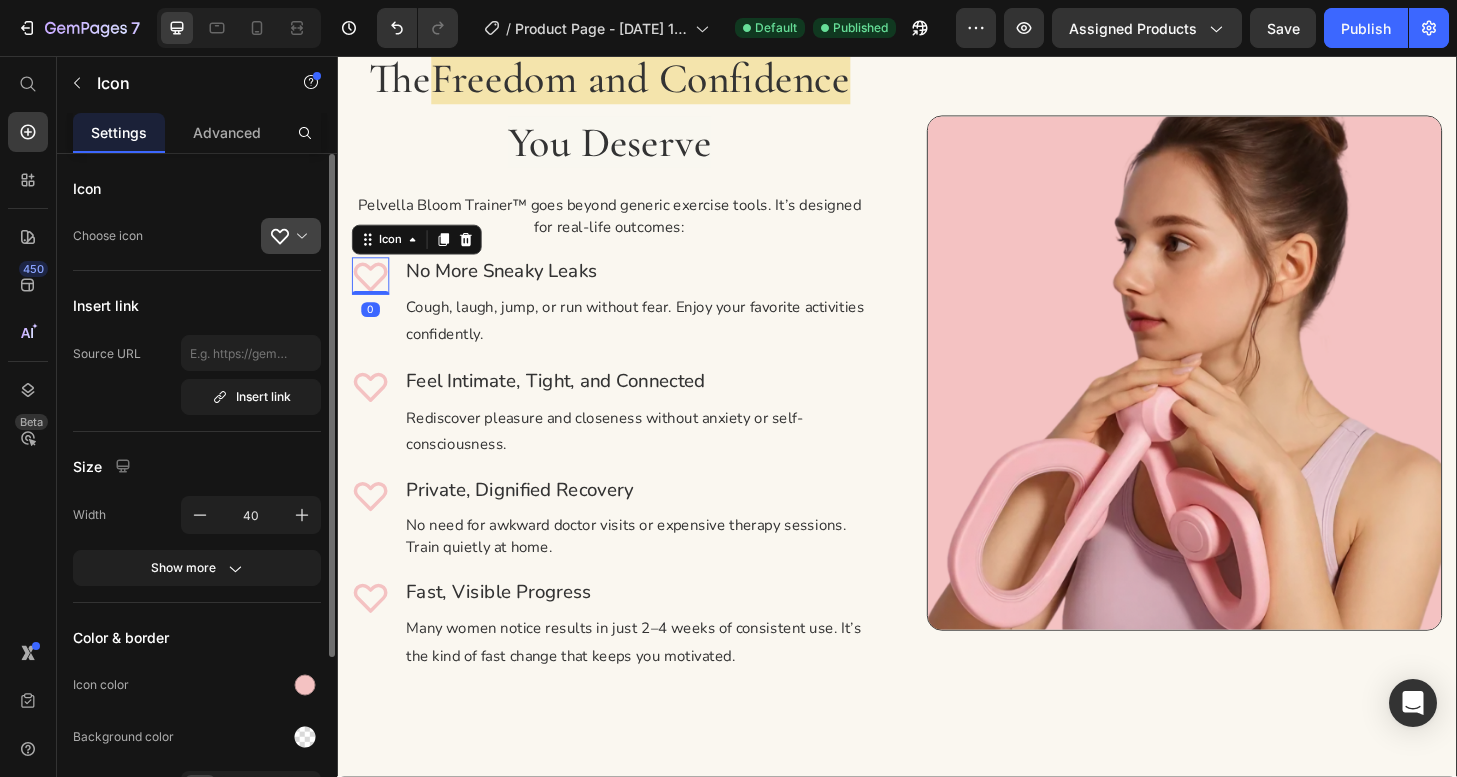 click at bounding box center (299, 236) 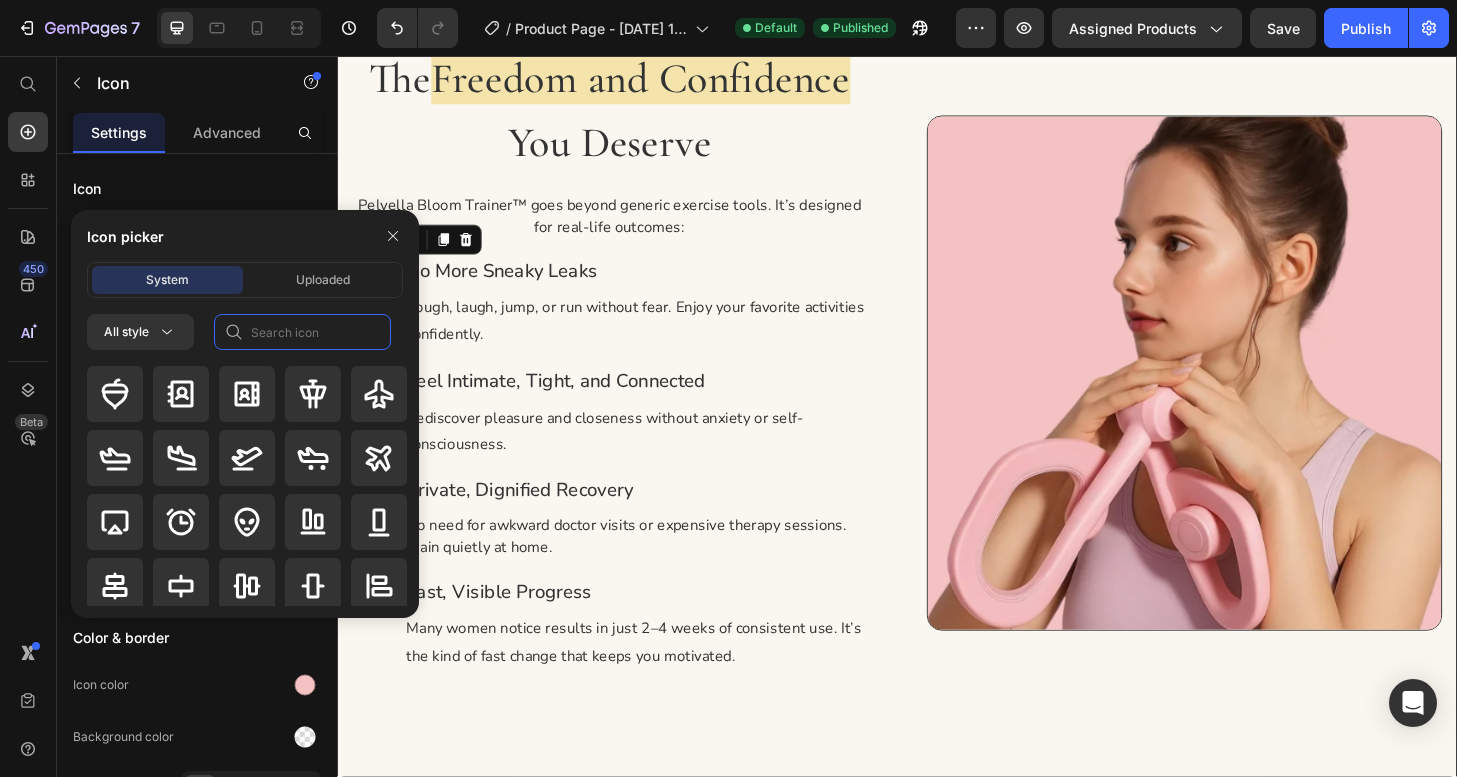 click 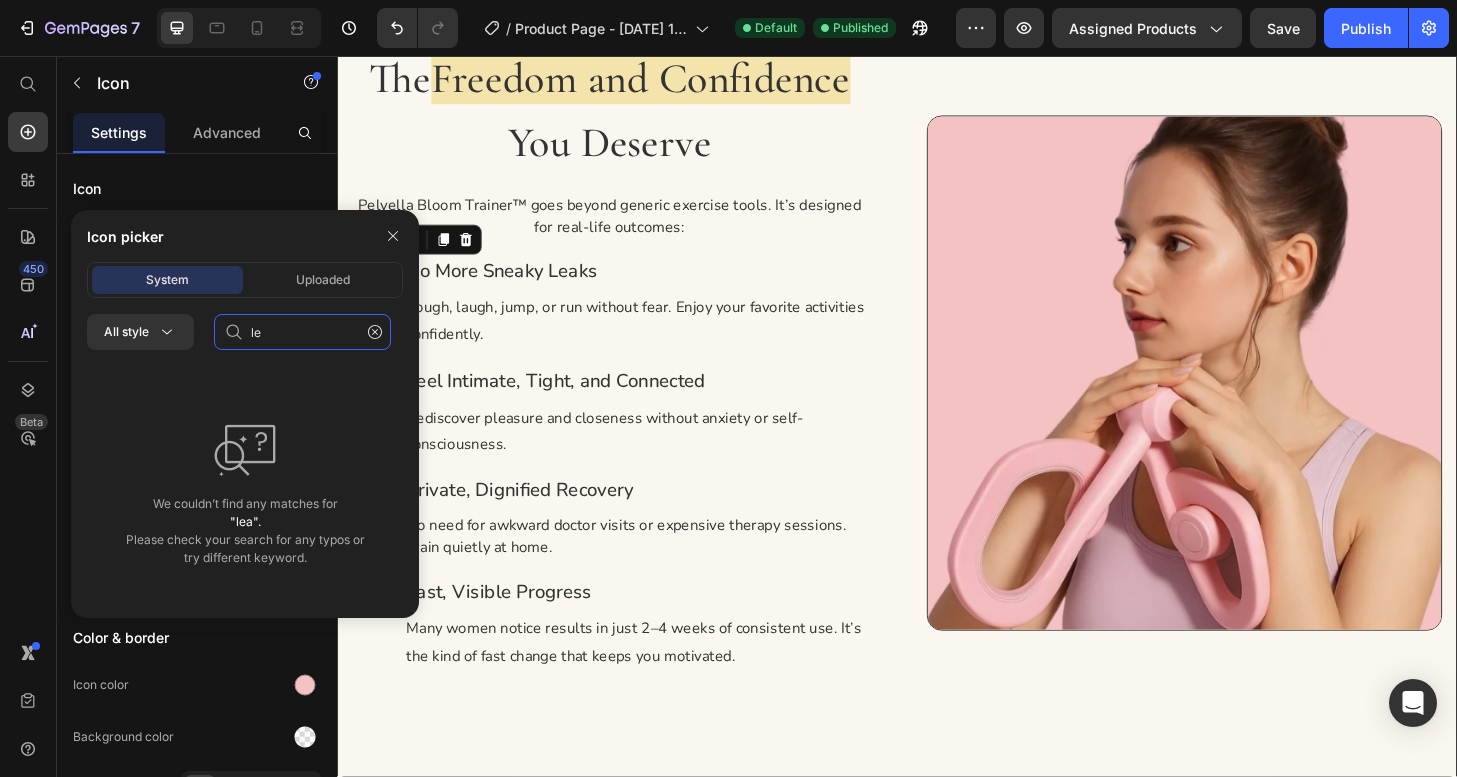 type on "l" 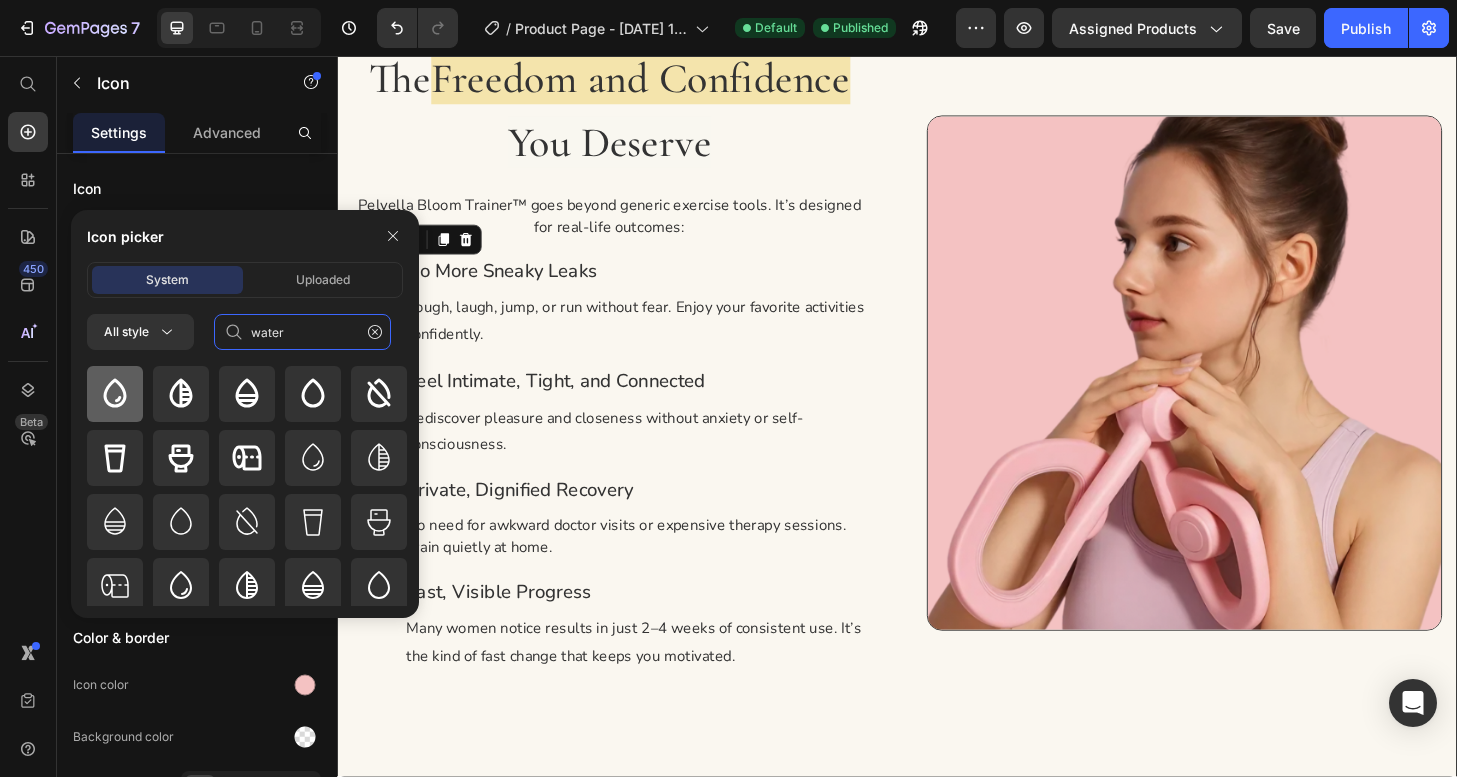 type on "water" 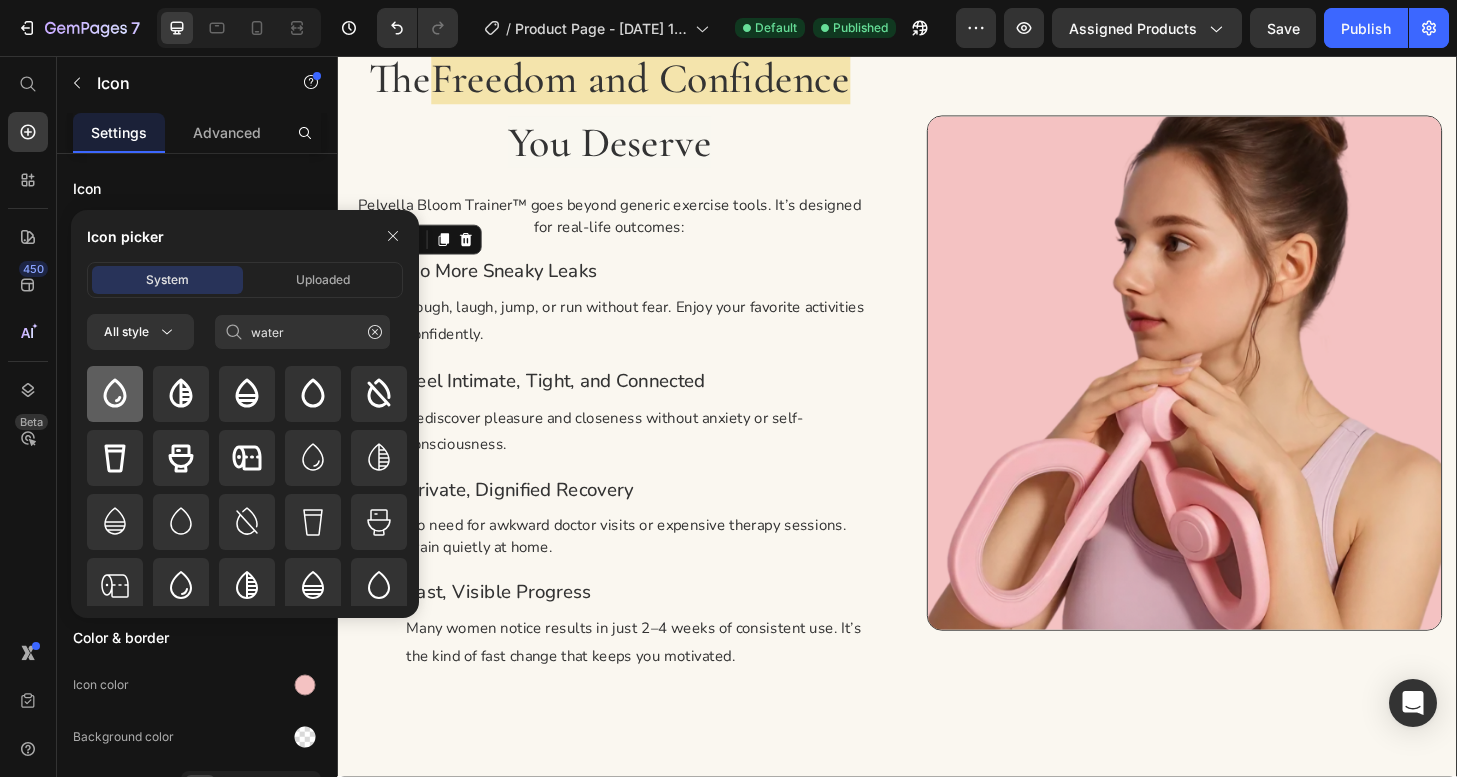 click 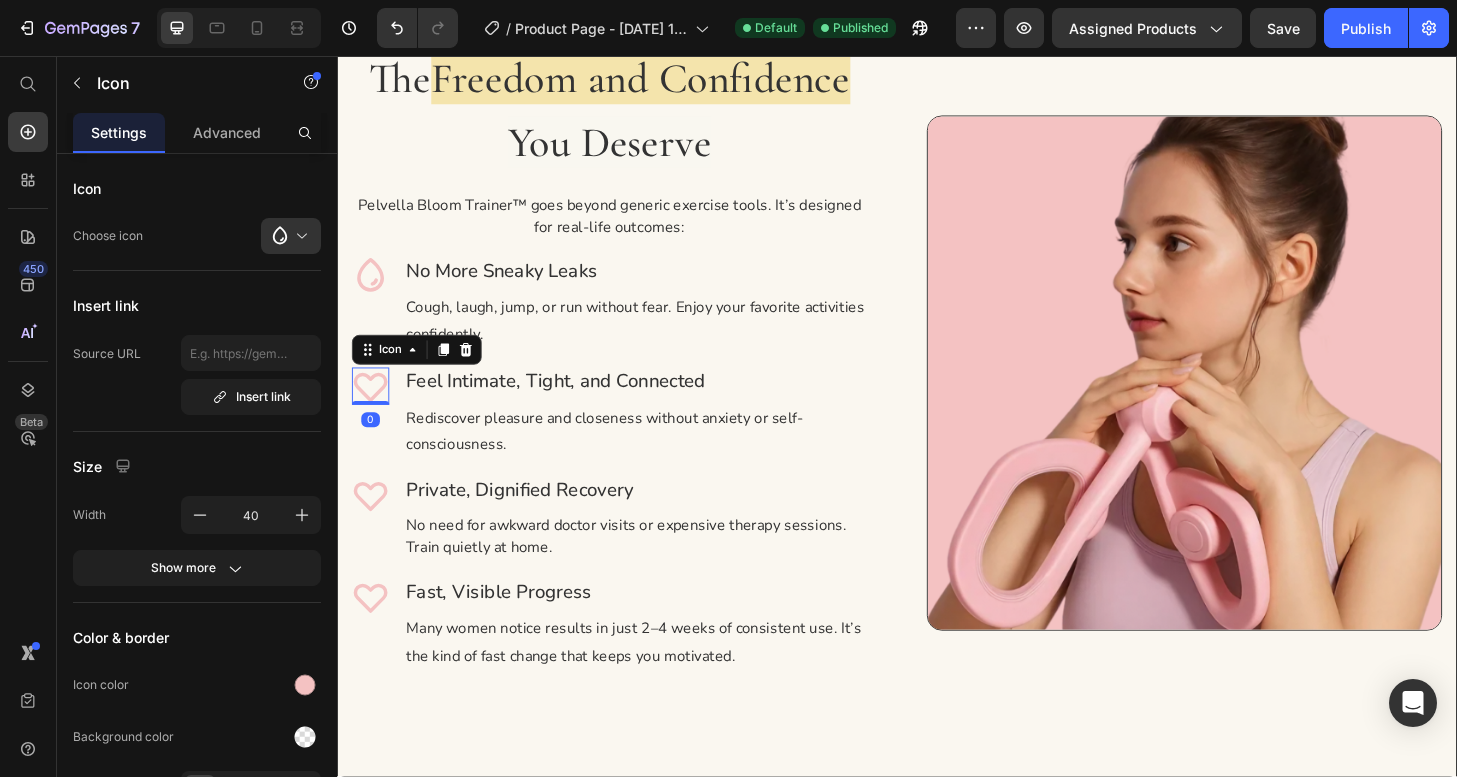 click 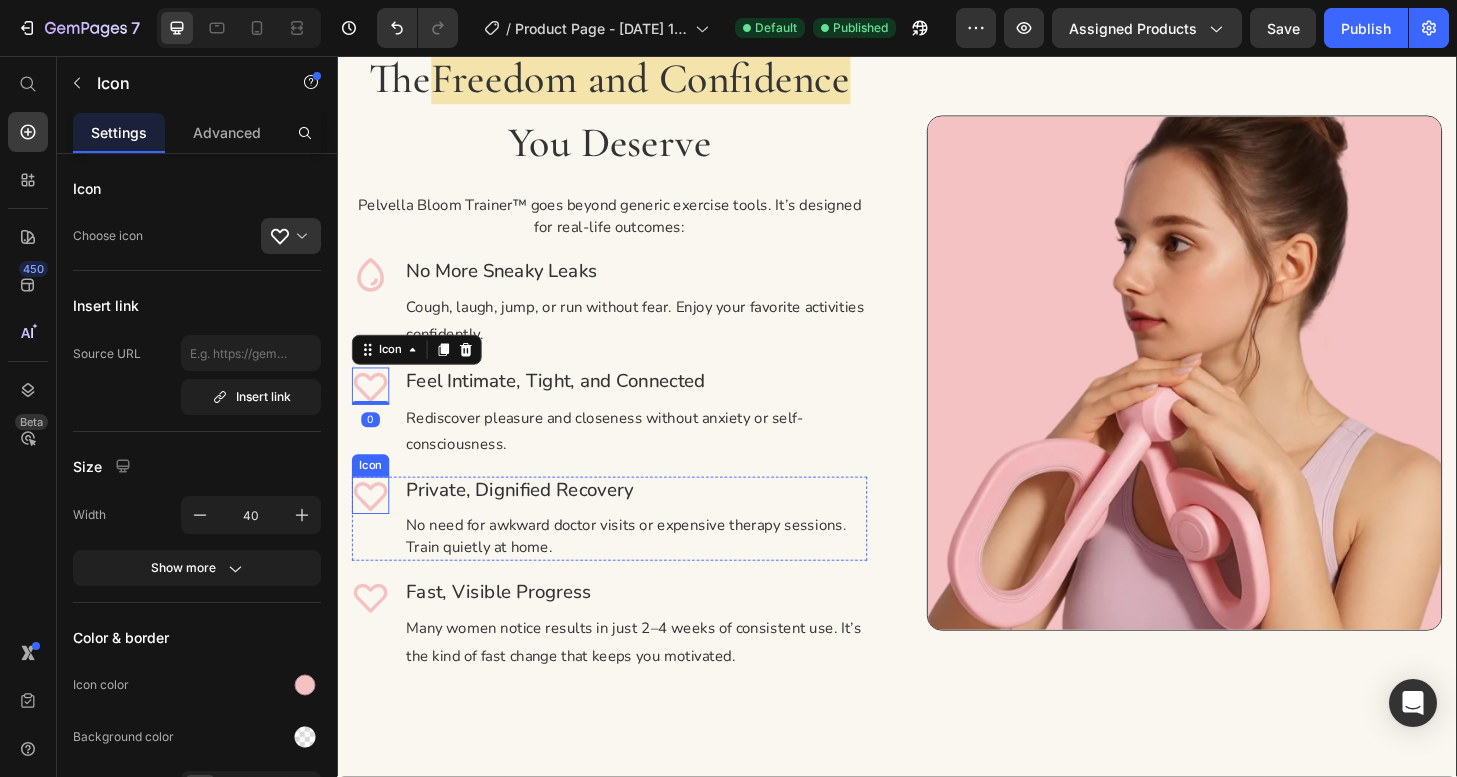 click 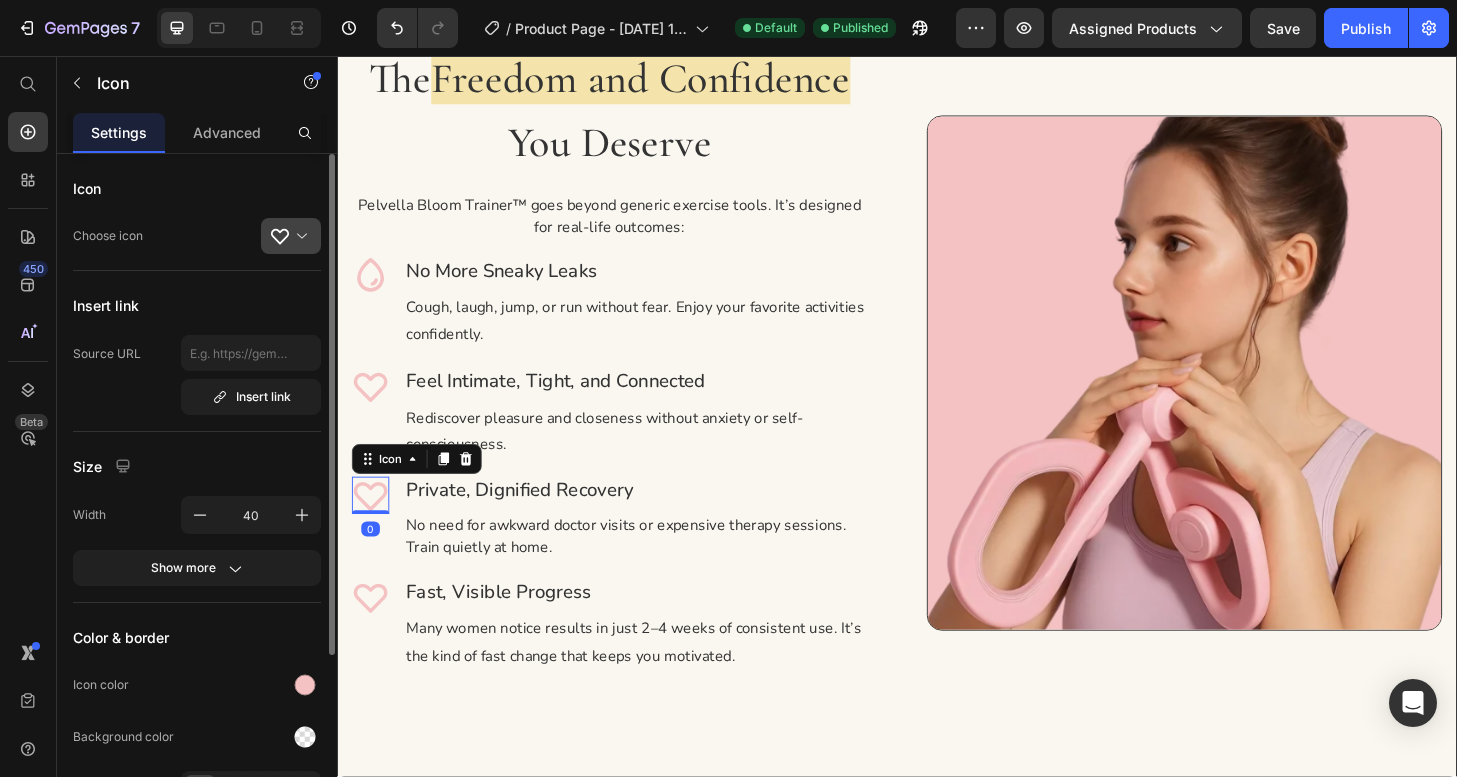 click at bounding box center (299, 236) 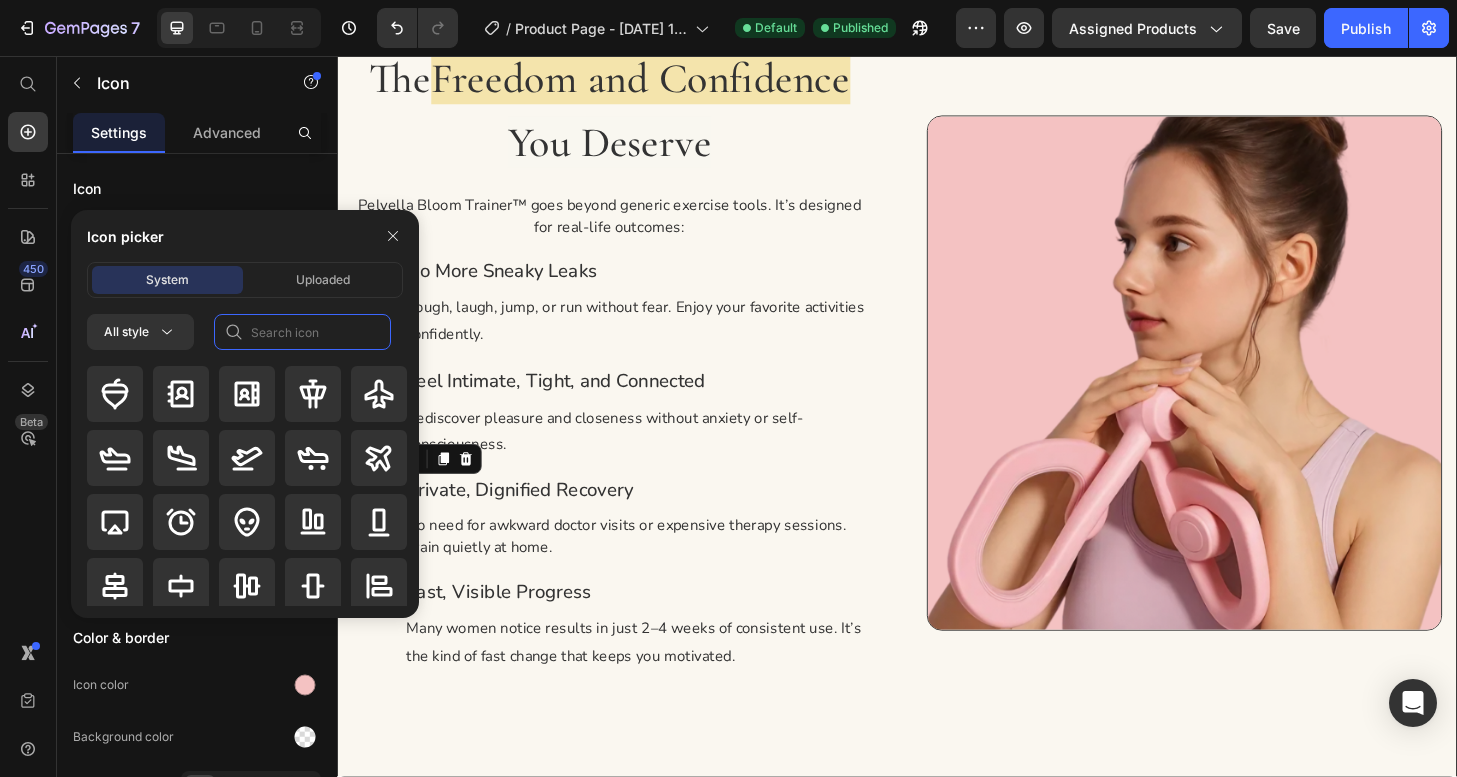 click 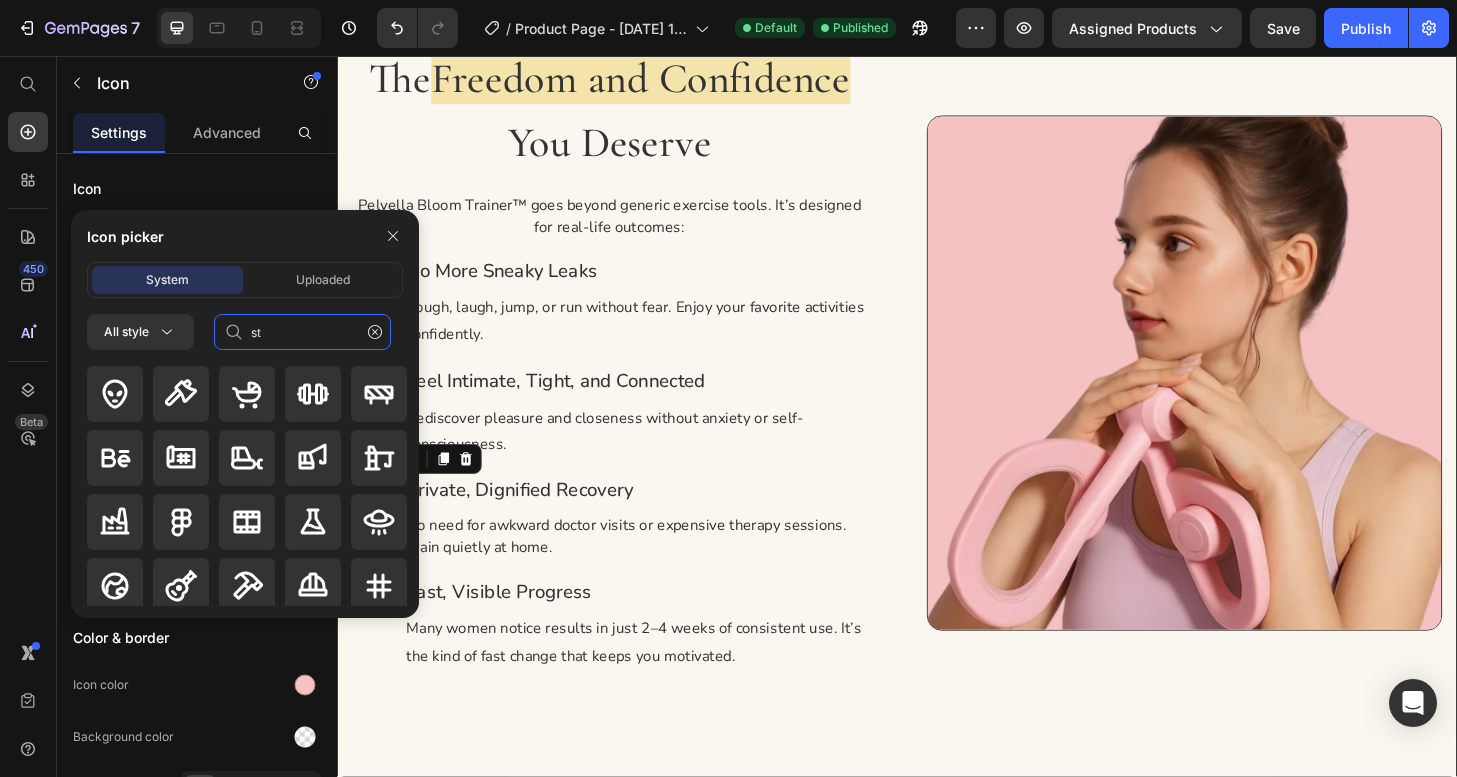type on "s" 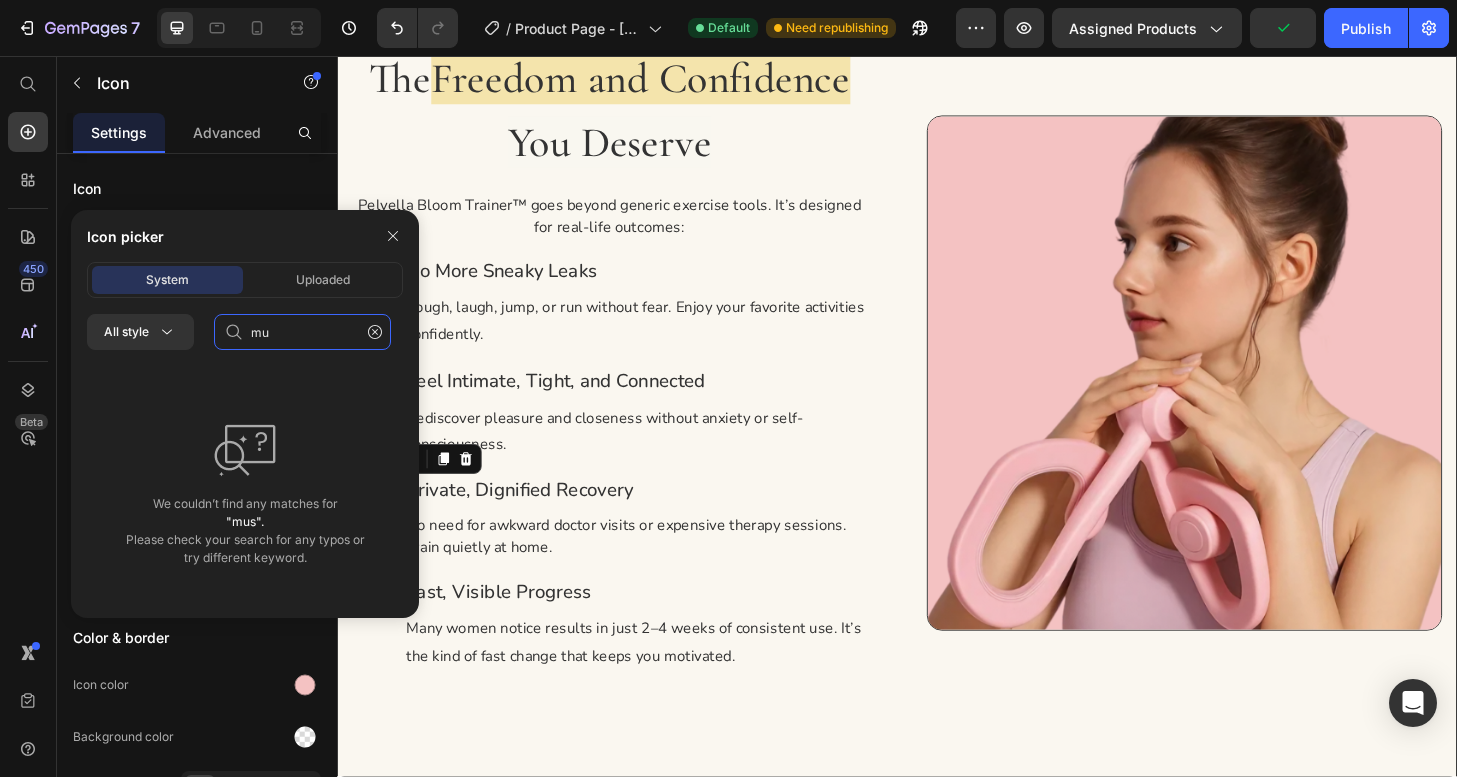 type on "m" 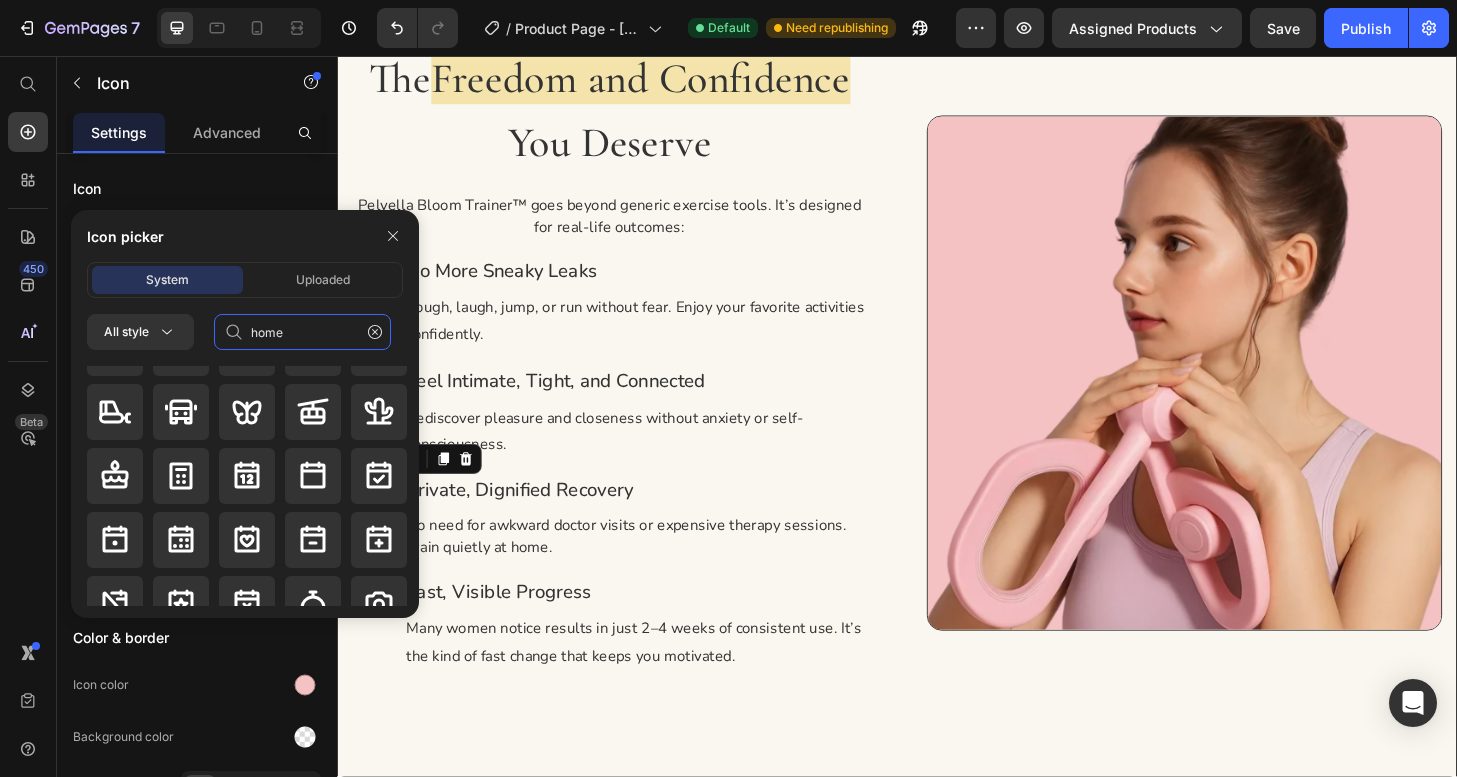 scroll, scrollTop: 0, scrollLeft: 0, axis: both 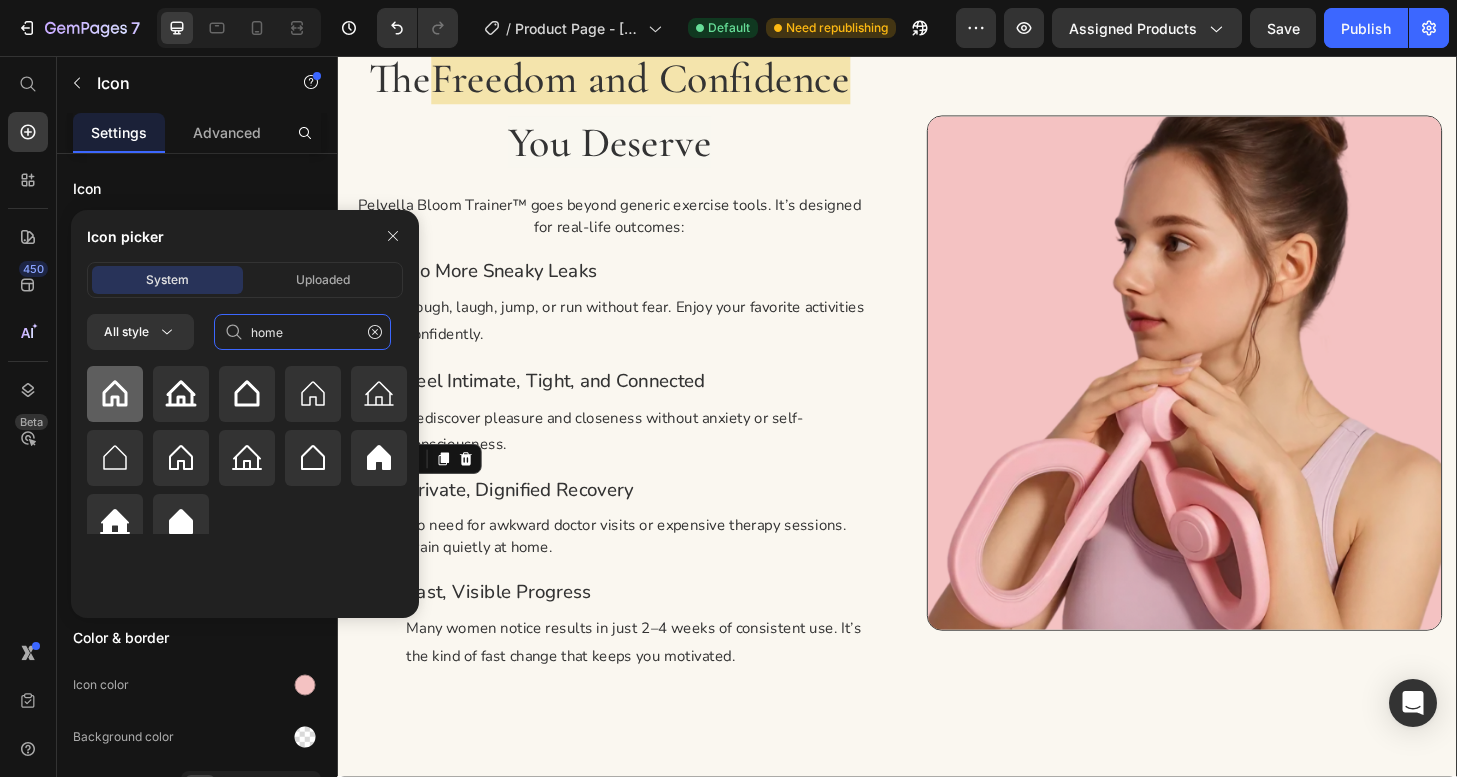type on "home" 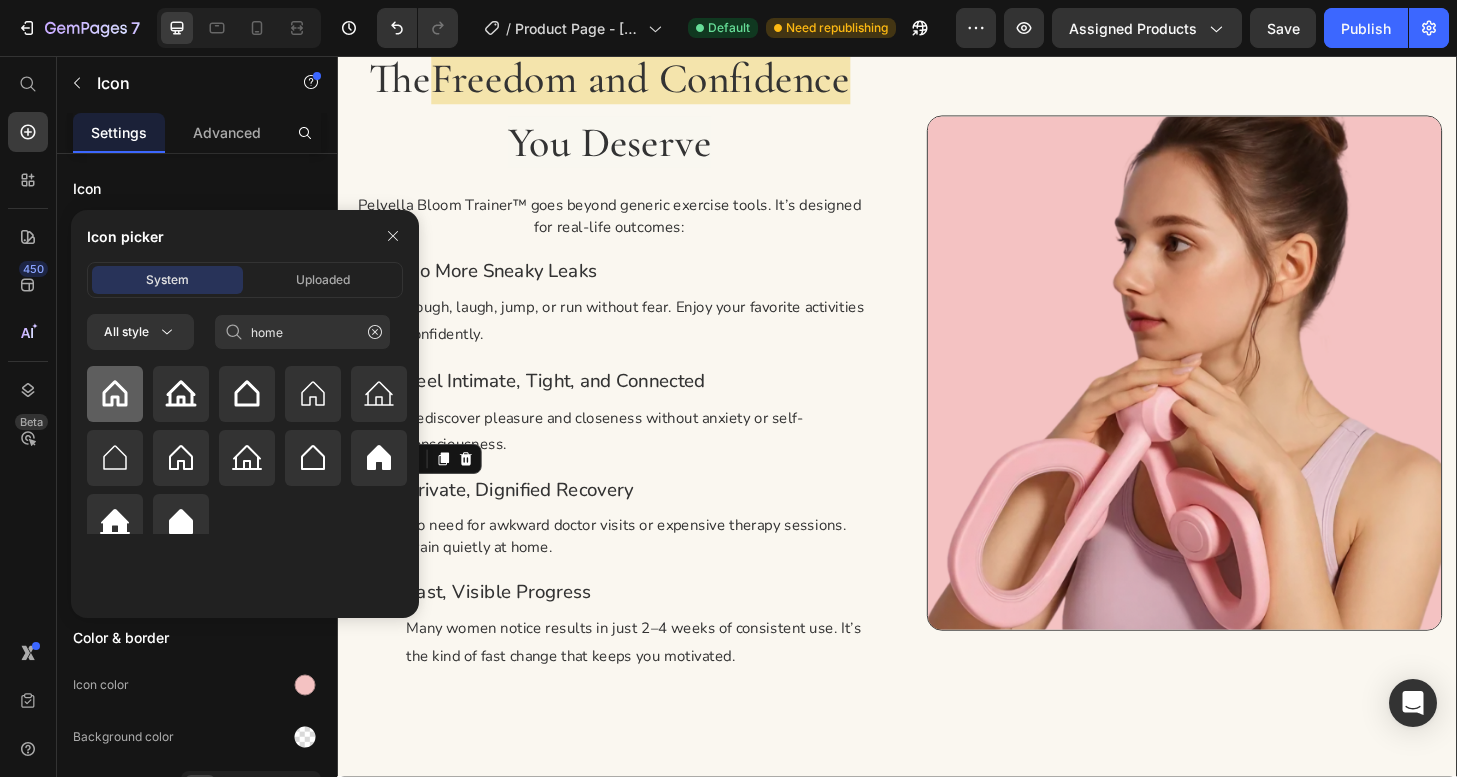 click 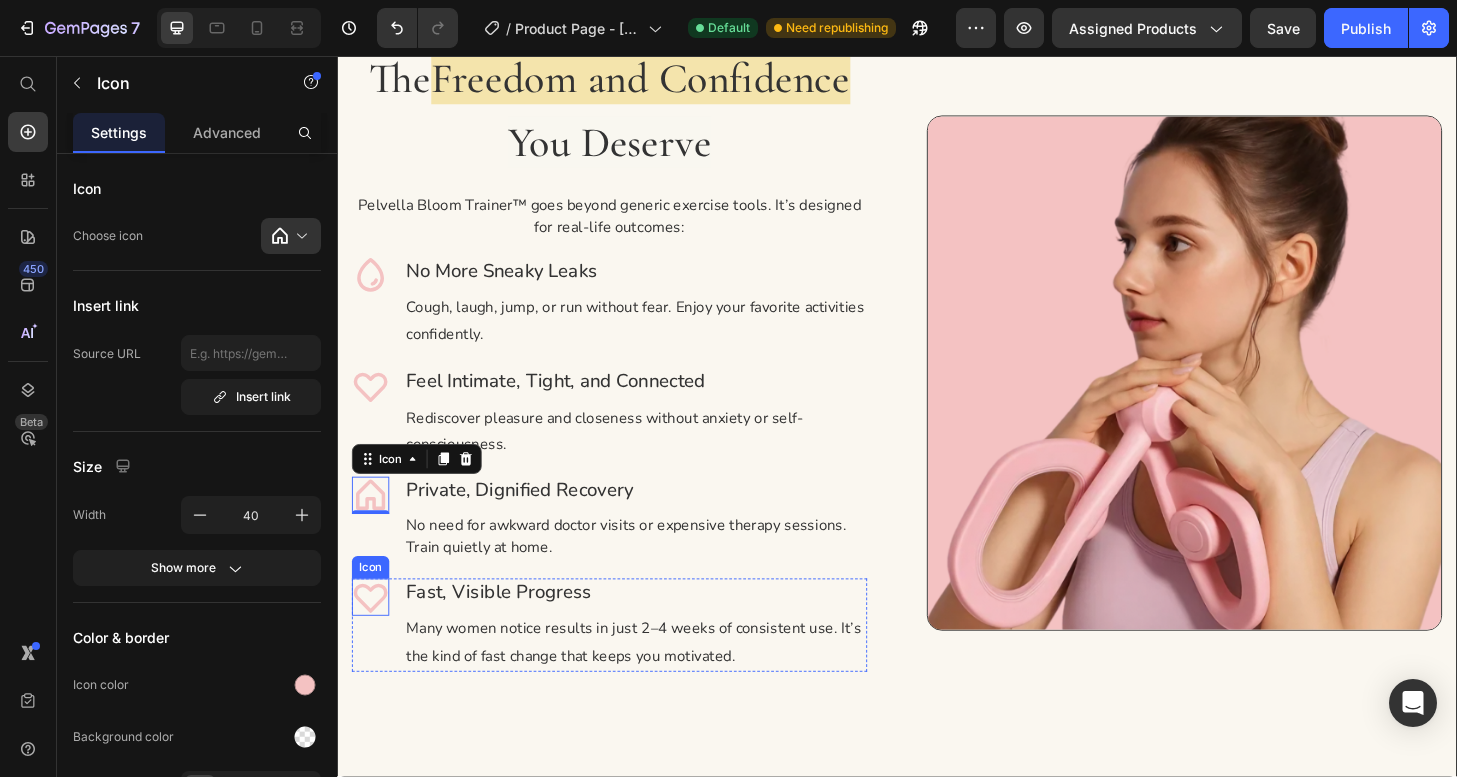 click 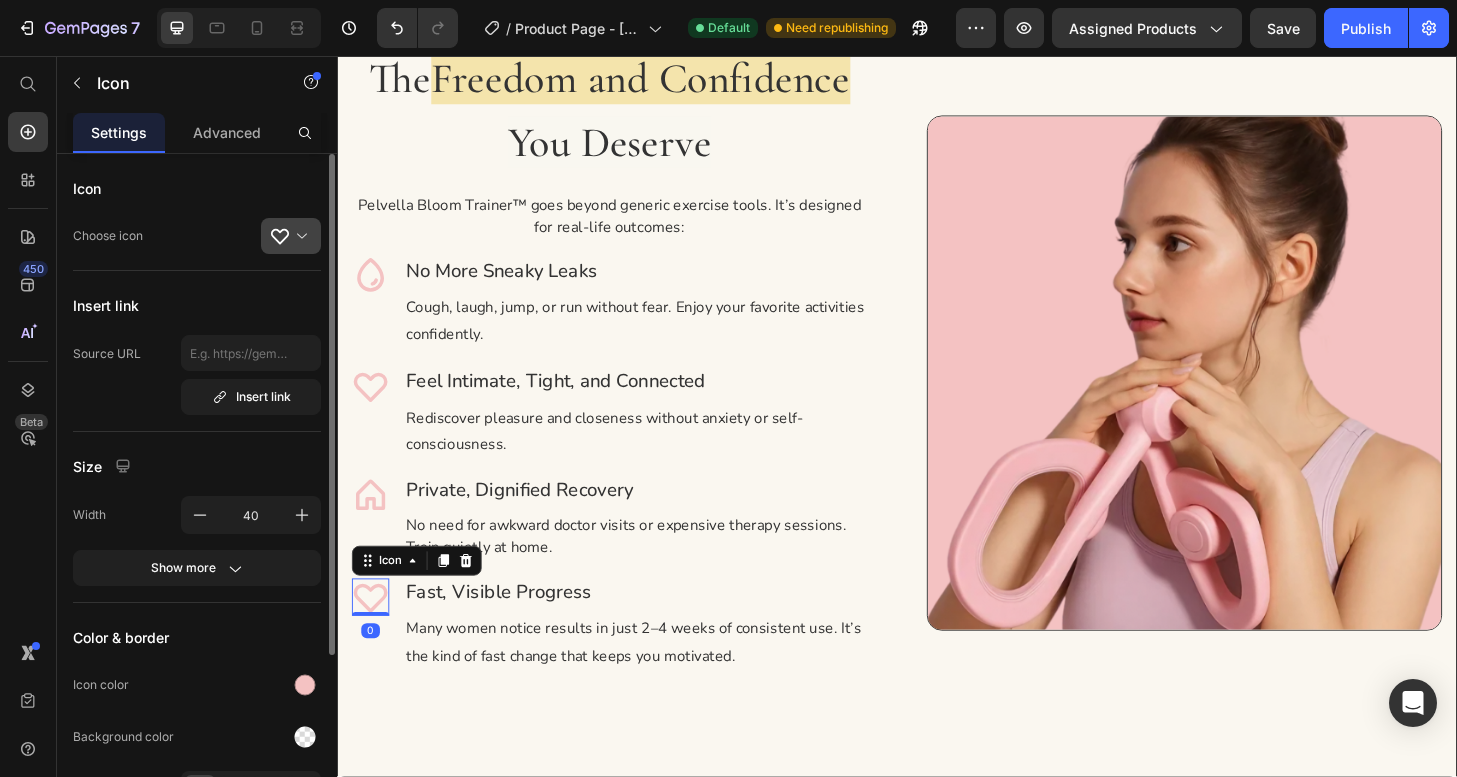 click at bounding box center (299, 236) 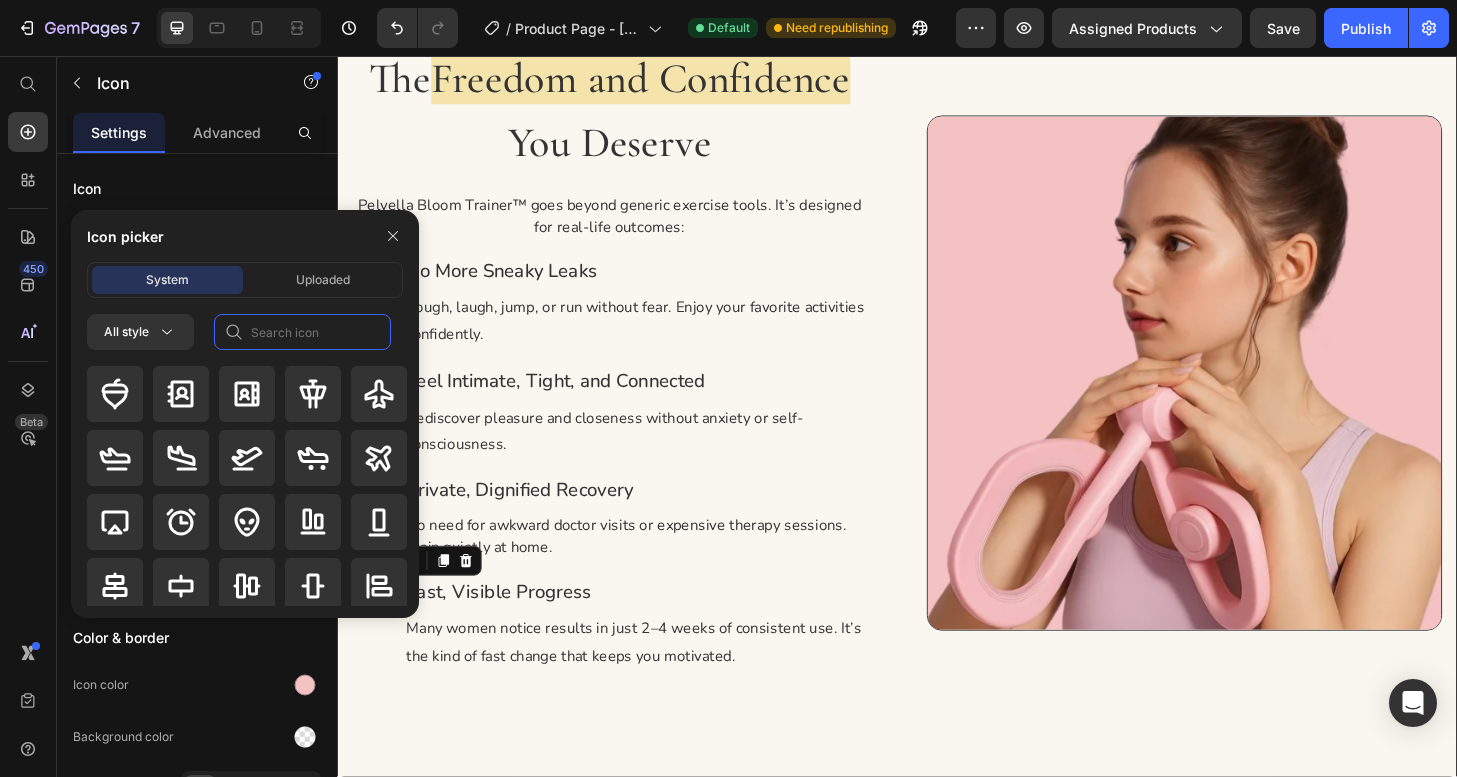 click 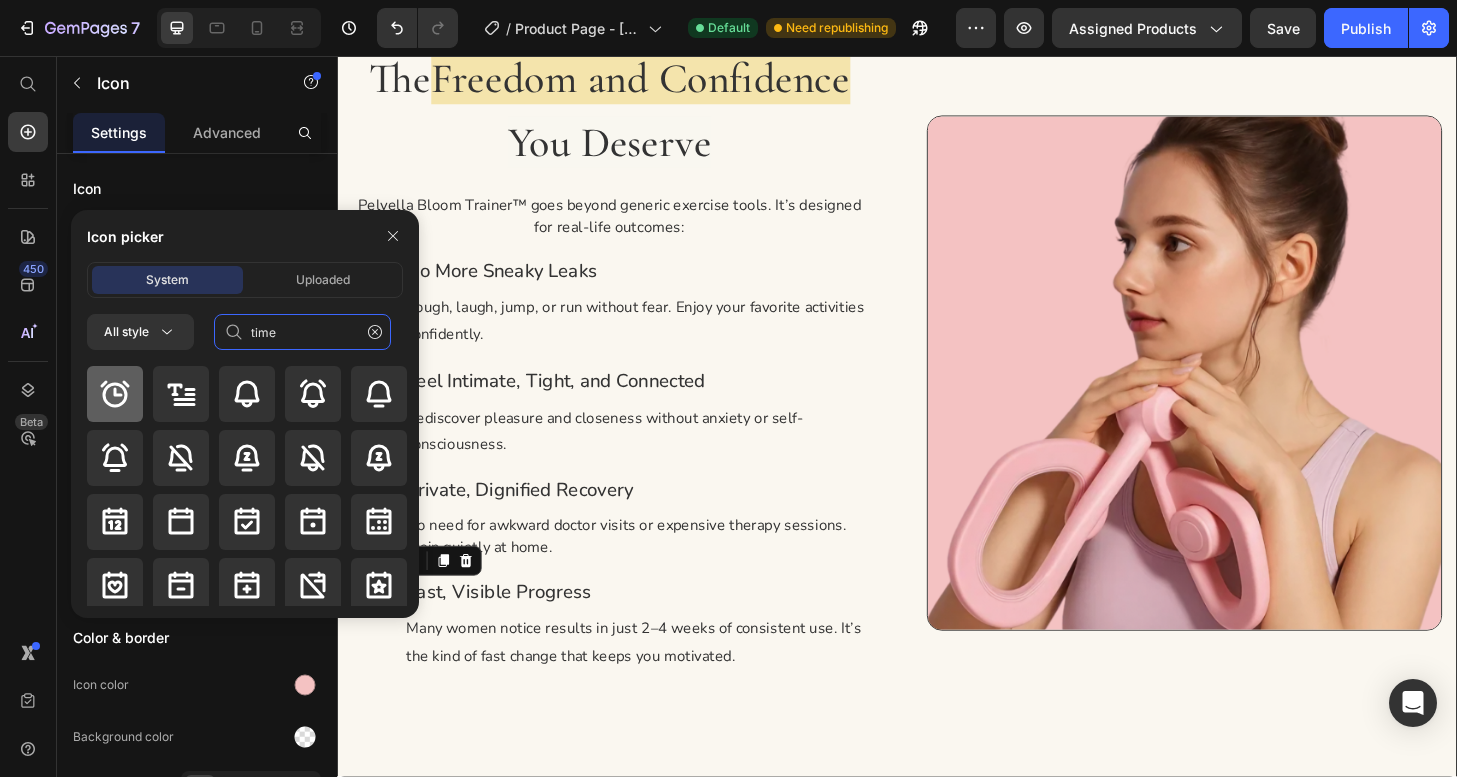 type on "time" 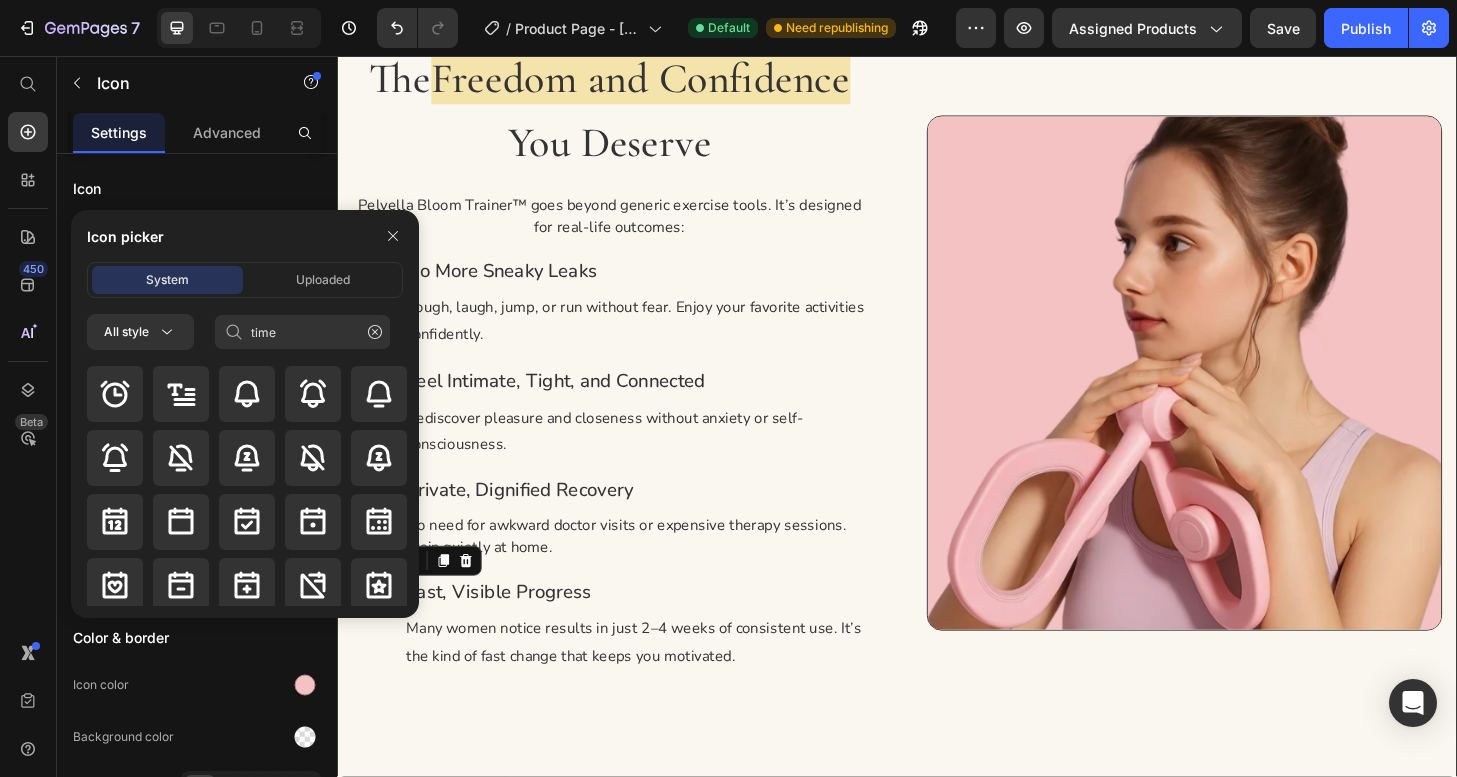 drag, startPoint x: 114, startPoint y: 406, endPoint x: 174, endPoint y: 422, distance: 62.0967 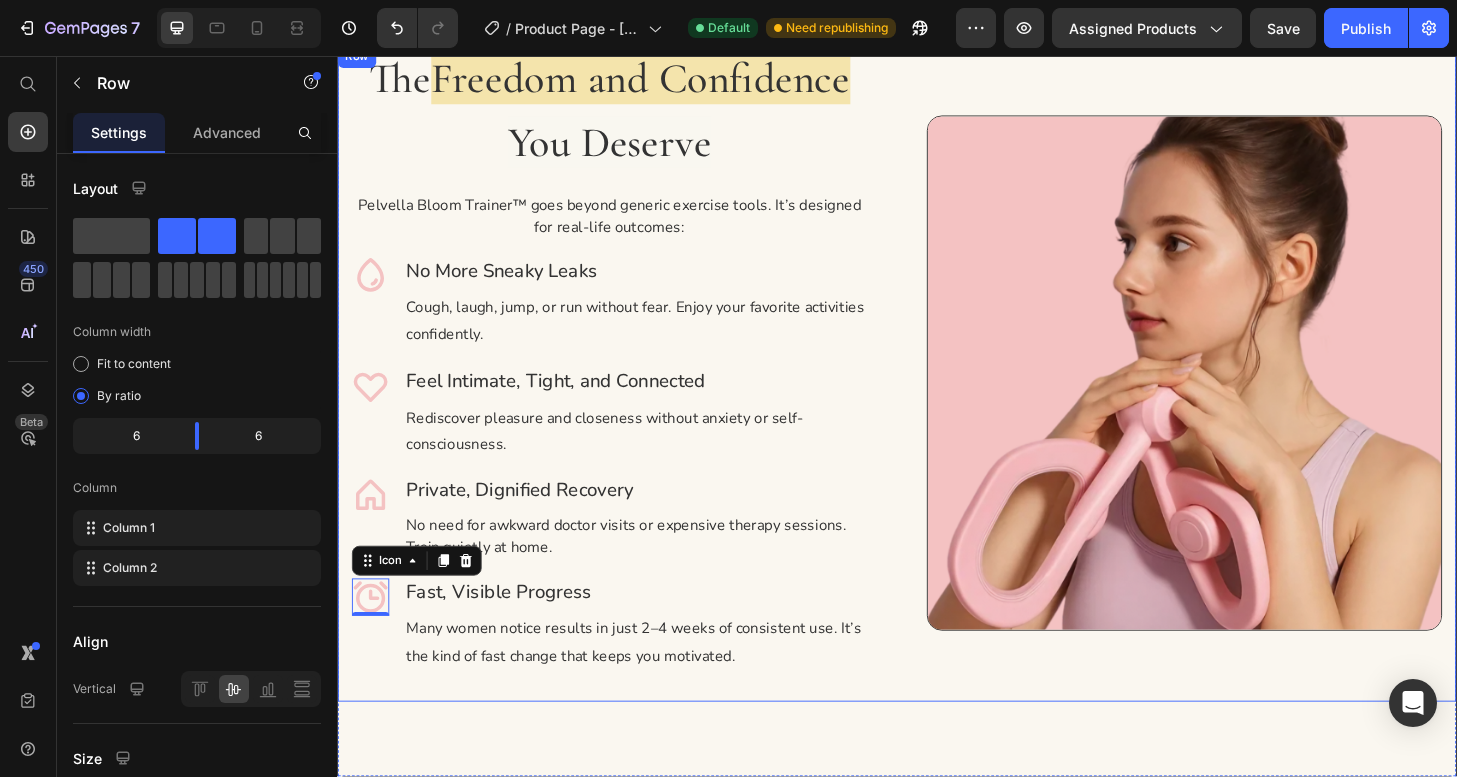 click on "The  Freedom and Confidence   You Deserve Heading Pelvella Bloom Trainer™ goes beyond generic exercise tools. It’s designed for real-life outcomes: Text block
Icon No More Sneaky Leaks Heading Cough, laugh, jump, or run without fear. Enjoy your favorite activities confidently. Text block Row
Icon Feel Intimate, Tight, and Connected Heading Rediscover pleasure and closeness without anxiety or self-consciousness. Text block Row
Icon Private, Dignified Recovery Heading No need for awkward doctor visits or expensive therapy sessions. Train quietly at home. Text block Row
Icon   0 Fast, Visible Progress Heading Many women notice results in just 2–4 weeks of consistent use. It’s the kind of fast change that keeps you motivated. Text block Row" at bounding box center [629, 396] 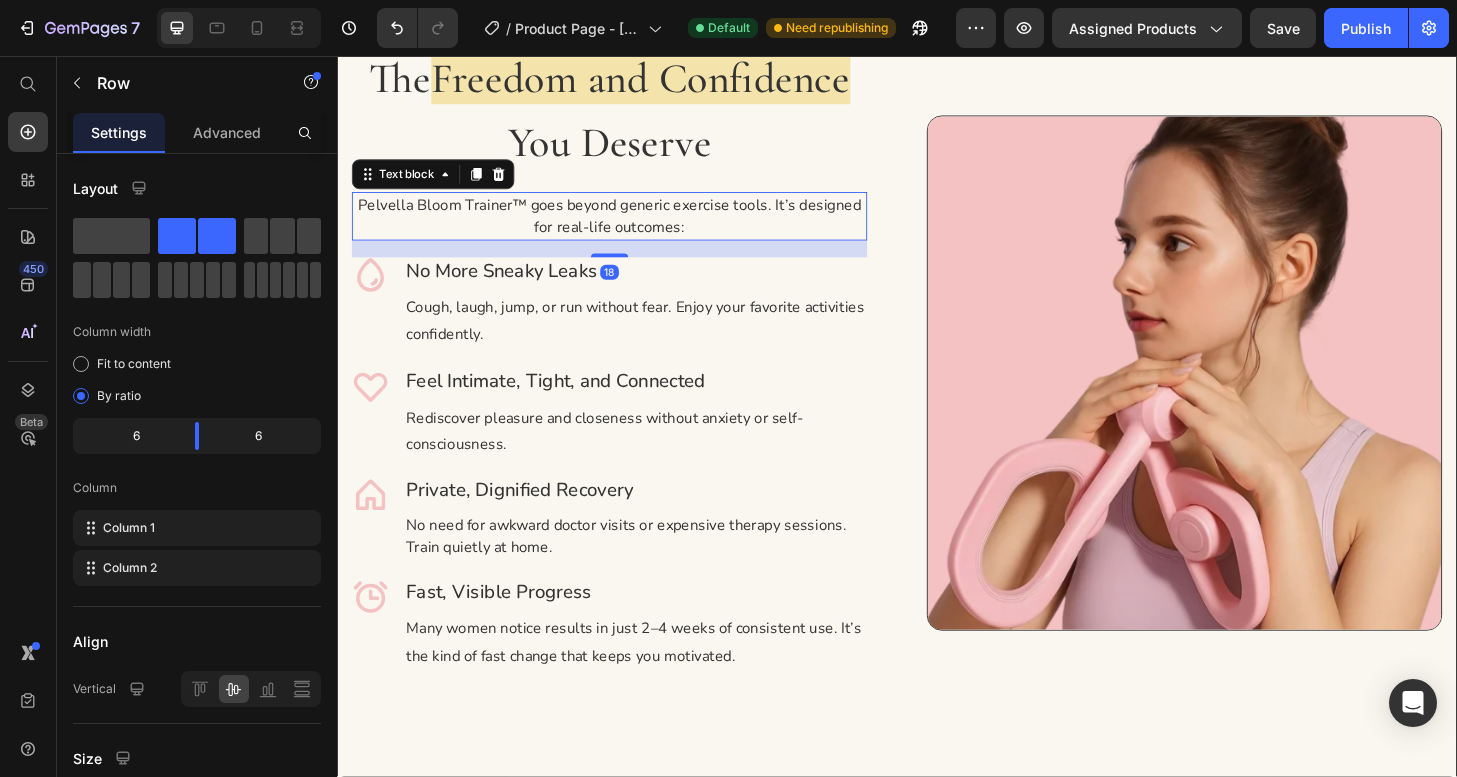 click on "Pelvella Bloom Trainer™ goes beyond generic exercise tools. It’s designed for real-life outcomes:" at bounding box center [629, 228] 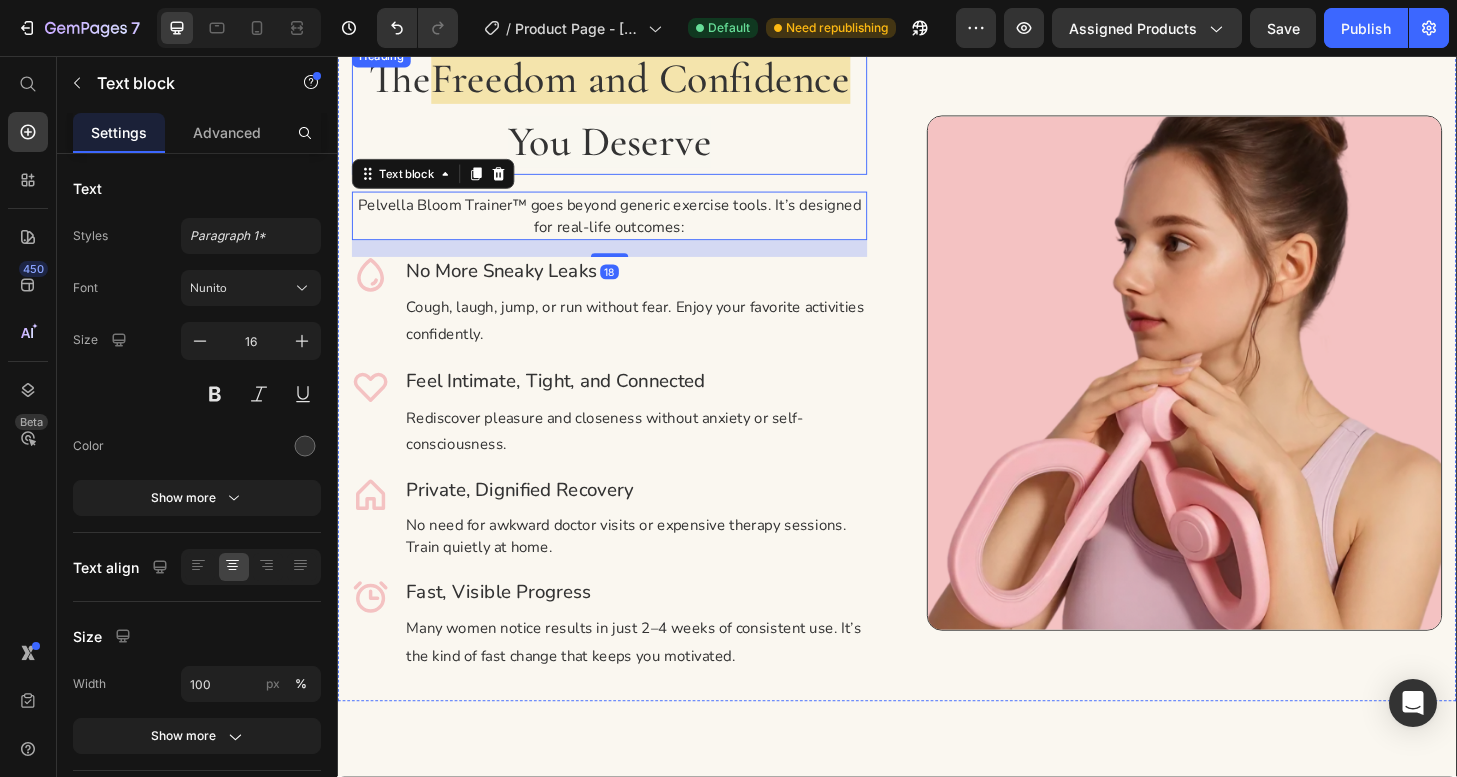 click on "The  Freedom and Confidence   You Deserve Heading Pelvella Bloom Trainer™ goes beyond generic exercise tools. It’s designed for real-life outcomes: Text block   18
Icon No More Sneaky Leaks Heading Cough, laugh, jump, or run without fear. Enjoy your favorite activities confidently. Text block Row
Icon Feel Intimate, Tight, and Connected Heading Rediscover pleasure and closeness without anxiety or self-consciousness. Text block Row
Icon Private, Dignified Recovery Heading No need for awkward doctor visits or expensive therapy sessions. Train quietly at home. Text block Row
Icon Fast, Visible Progress Heading Many women notice results in just 2–4 weeks of consistent use. It’s the kind of fast change that keeps you motivated. Text block Row Image Row" at bounding box center [937, 396] 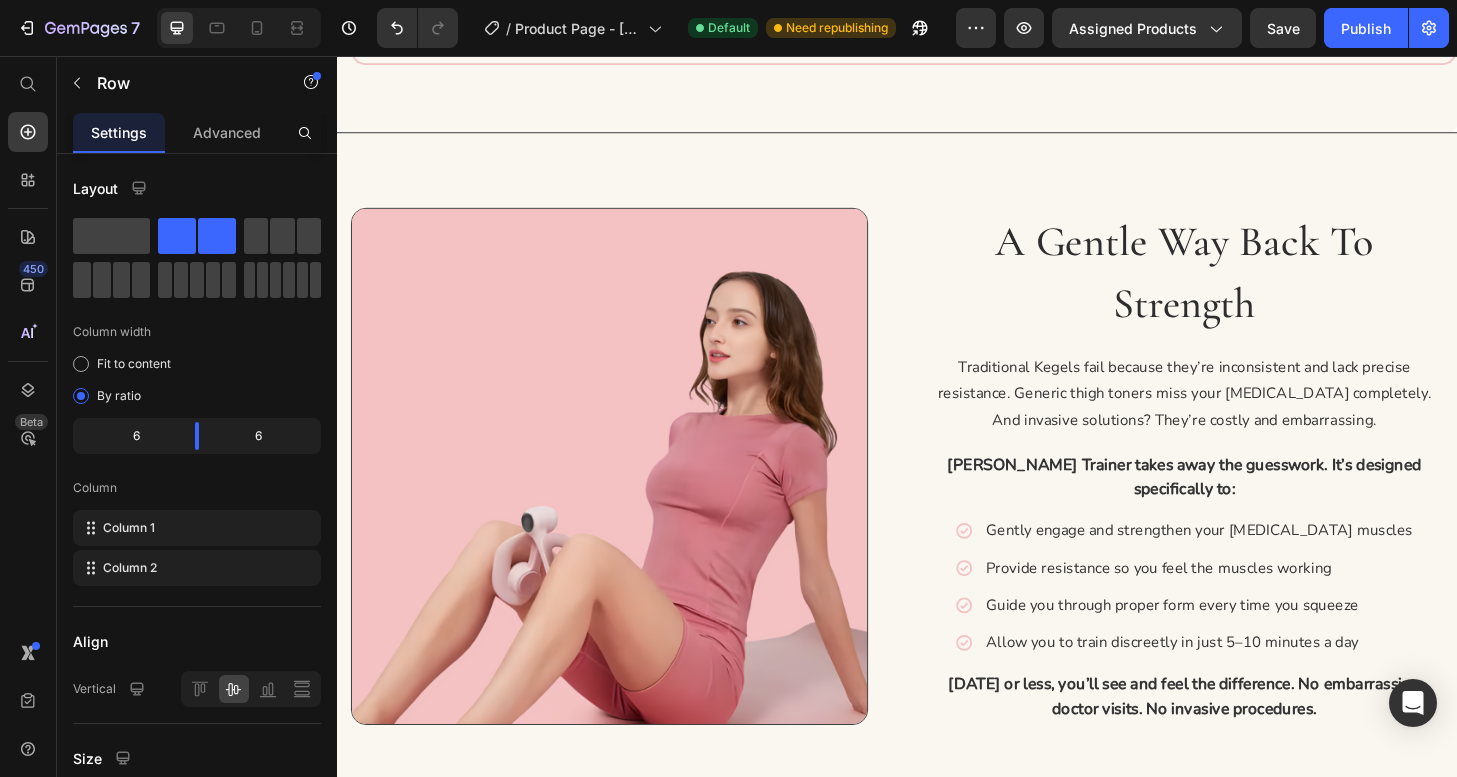 scroll, scrollTop: 3688, scrollLeft: 0, axis: vertical 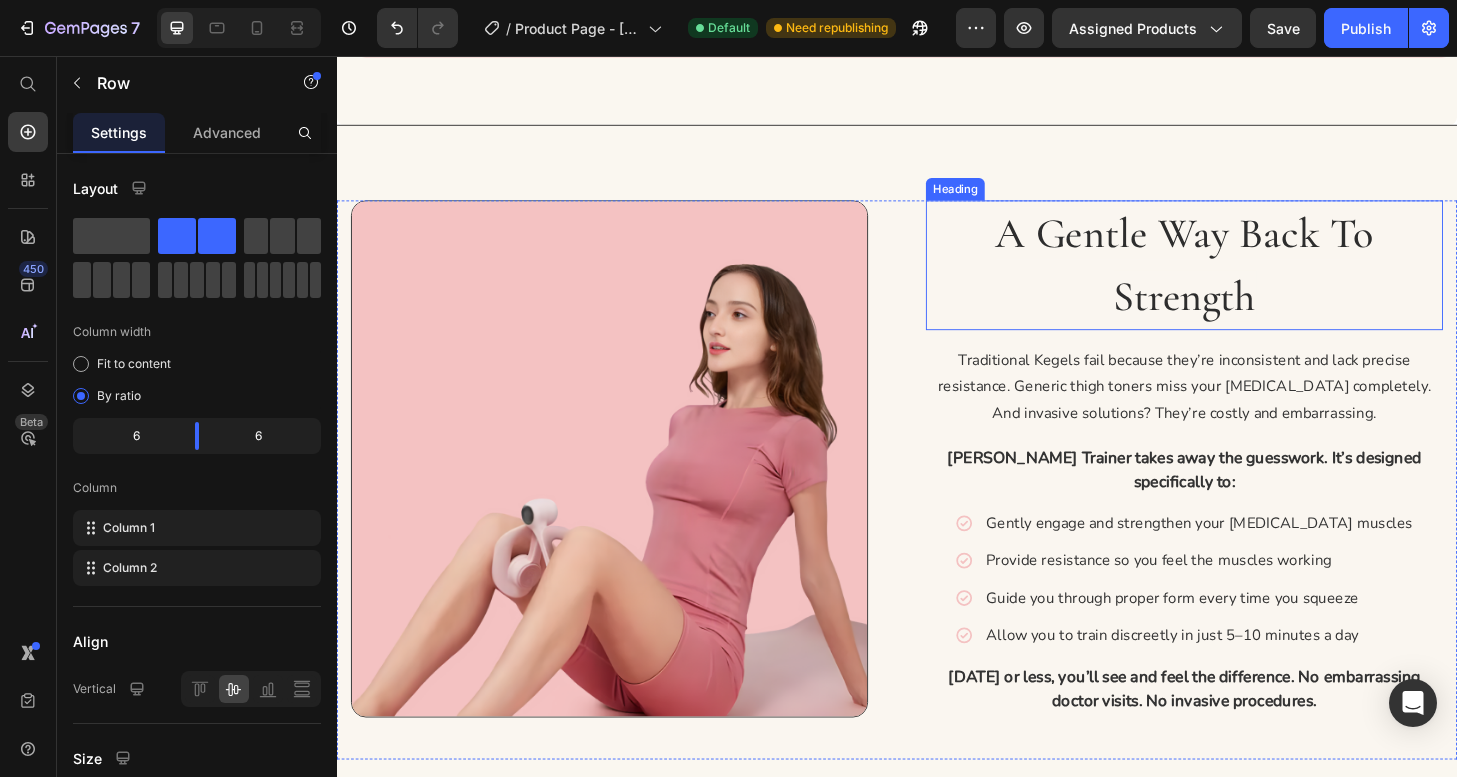click on "A Gentle Way Back to Strength" at bounding box center (1245, 280) 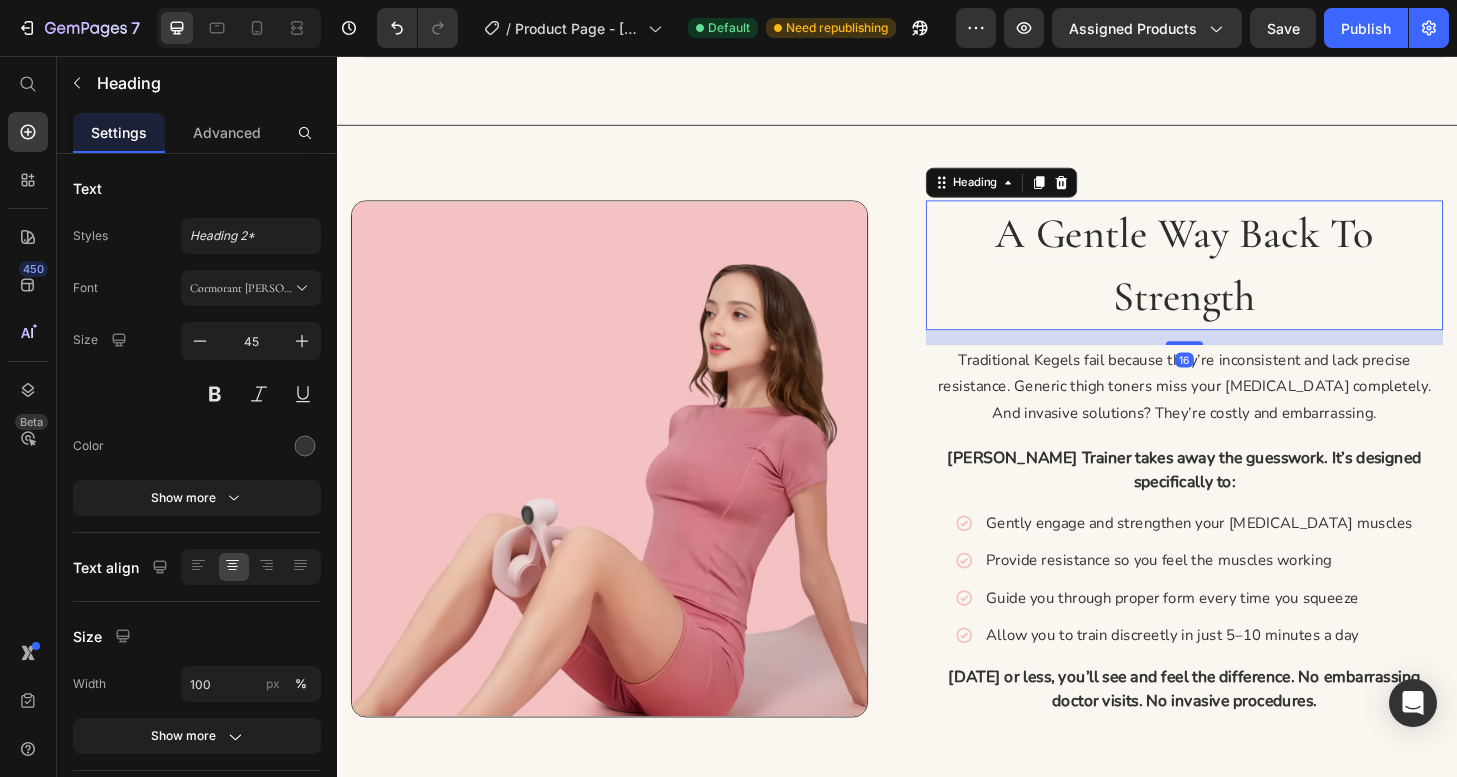 click on "A Gentle Way Back to Strength" at bounding box center (1245, 280) 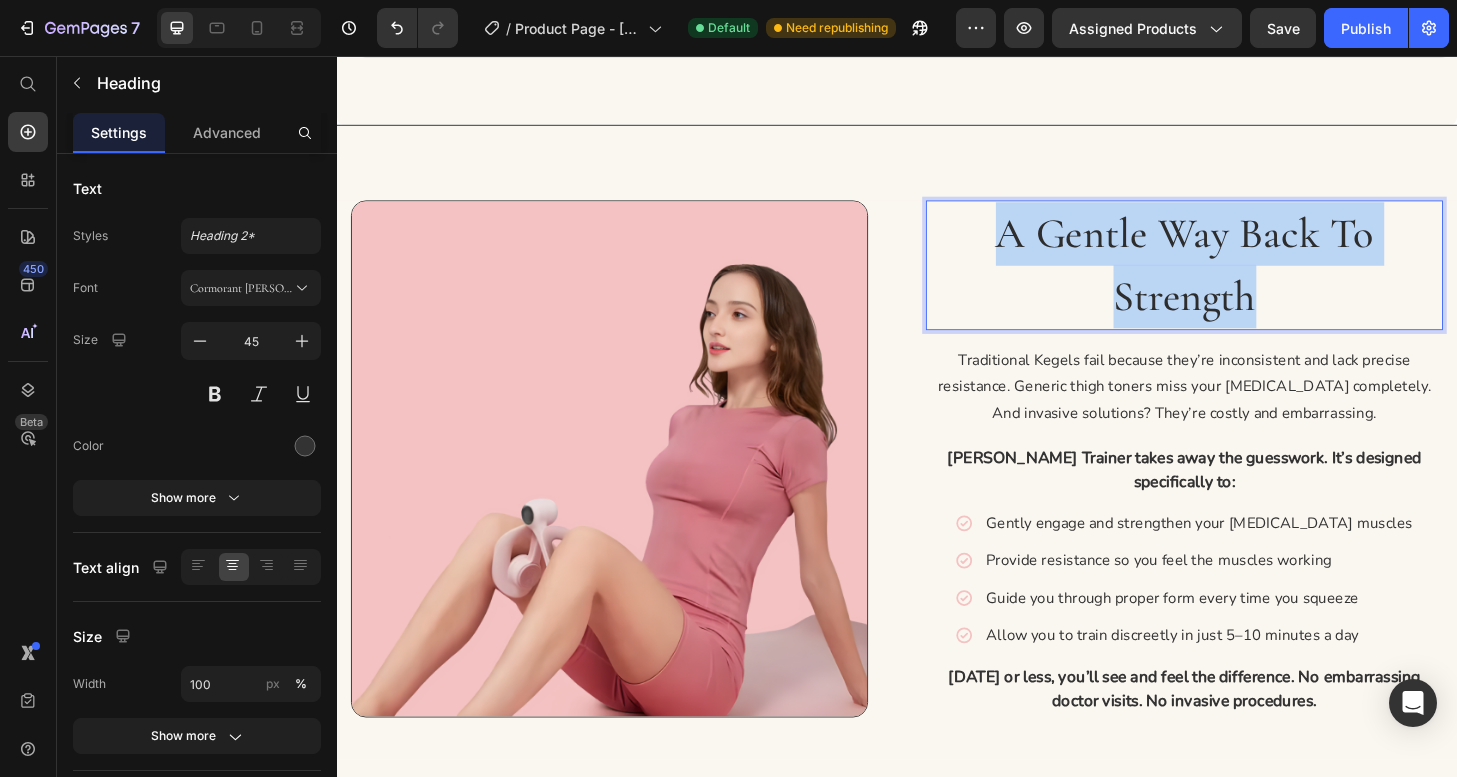drag, startPoint x: 1321, startPoint y: 323, endPoint x: 1021, endPoint y: 240, distance: 311.27 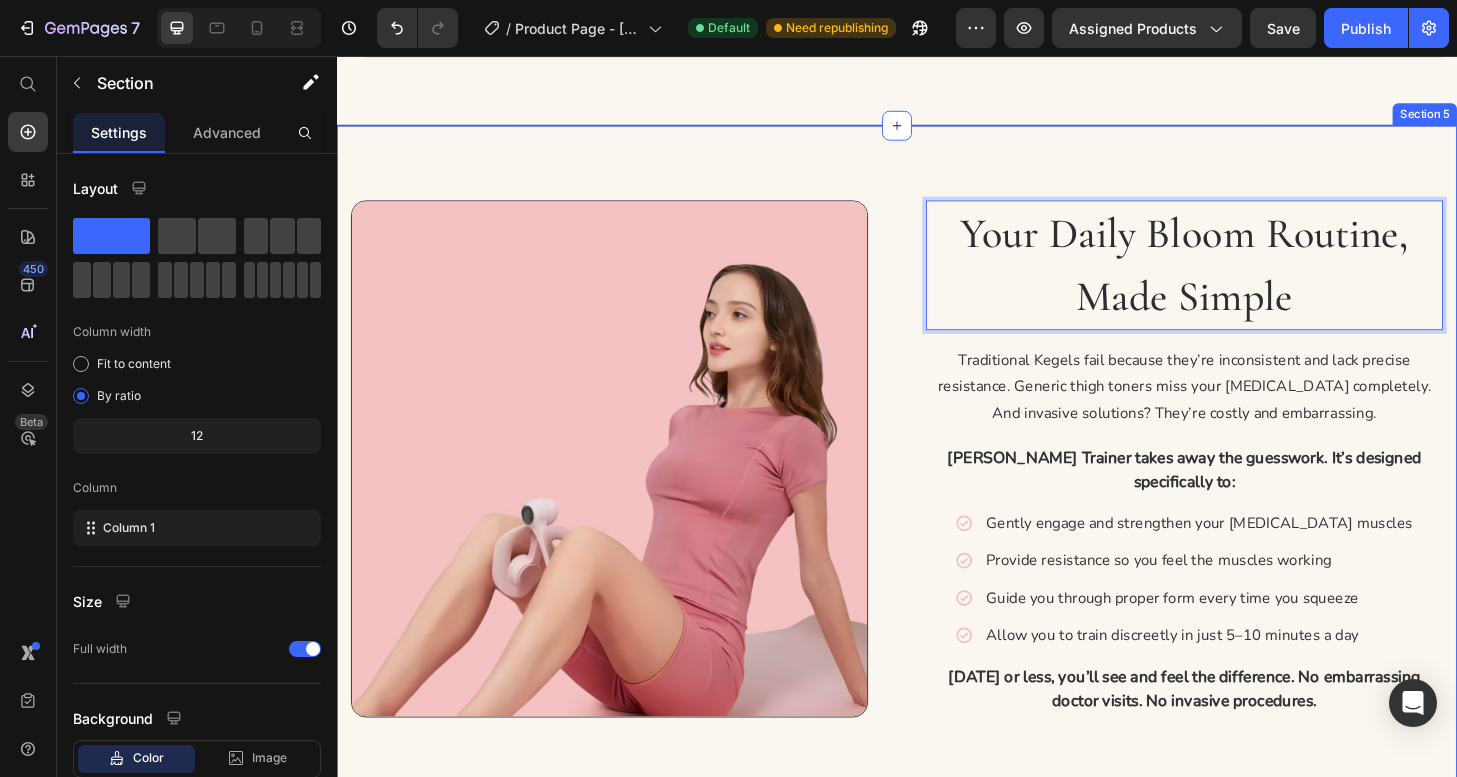 click on "Your Daily Bloom Routine, Made Simple Heading   16 Traditional Kegels fail because they’re inconsistent and lack precise resistance. Generic thigh toners miss your pelvic floor completely. And invasive solutions? They’re costly and embarrassing. Text Block Bloom Trainer takes away the guesswork. It’s designed specifically to: Text Block
Icon Gently engage and strengthen your pelvic floor muscles Text Block
Icon Provide resistance so you feel the muscles working Text Block
Icon Guide you through proper form every time you squeeze Text Block
Icon Allow you to train discreetly in just 5–10 minutes a day Text Block Advanced list In 3 weeks or less, you’ll see and feel the difference. No embarrassing doctor visits. No invasive procedures. Text Block Row Row Image Row Section 5" at bounding box center (937, 510) 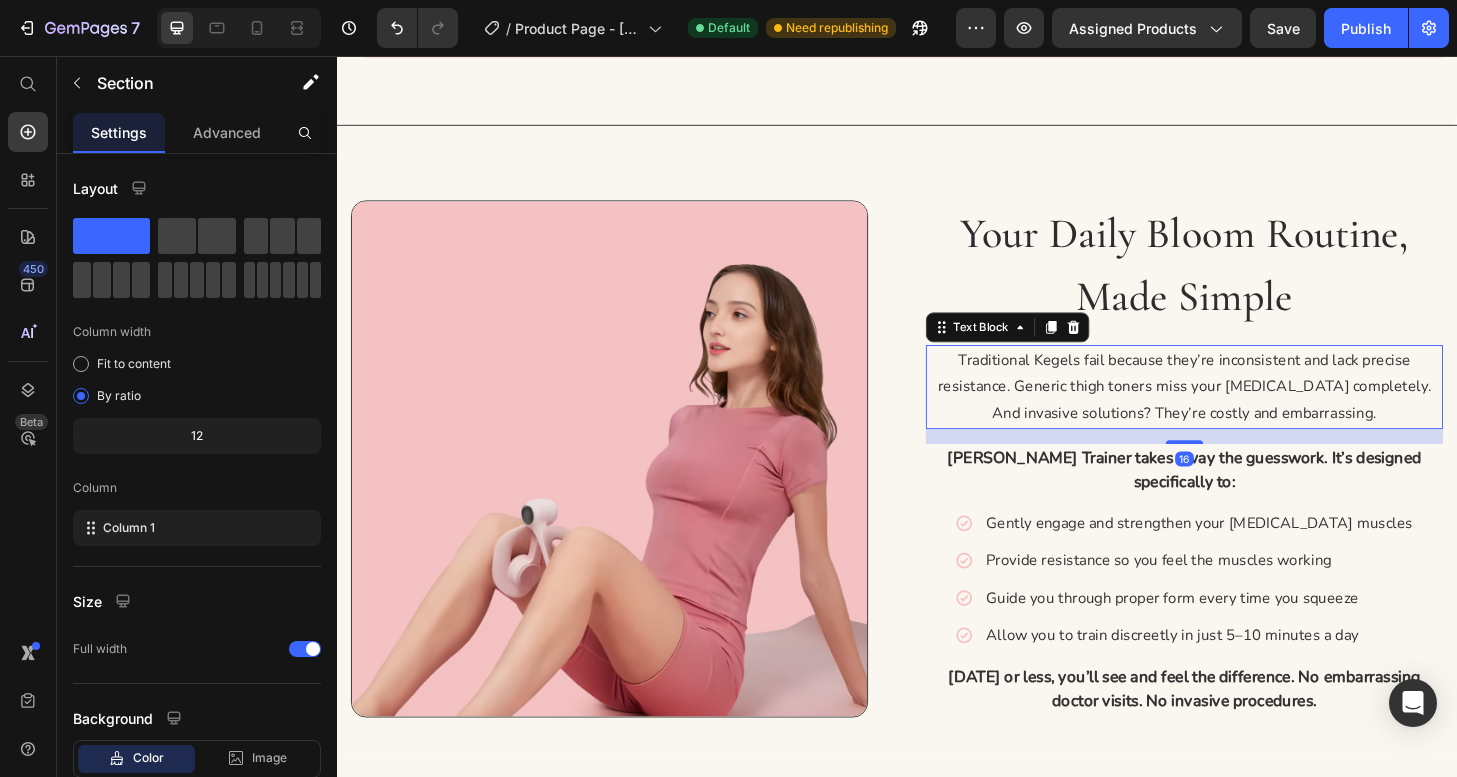 click on "Traditional Kegels fail because they’re inconsistent and lack precise resistance. Generic thigh toners miss your pelvic floor completely. And invasive solutions? They’re costly and embarrassing." at bounding box center [1245, 411] 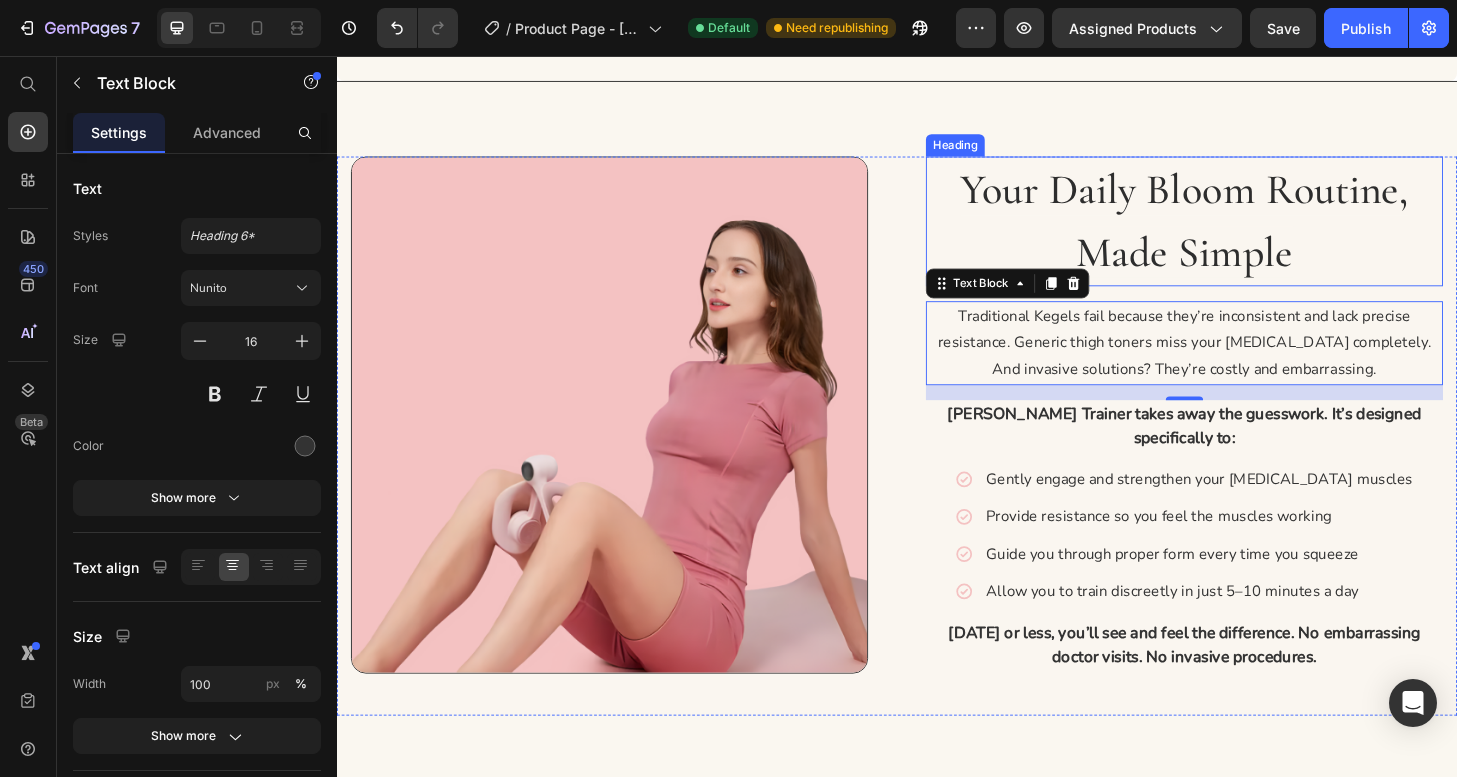 scroll, scrollTop: 3740, scrollLeft: 0, axis: vertical 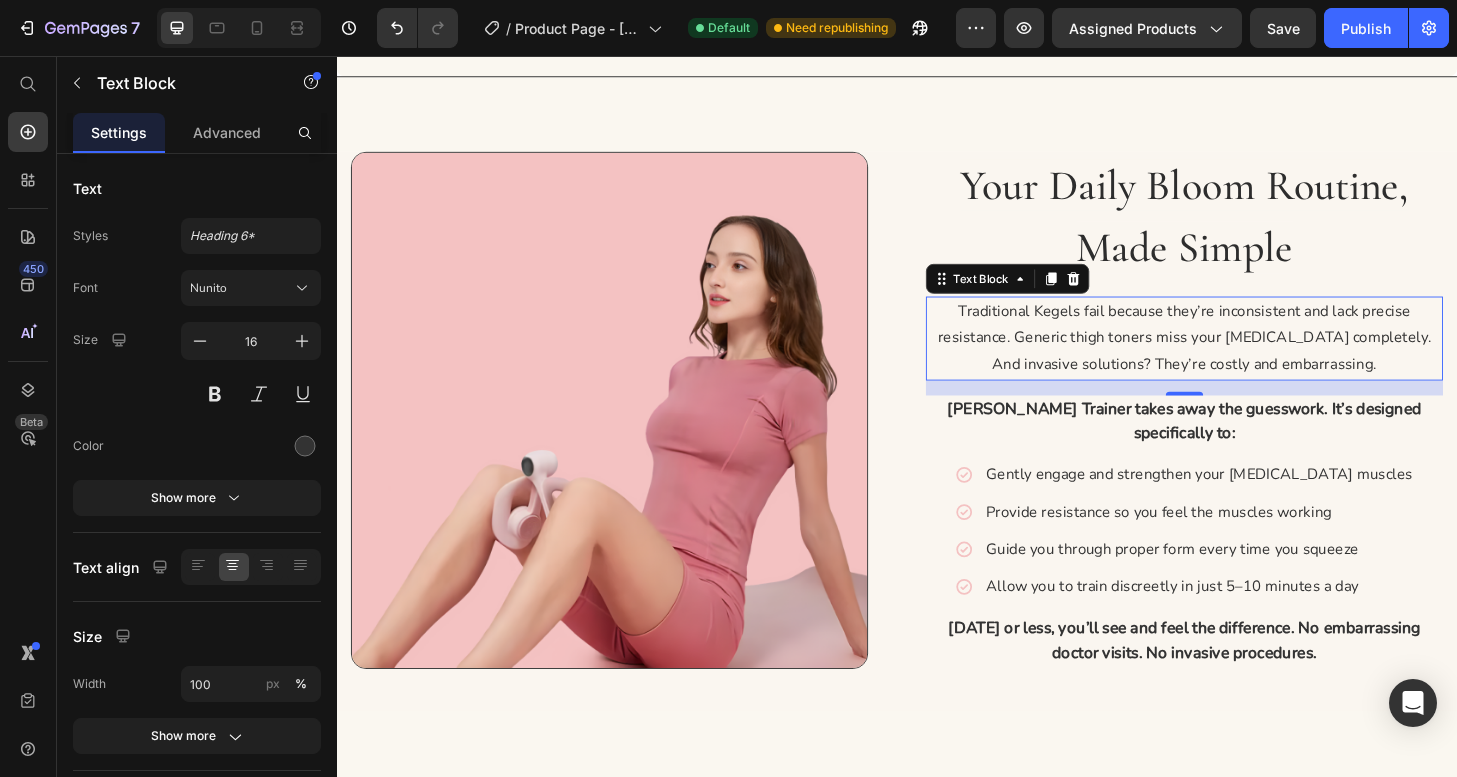 click on "16" at bounding box center [1245, 412] 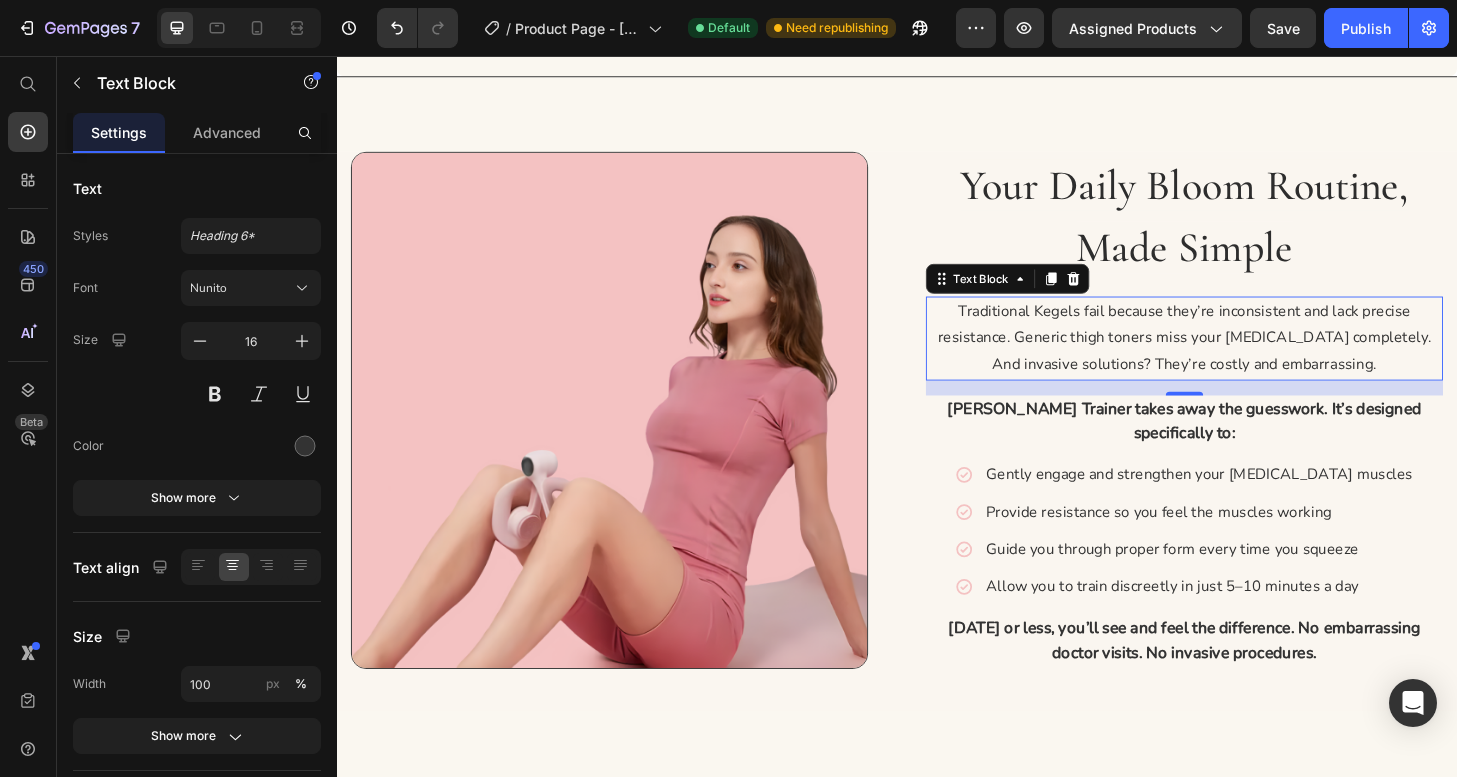 click on "Traditional Kegels fail because they’re inconsistent and lack precise resistance. Generic thigh toners miss your pelvic floor completely. And invasive solutions? They’re costly and embarrassing." at bounding box center (1245, 359) 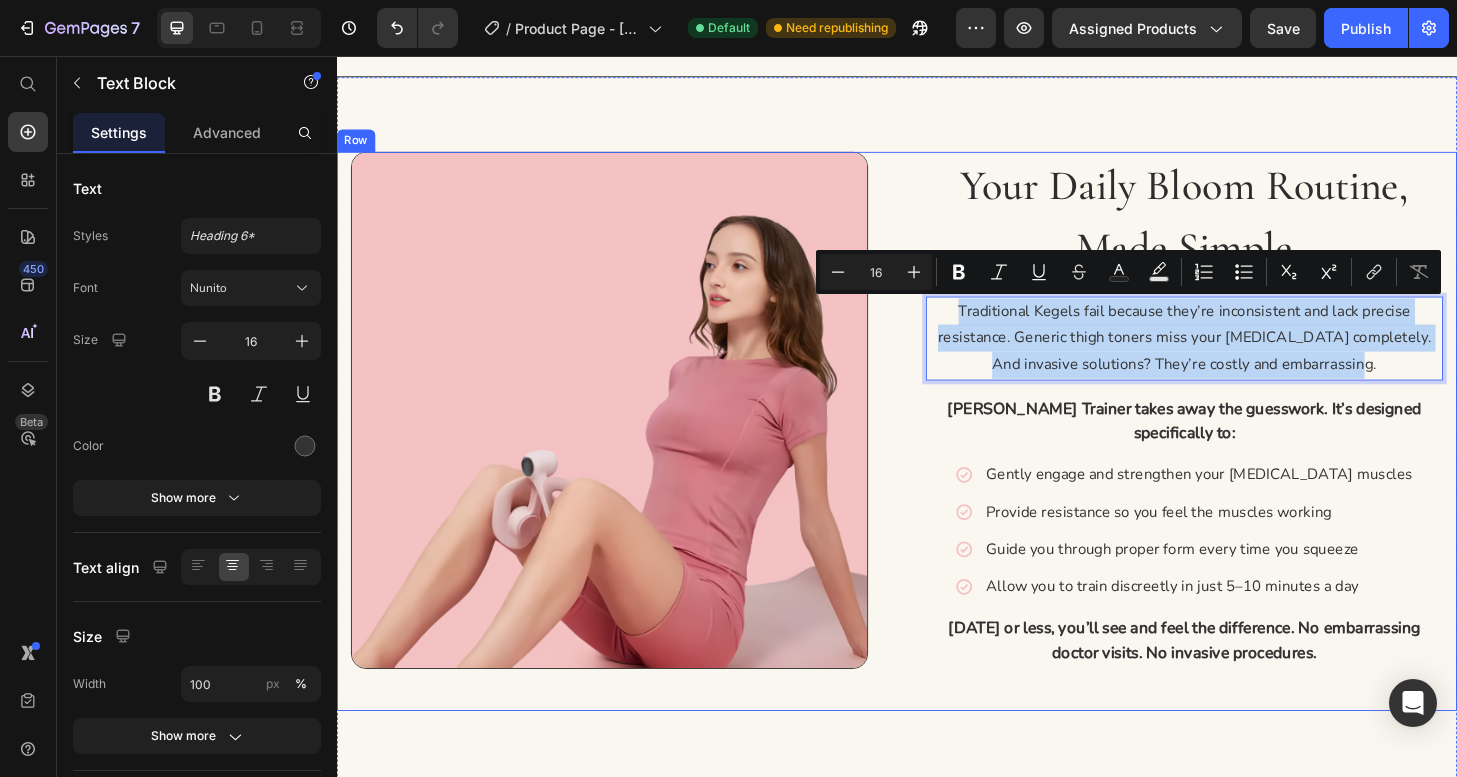drag, startPoint x: 1438, startPoint y: 392, endPoint x: 918, endPoint y: 330, distance: 523.6831 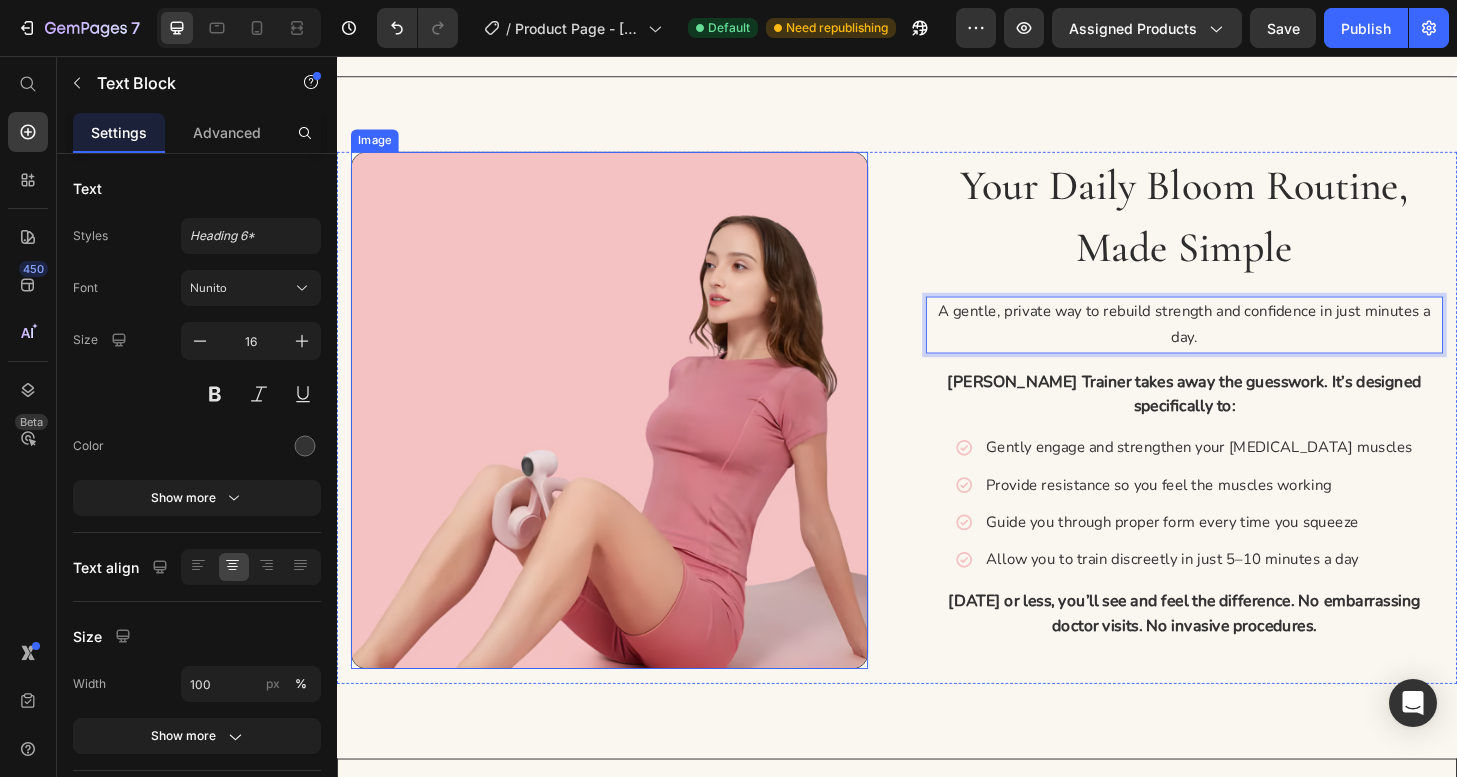 click at bounding box center (629, 436) 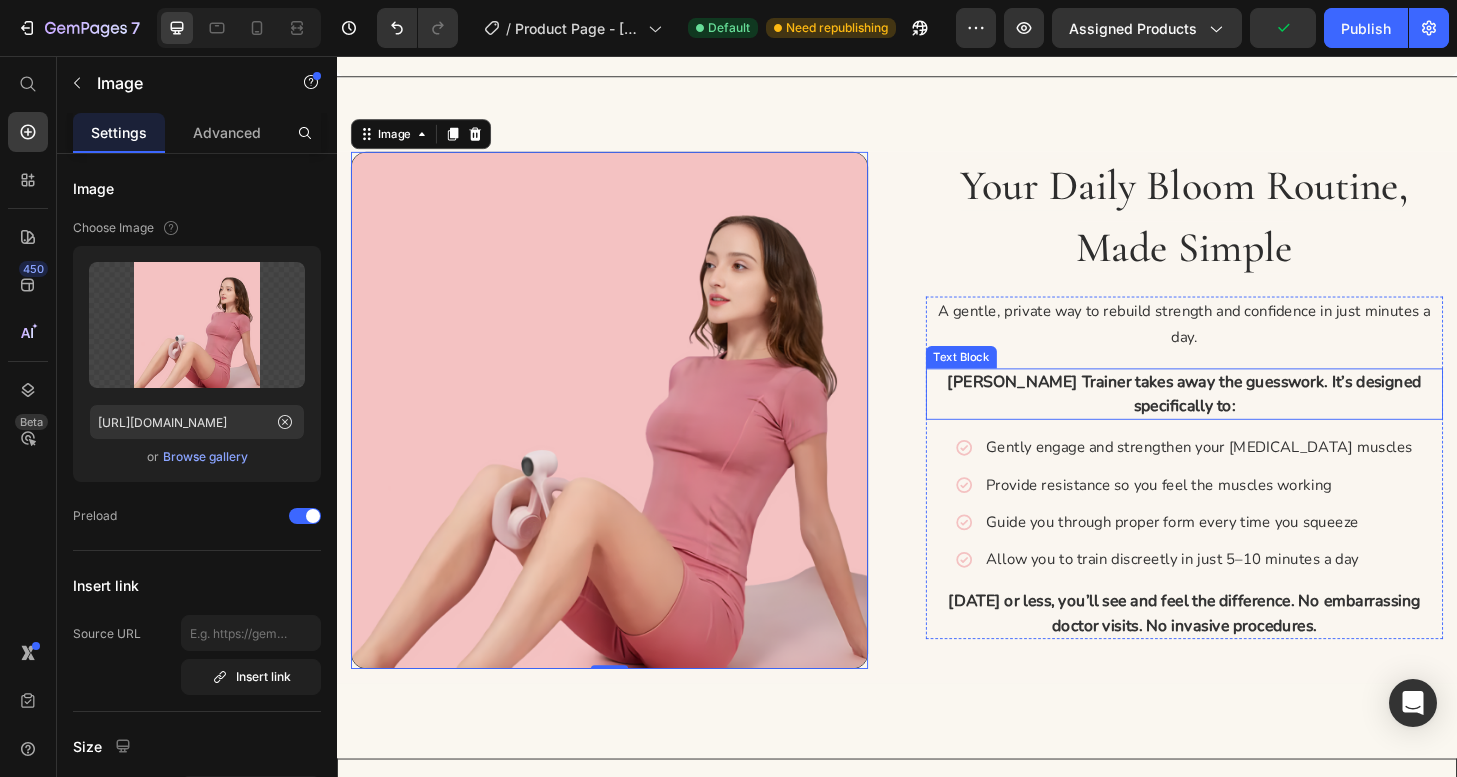 click on "Bloom Trainer takes away the guesswork. It’s designed specifically to:" at bounding box center (1245, 418) 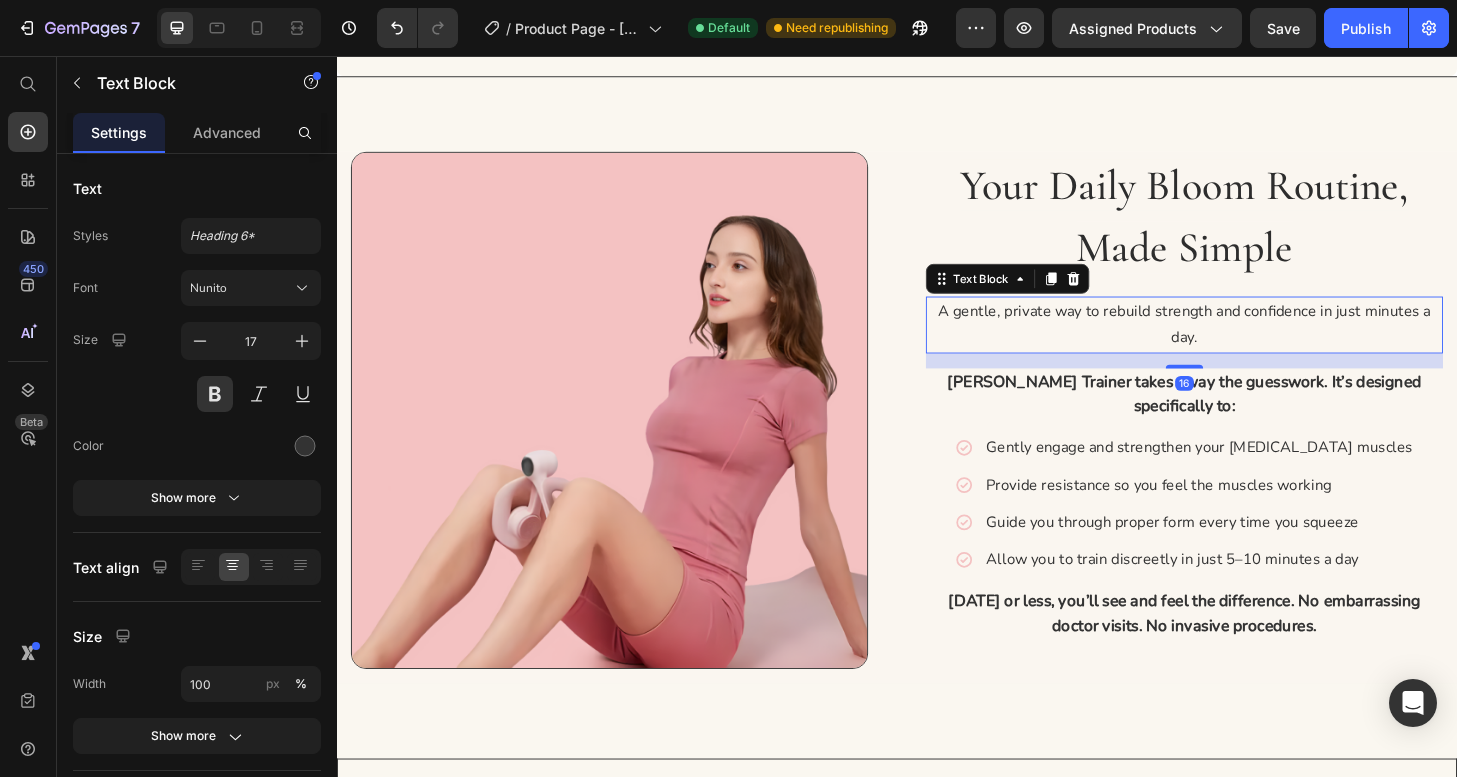 click on "A gentle, private way to rebuild strength and confidence in just minutes a day." at bounding box center (1245, 345) 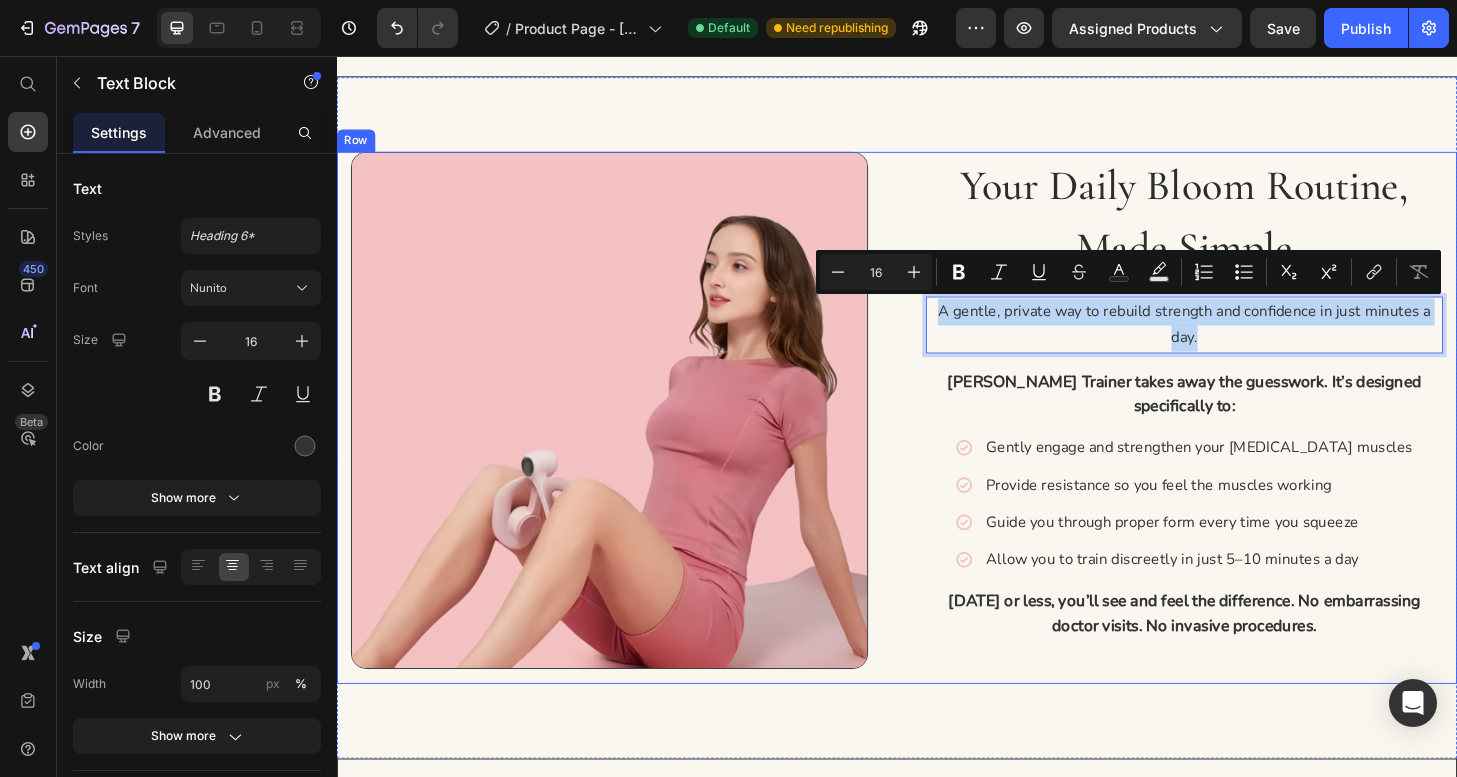 drag, startPoint x: 1281, startPoint y: 361, endPoint x: 911, endPoint y: 326, distance: 371.65173 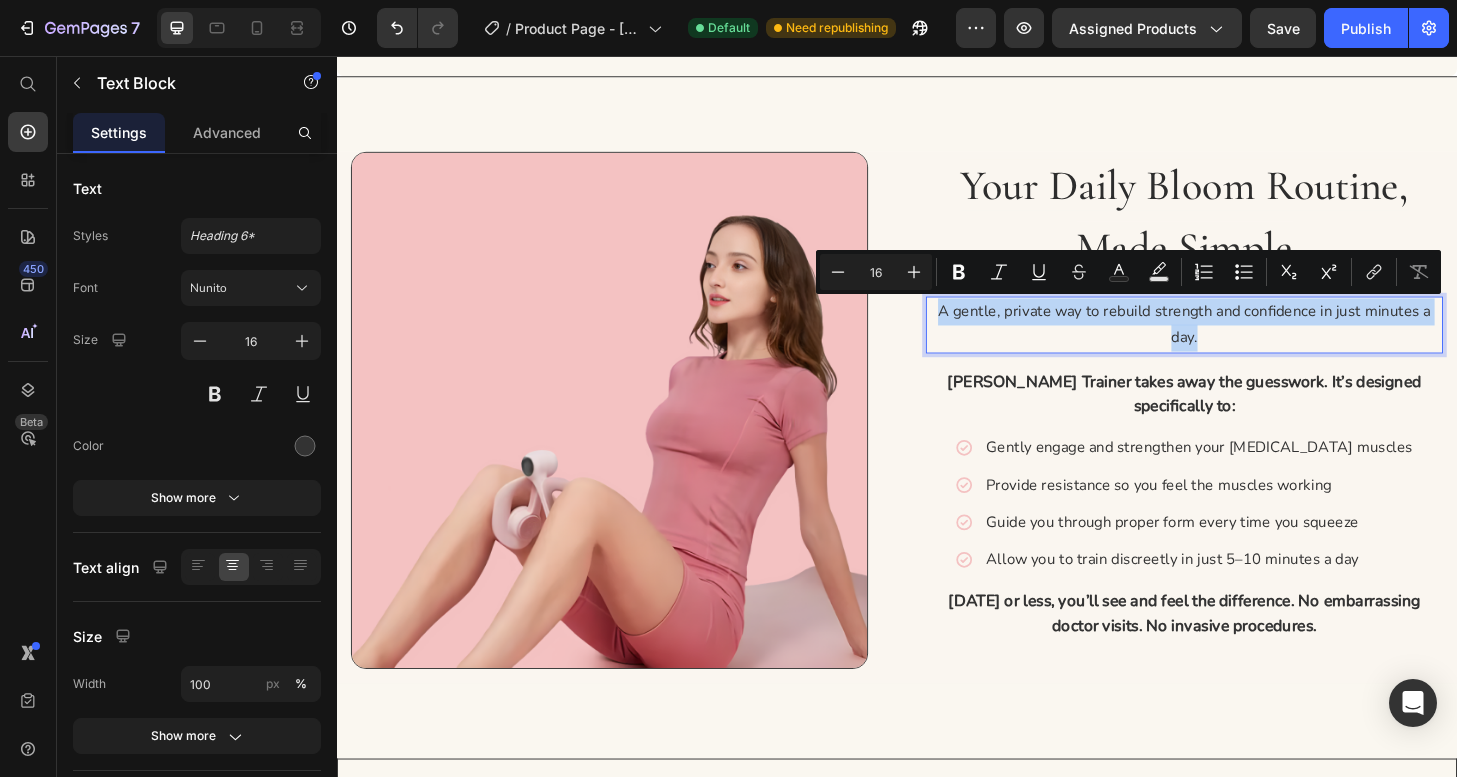 click on "A gentle, private way to rebuild strength and confidence in just minutes a day. Text Block   16 Bloom Trainer takes away the guesswork. It’s designed specifically to: Text Block
Icon Gently engage and strengthen your pelvic floor muscles Text Block
Icon Provide resistance so you feel the muscles working Text Block
Icon Guide you through proper form every time you squeeze Text Block
Icon Allow you to train discreetly in just 5–10 minutes a day Text Block Advanced list In 3 weeks or less, you’ll see and feel the difference. No embarrassing doctor visits. No invasive procedures. Text Block" at bounding box center [1245, 498] 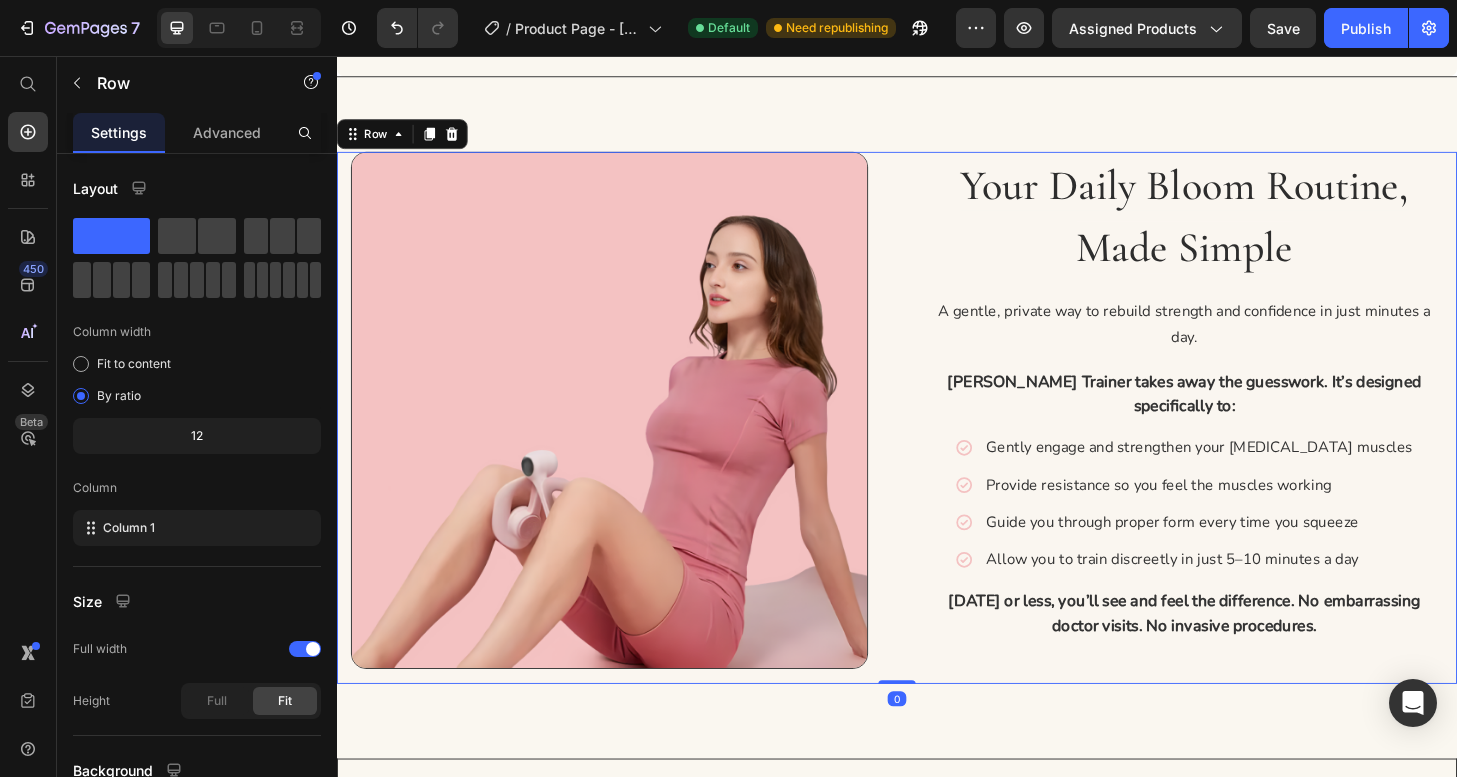 click on "⁠⁠⁠⁠⁠⁠⁠ Your Daily Bloom Routine, Made Simple Heading A gentle, private way to rebuild strength and confidence in just minutes a day. Text Block Bloom Trainer takes away the guesswork. It’s designed specifically to: Text Block
Icon Gently engage and strengthen your pelvic floor muscles Text Block
Icon Provide resistance so you feel the muscles working Text Block
Icon Guide you through proper form every time you squeeze Text Block
Icon Allow you to train discreetly in just 5–10 minutes a day Text Block Advanced list In 3 weeks or less, you’ll see and feel the difference. No embarrassing doctor visits. No invasive procedures. Text Block Row Row Image Row   0" at bounding box center (937, 444) 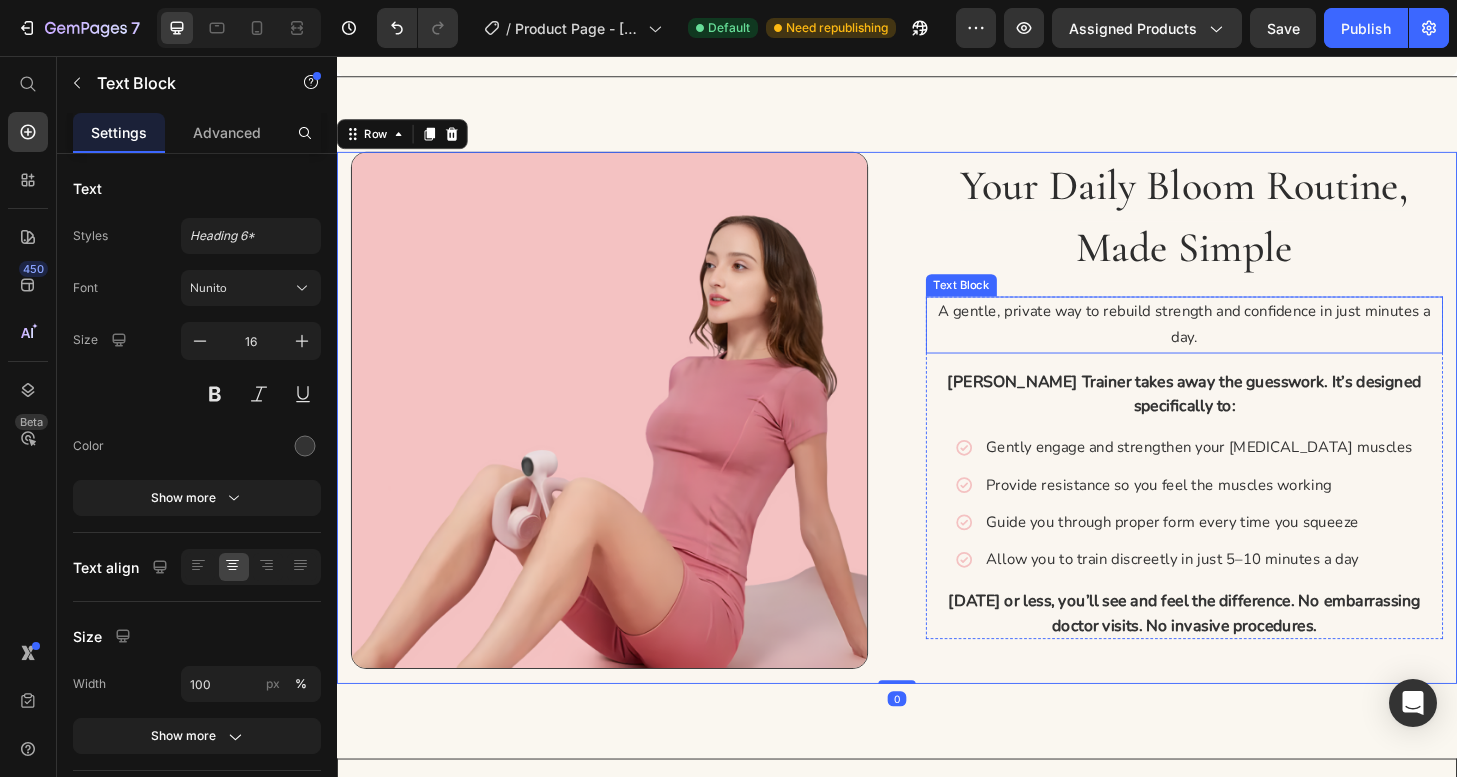 click on "A gentle, private way to rebuild strength and confidence in just minutes a day." at bounding box center [1245, 345] 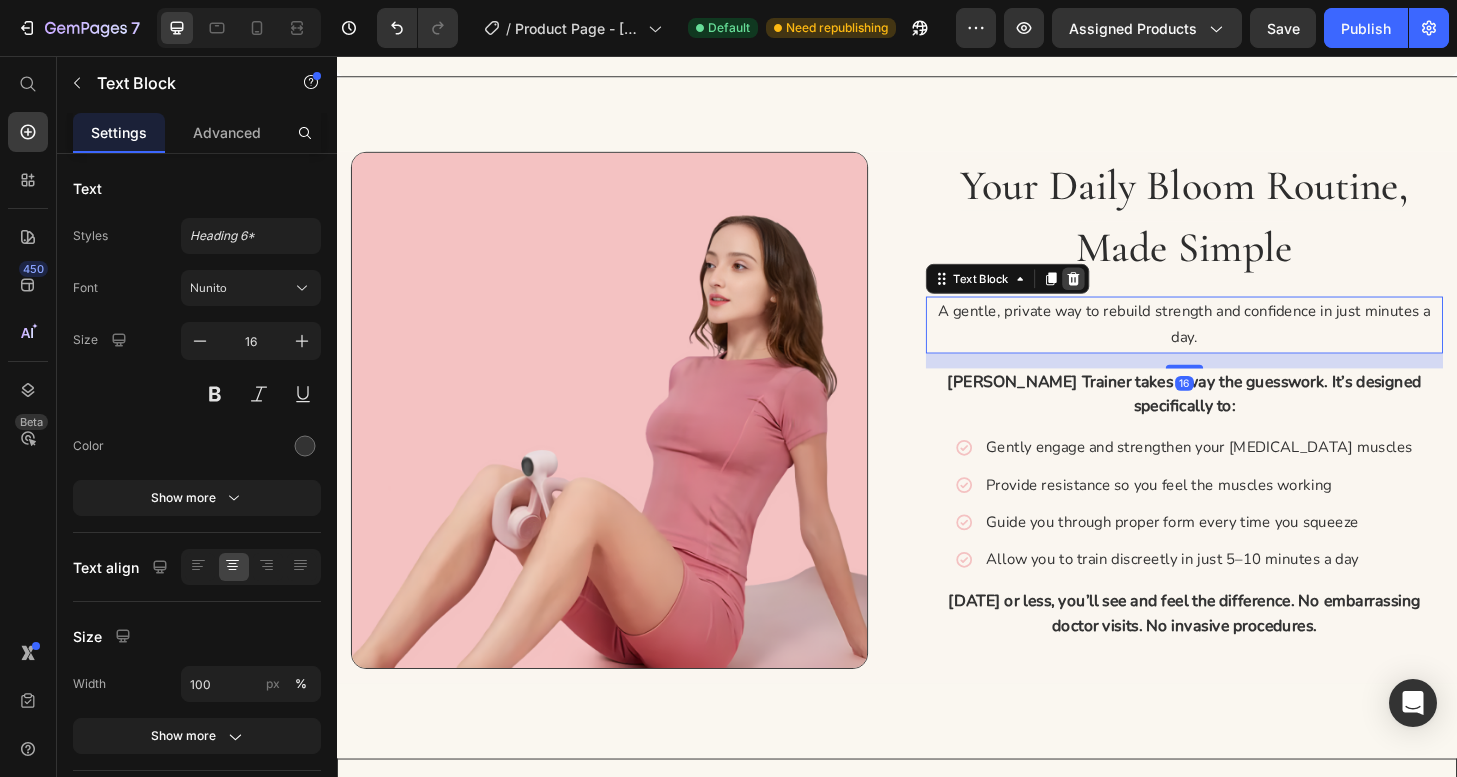 click 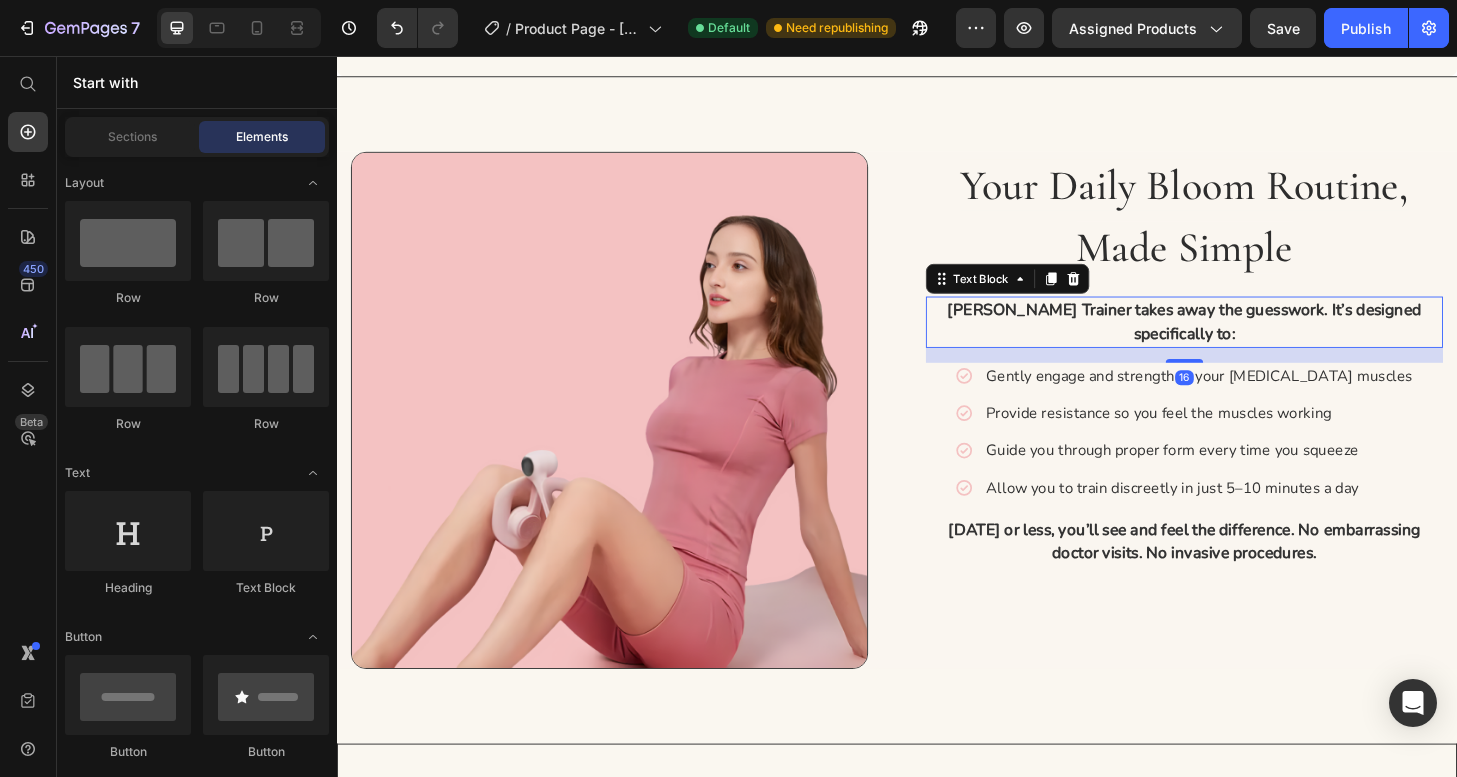 click on "Bloom Trainer takes away the guesswork. It’s designed specifically to:" at bounding box center (1245, 341) 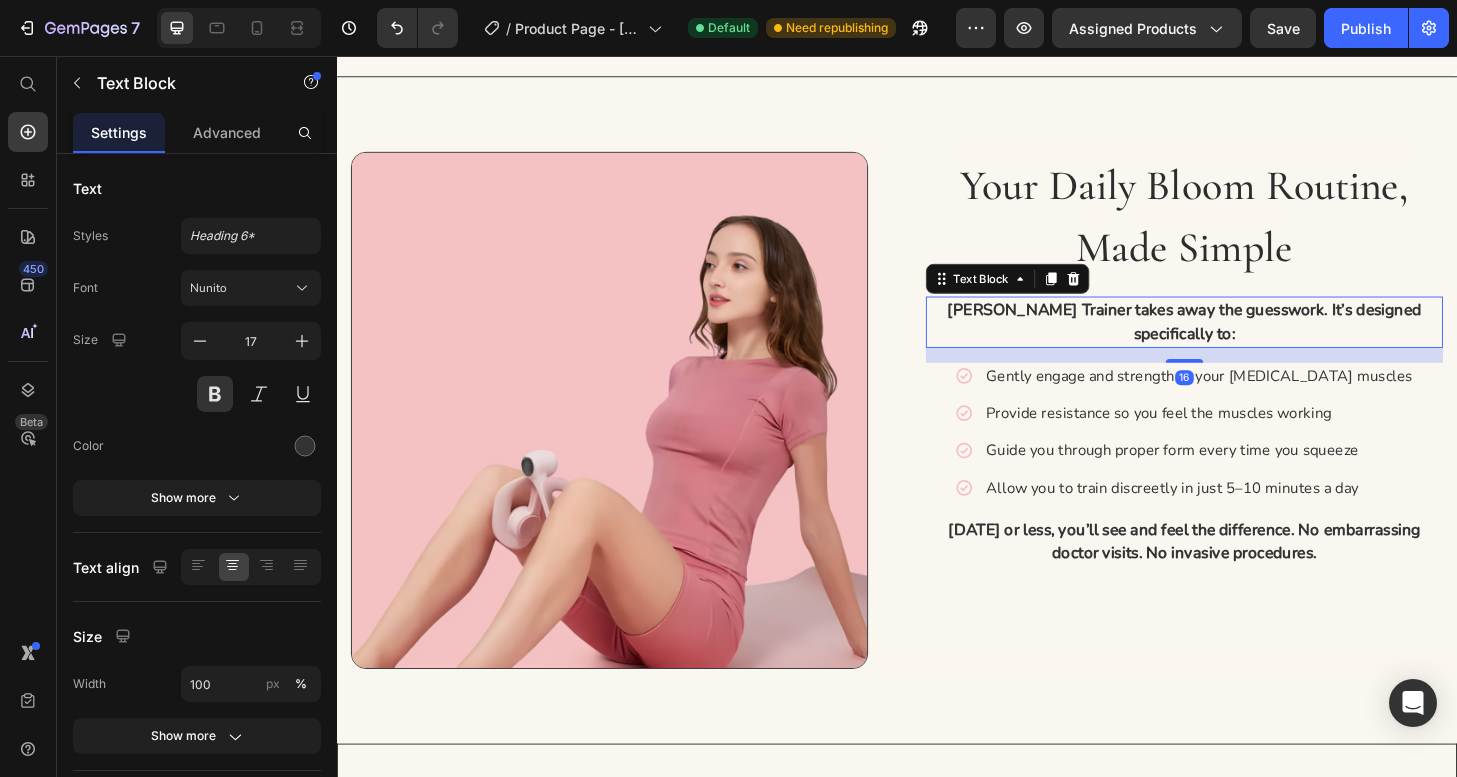click on "Bloom Trainer takes away the guesswork. It’s designed specifically to:" at bounding box center [1245, 341] 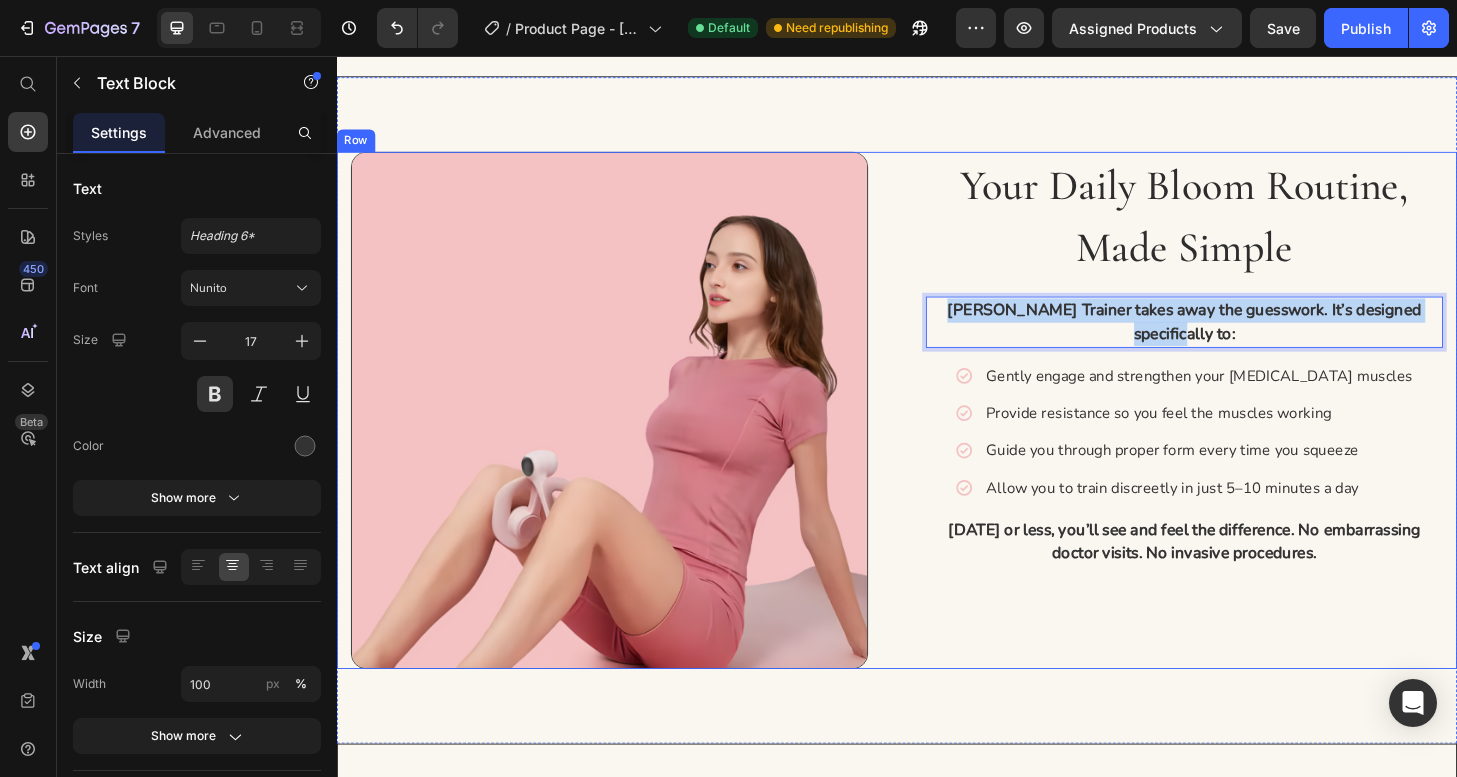 drag, startPoint x: 1516, startPoint y: 325, endPoint x: 941, endPoint y: 328, distance: 575.0078 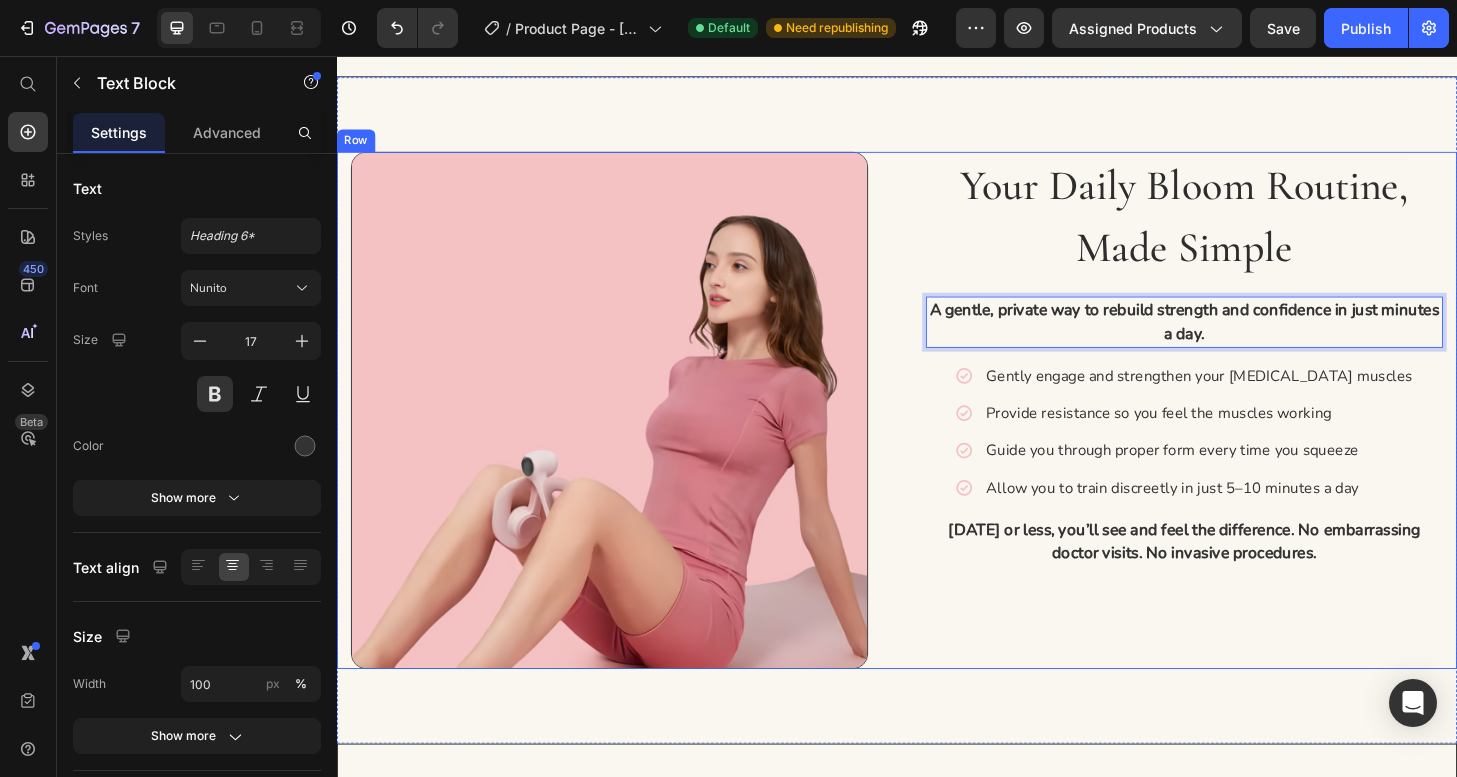 click on "⁠⁠⁠⁠⁠⁠⁠ Your Daily Bloom Routine, Made Simple Heading A gentle, private way to rebuild strength and confidence in just minutes a day. Text Block   16
Icon Gently engage and strengthen your pelvic floor muscles Text Block
Icon Provide resistance so you feel the muscles working Text Block
Icon Guide you through proper form every time you squeeze Text Block
Icon Allow you to train discreetly in just 5–10 minutes a day Text Block Advanced list In 3 weeks or less, you’ll see and feel the difference. No embarrassing doctor visits. No invasive procedures. Text Block Row Row Image Row" at bounding box center [937, 436] 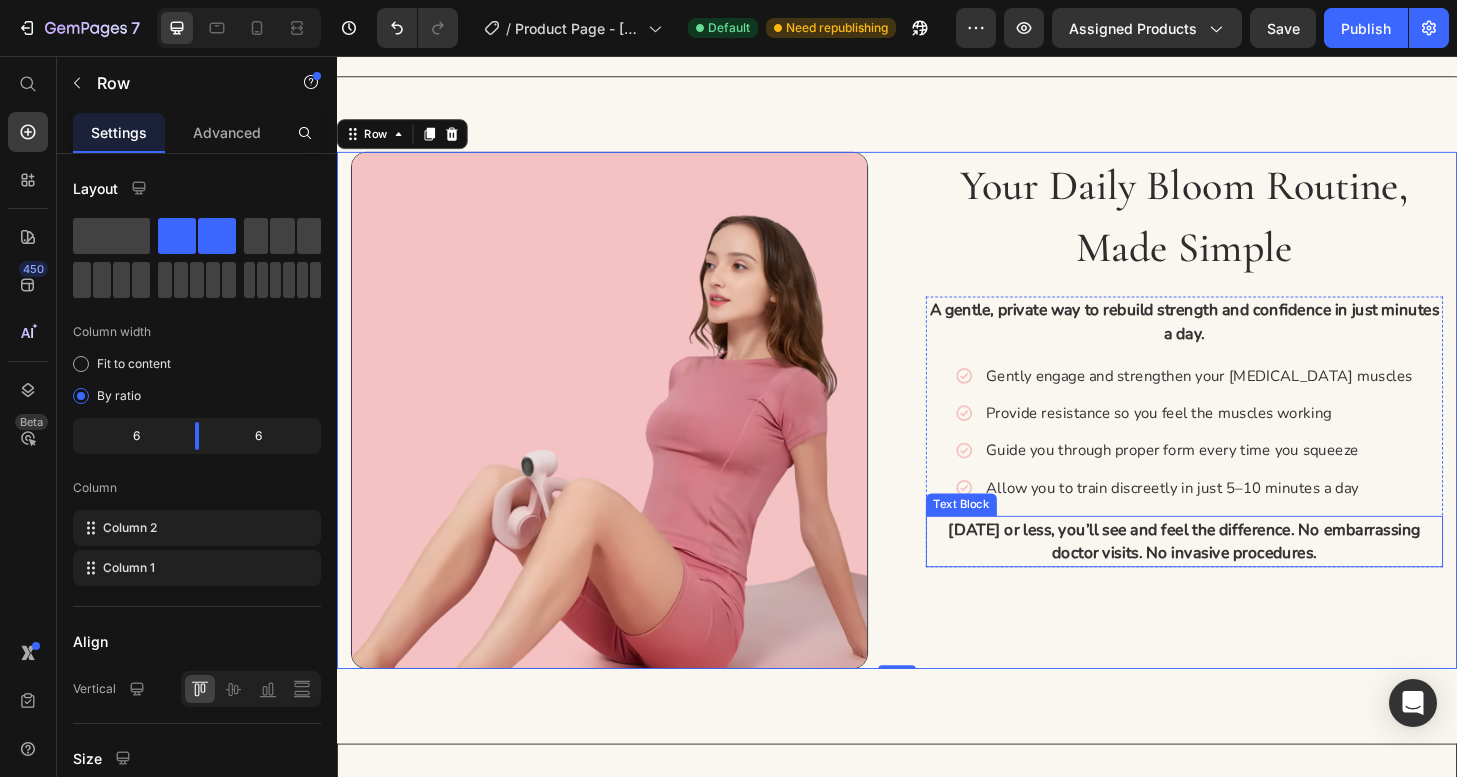 click on "In 3 weeks or less, you’ll see and feel the difference. No embarrassing doctor visits. No invasive procedures." at bounding box center [1245, 576] 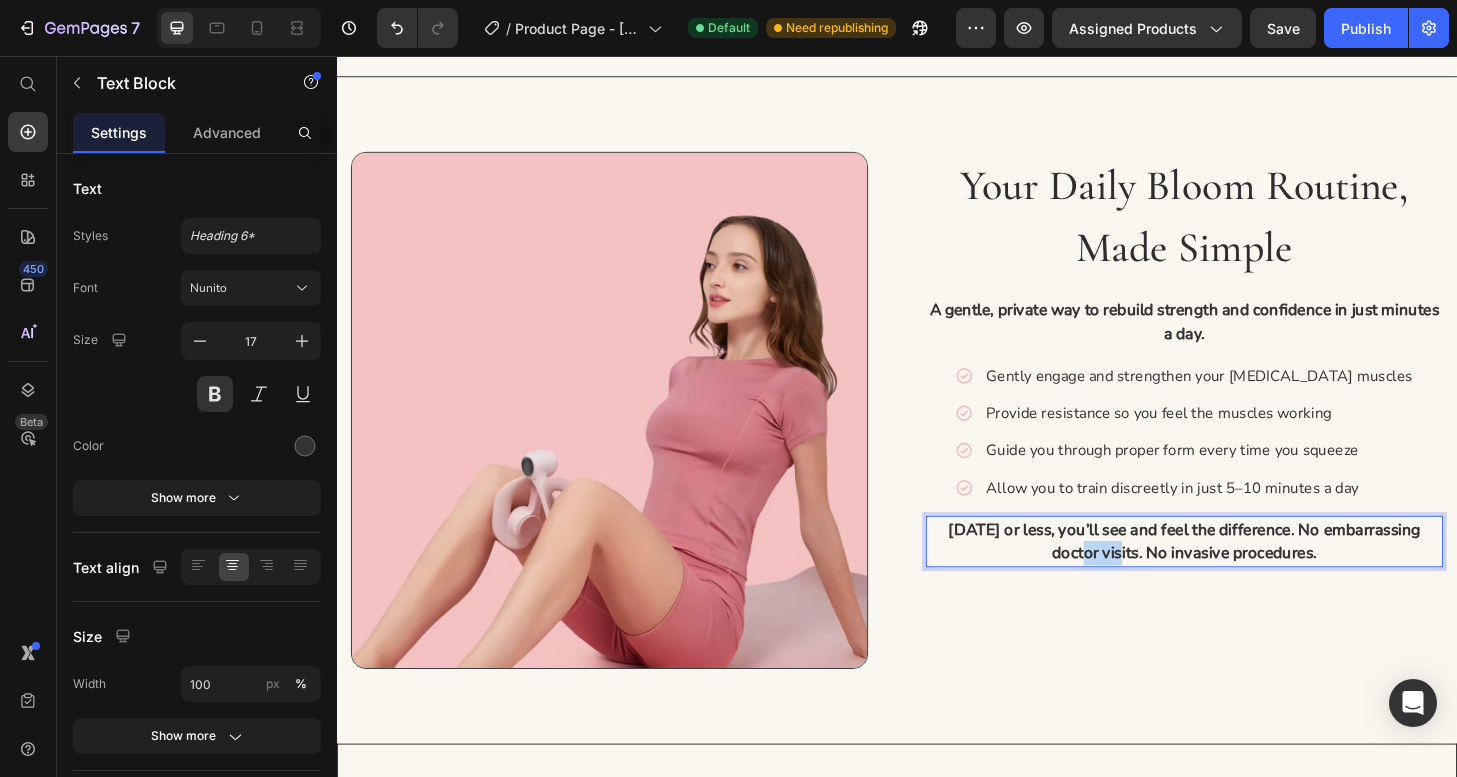 click on "In 3 weeks or less, you’ll see and feel the difference. No embarrassing doctor visits. No invasive procedures." at bounding box center [1245, 576] 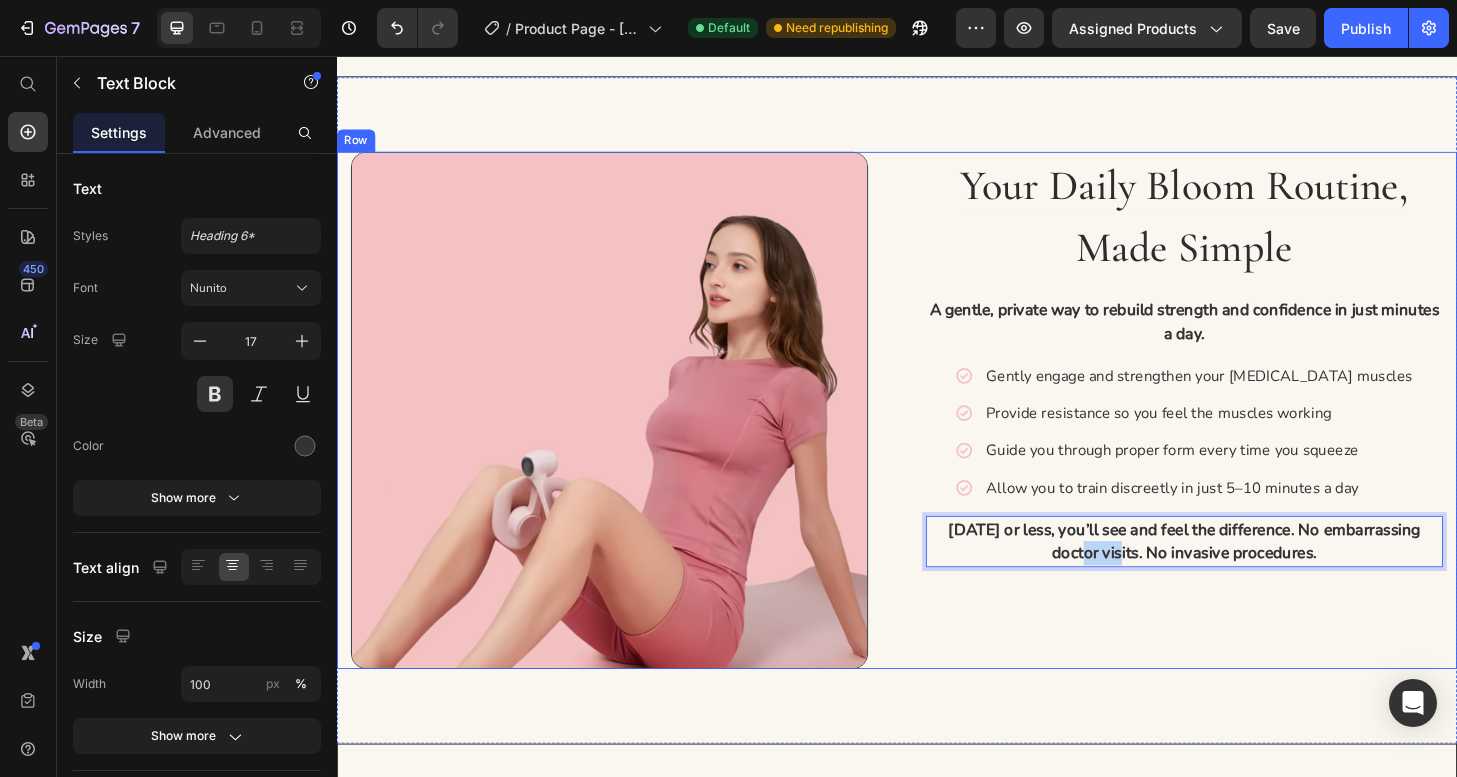 drag, startPoint x: 1417, startPoint y: 588, endPoint x: 950, endPoint y: 565, distance: 467.56604 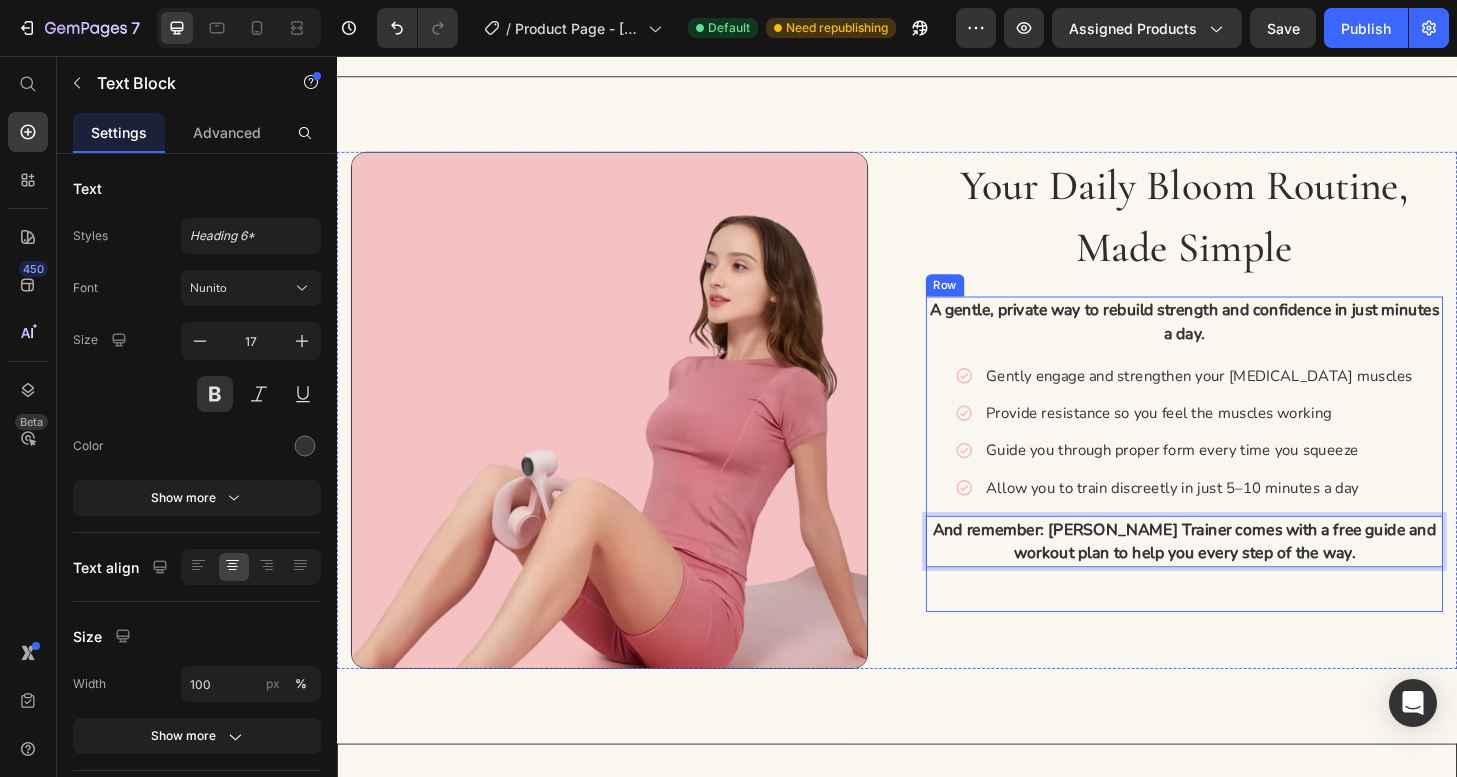 click on "A gentle, private way to rebuild strength and confidence in just minutes a day. Text Block
Icon Gently engage and strengthen your pelvic floor muscles Text Block
Icon Provide resistance so you feel the muscles working Text Block
Icon Guide you through proper form every time you squeeze Text Block
Icon Allow you to train discreetly in just 5–10 minutes a day Text Block Advanced list And remember: Bloom Trainer comes with a free guide and workout plan to help you every step of the way. Text Block   0 Row Row" at bounding box center (1245, 483) 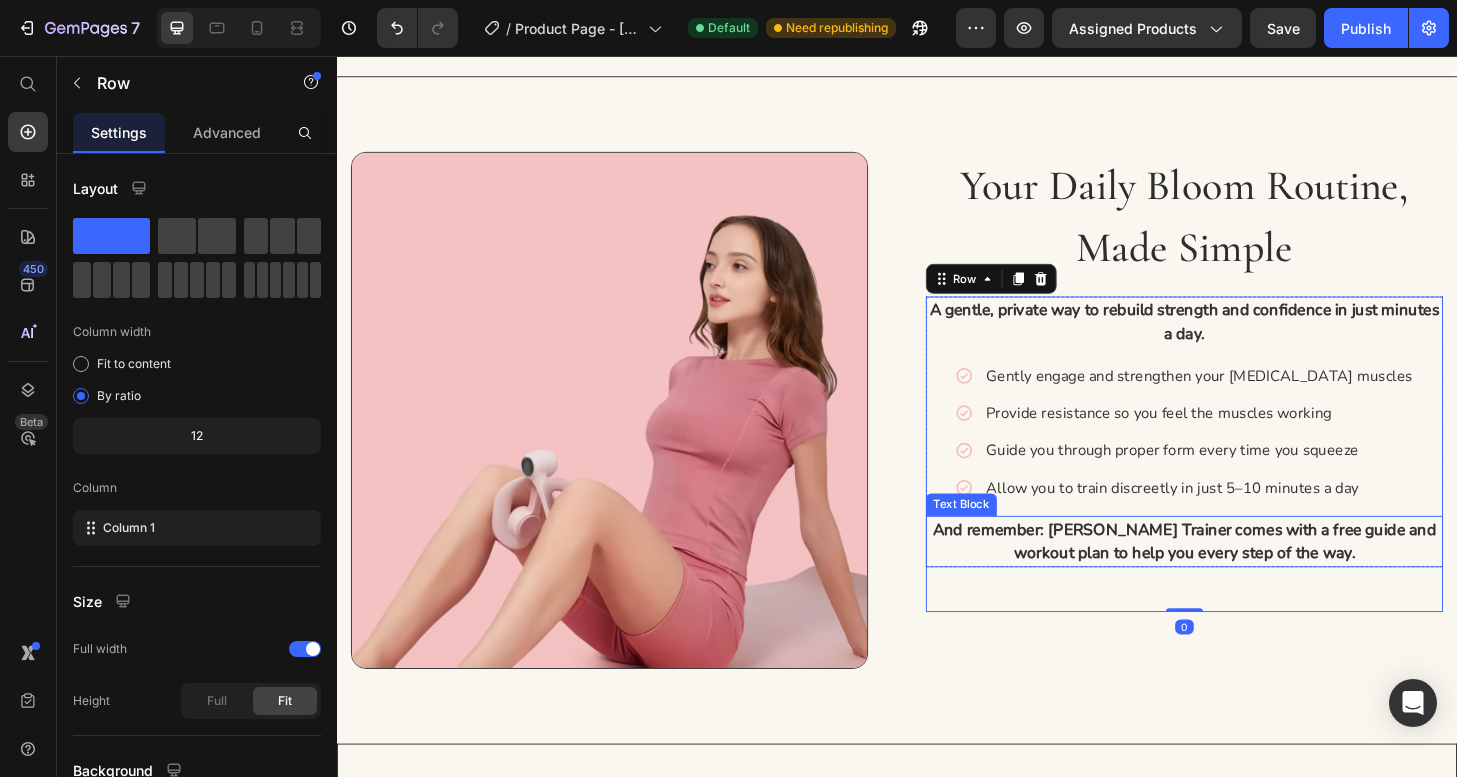click on "And remember: Bloom Trainer comes with a free guide and workout plan to help you every step of the way." at bounding box center [1245, 576] 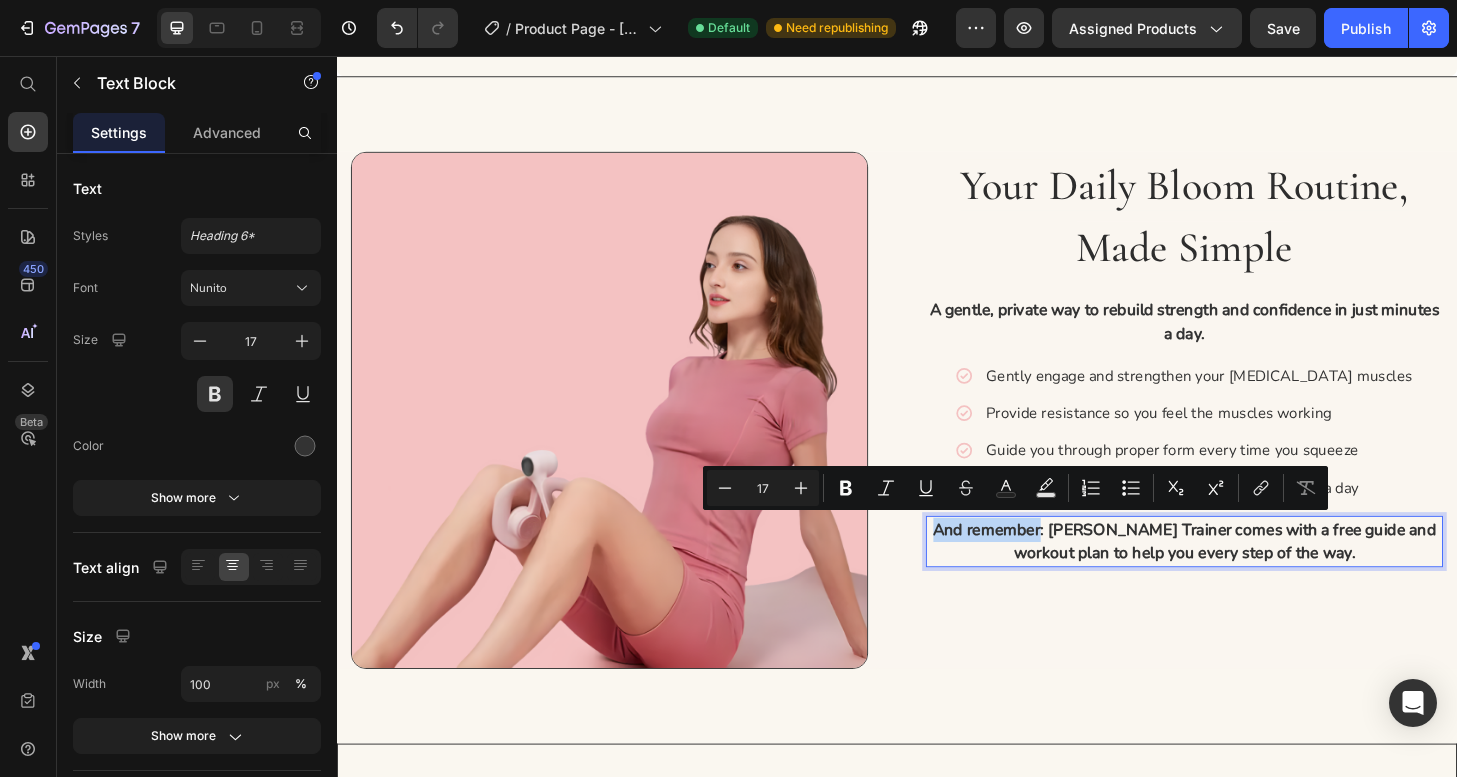 drag, startPoint x: 1098, startPoint y: 561, endPoint x: 983, endPoint y: 563, distance: 115.01739 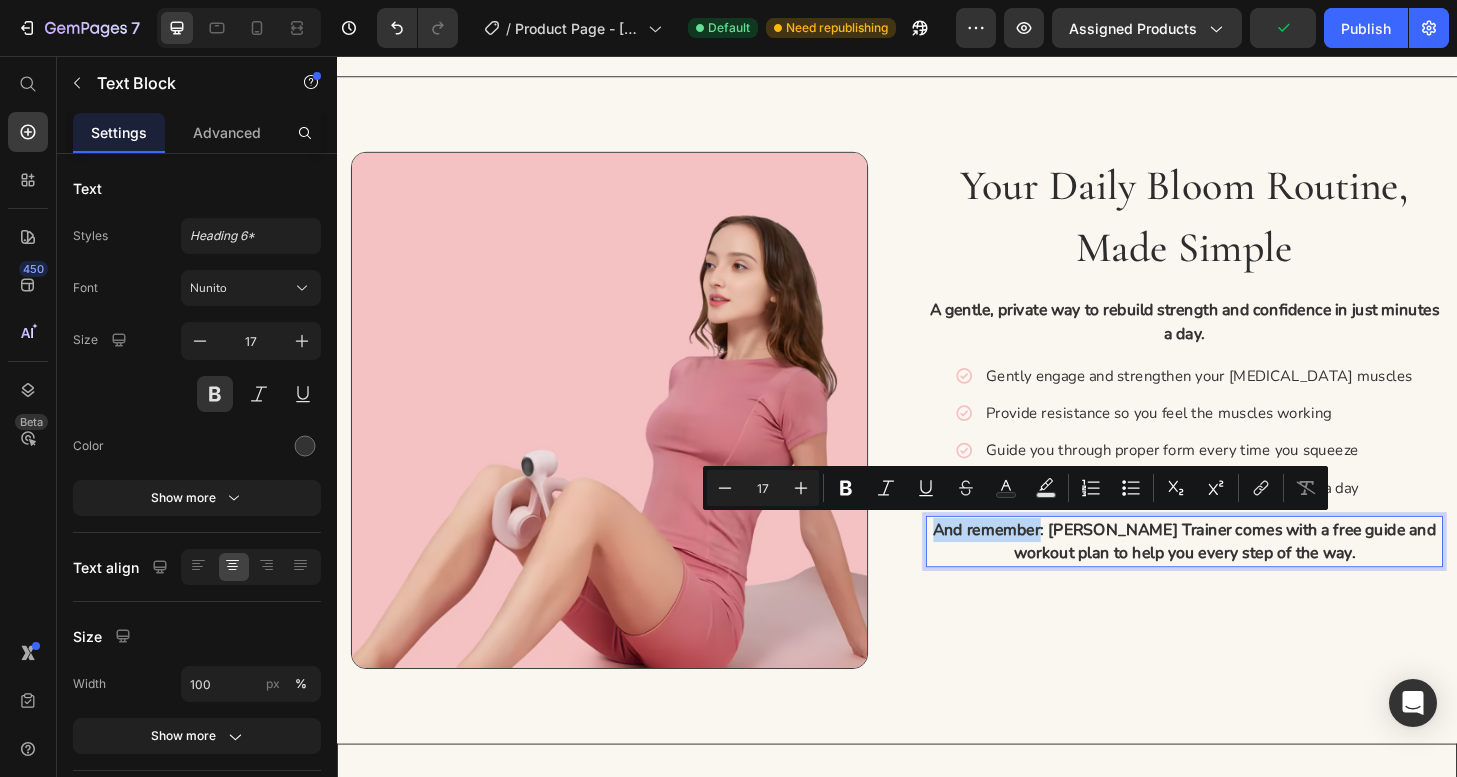 drag, startPoint x: 1101, startPoint y: 562, endPoint x: 983, endPoint y: 560, distance: 118.016945 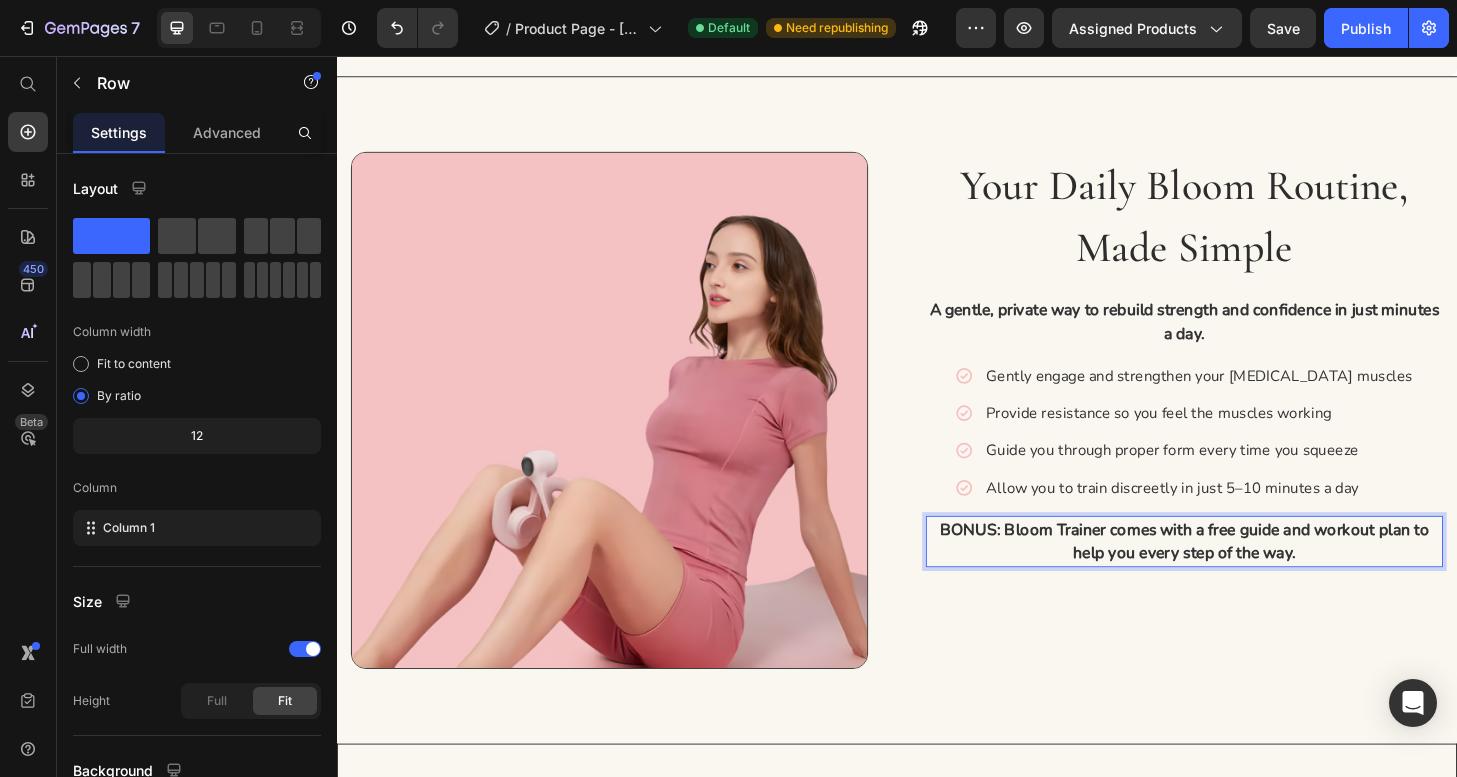 click on "A gentle, private way to rebuild strength and confidence in just minutes a day. Text Block
Icon Gently engage and strengthen your pelvic floor muscles Text Block
Icon Provide resistance so you feel the muscles working Text Block
Icon Guide you through proper form every time you squeeze Text Block
Icon Allow you to train discreetly in just 5–10 minutes a day Text Block Advanced list BONUS: Bloom Trainer comes with a free guide and workout plan to help you every step of the way. Text Block   0 Row" at bounding box center (1245, 471) 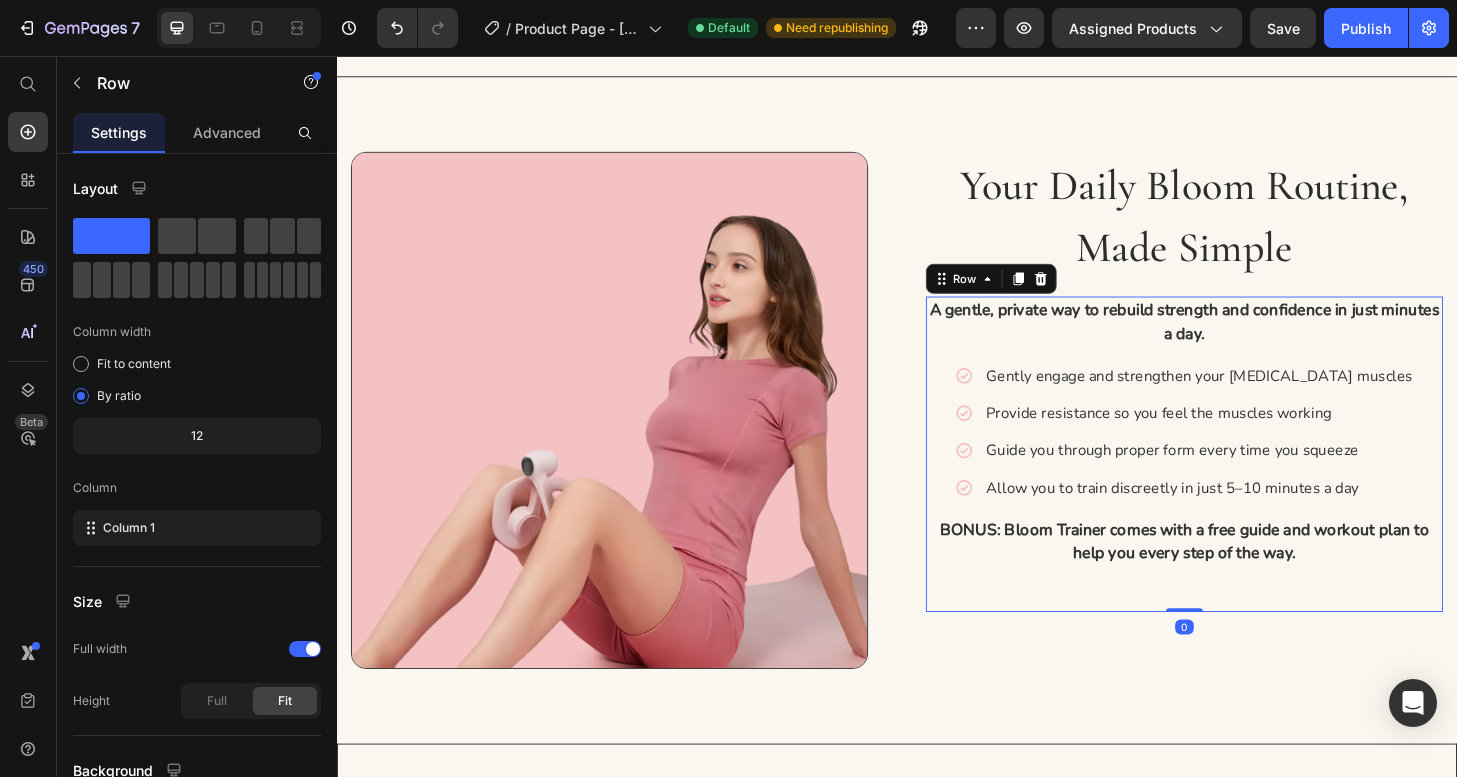 click on "A gentle, private way to rebuild strength and confidence in just minutes a day. Text Block
Icon Gently engage and strengthen your pelvic floor muscles Text Block
Icon Provide resistance so you feel the muscles working Text Block
Icon Guide you through proper form every time you squeeze Text Block
Icon Allow you to train discreetly in just 5–10 minutes a day Text Block Advanced list BONUS: Bloom Trainer comes with a free guide and workout plan to help you every step of the way. Text Block Row Row   0" at bounding box center (1245, 483) 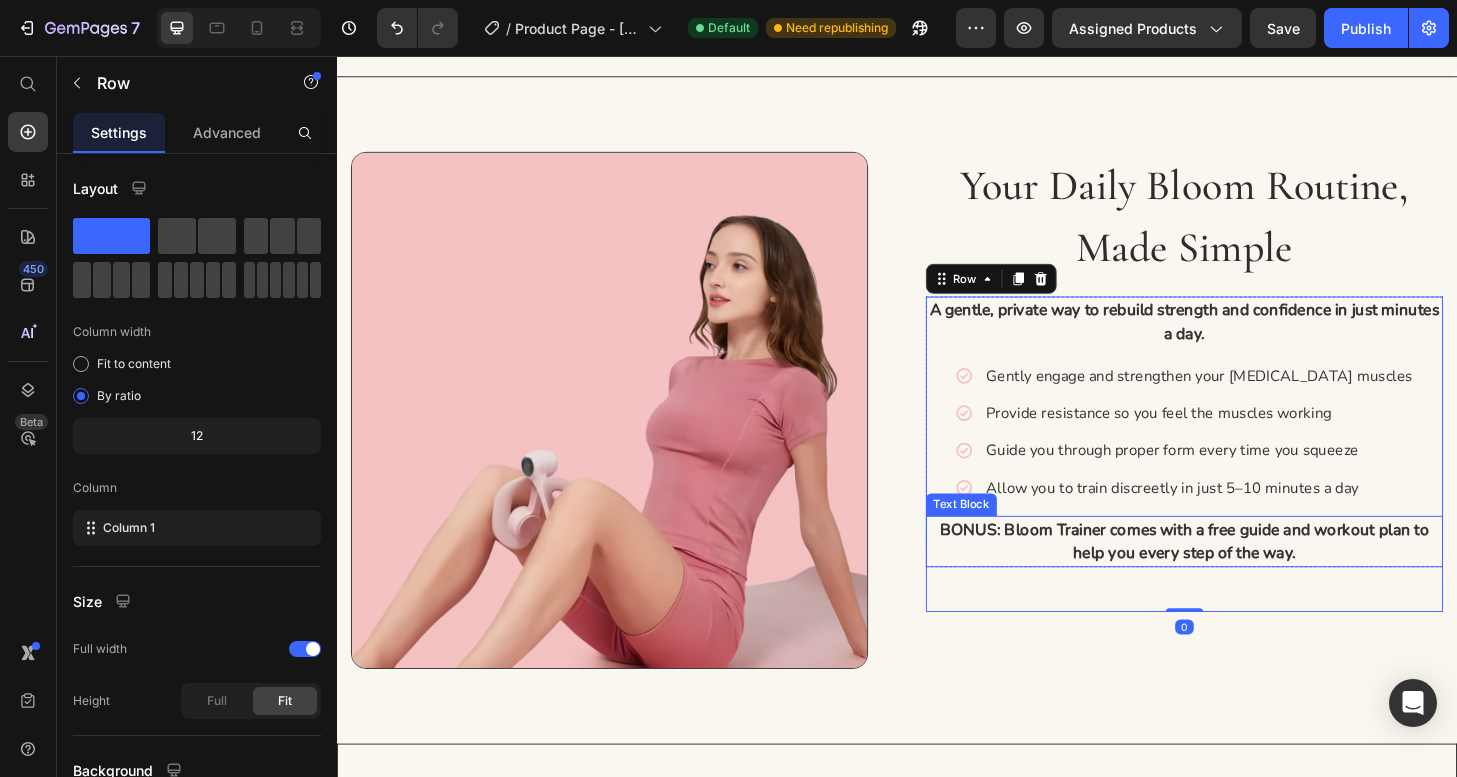scroll, scrollTop: 3743, scrollLeft: 0, axis: vertical 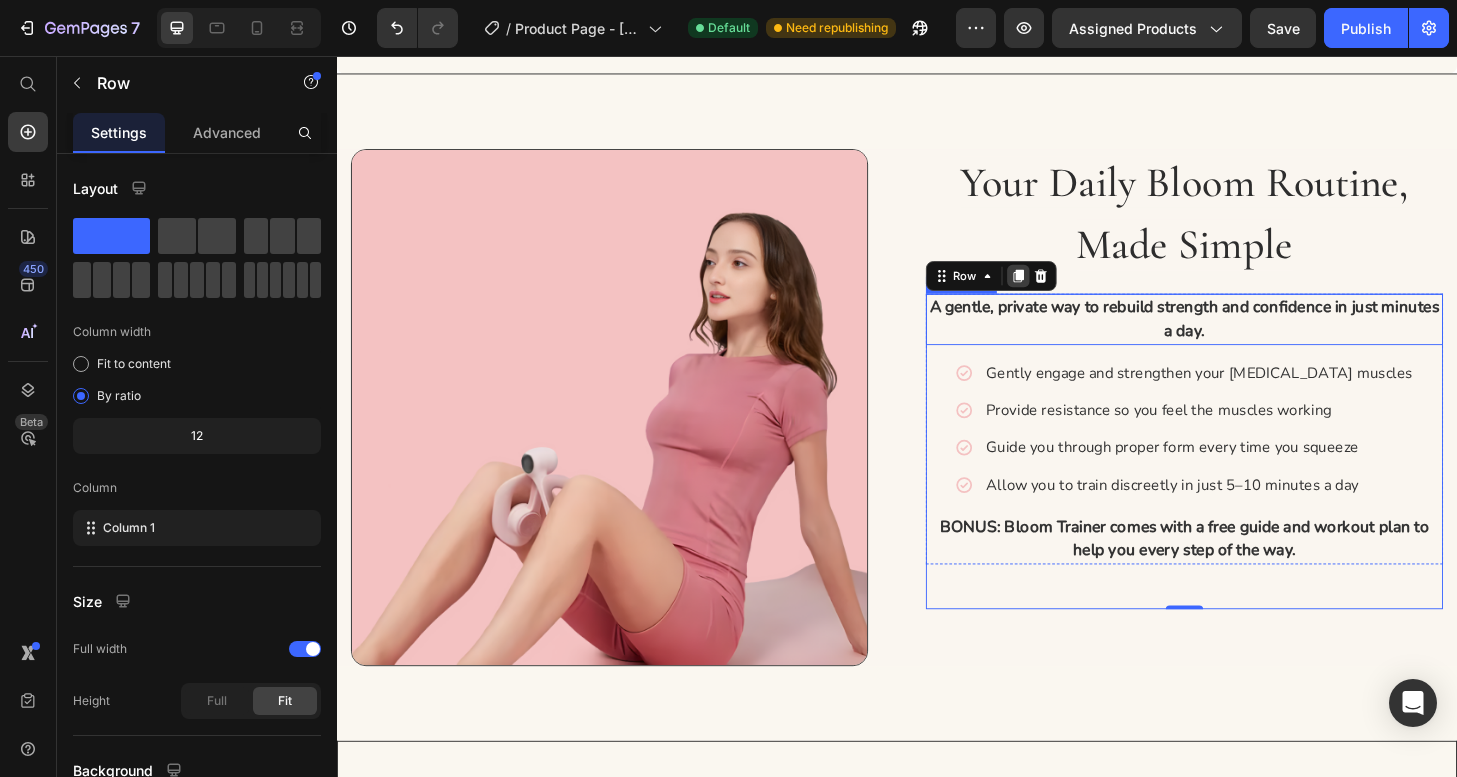 click at bounding box center [1067, 292] 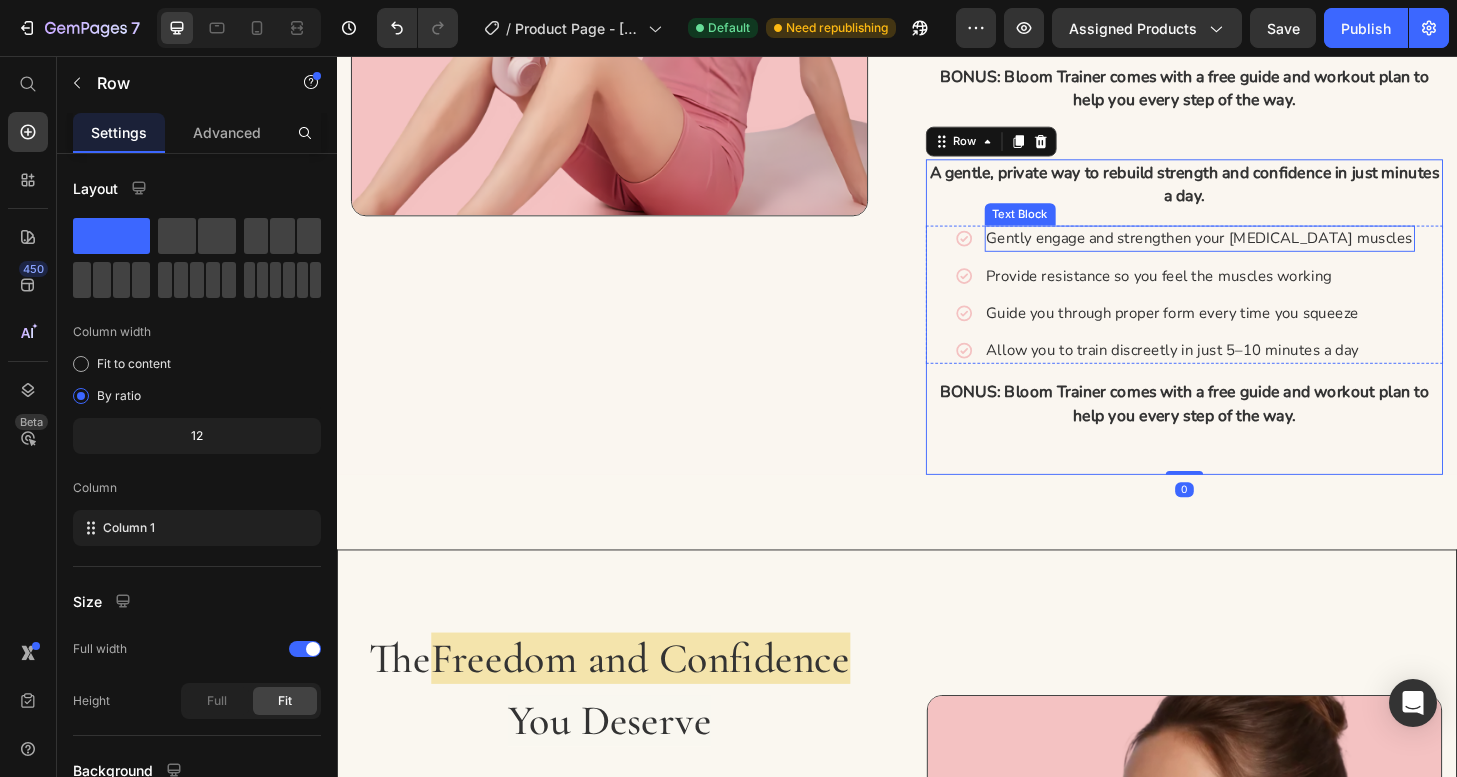 scroll, scrollTop: 4265, scrollLeft: 0, axis: vertical 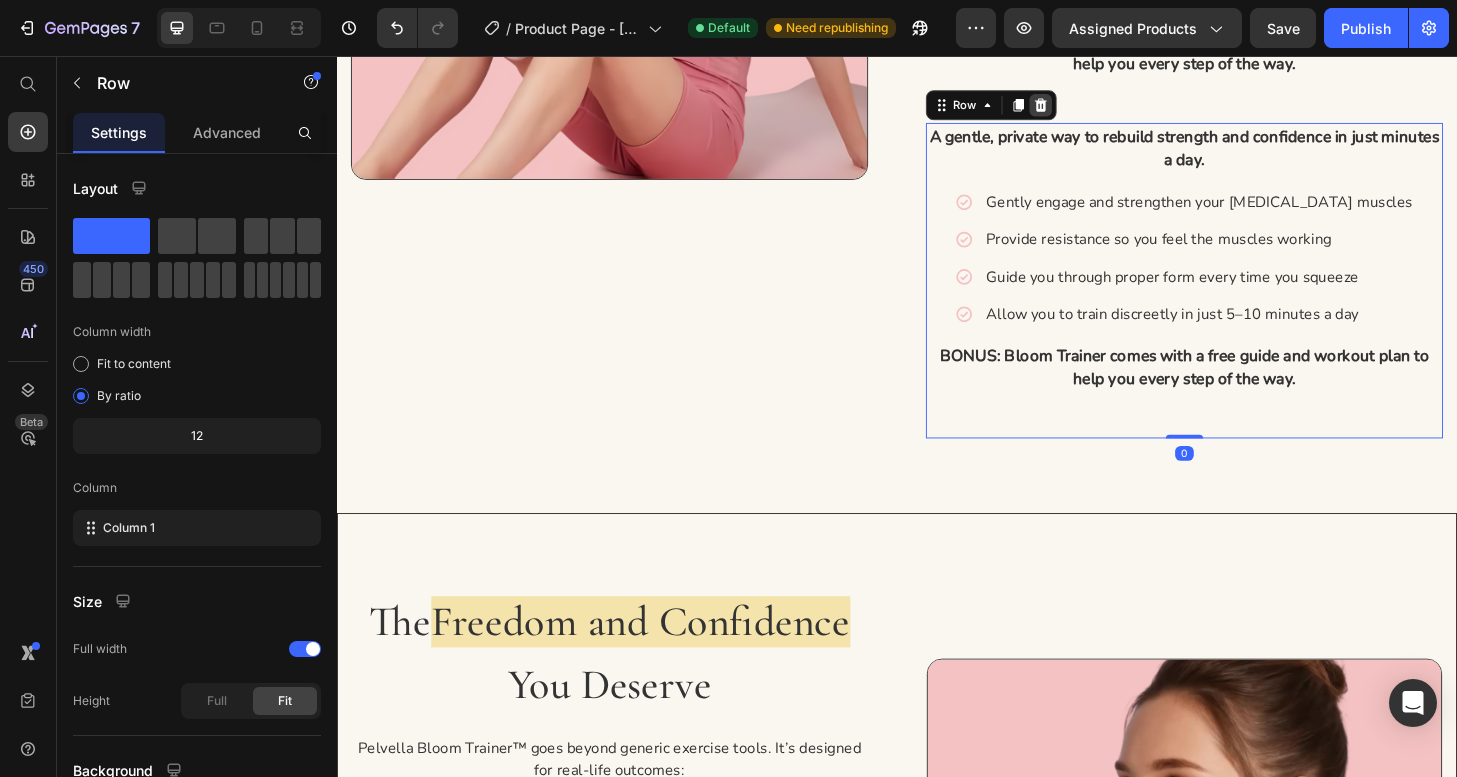 click 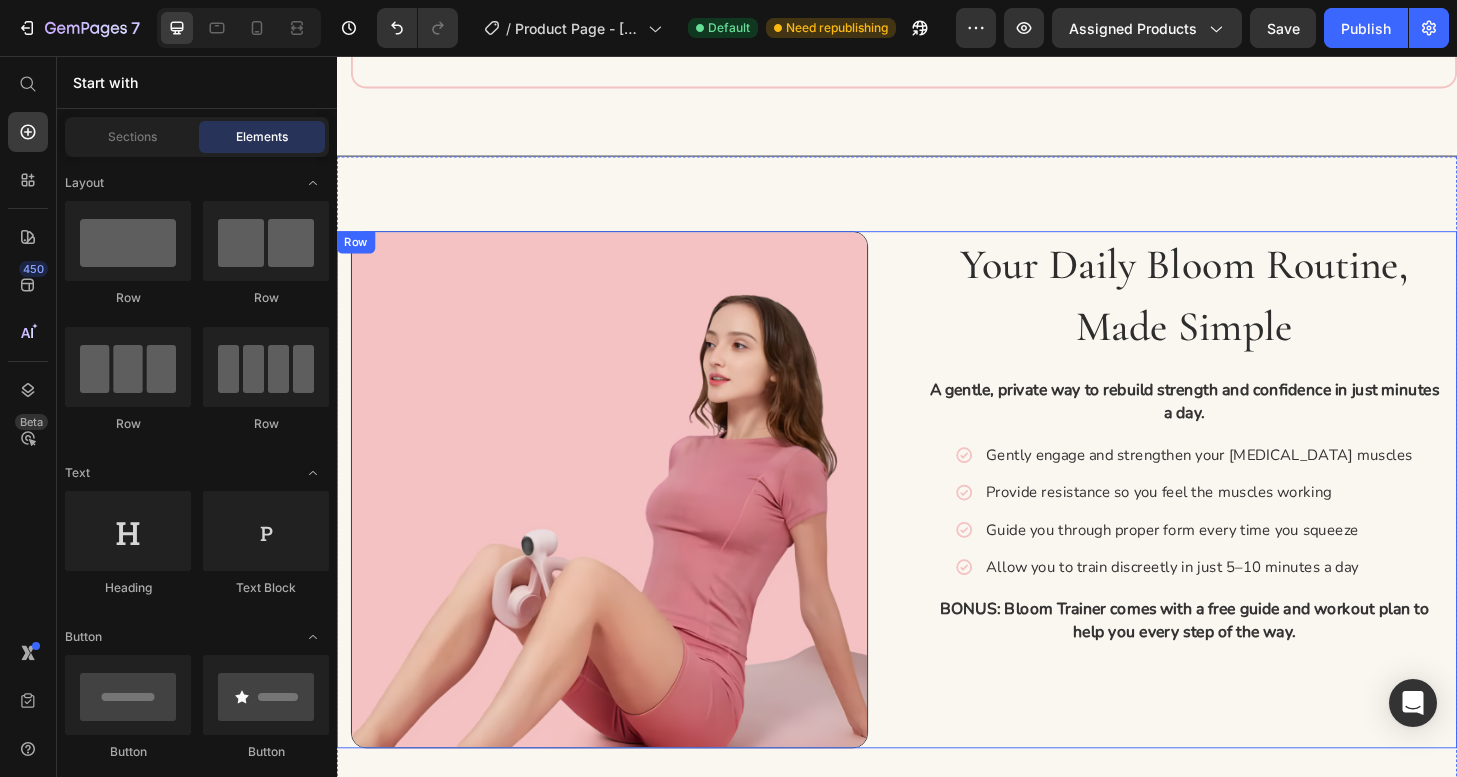 scroll, scrollTop: 3651, scrollLeft: 0, axis: vertical 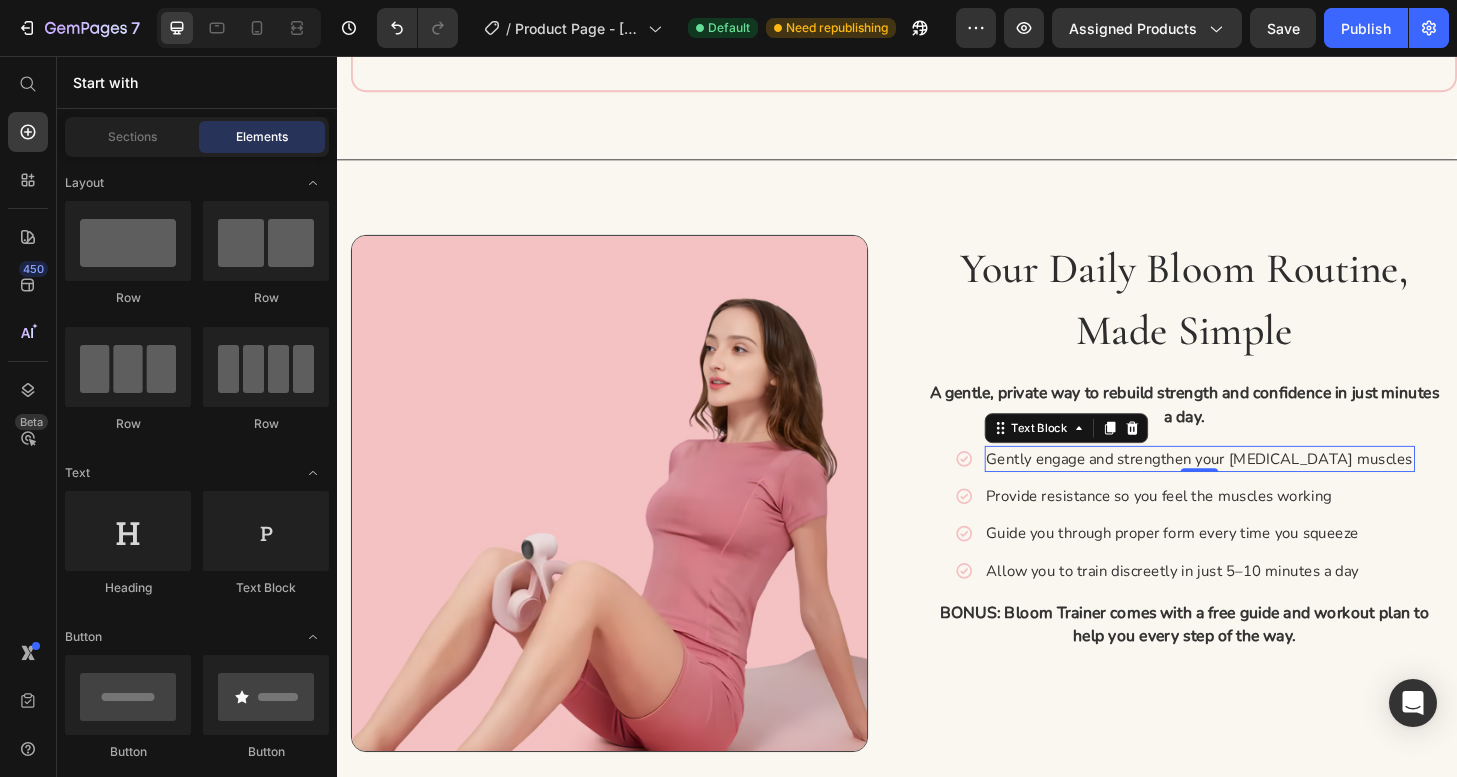 click on "Gently engage and strengthen your pelvic floor muscles" at bounding box center [1261, 488] 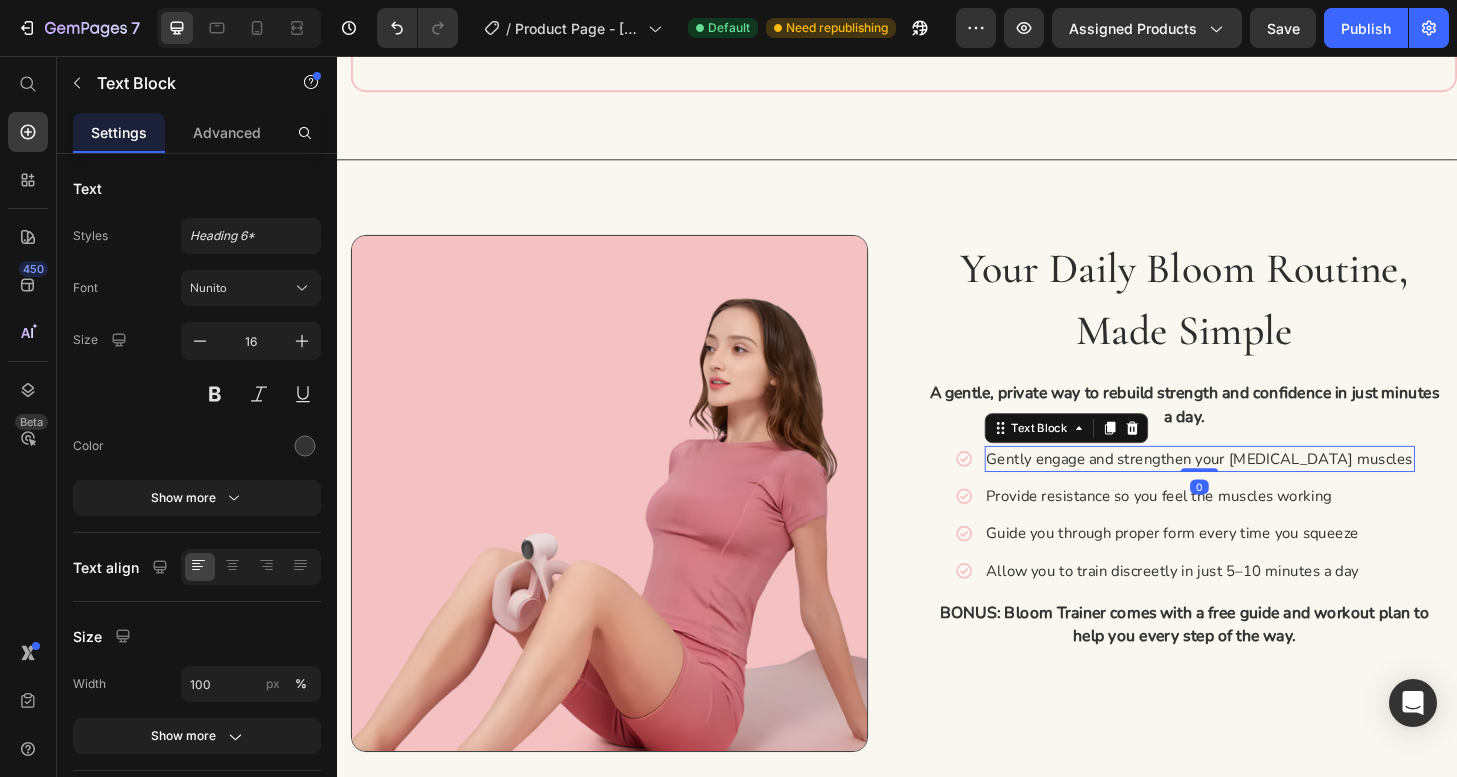 click on "Gently engage and strengthen your pelvic floor muscles" at bounding box center (1261, 488) 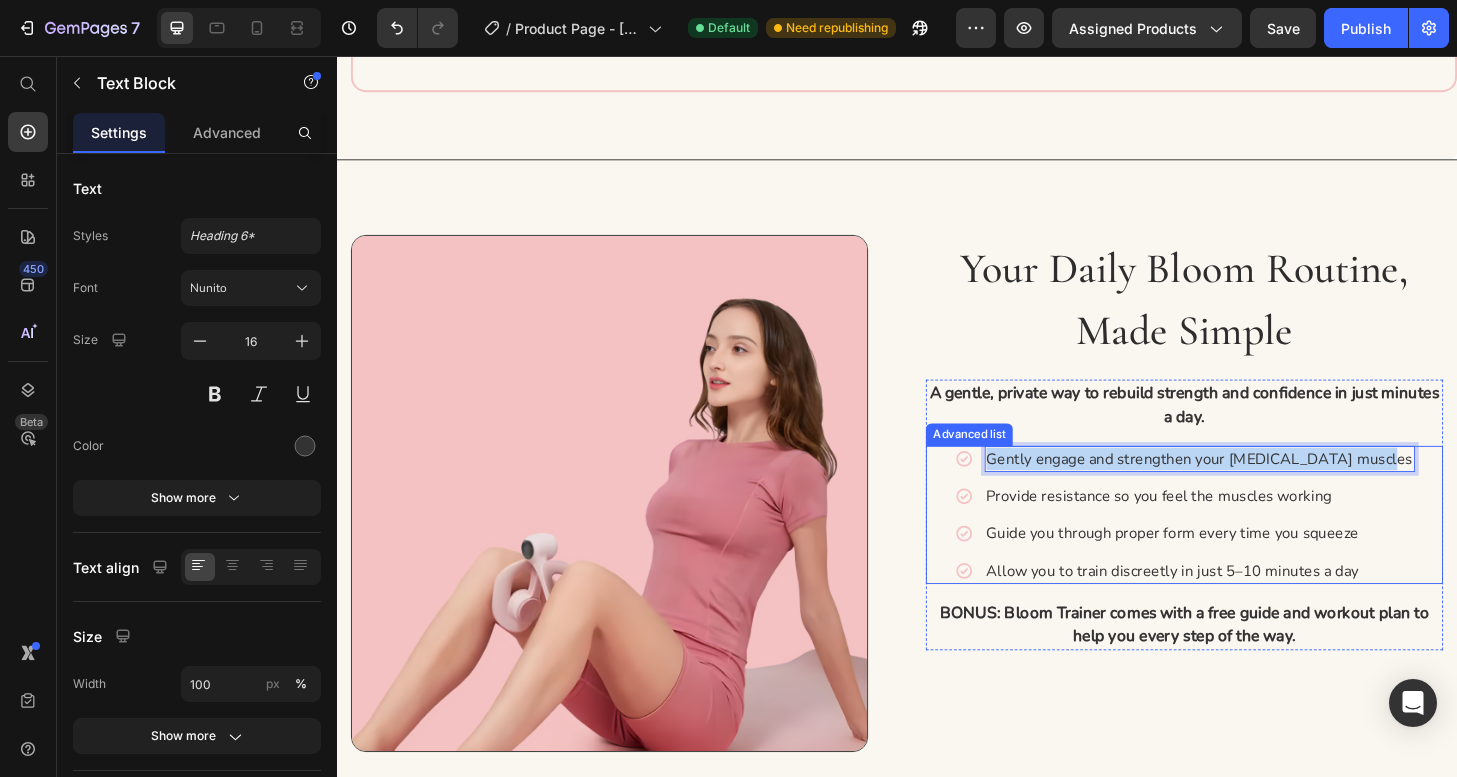 drag, startPoint x: 1459, startPoint y: 485, endPoint x: 1048, endPoint y: 493, distance: 411.07785 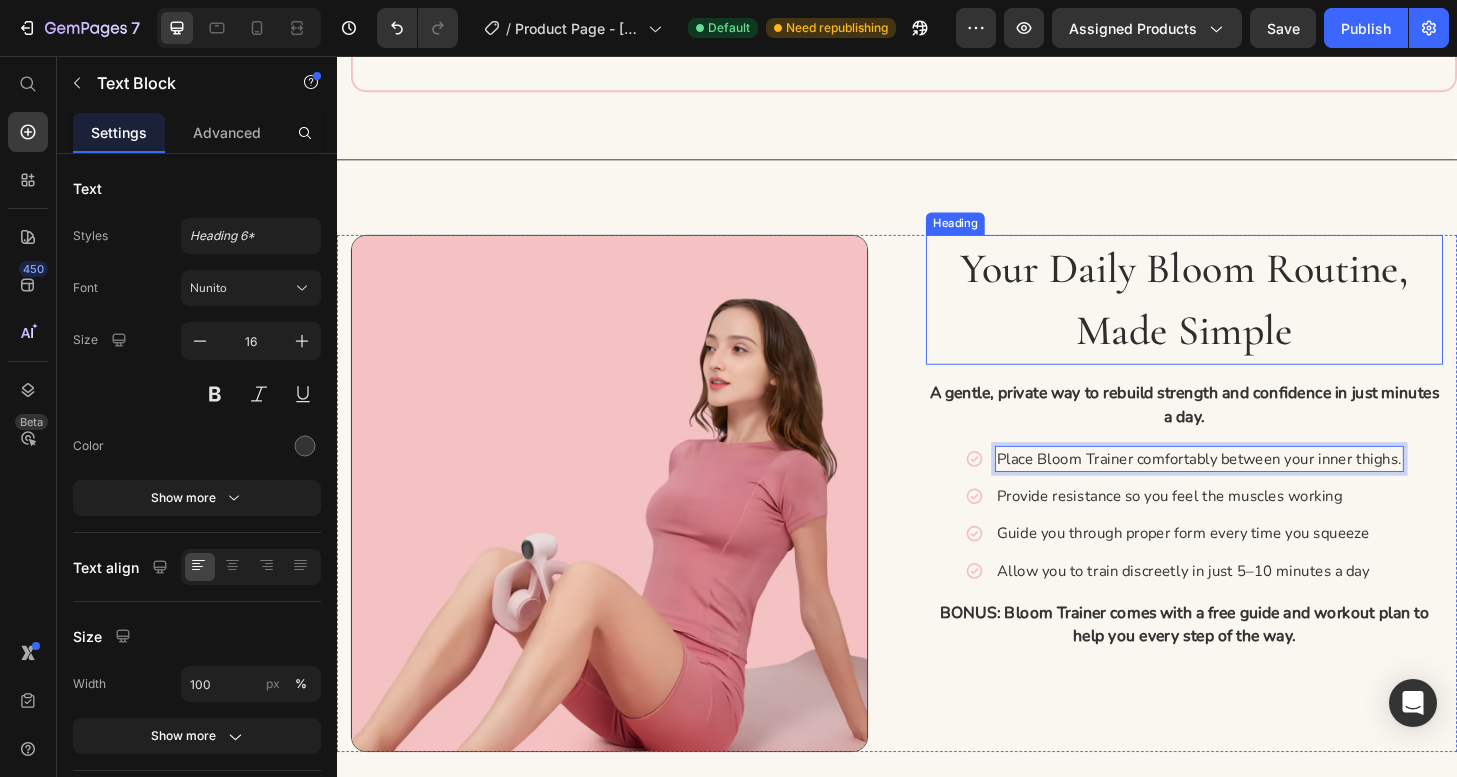 click on "⁠⁠⁠⁠⁠⁠⁠ Your Daily Bloom Routine, Made Simple" at bounding box center (1245, 317) 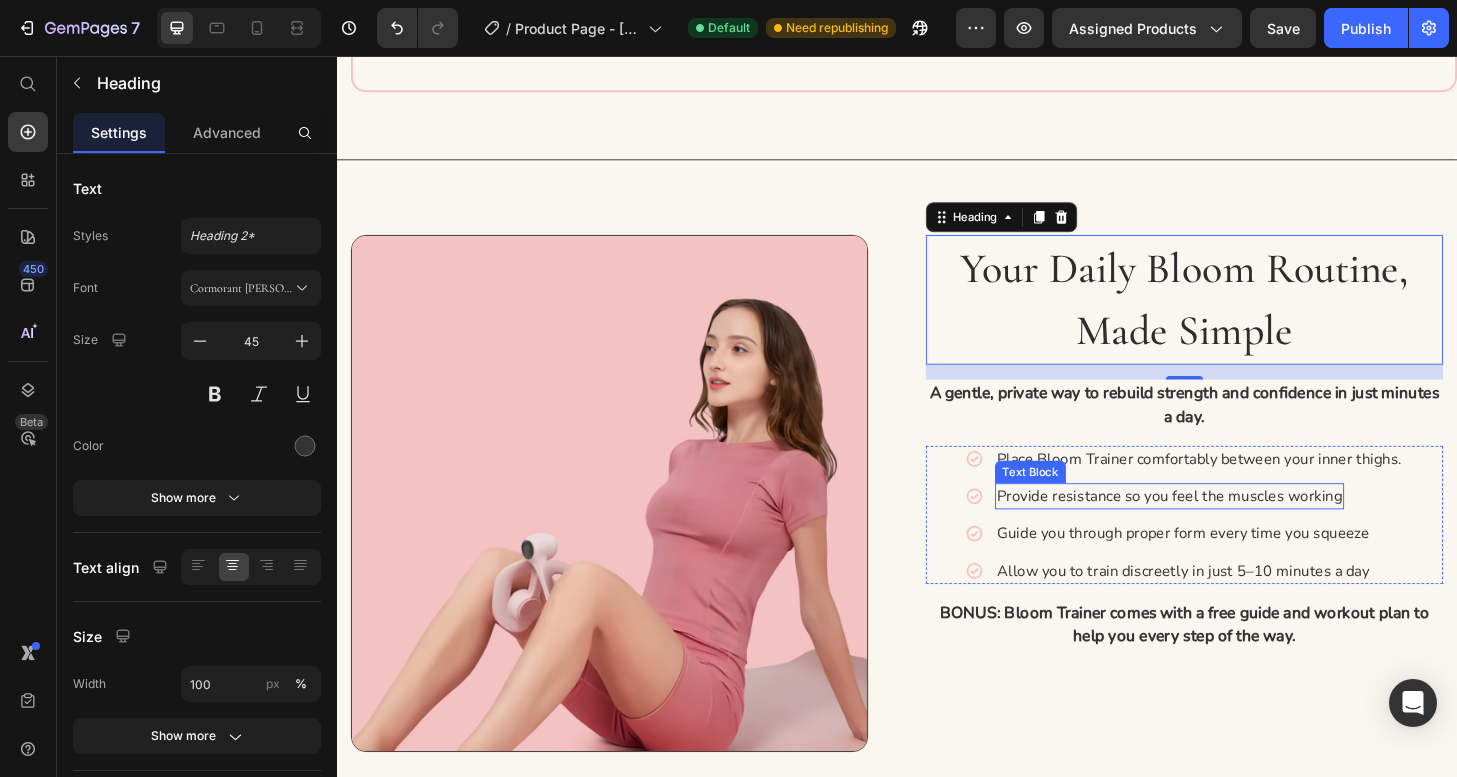 click on "Provide resistance so you feel the muscles working" at bounding box center [1229, 528] 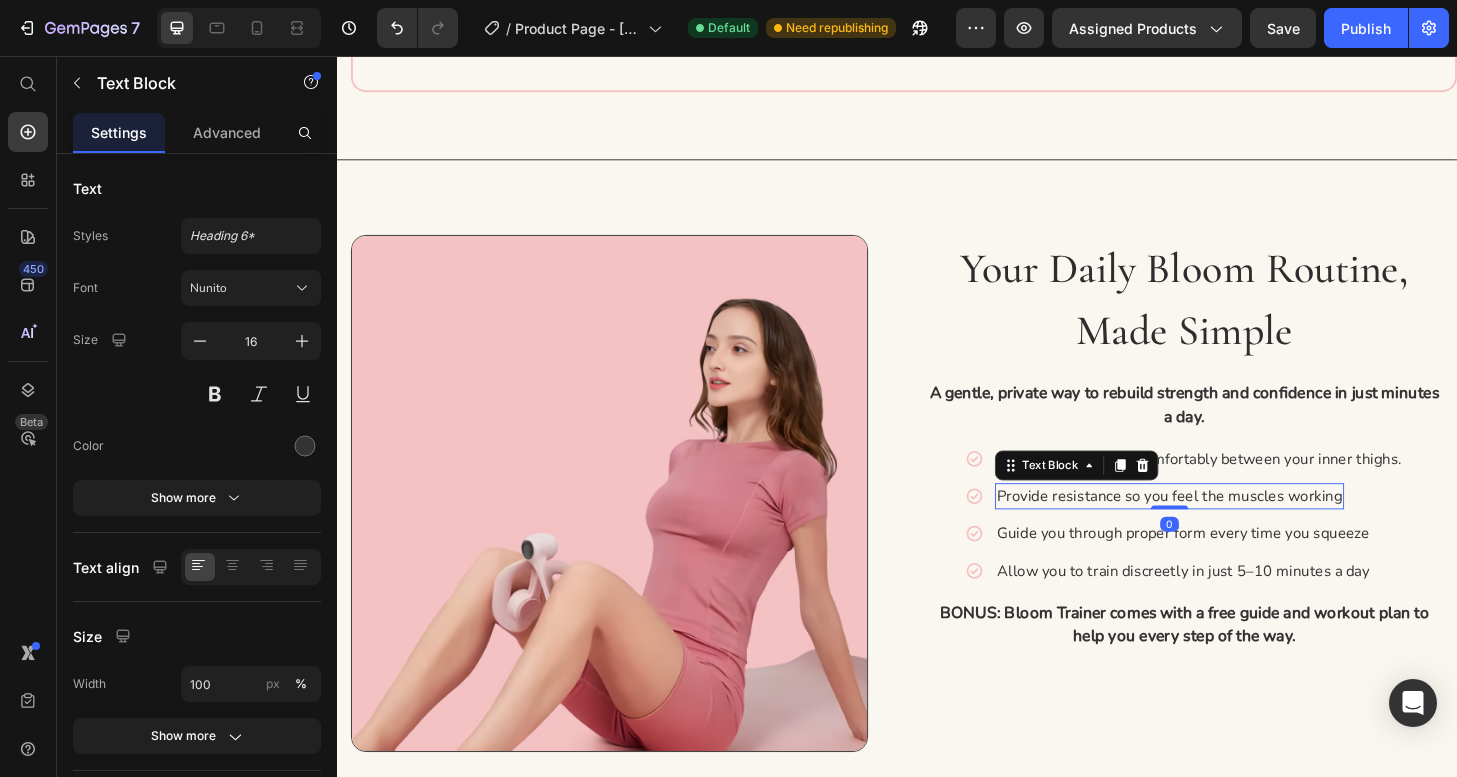 click on "Provide resistance so you feel the muscles working" at bounding box center (1229, 528) 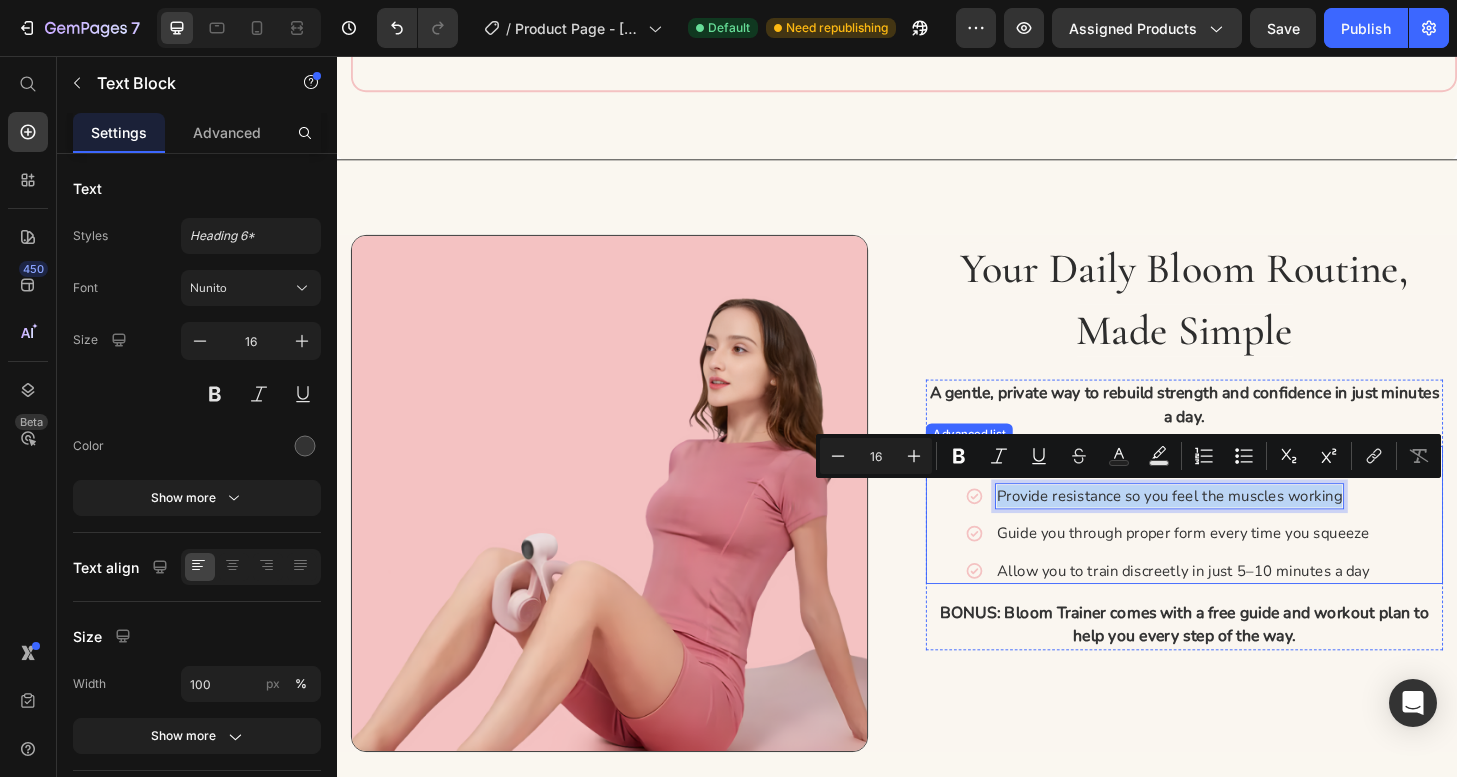 drag, startPoint x: 1409, startPoint y: 528, endPoint x: 1039, endPoint y: 520, distance: 370.0865 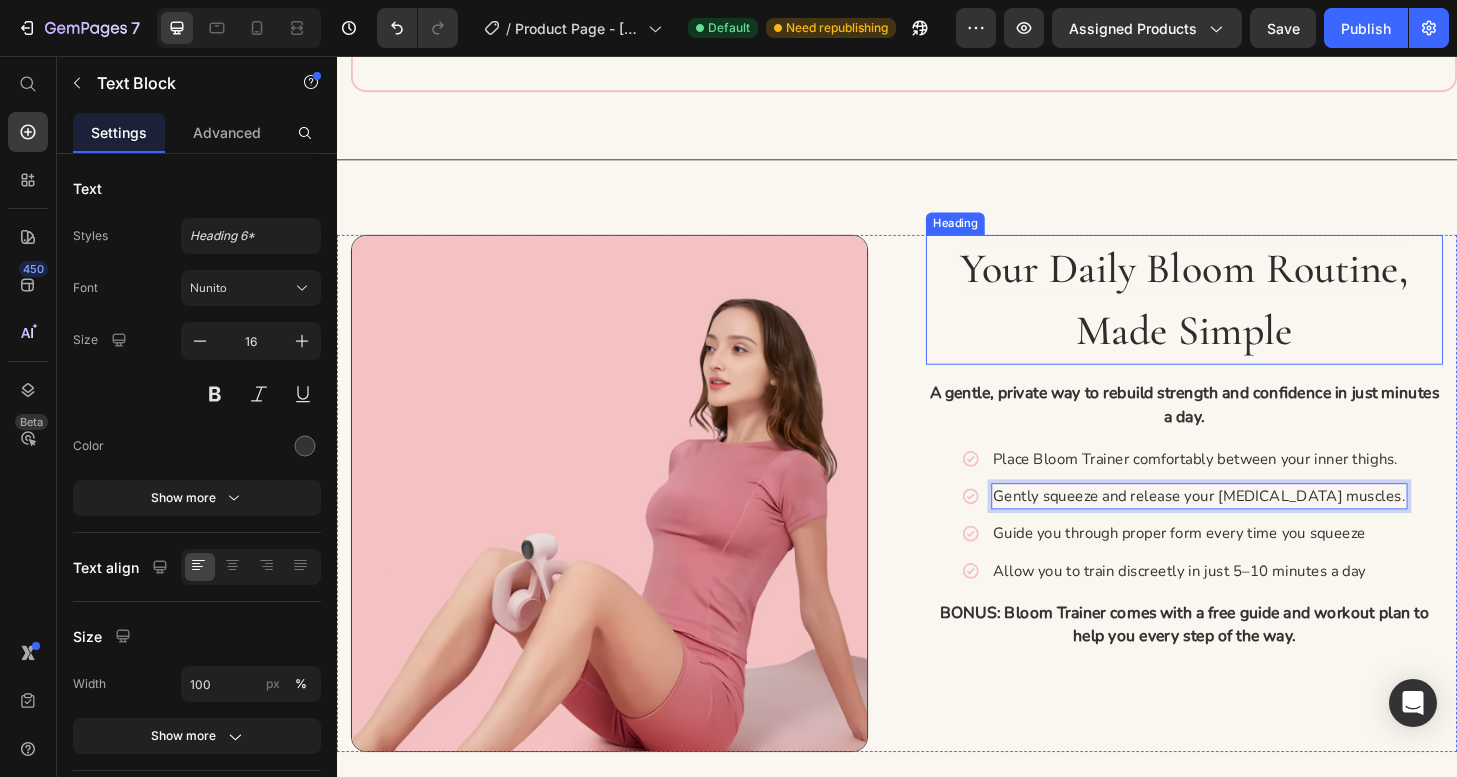 click on "⁠⁠⁠⁠⁠⁠⁠ Your Daily Bloom Routine, Made Simple" at bounding box center (1245, 317) 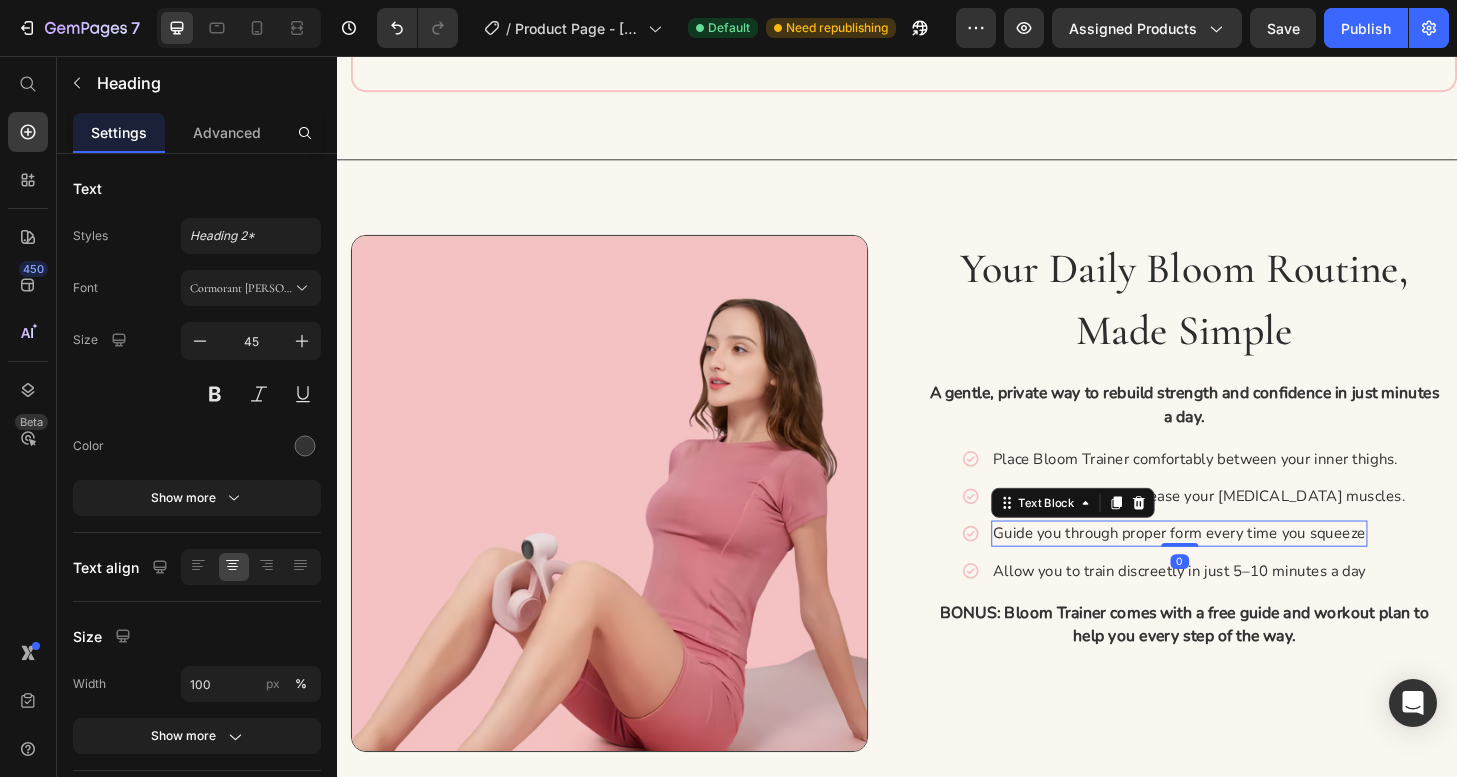 click on "Guide you through proper form every time you squeeze" at bounding box center [1239, 568] 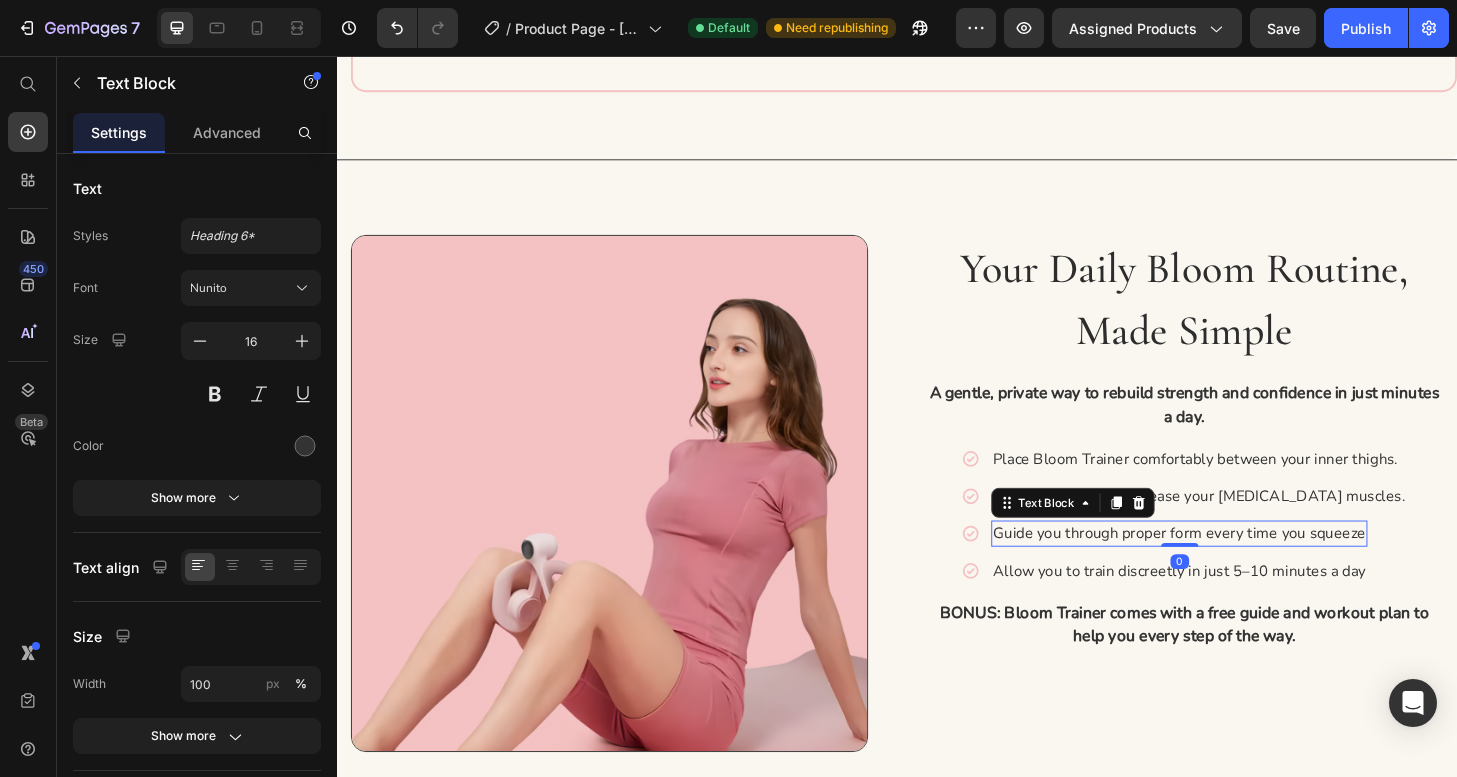 click on "Guide you through proper form every time you squeeze" at bounding box center (1239, 568) 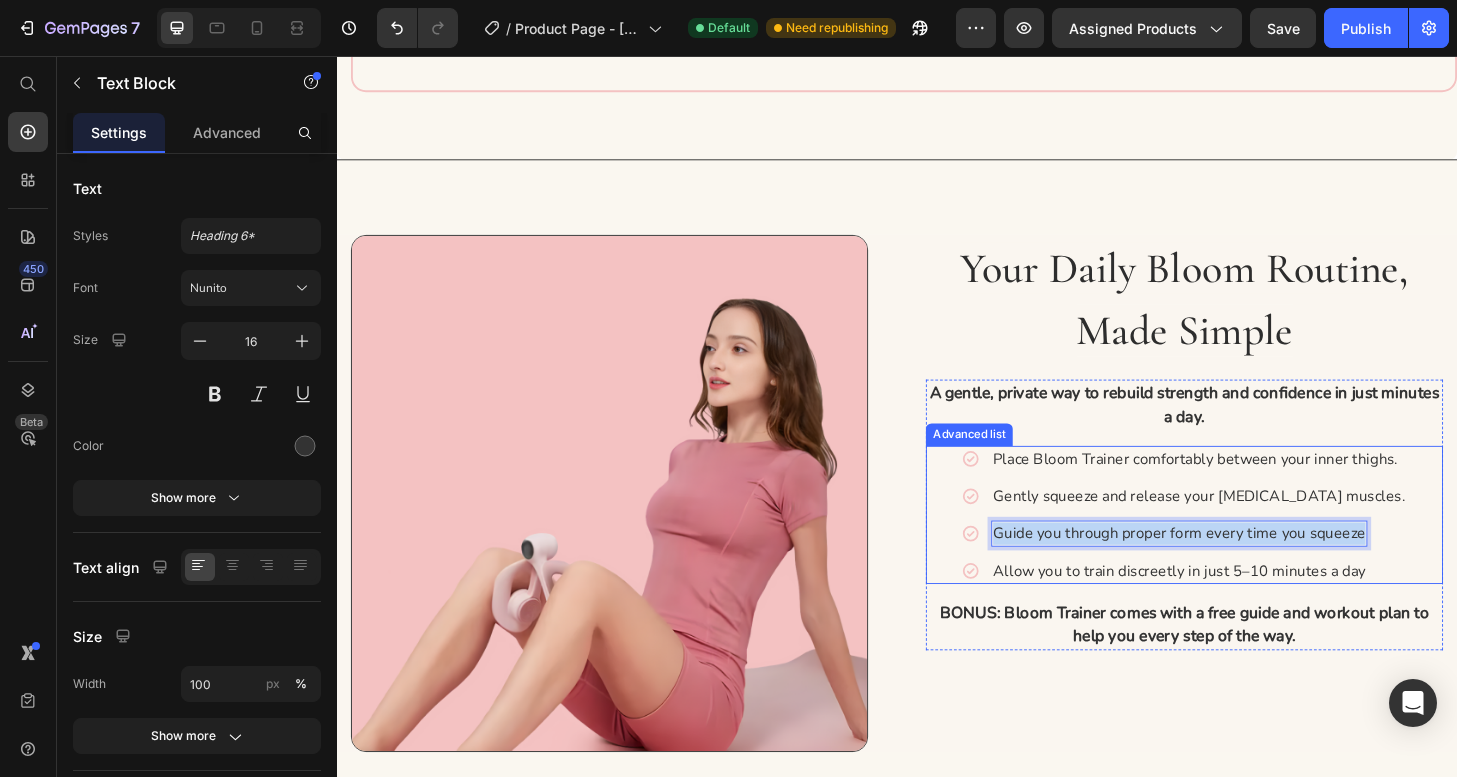 drag, startPoint x: 1439, startPoint y: 567, endPoint x: 1041, endPoint y: 565, distance: 398.00504 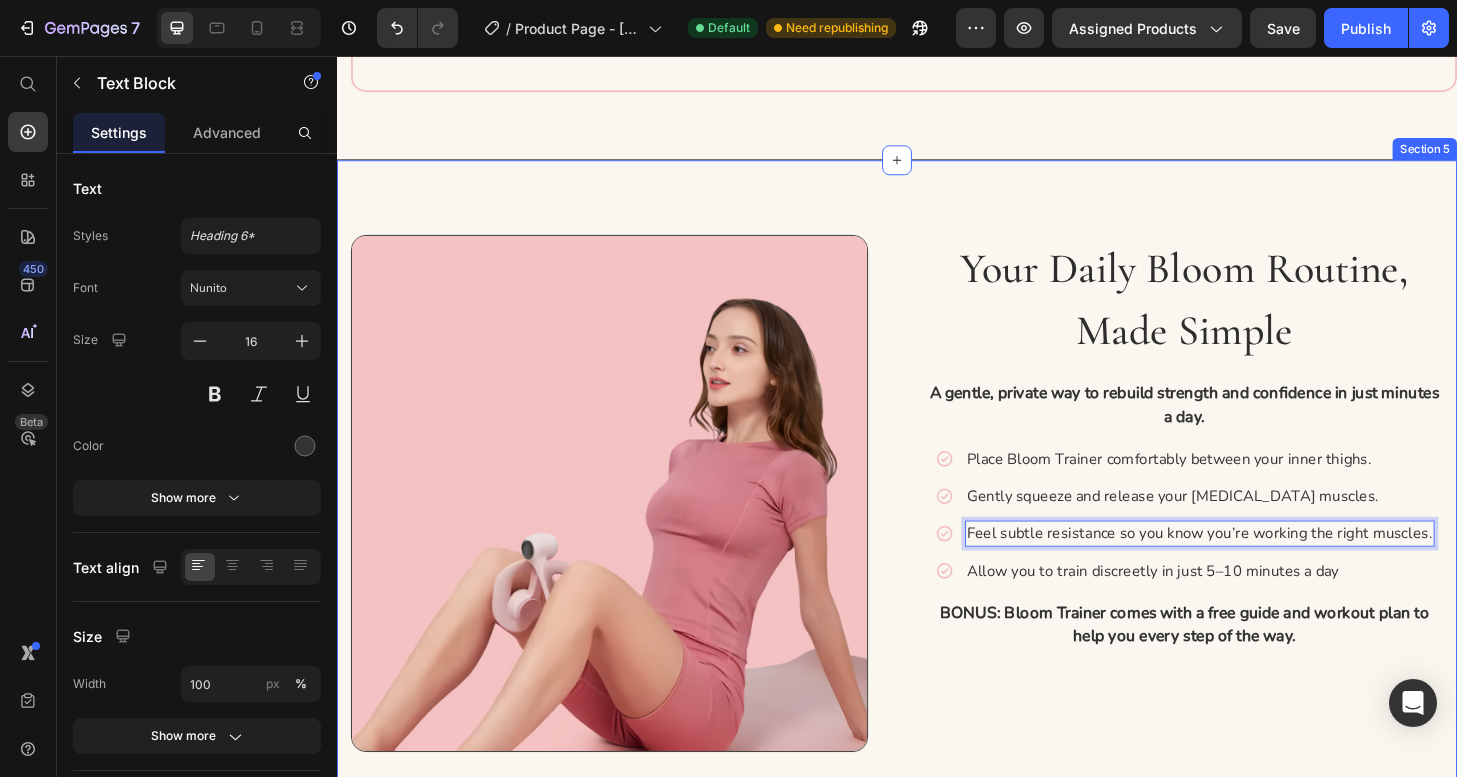 click on "⁠⁠⁠⁠⁠⁠⁠ Your Daily Bloom Routine, Made Simple Heading A gentle, private way to rebuild strength and confidence in just minutes a day. Text Block
Icon Place Bloom Trainer comfortably between your inner thighs. Text Block
Icon Gently squeeze and release your pelvic floor muscles. Text Block
Icon Feel subtle resistance so you know you’re working the right muscles. Text Block   0
Icon Allow you to train discreetly in just 5–10 minutes a day Text Block Advanced list BONUS: Bloom Trainer comes with a free guide and workout plan to help you every step of the way. Text Block Row Row Image Row Section 5" at bounding box center [937, 524] 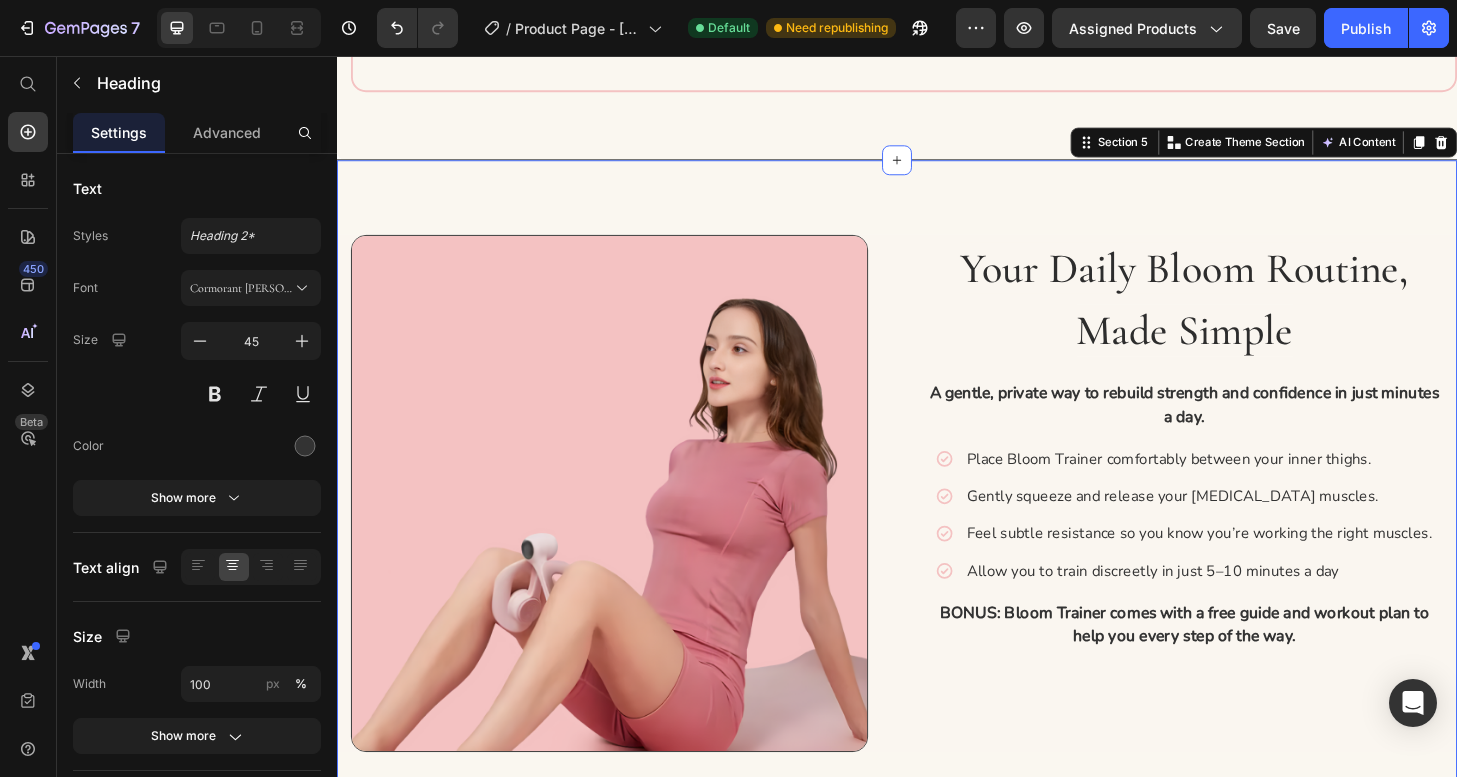 click on "Your Daily Bloom Routine, Made Simple" at bounding box center (1245, 317) 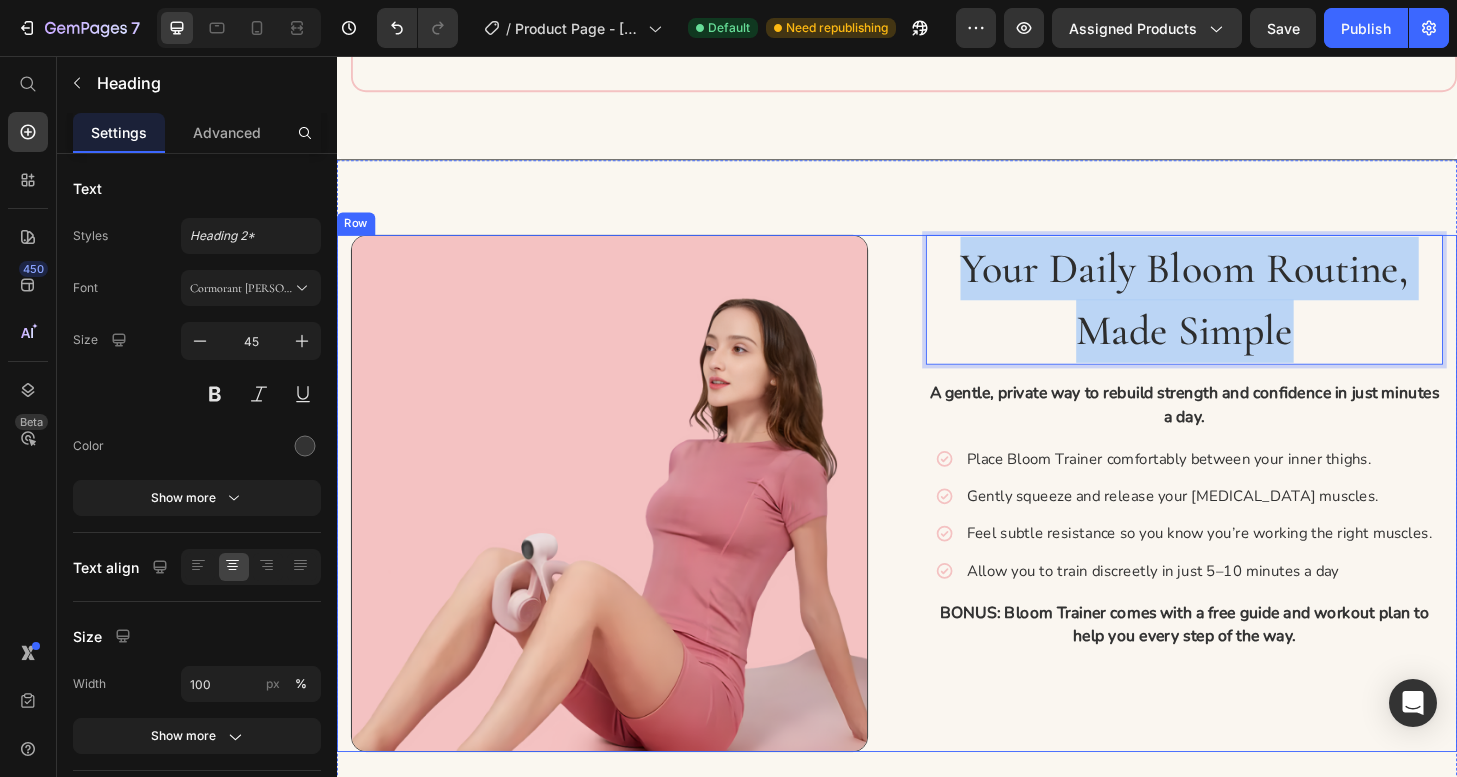 drag, startPoint x: 1379, startPoint y: 375, endPoint x: 947, endPoint y: 293, distance: 439.71353 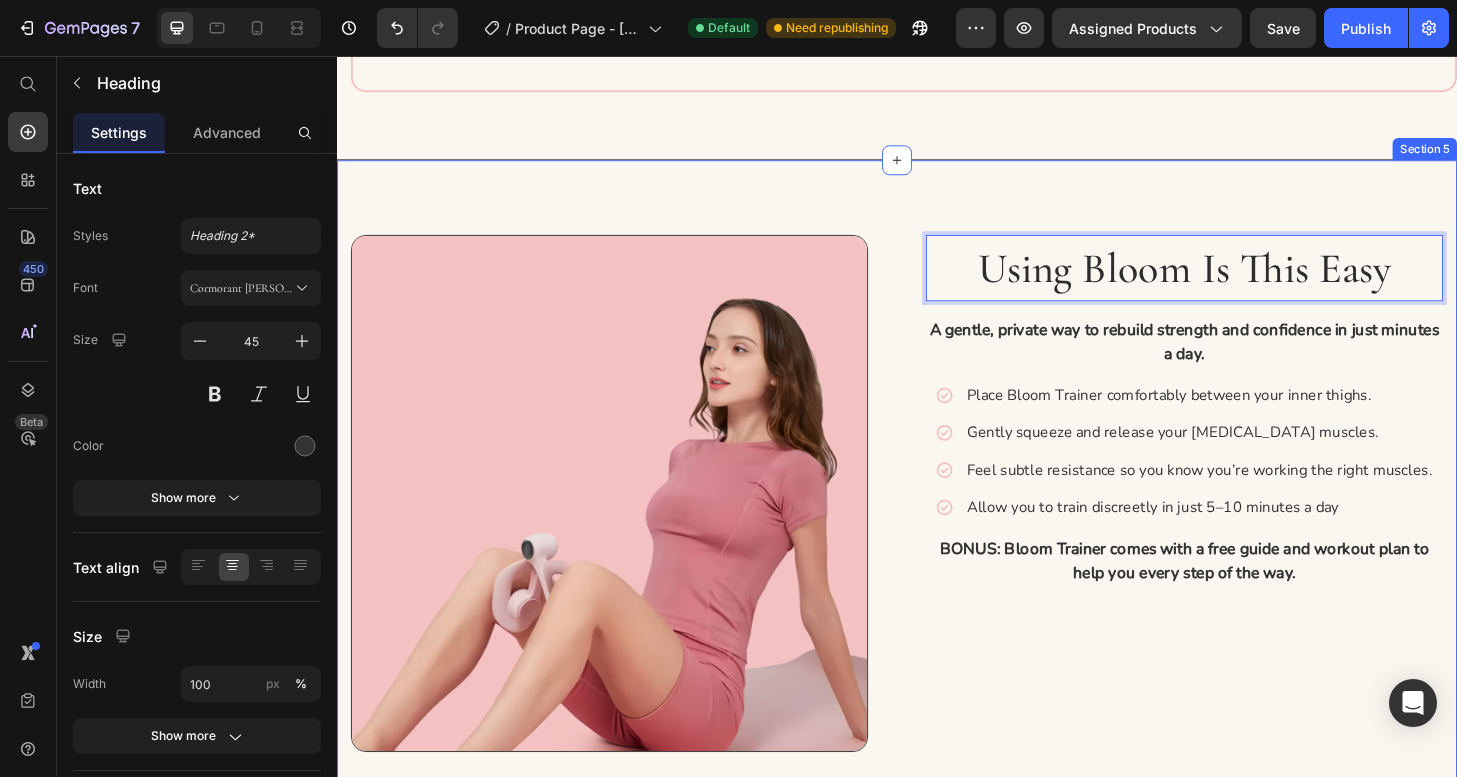click on "Using Bloom is This Easy Heading   16 A gentle, private way to rebuild strength and confidence in just minutes a day. Text Block
Icon Place Bloom Trainer comfortably between your inner thighs. Text Block
Icon Gently squeeze and release your pelvic floor muscles. Text Block
Icon Feel subtle resistance so you know you’re working the right muscles. Text Block
Icon Allow you to train discreetly in just 5–10 minutes a day Text Block Advanced list BONUS: Bloom Trainer comes with a free guide and workout plan to help you every step of the way. Text Block Row Row Image Row Section 5" at bounding box center [937, 524] 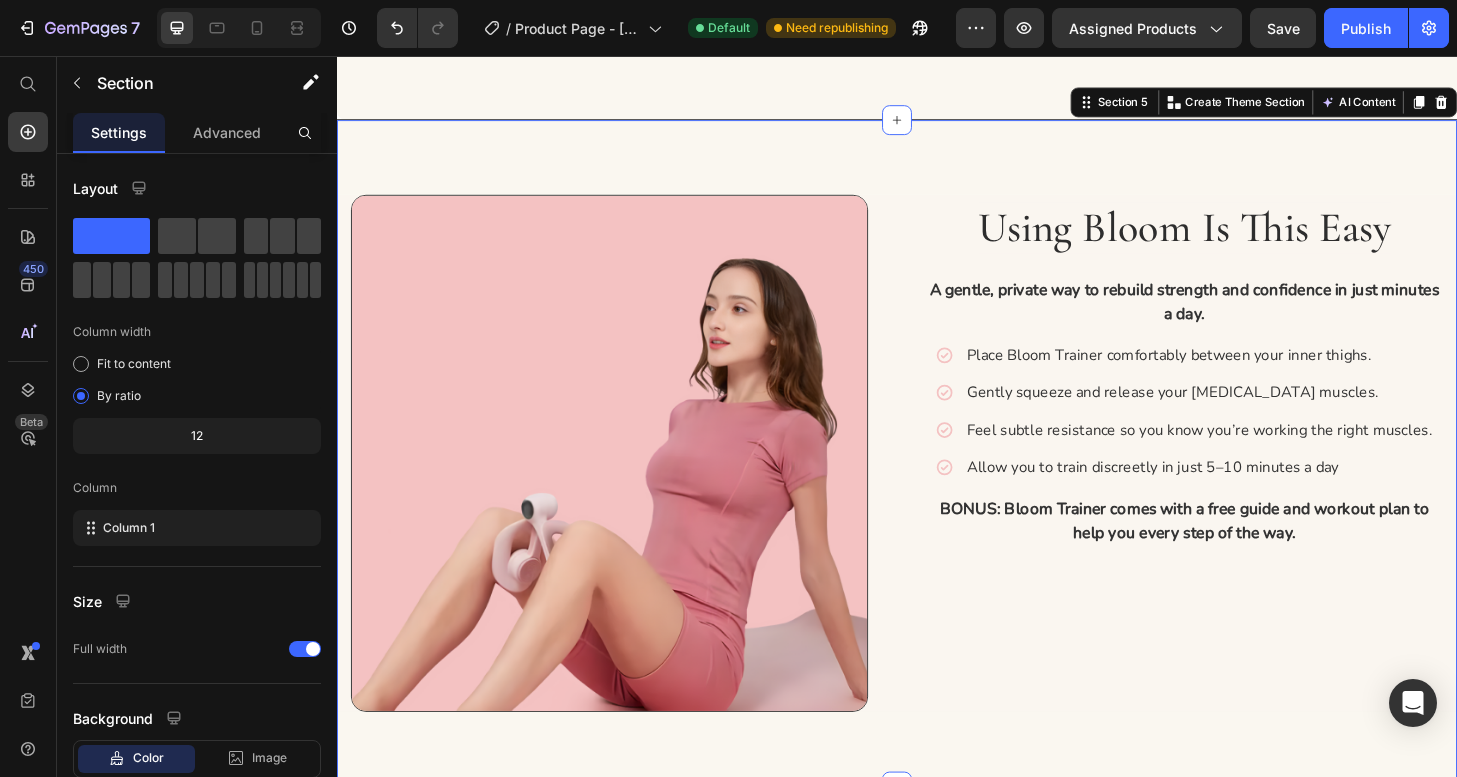 scroll, scrollTop: 3696, scrollLeft: 0, axis: vertical 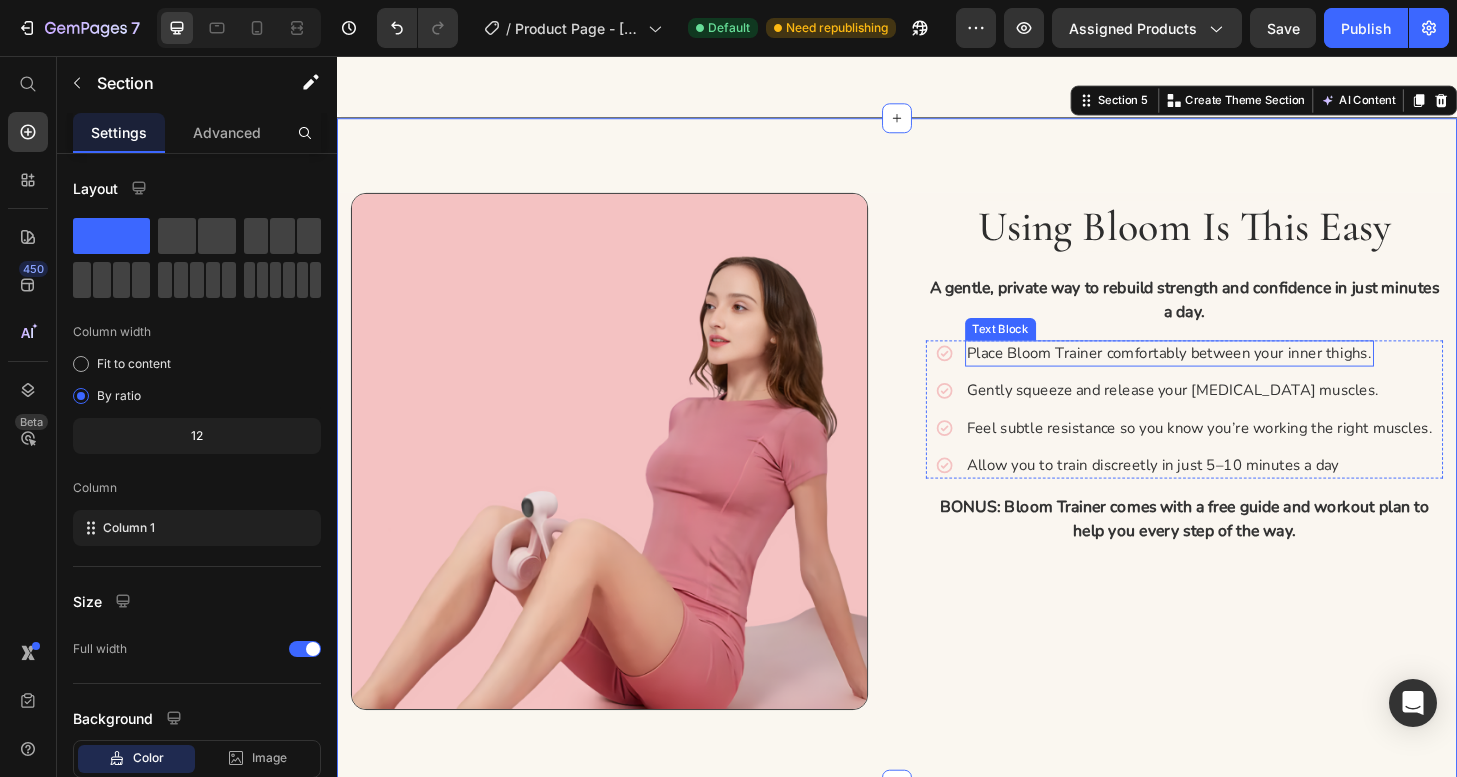 click on "Place Bloom Trainer comfortably between your inner thighs." at bounding box center [1229, 375] 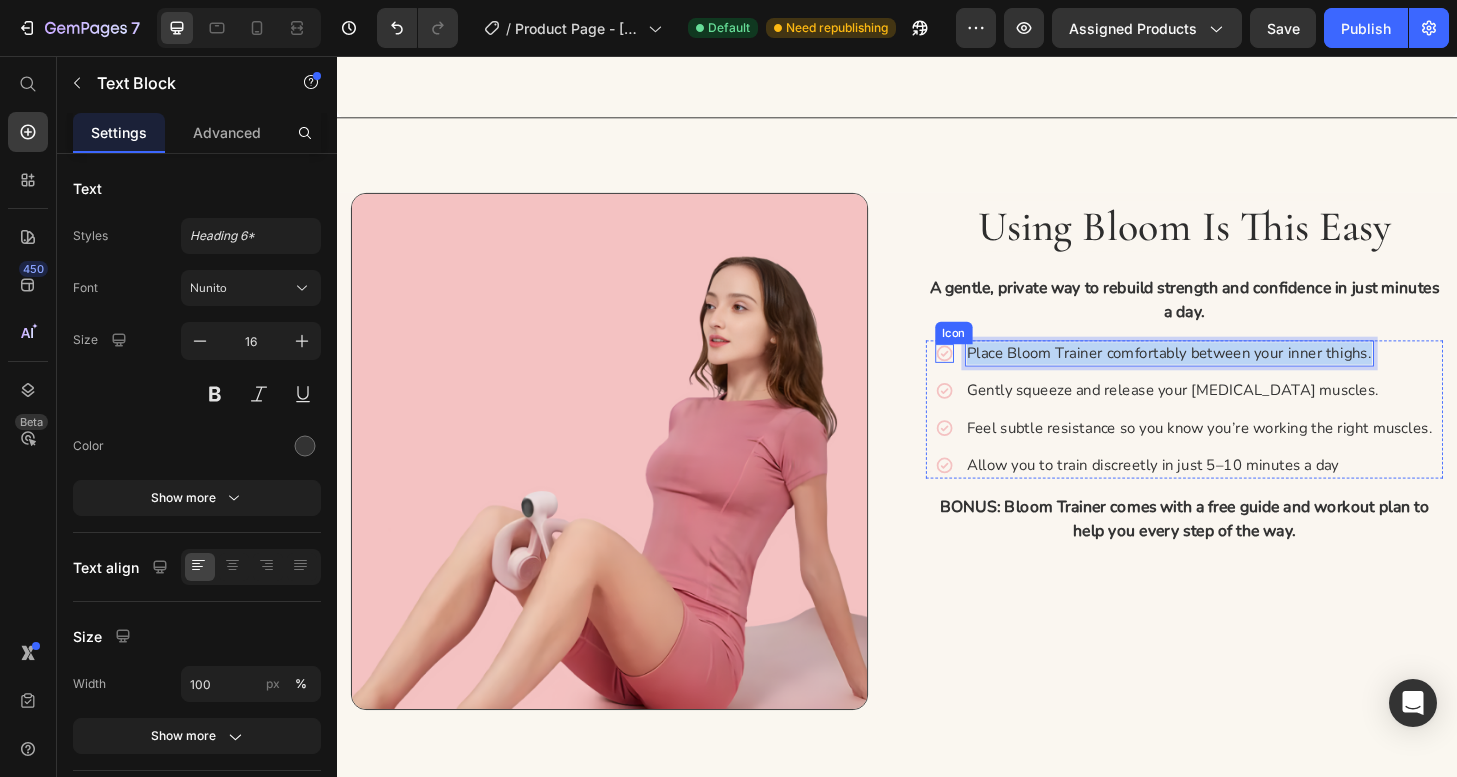 drag, startPoint x: 1445, startPoint y: 377, endPoint x: 989, endPoint y: 379, distance: 456.0044 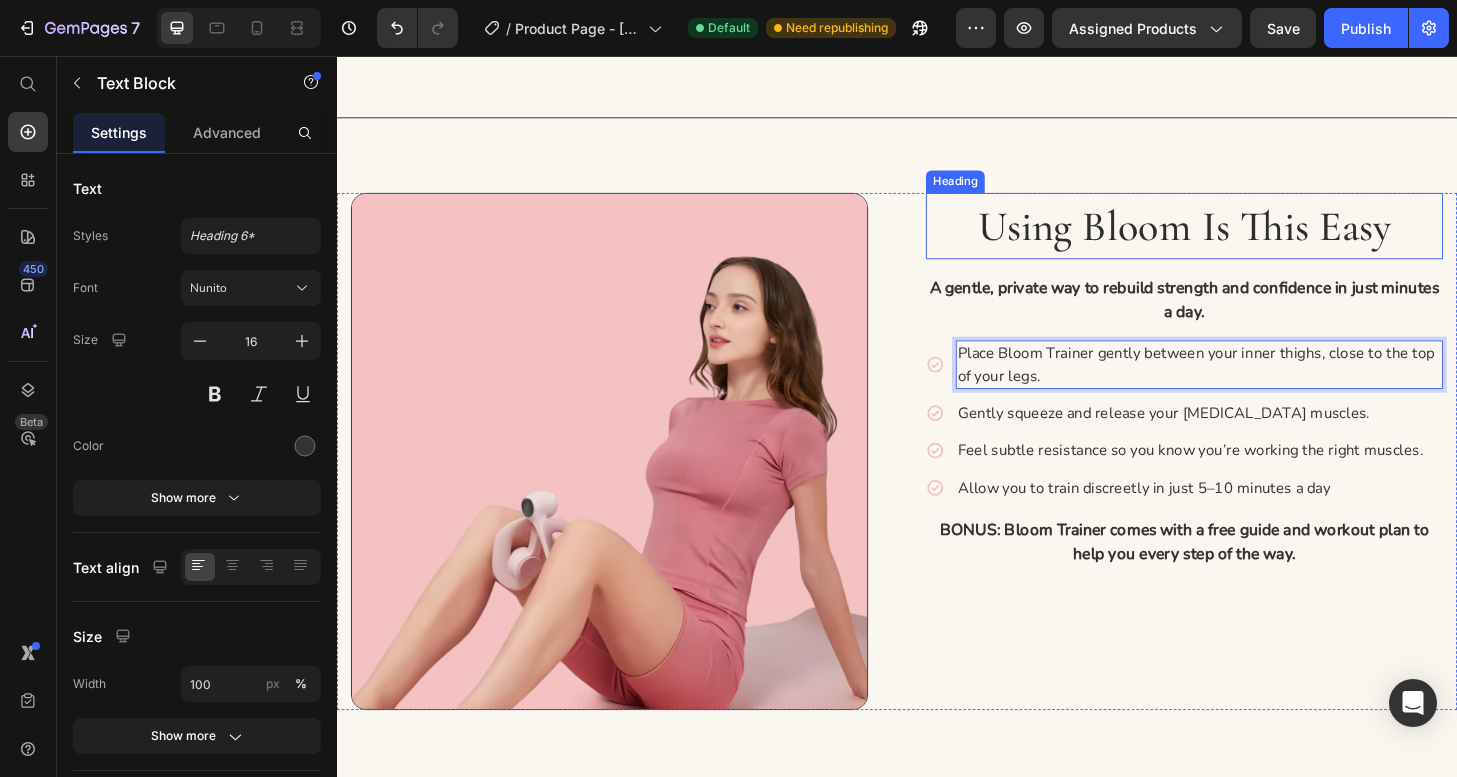 click on "⁠⁠⁠⁠⁠⁠⁠ Using Bloom is This Easy" at bounding box center [1245, 239] 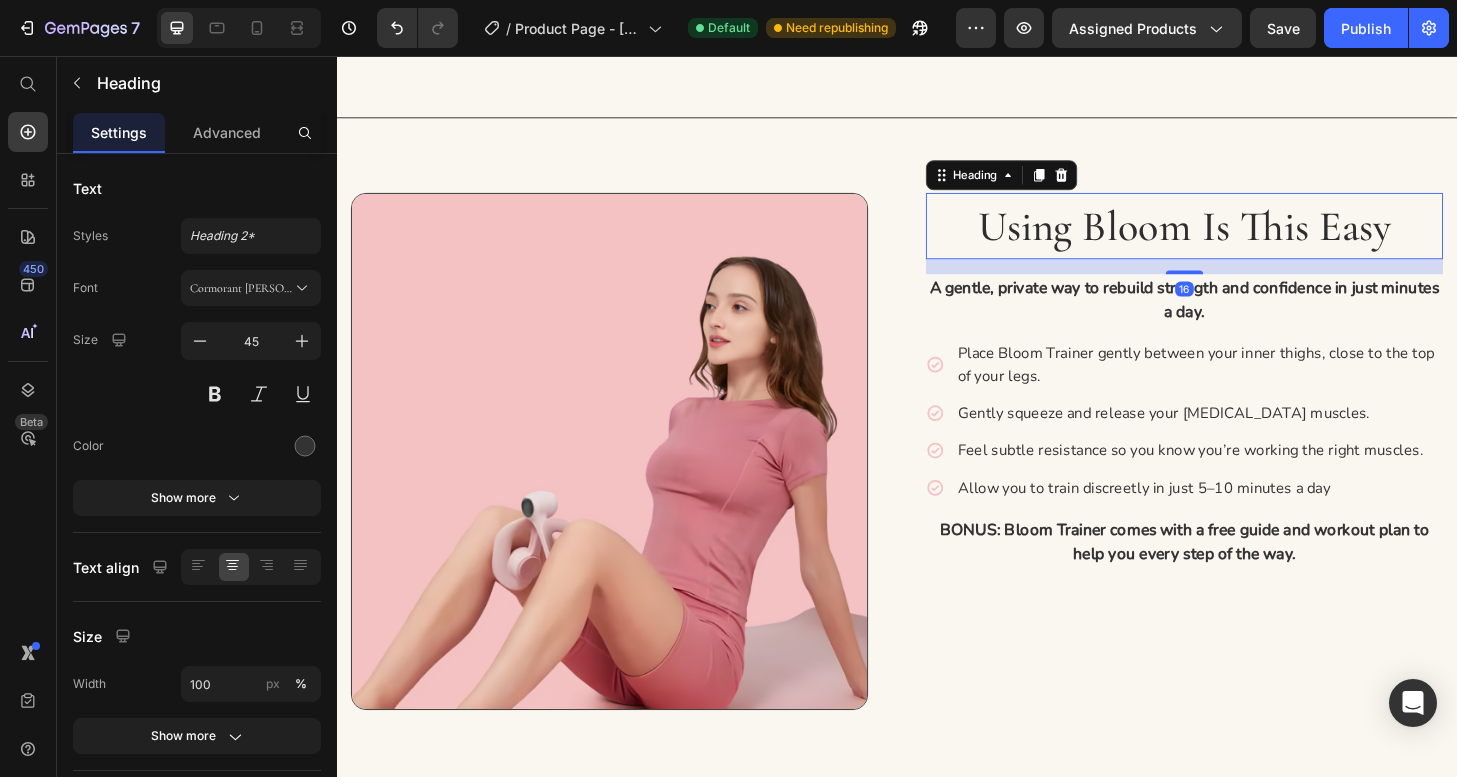 click on "⁠⁠⁠⁠⁠⁠⁠ Using Bloom is This Easy" at bounding box center [1245, 239] 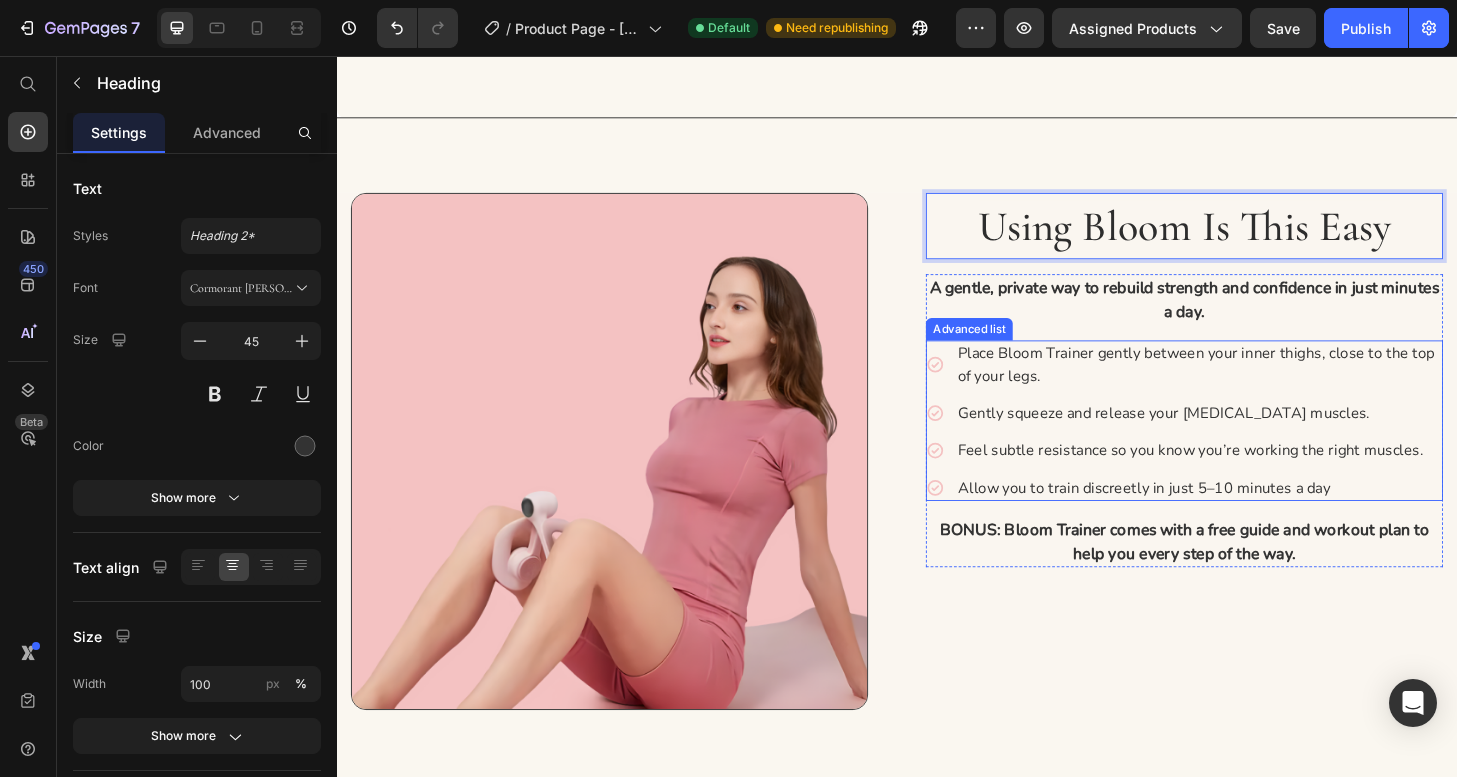 click on "Gently squeeze and release your pelvic floor muscles." at bounding box center (1223, 439) 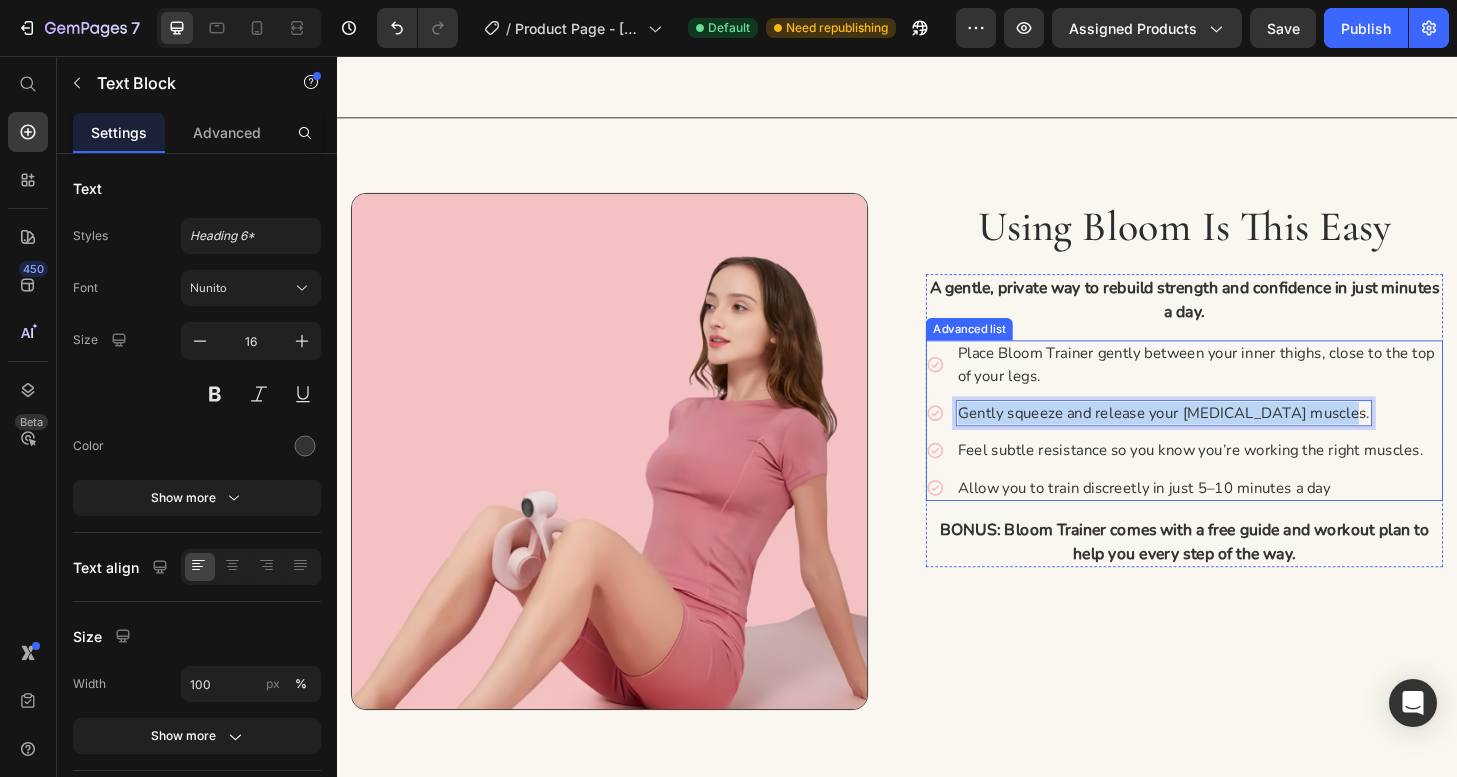 drag, startPoint x: 1386, startPoint y: 437, endPoint x: 991, endPoint y: 431, distance: 395.04556 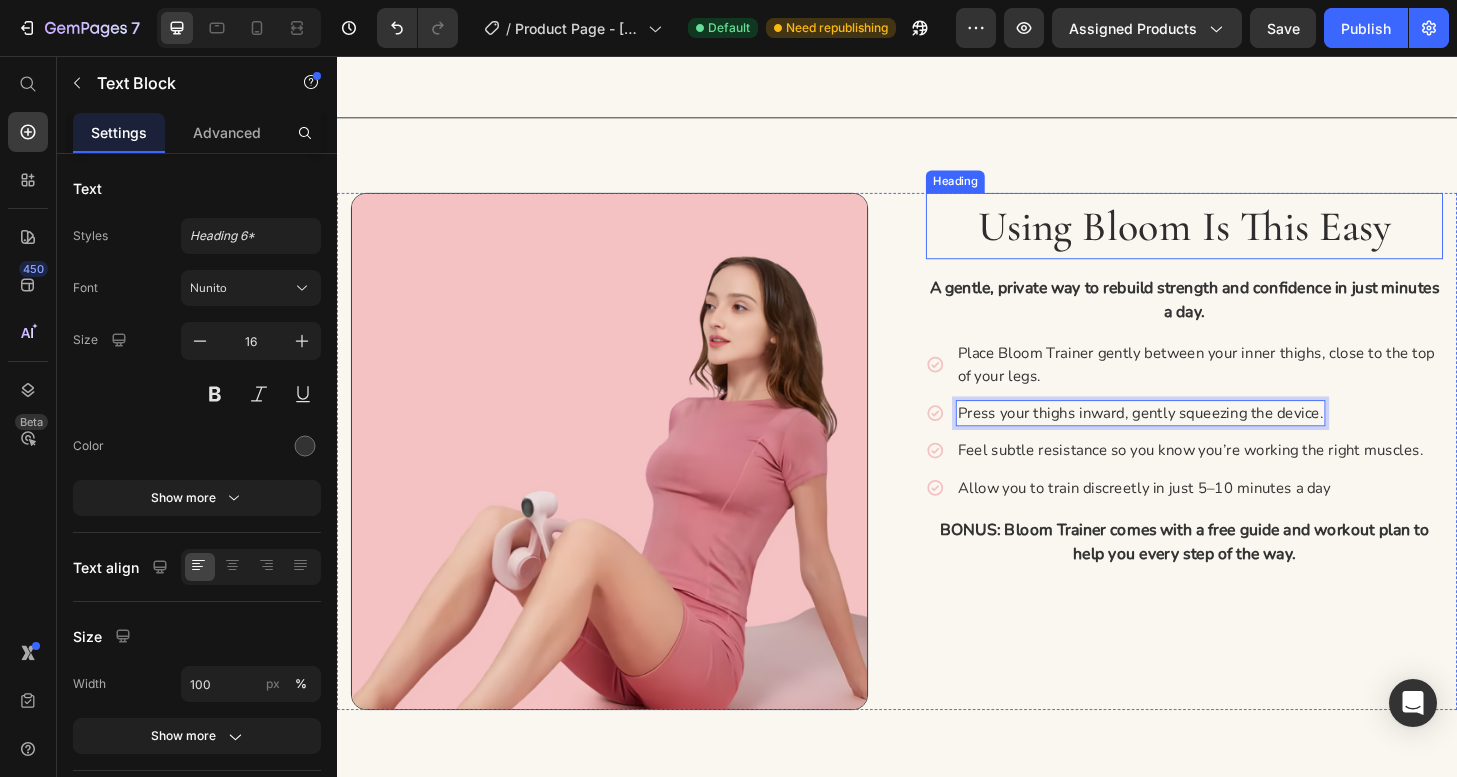 click on "⁠⁠⁠⁠⁠⁠⁠ Using Bloom is This Easy" at bounding box center [1245, 239] 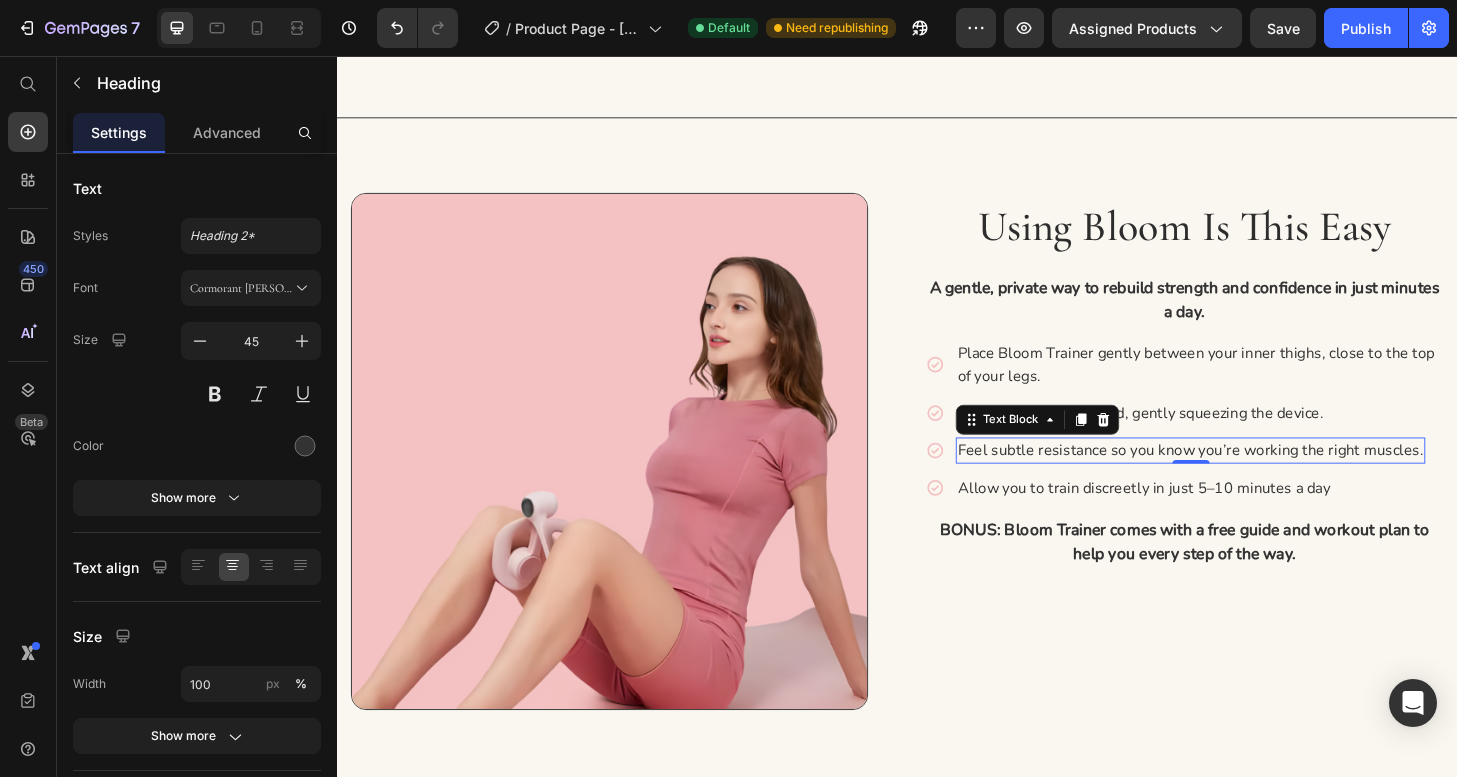 click on "Feel subtle resistance so you know you’re working the right muscles." at bounding box center (1251, 479) 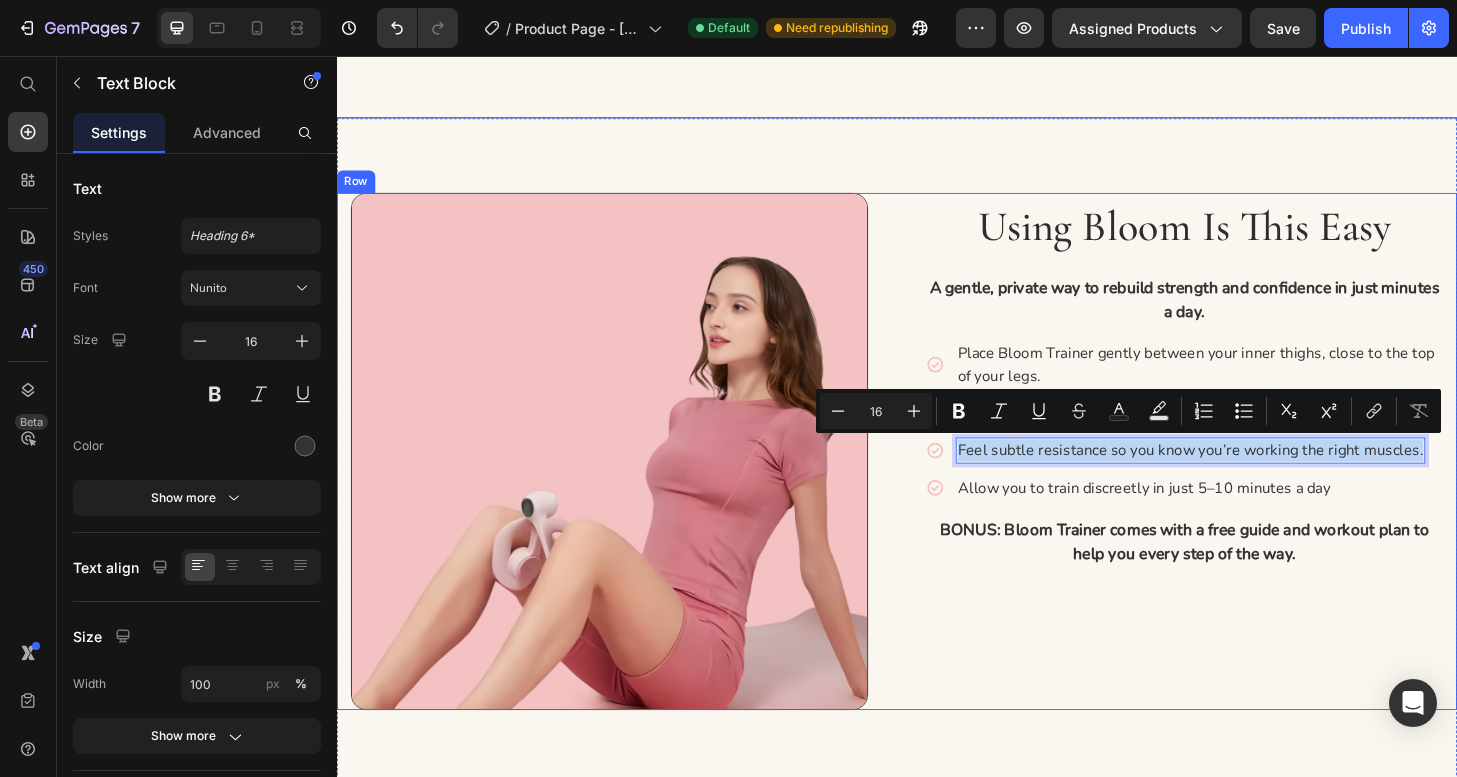 drag, startPoint x: 1492, startPoint y: 476, endPoint x: 945, endPoint y: 475, distance: 547.0009 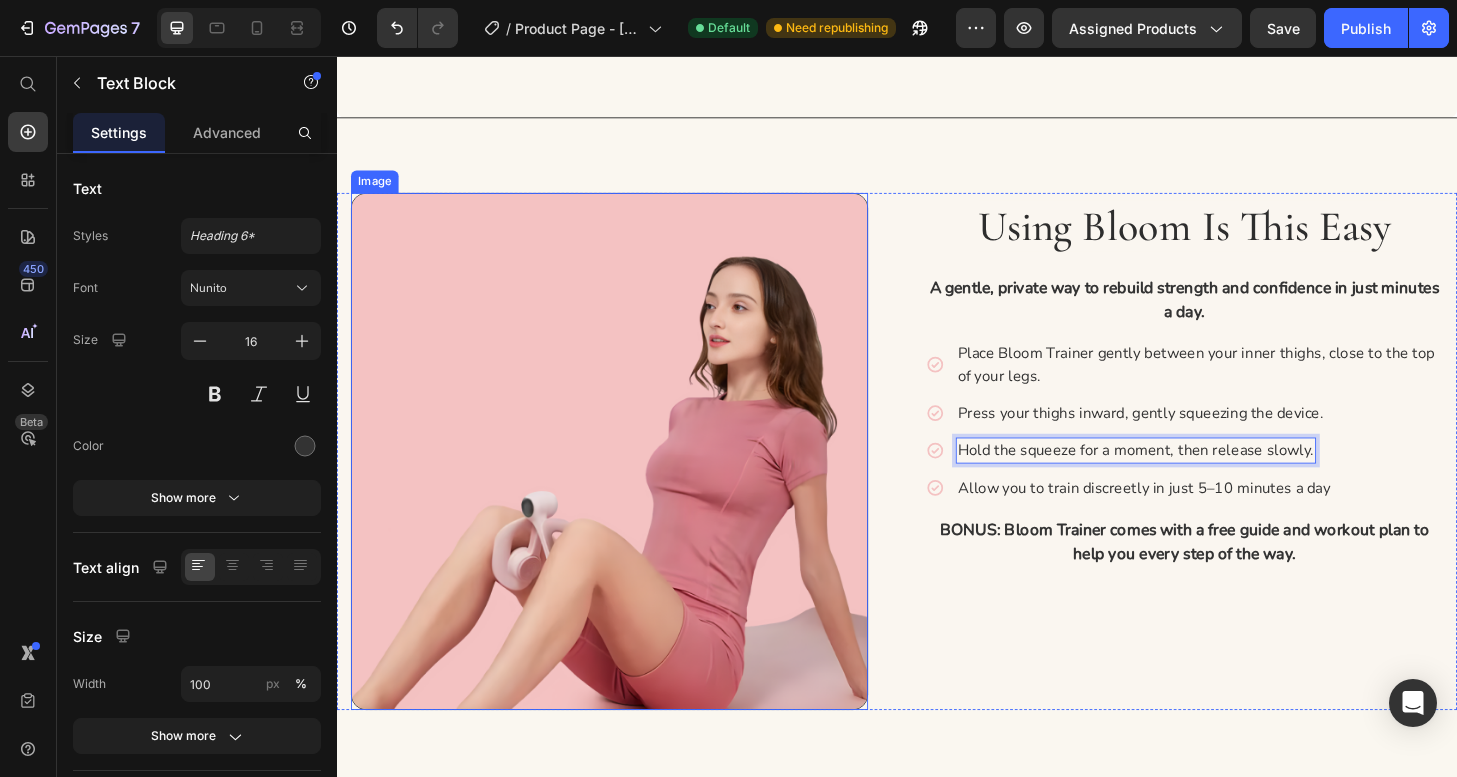 click at bounding box center (629, 480) 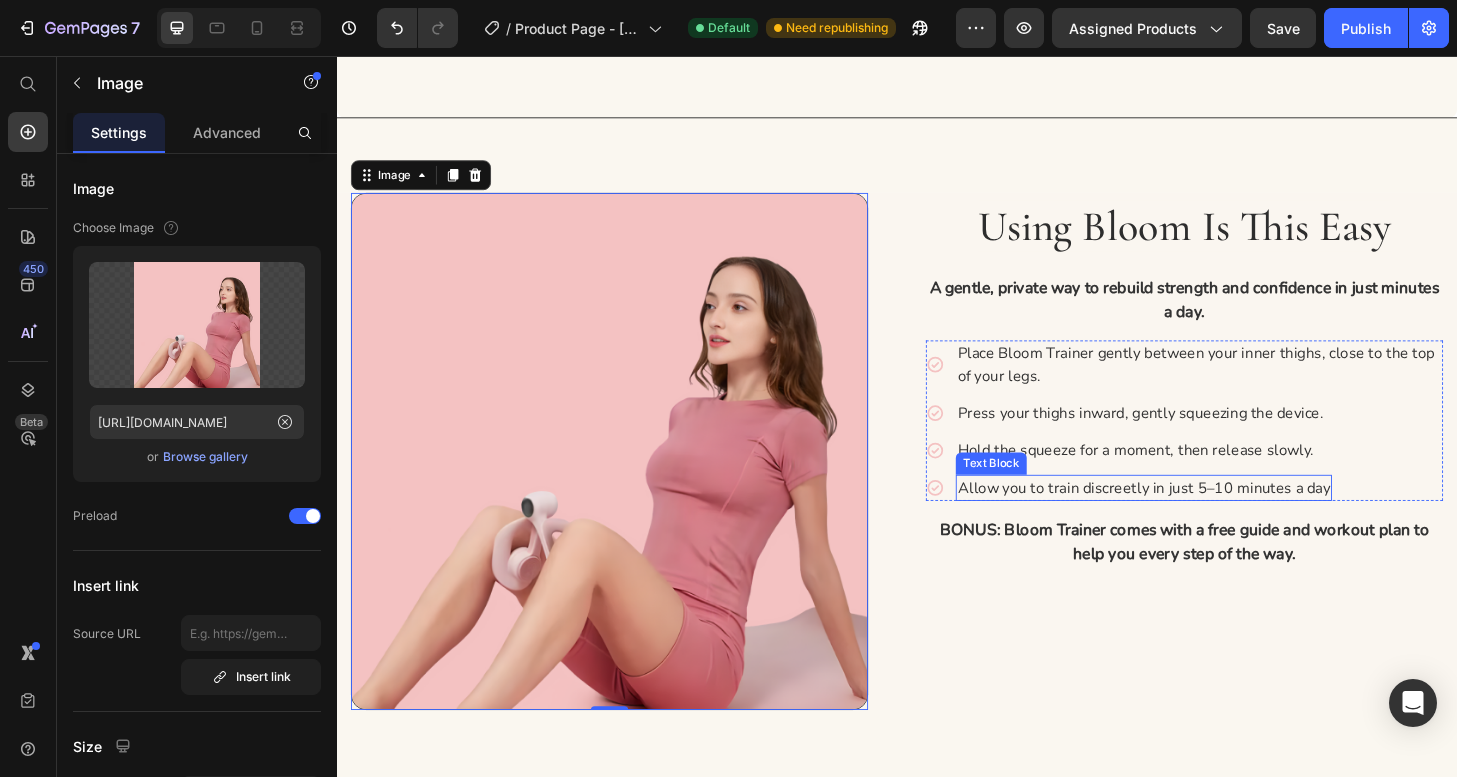 click on "Allow you to train discreetly in just 5–10 minutes a day" at bounding box center [1201, 519] 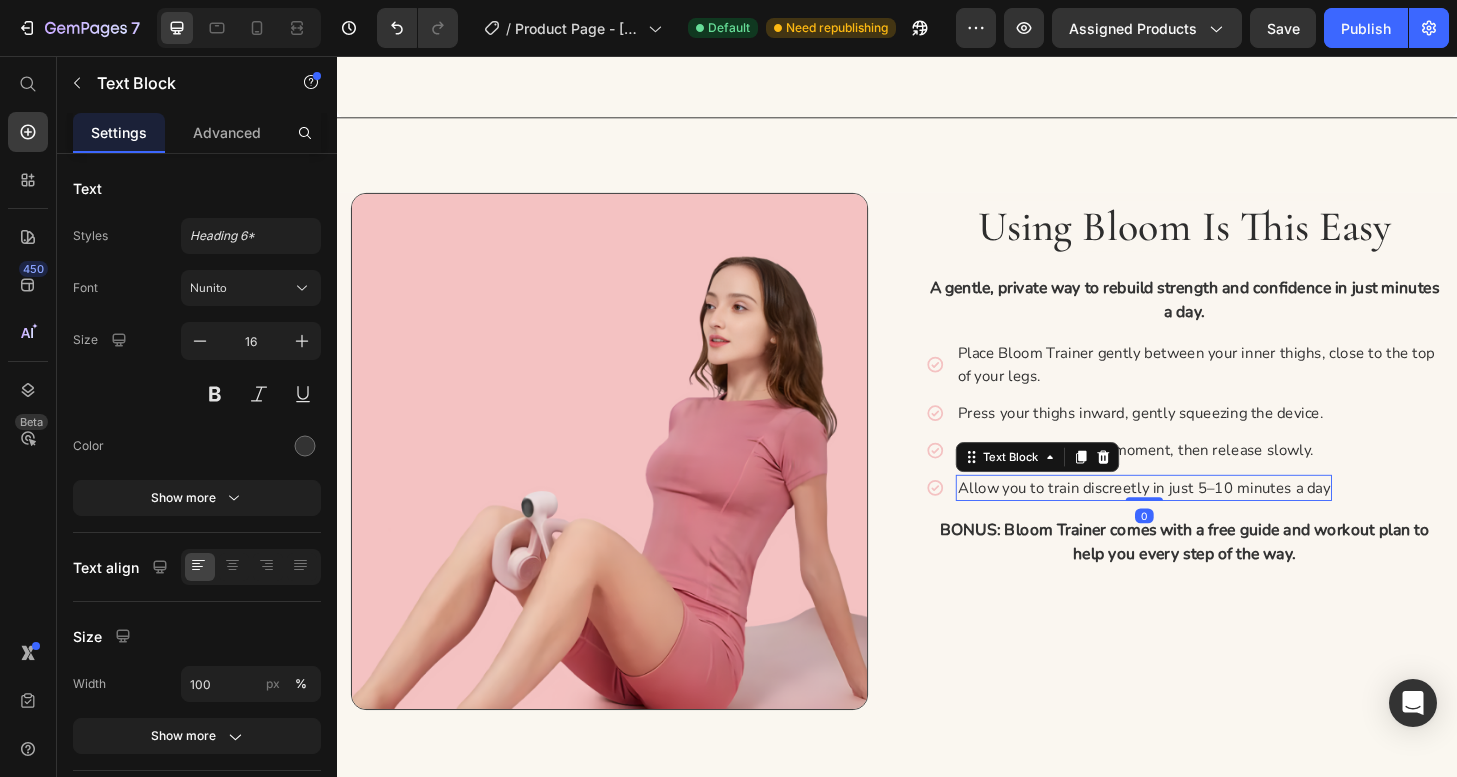 click on "Allow you to train discreetly in just 5–10 minutes a day" at bounding box center [1201, 519] 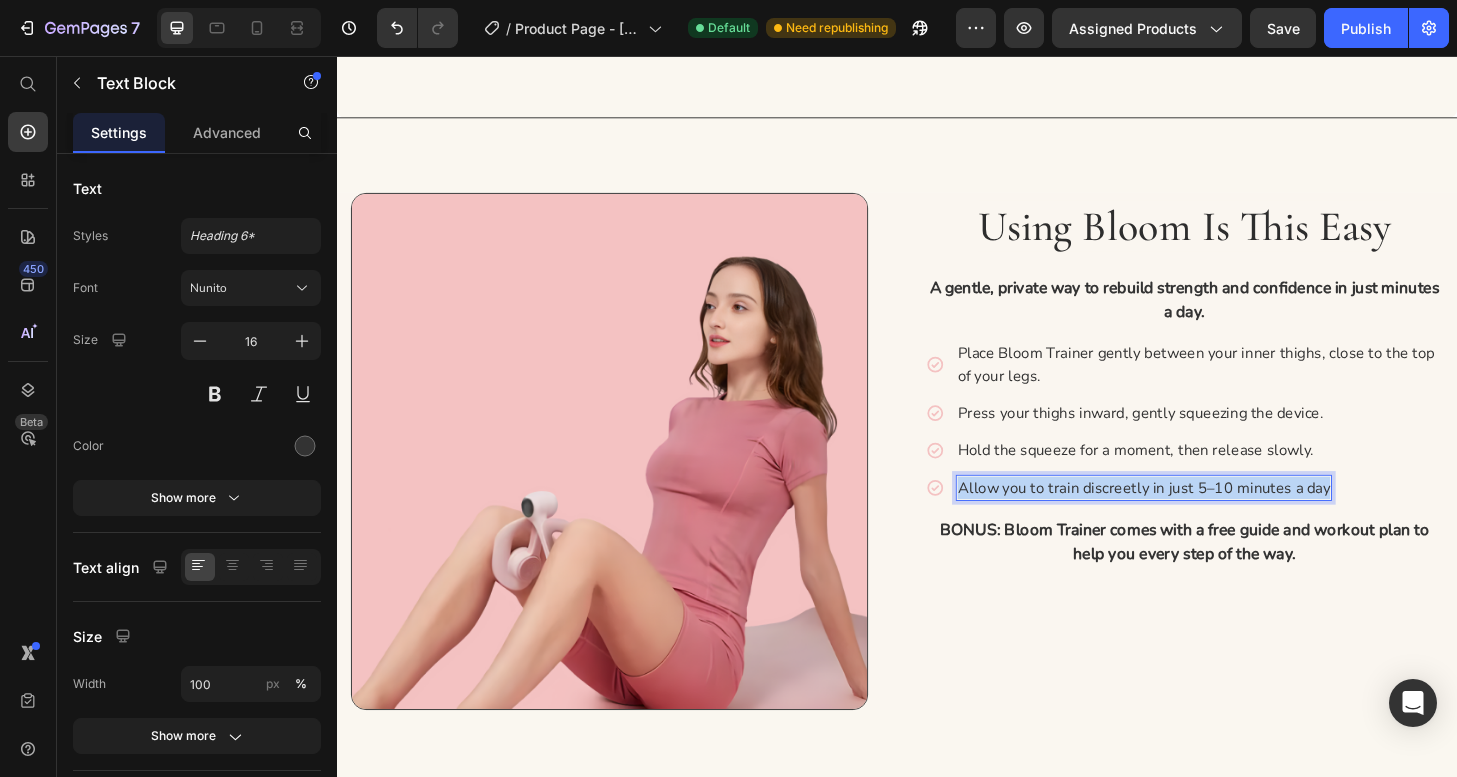 drag, startPoint x: 1397, startPoint y: 516, endPoint x: 940, endPoint y: 506, distance: 457.1094 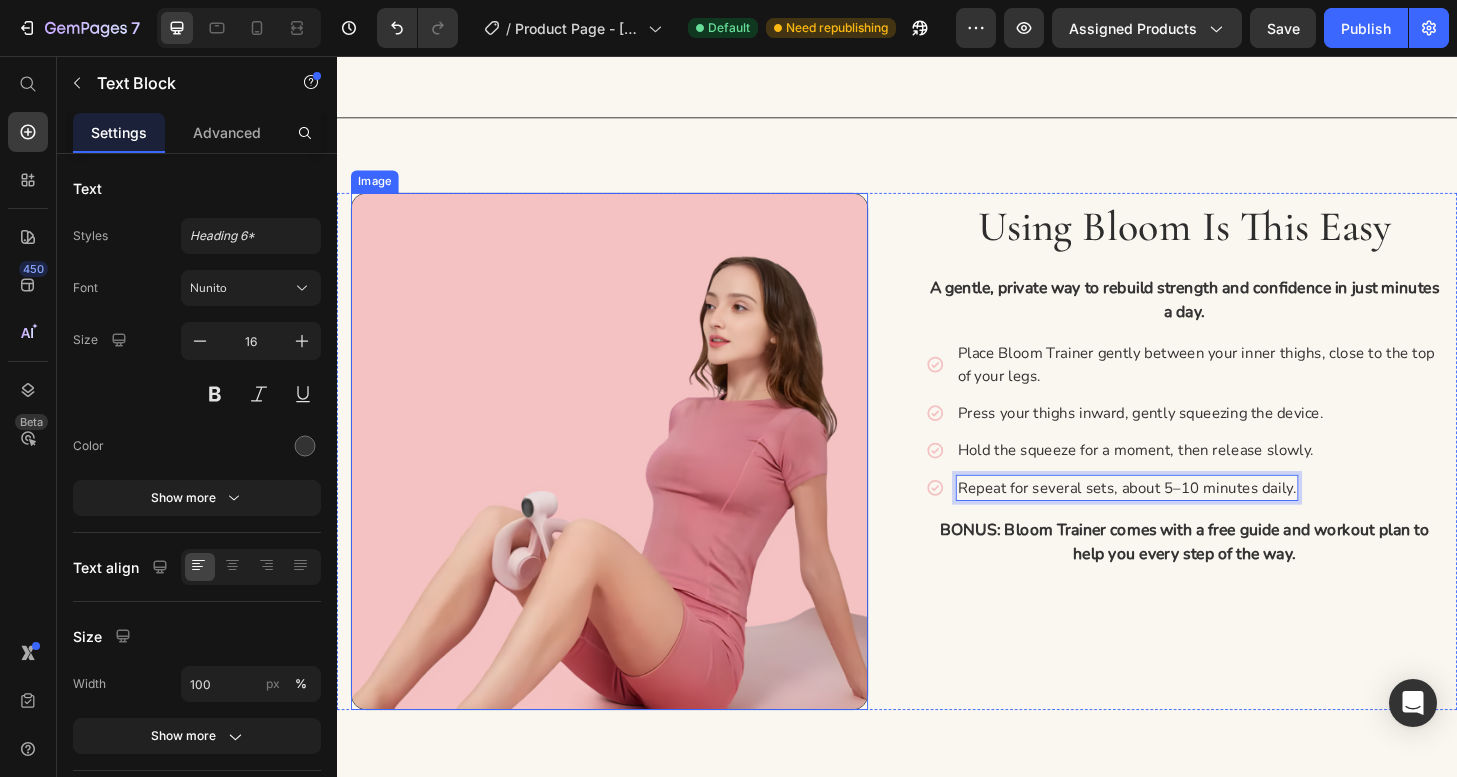 click at bounding box center (629, 480) 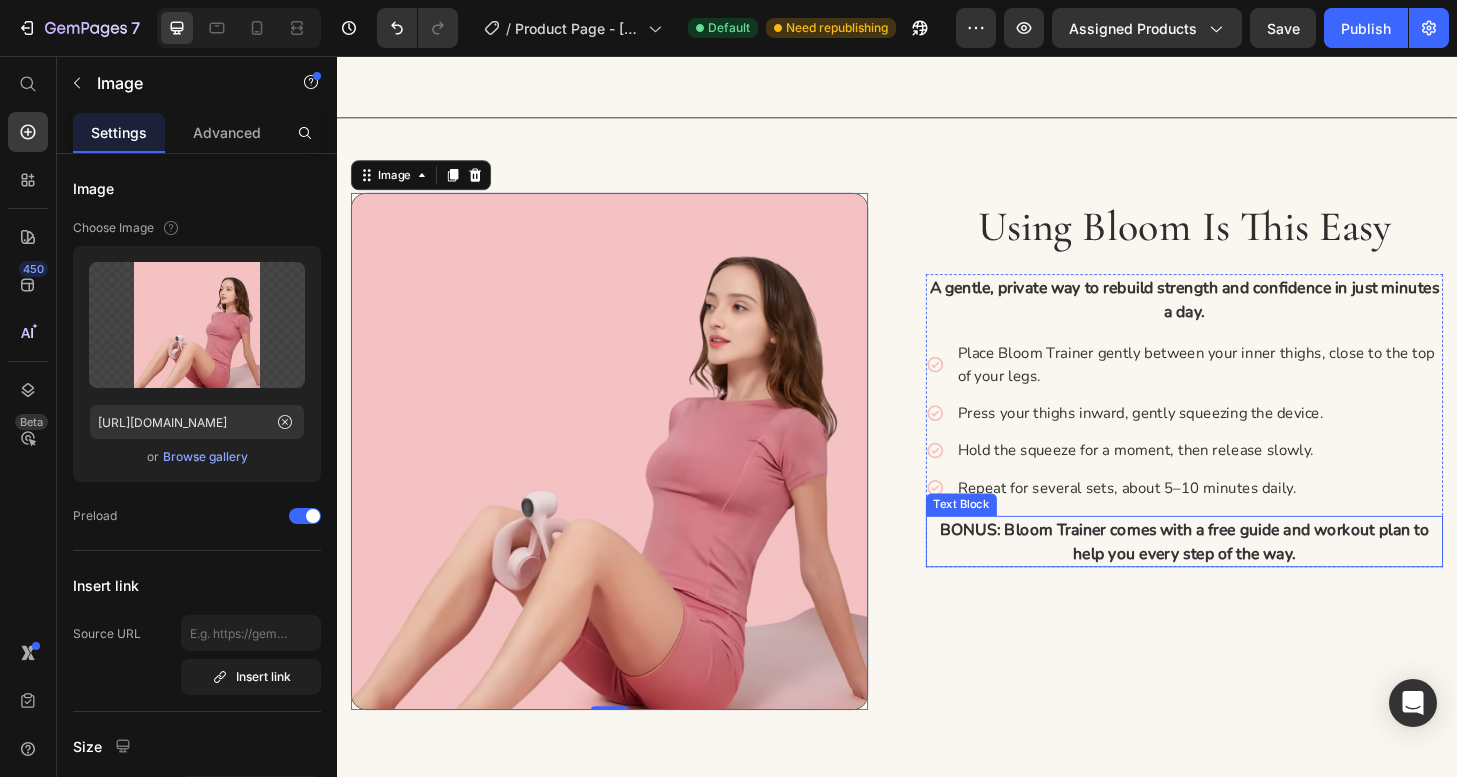 click on "BONUS: Bloom Trainer comes with a free guide and workout plan to help you every step of the way." at bounding box center [1245, 576] 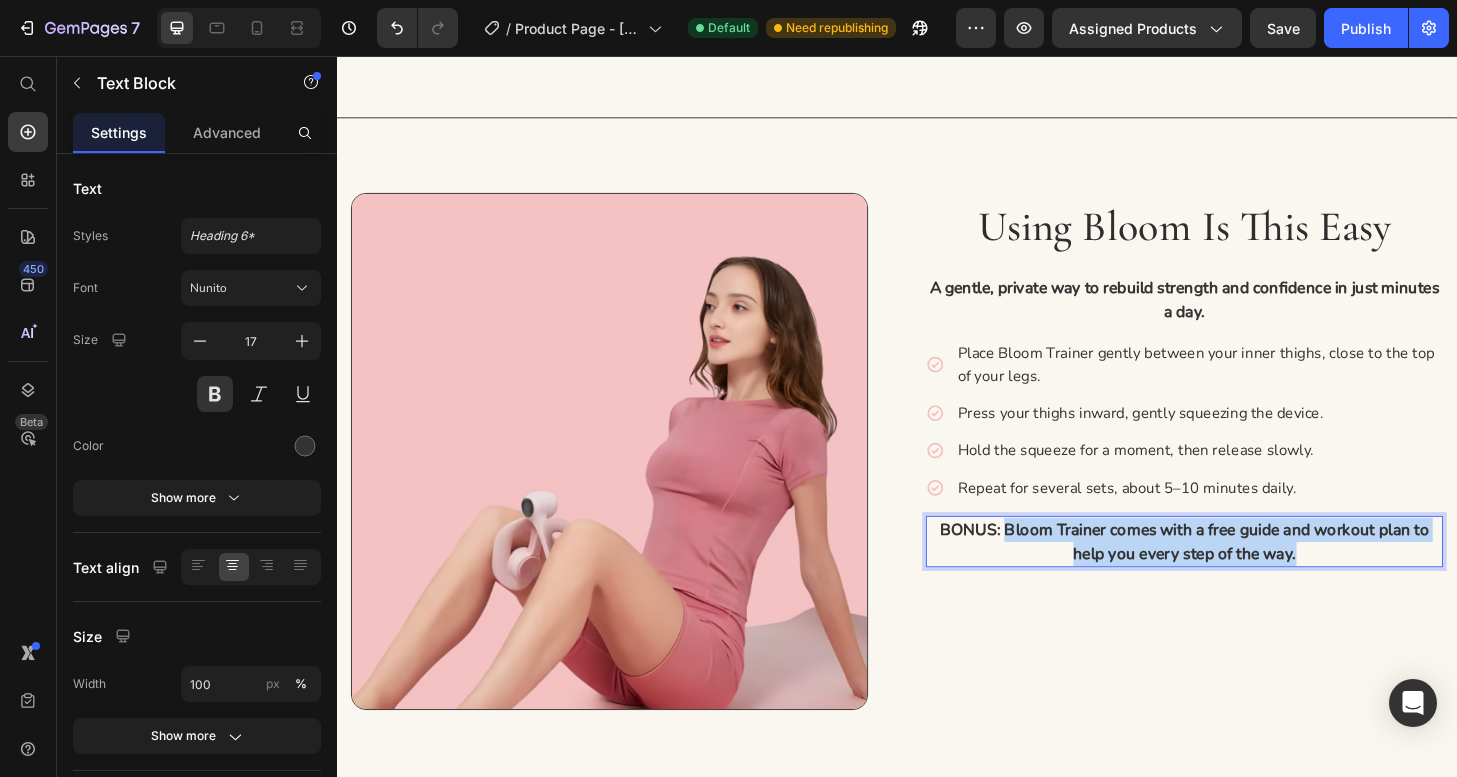 drag, startPoint x: 1388, startPoint y: 593, endPoint x: 1051, endPoint y: 563, distance: 338.33267 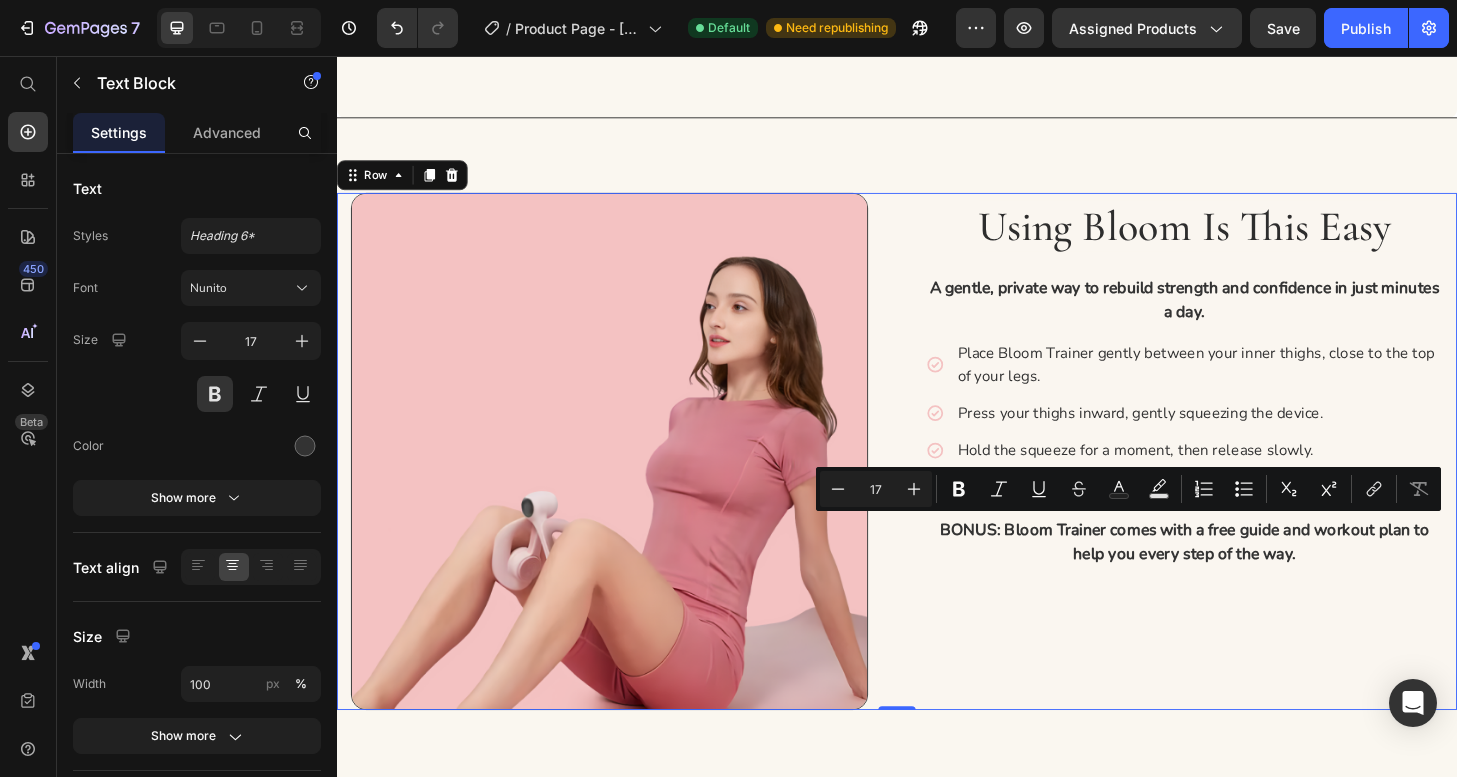 click on "⁠⁠⁠⁠⁠⁠⁠ Using Bloom is This Easy Heading A gentle, private way to rebuild strength and confidence in just minutes a day. Text Block
Icon Place Bloom Trainer gently between your inner thighs, close to the top of your legs. Text Block
Icon Press your thighs inward, gently squeezing the device. Text Block
Icon Hold the squeeze for a moment, then release slowly. Text Block
Icon Repeat for several sets, about 5–10 minutes daily. Text Block Advanced list BONUS: Bloom Trainer comes with a free guide and workout plan to help you every step of the way. Text Block Row Row" at bounding box center (1245, 480) 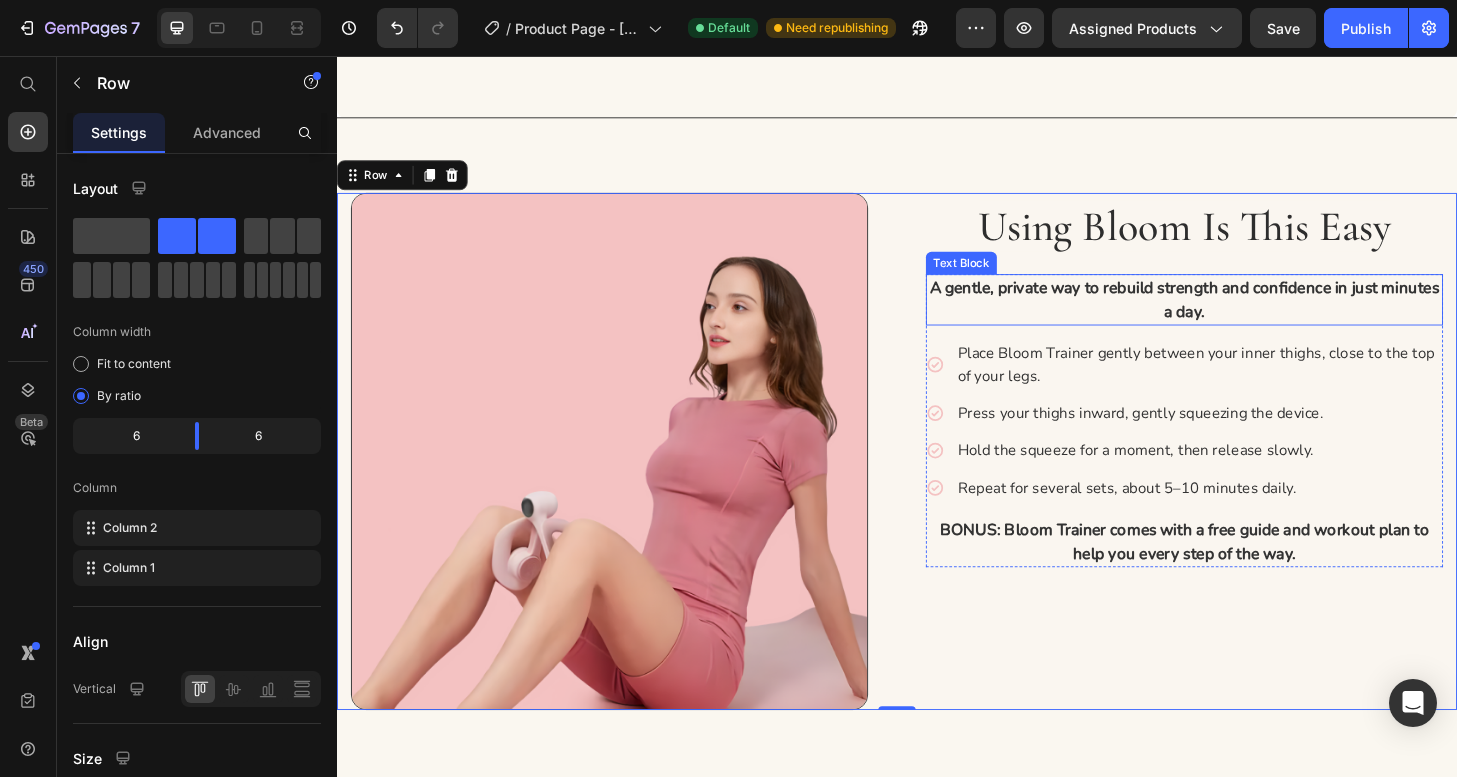 click on "A gentle, private way to rebuild strength and confidence in just minutes a day." at bounding box center (1245, 317) 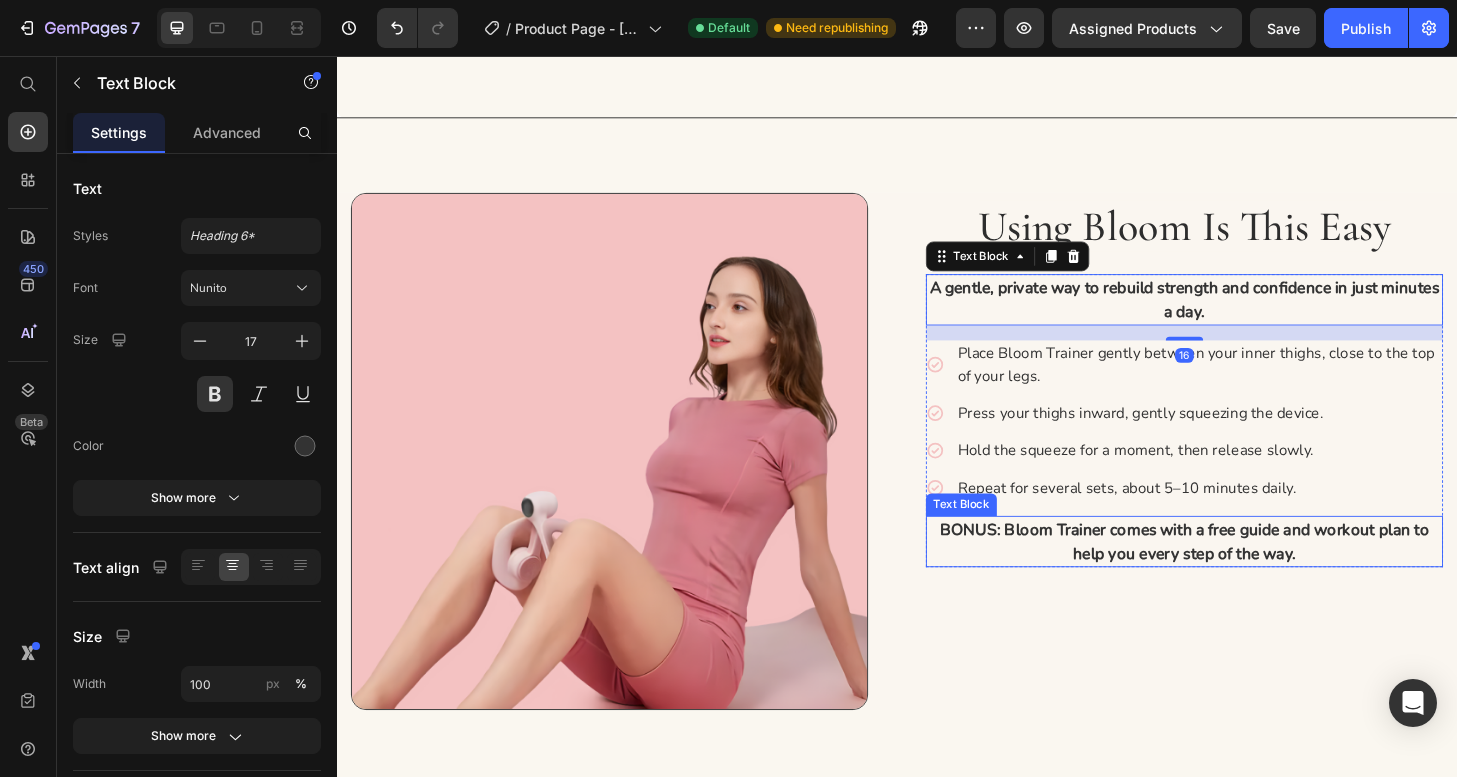 click on "BONUS: Bloom Trainer comes with a free guide and workout plan to help you every step of the way." at bounding box center [1245, 576] 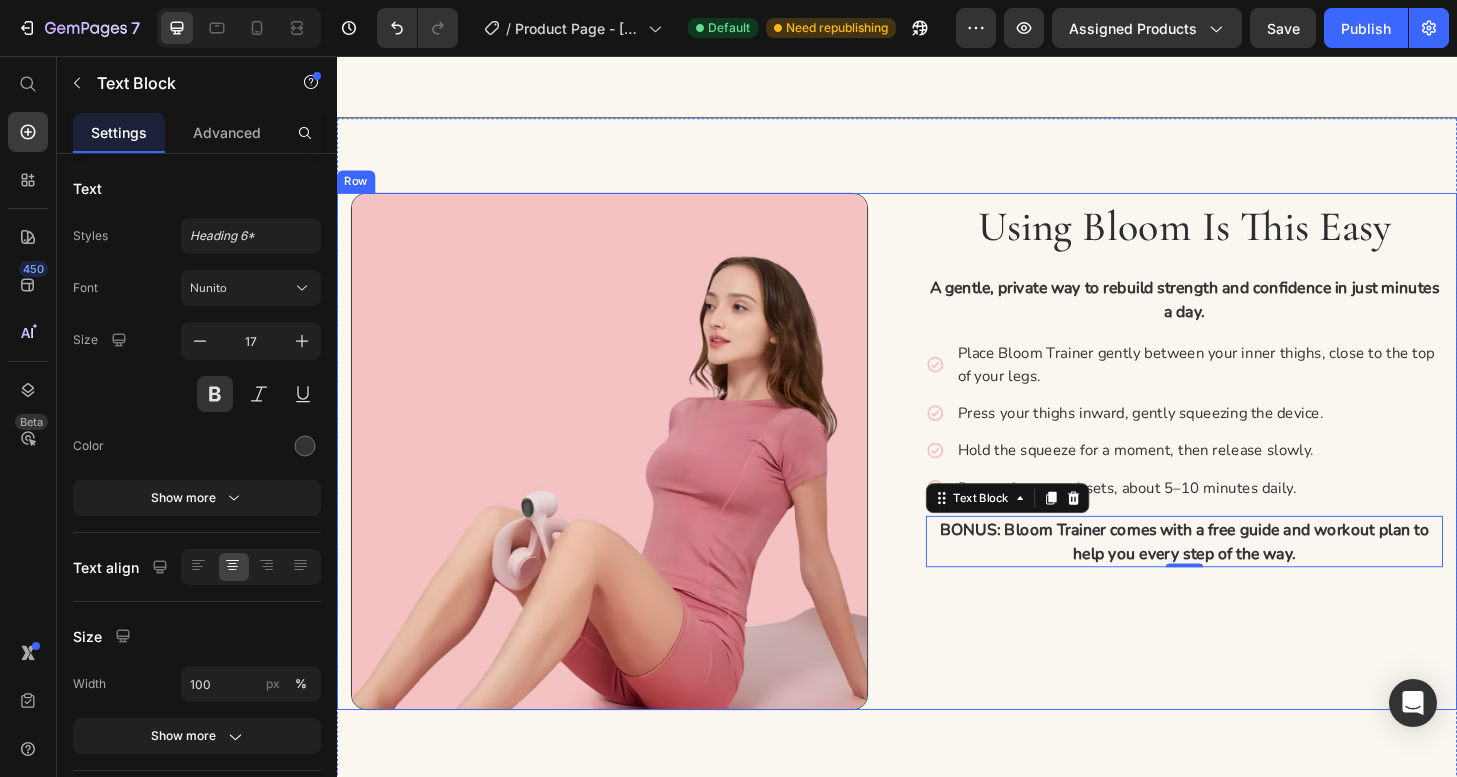 click on "⁠⁠⁠⁠⁠⁠⁠ Using Bloom is This Easy Heading A gentle, private way to rebuild strength and confidence in just minutes a day. Text Block
Icon Place Bloom Trainer gently between your inner thighs, close to the top of your legs. Text Block
Icon Press your thighs inward, gently squeezing the device. Text Block
Icon Hold the squeeze for a moment, then release slowly. Text Block
Icon Repeat for several sets, about 5–10 minutes daily. Text Block Advanced list BONUS: Bloom Trainer comes with a free guide and workout plan to help you every step of the way. Text Block   0 Row Row Image Row" at bounding box center [937, 480] 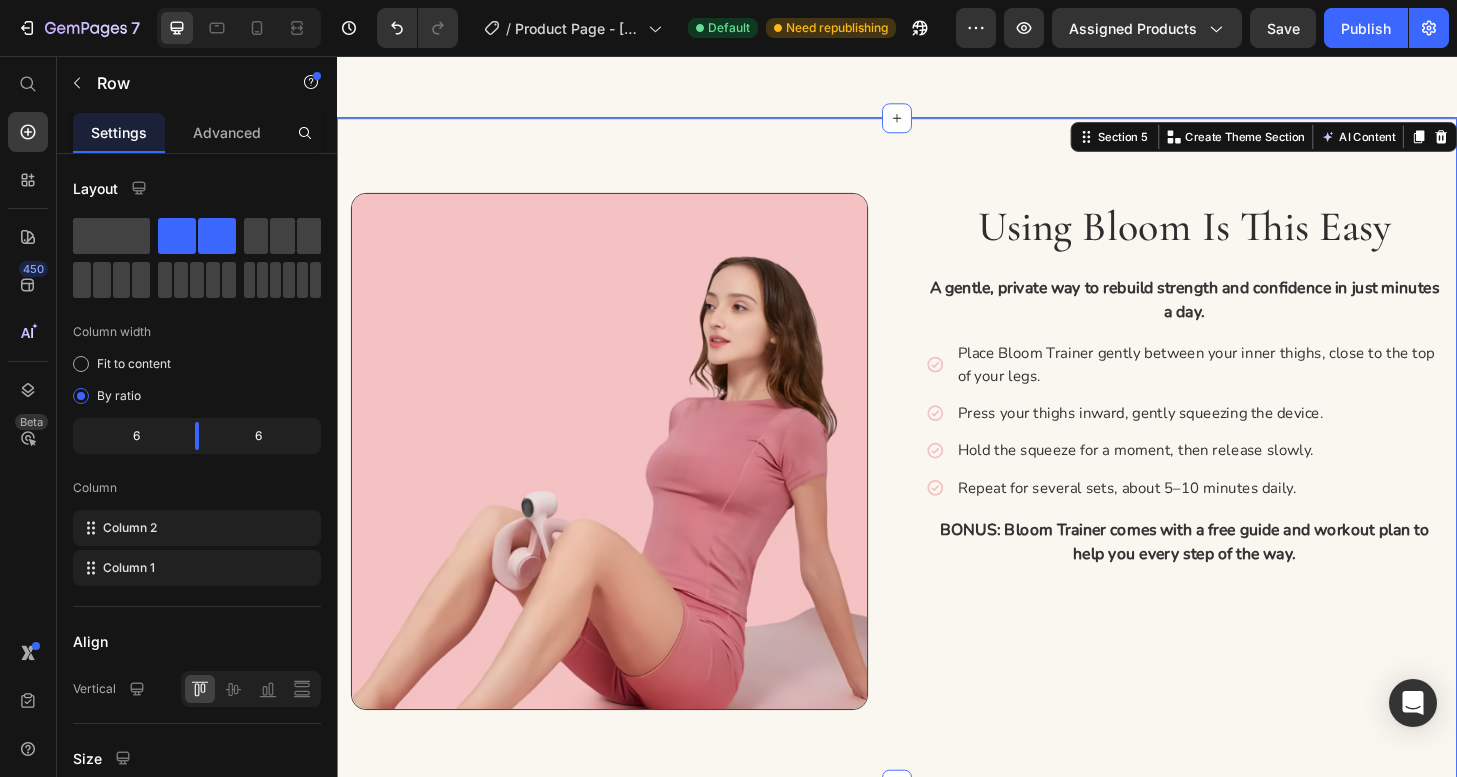 click on "⁠⁠⁠⁠⁠⁠⁠ Using Bloom is This Easy Heading A gentle, private way to rebuild strength and confidence in just minutes a day. Text Block
Icon Place Bloom Trainer gently between your inner thighs, close to the top of your legs. Text Block
Icon Press your thighs inward, gently squeezing the device. Text Block
Icon Hold the squeeze for a moment, then release slowly. Text Block
Icon Repeat for several sets, about 5–10 minutes daily. Text Block Advanced list BONUS: Bloom Trainer comes with a free guide and workout plan to help you every step of the way. Text Block Row Row Image Row Section 5   You can create reusable sections Create Theme Section AI Content Write with GemAI What would you like to describe here? Tone and Voice Persuasive Product Pelvella Bloom Trainer™ Show more Generate" at bounding box center [937, 479] 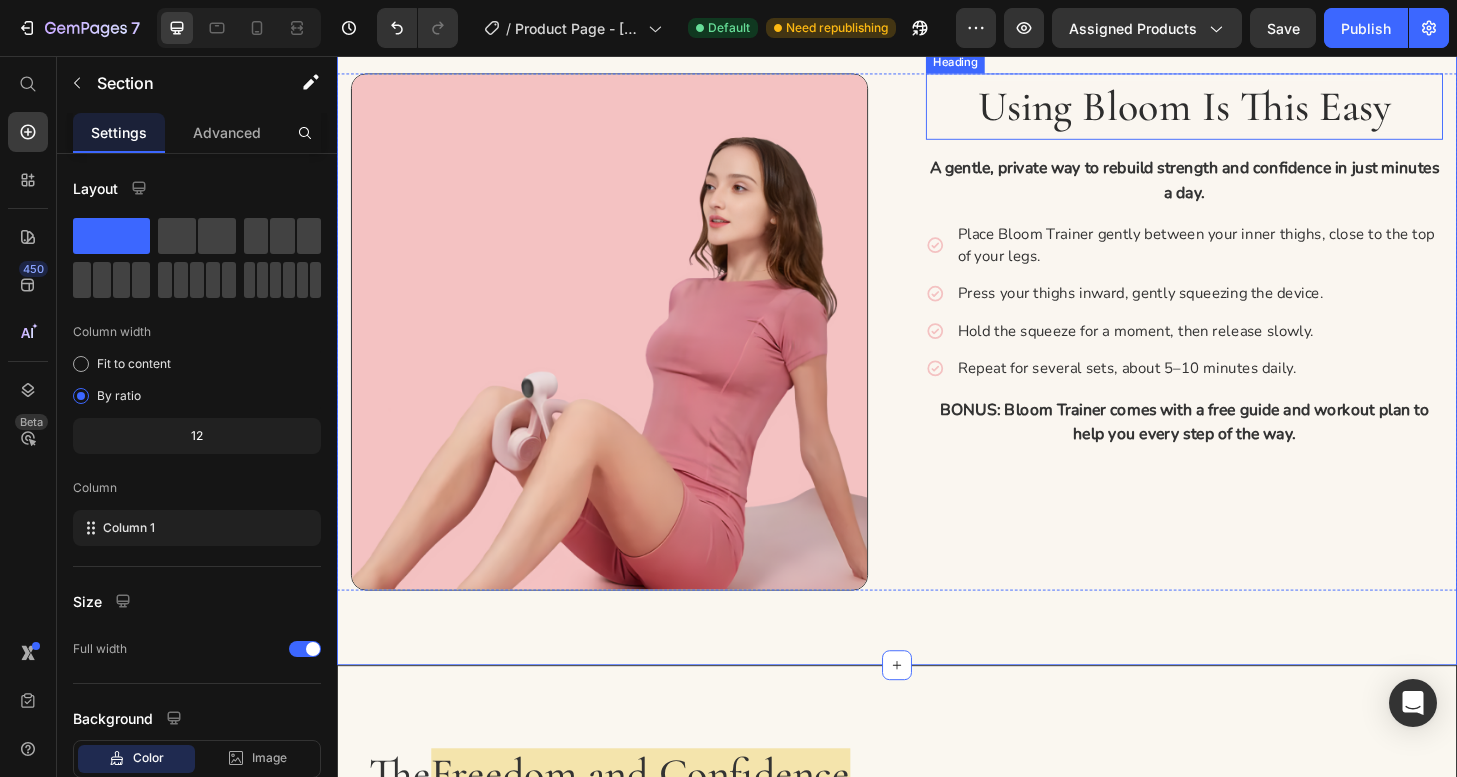 scroll, scrollTop: 3851, scrollLeft: 0, axis: vertical 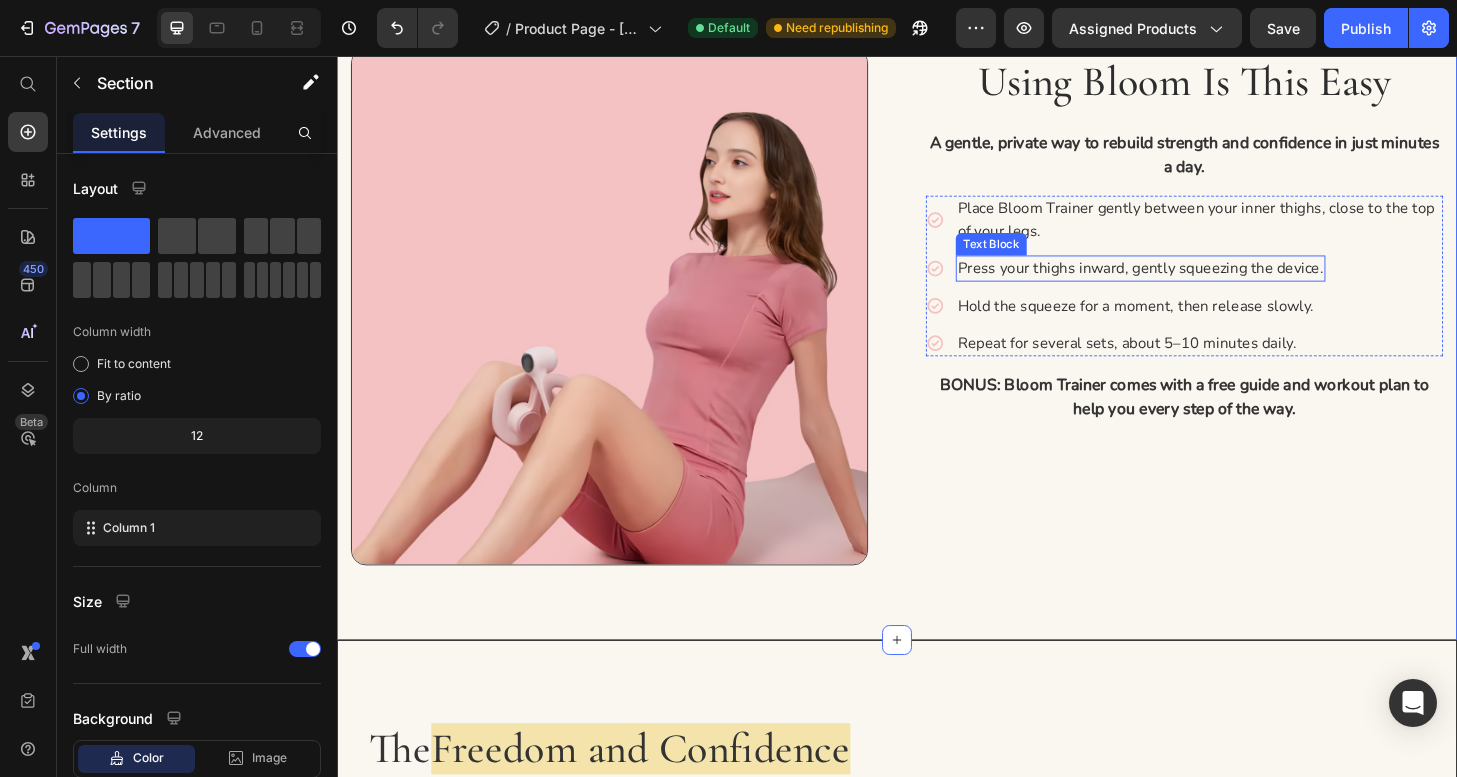 click on "Press your thighs inward, gently squeezing the device." at bounding box center (1198, 284) 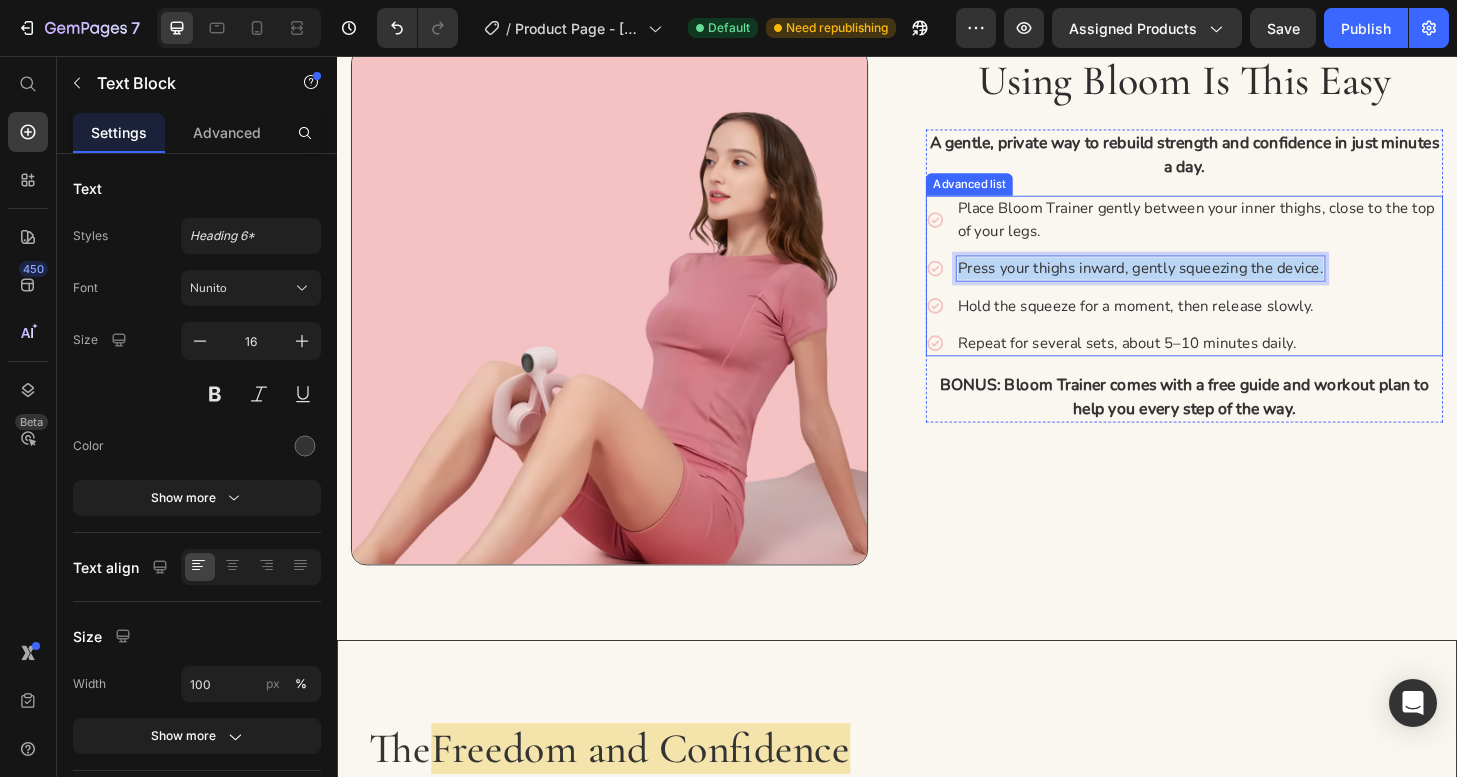 drag, startPoint x: 1391, startPoint y: 283, endPoint x: 992, endPoint y: 285, distance: 399.005 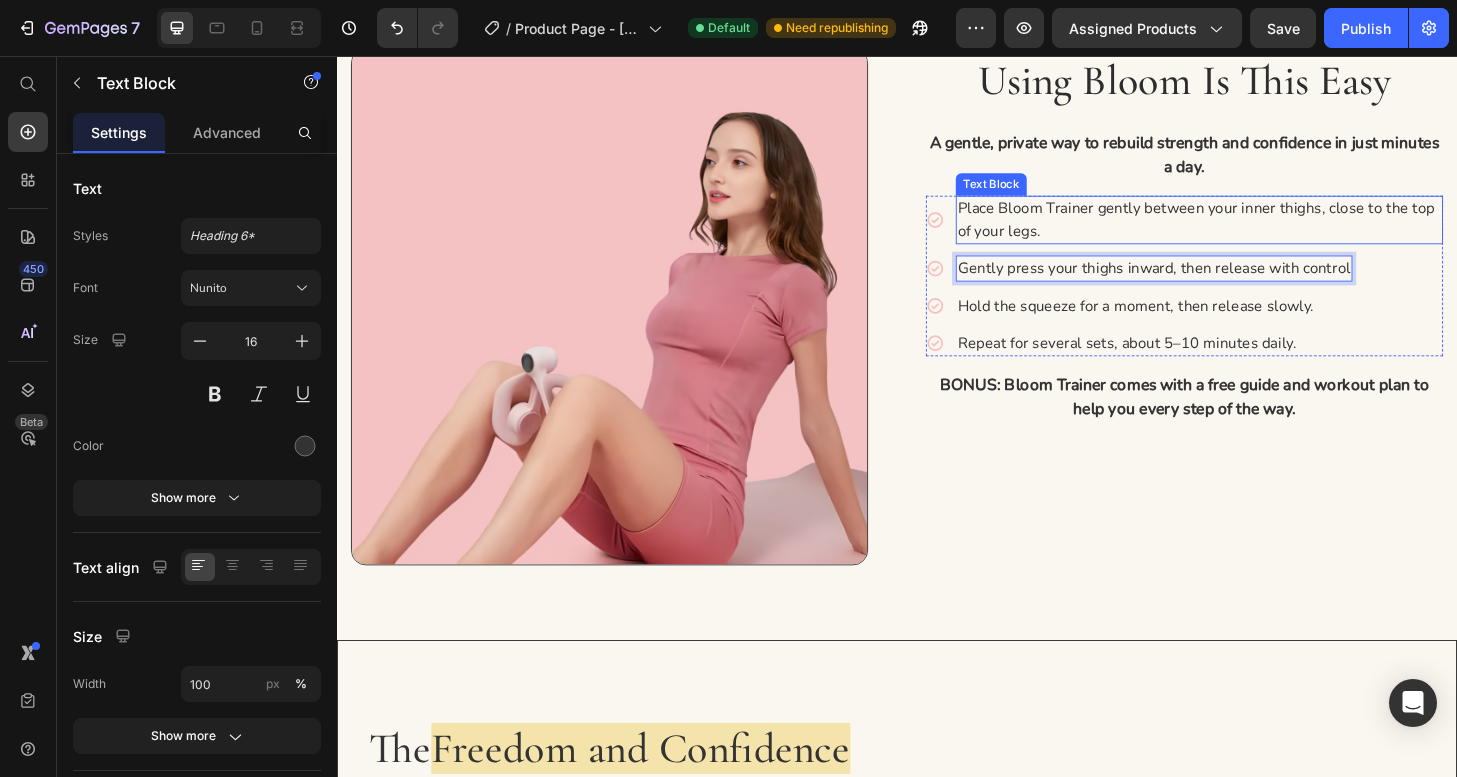 click on "Place Bloom Trainer gently between your inner thighs, close to the top of your legs." at bounding box center [1261, 232] 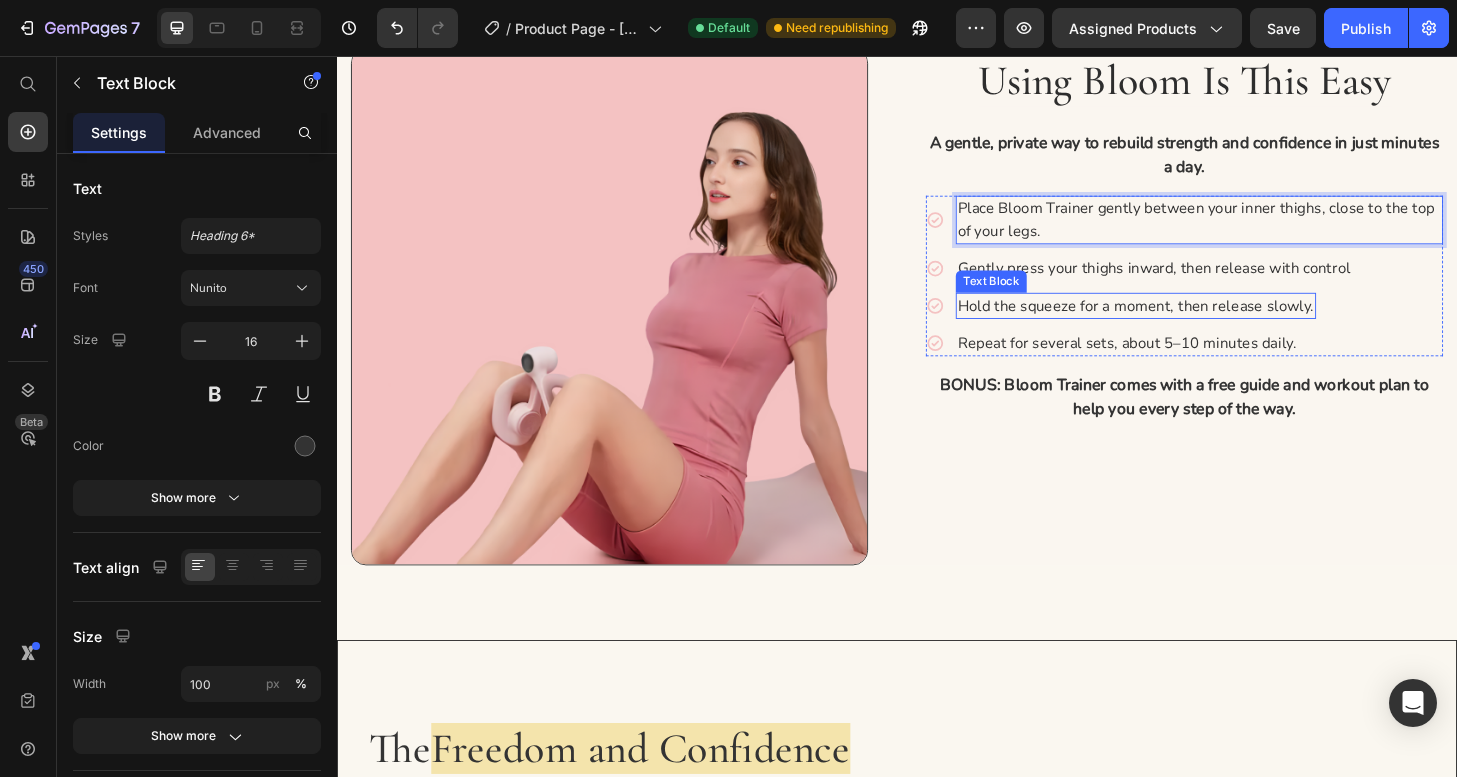 click on "Hold the squeeze for a moment, then release slowly." at bounding box center (1193, 324) 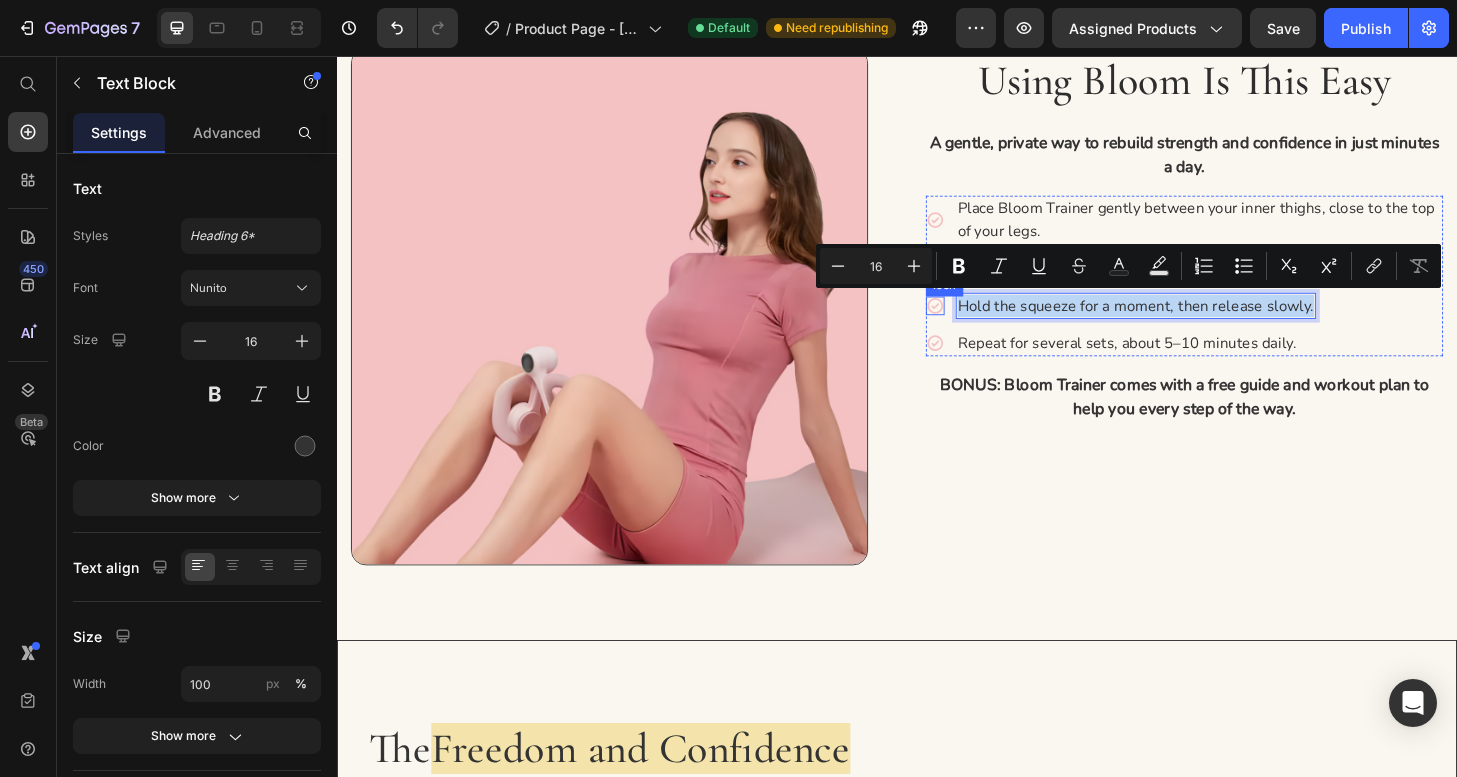 drag, startPoint x: 1379, startPoint y: 325, endPoint x: 977, endPoint y: 327, distance: 402.00497 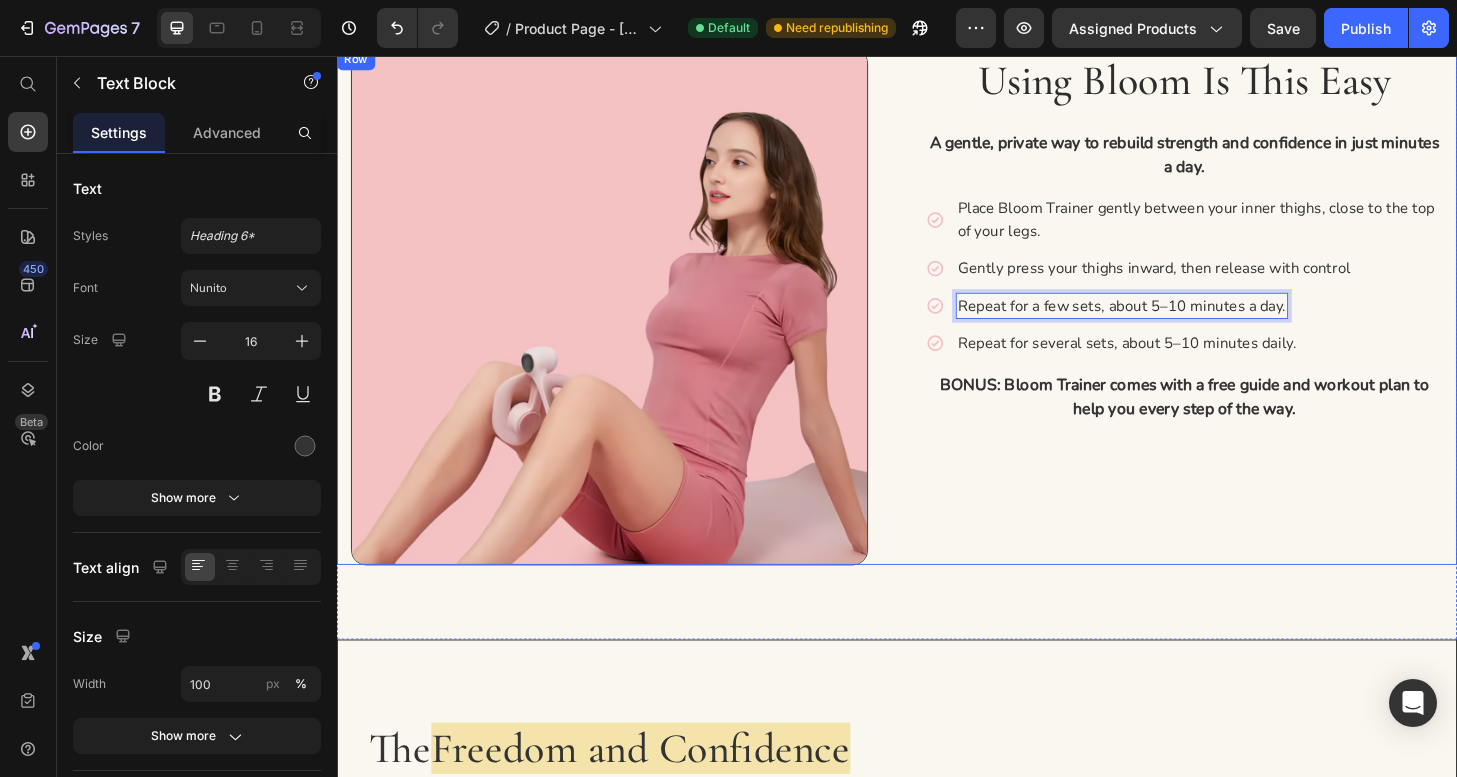click at bounding box center (629, 325) 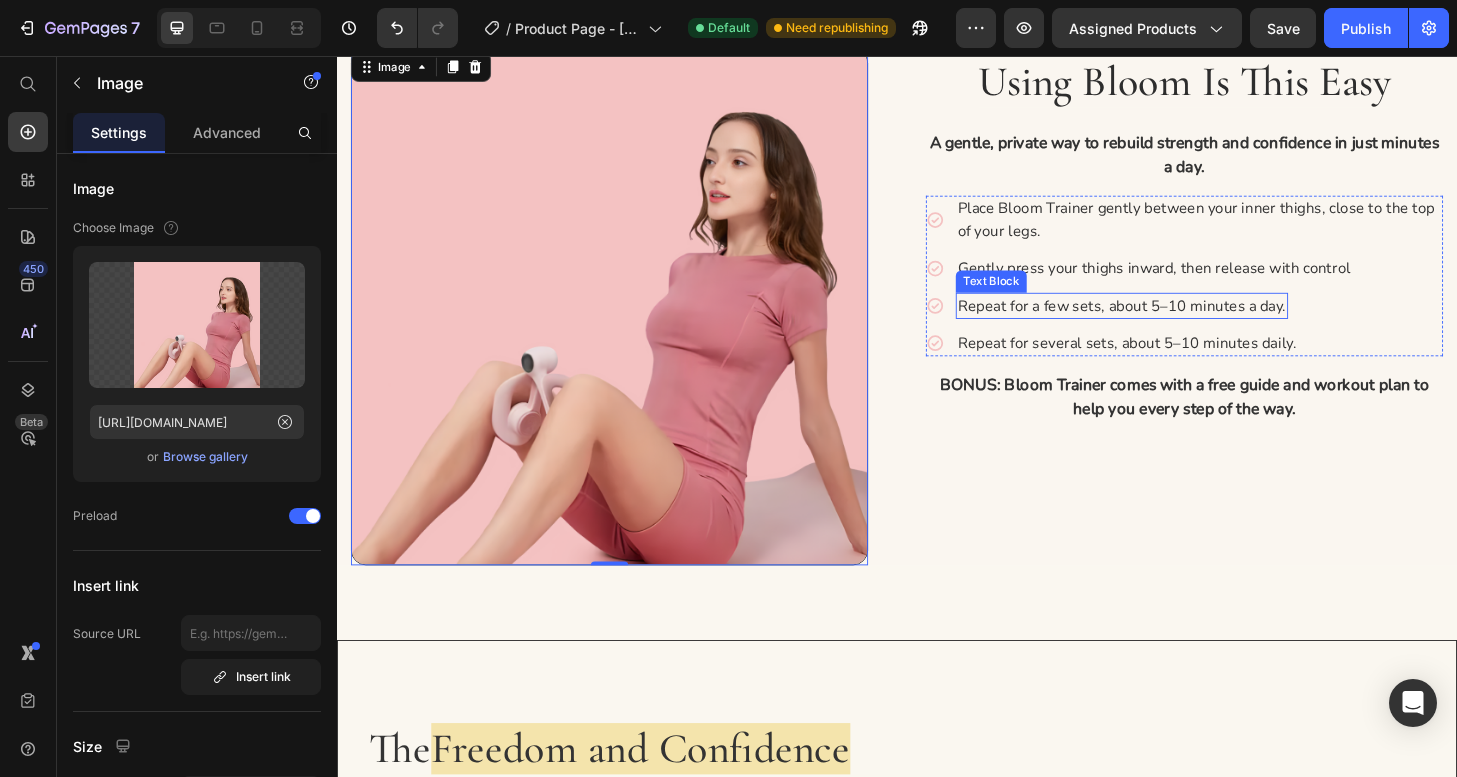 click on "Repeat for several sets, about 5–10 minutes daily." at bounding box center [1183, 364] 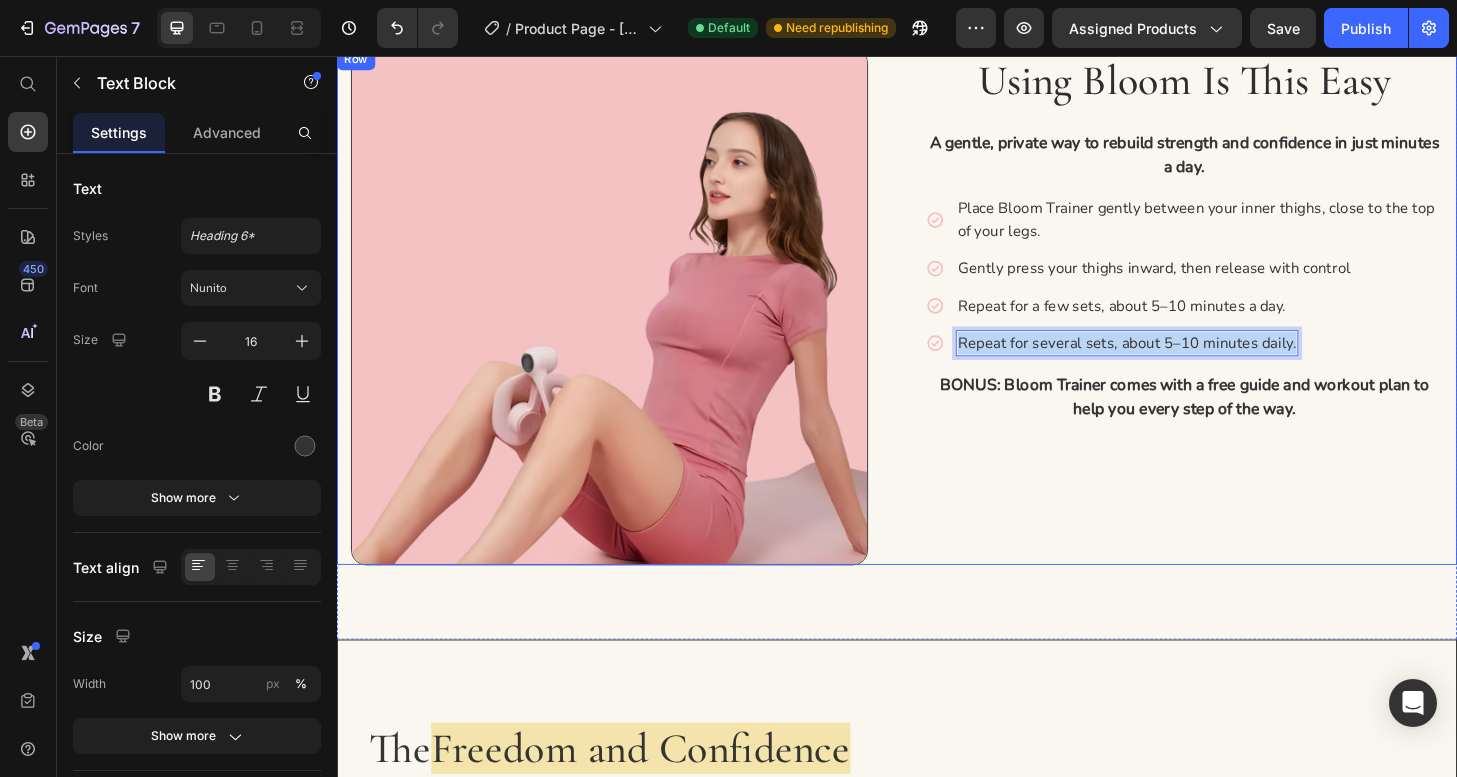 drag, startPoint x: 1359, startPoint y: 365, endPoint x: 959, endPoint y: 368, distance: 400.01126 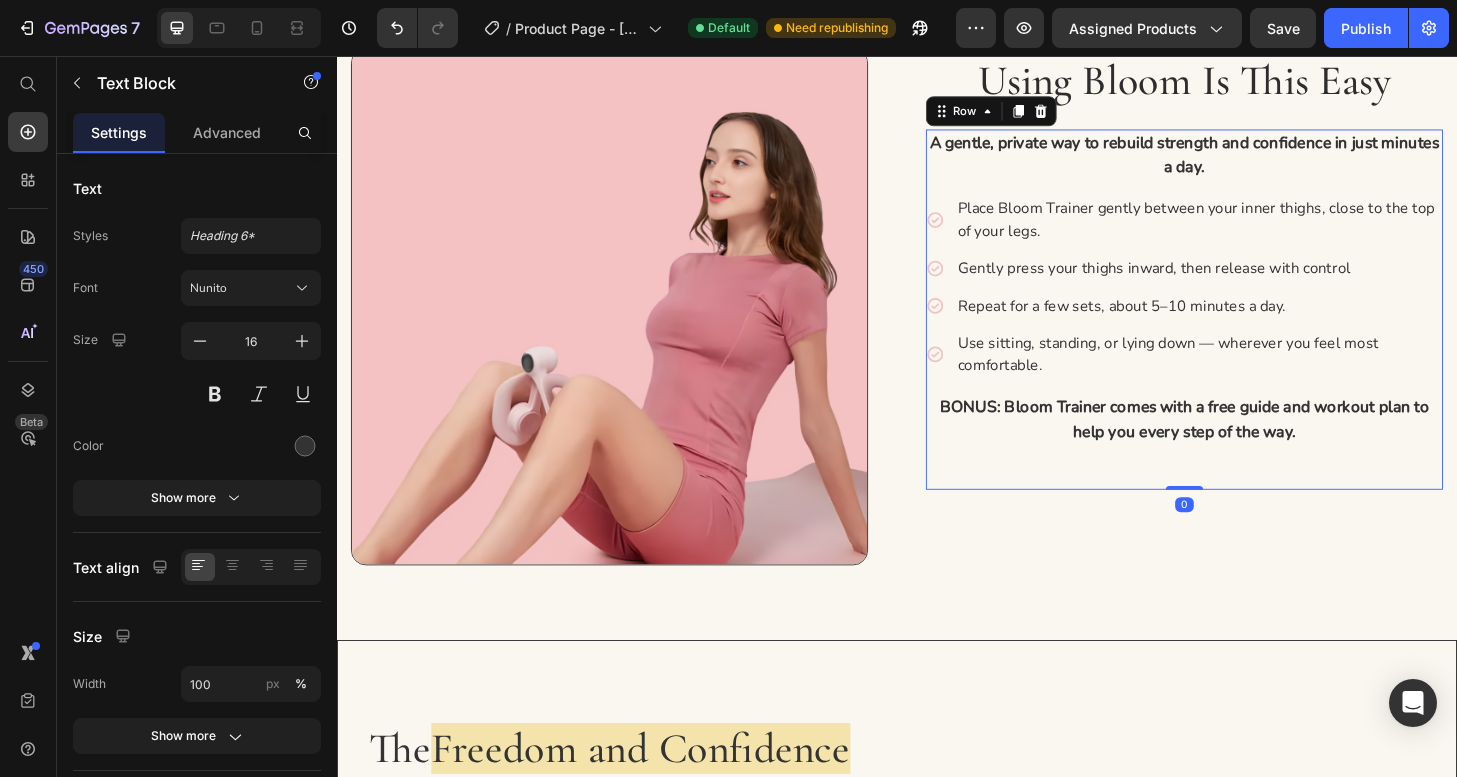 click on "A gentle, private way to rebuild strength and confidence in just minutes a day. Text Block
Icon Place Bloom Trainer gently between your inner thighs, close to the top of your legs. Text Block
Icon Gently press your thighs inward, then release with control Text Block
Icon Repeat for a few sets, about 5–10 minutes a day. Text Block
Icon Use sitting, standing, or lying down — wherever you feel most comfortable. Text Block Advanced list BONUS: Bloom Trainer comes with a free guide and workout plan to help you every step of the way. Text Block Row Row   0" at bounding box center [1245, 328] 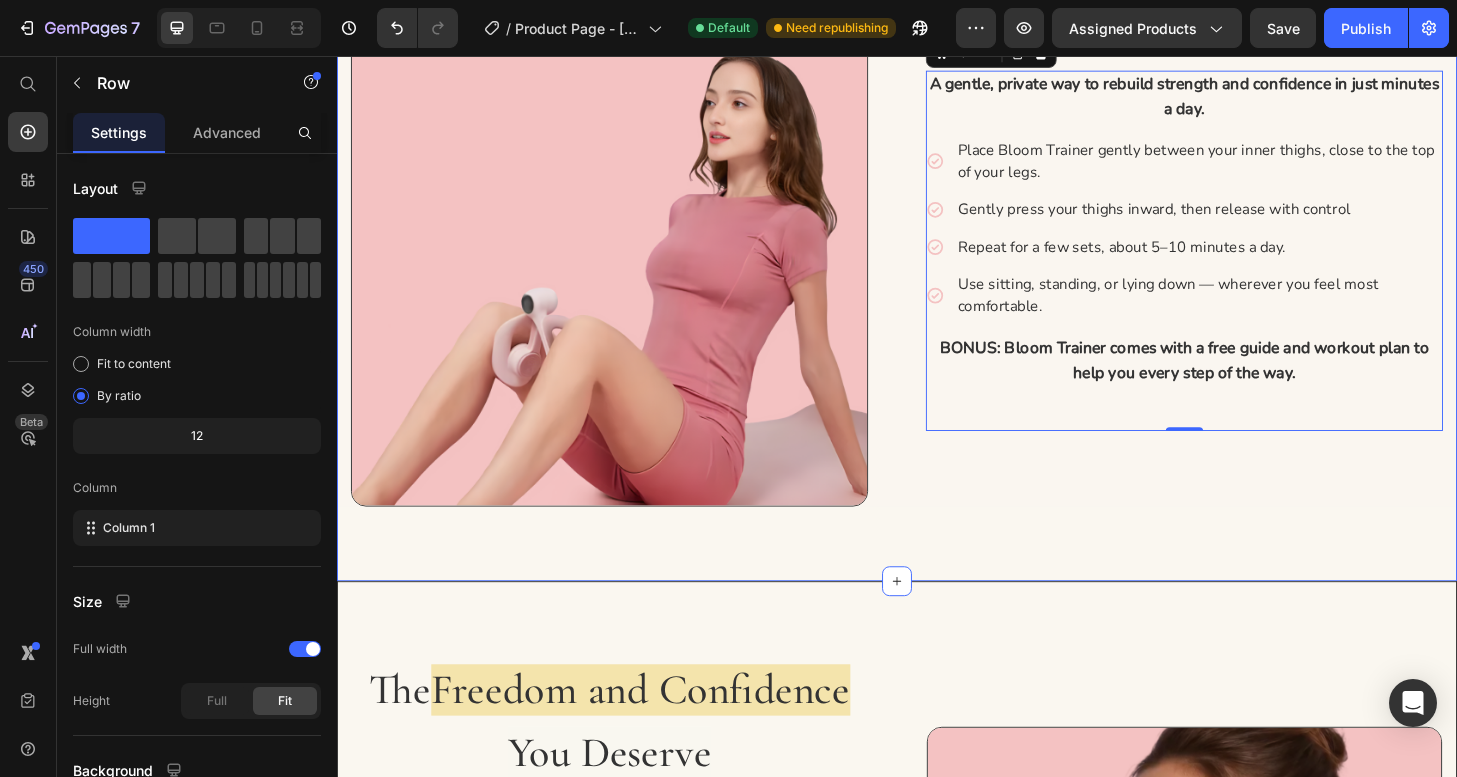 click on "⁠⁠⁠⁠⁠⁠⁠ Using Bloom is This Easy Heading A gentle, private way to rebuild strength and confidence in just minutes a day. Text Block
Icon Place Bloom Trainer gently between your inner thighs, close to the top of your legs. Text Block
Icon Gently press your thighs inward, then release with control Text Block
Icon Repeat for a few sets, about 5–10 minutes a day. Text Block
Icon Use sitting, standing, or lying down — wherever you feel most comfortable. Text Block Advanced list BONUS: Bloom Trainer comes with a free guide and workout plan to help you every step of the way. Text Block Row Row   0 Image Row Section 5" at bounding box center (937, 261) 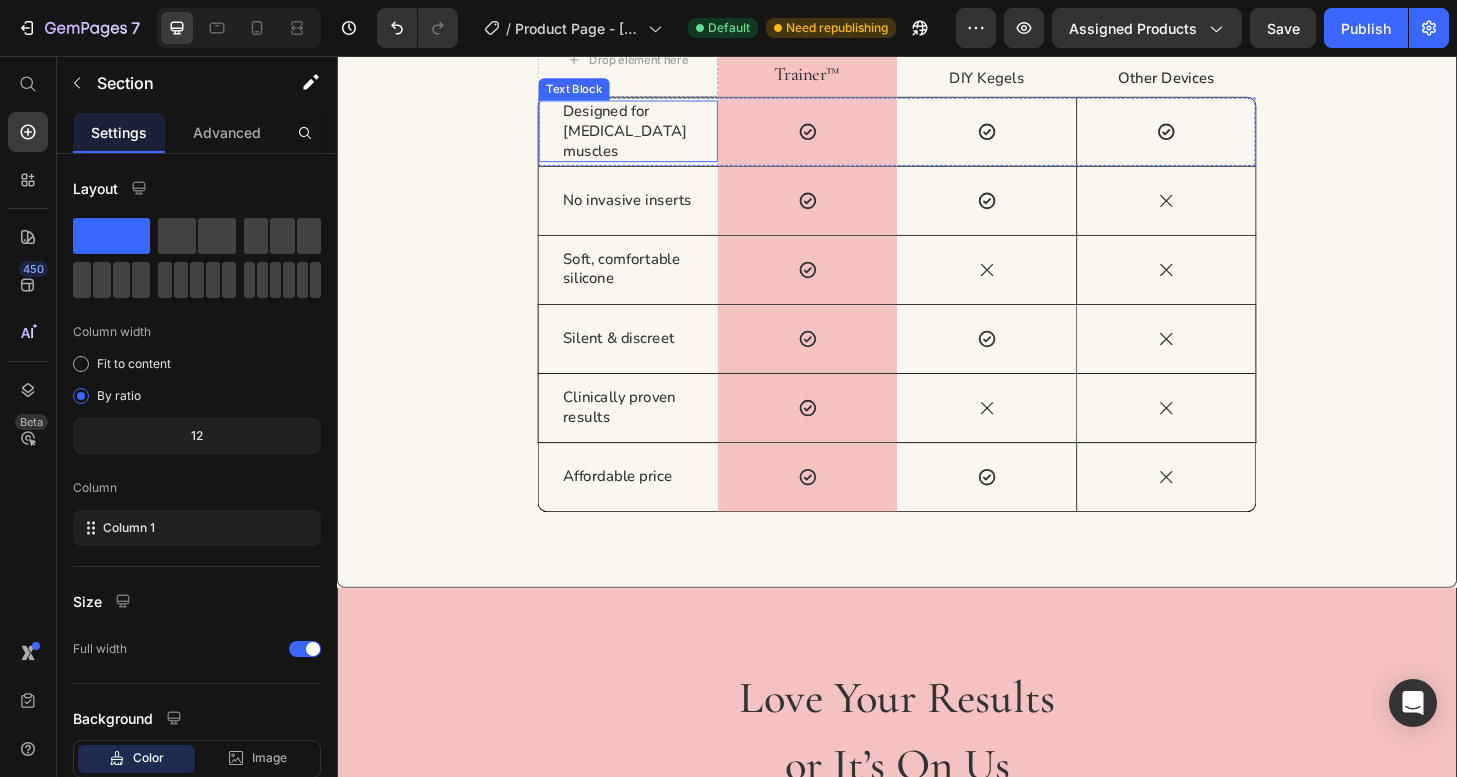 scroll, scrollTop: 6254, scrollLeft: 0, axis: vertical 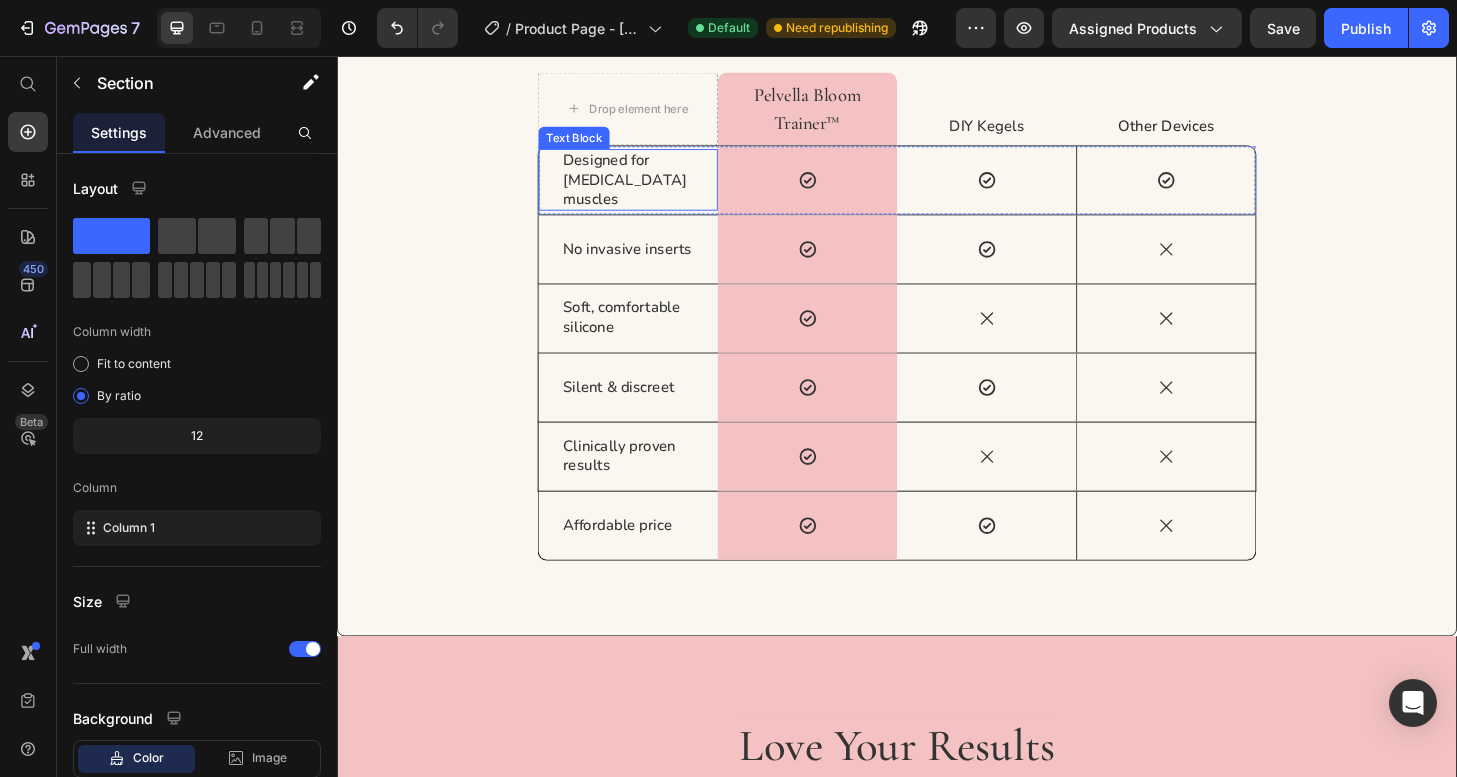 click on "Designed for pelvic floor muscles" at bounding box center [649, 189] 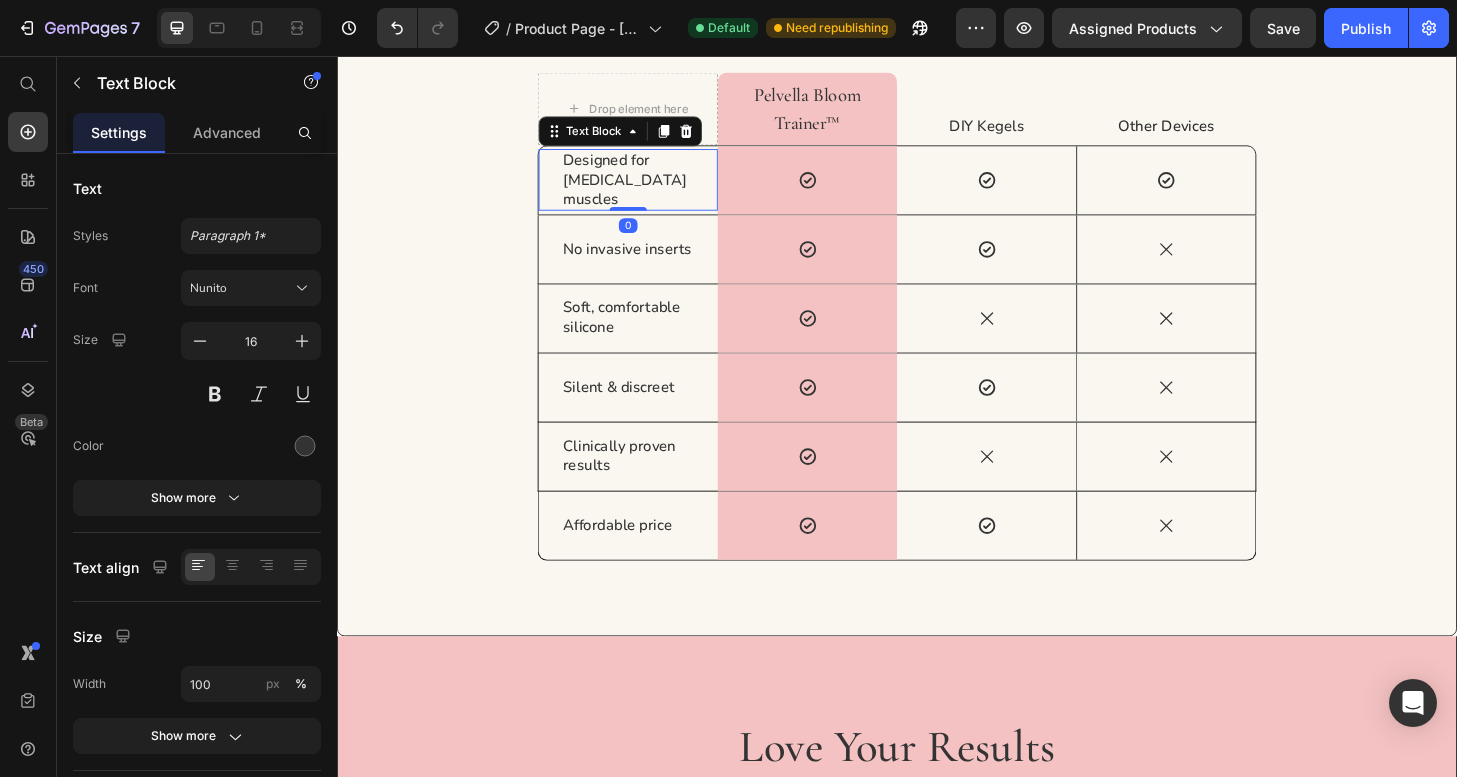click on "Designed for pelvic floor muscles" at bounding box center [649, 189] 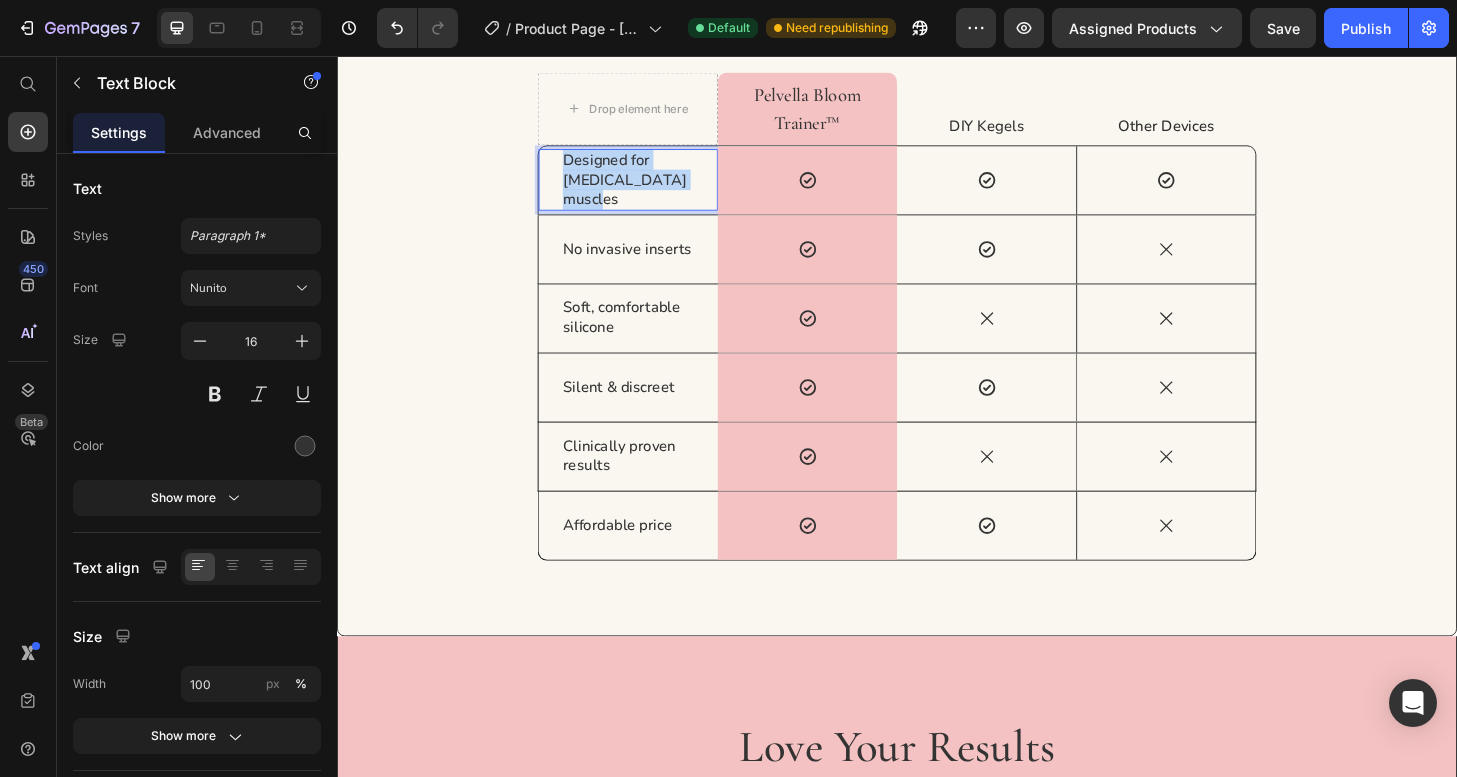 drag, startPoint x: 691, startPoint y: 196, endPoint x: 560, endPoint y: 177, distance: 132.3707 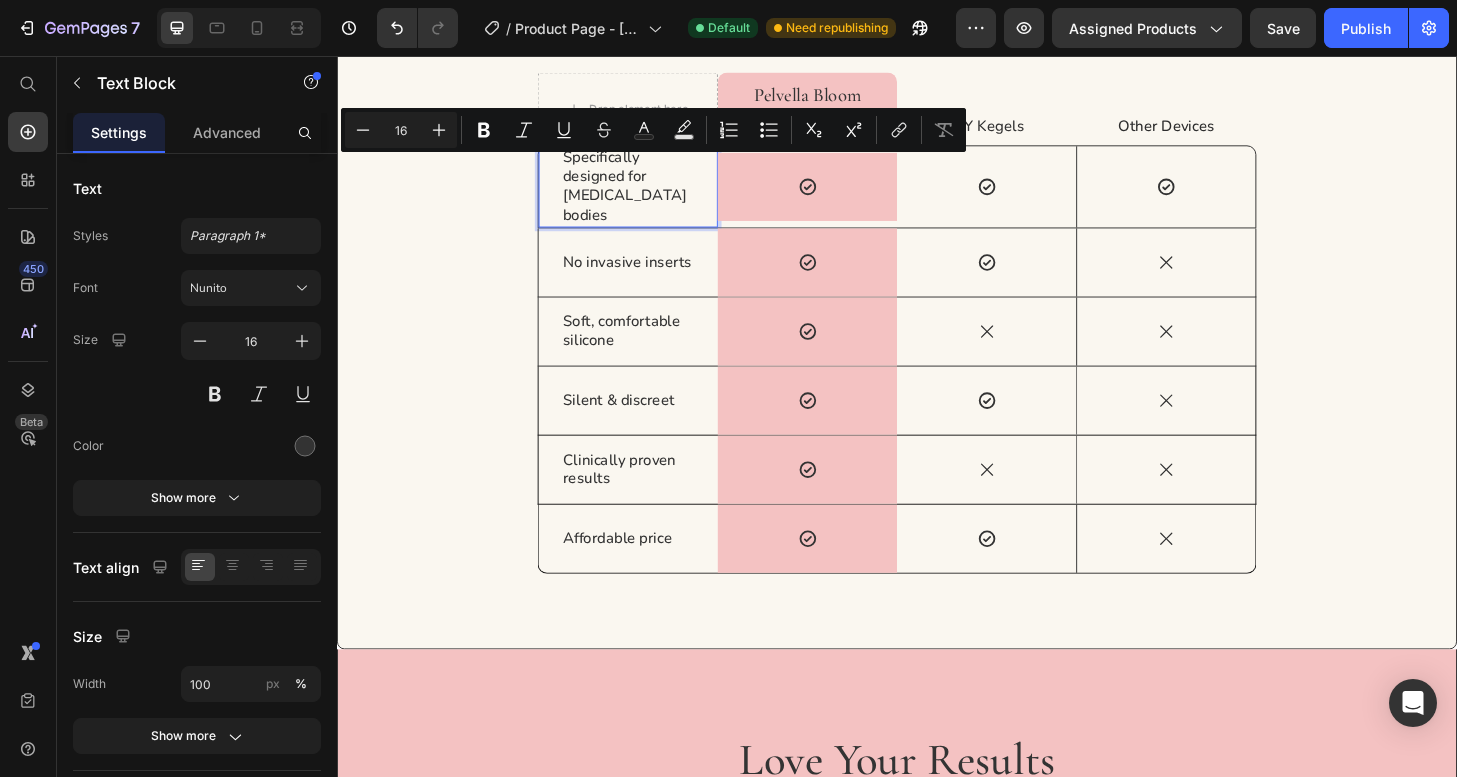 scroll, scrollTop: 6244, scrollLeft: 0, axis: vertical 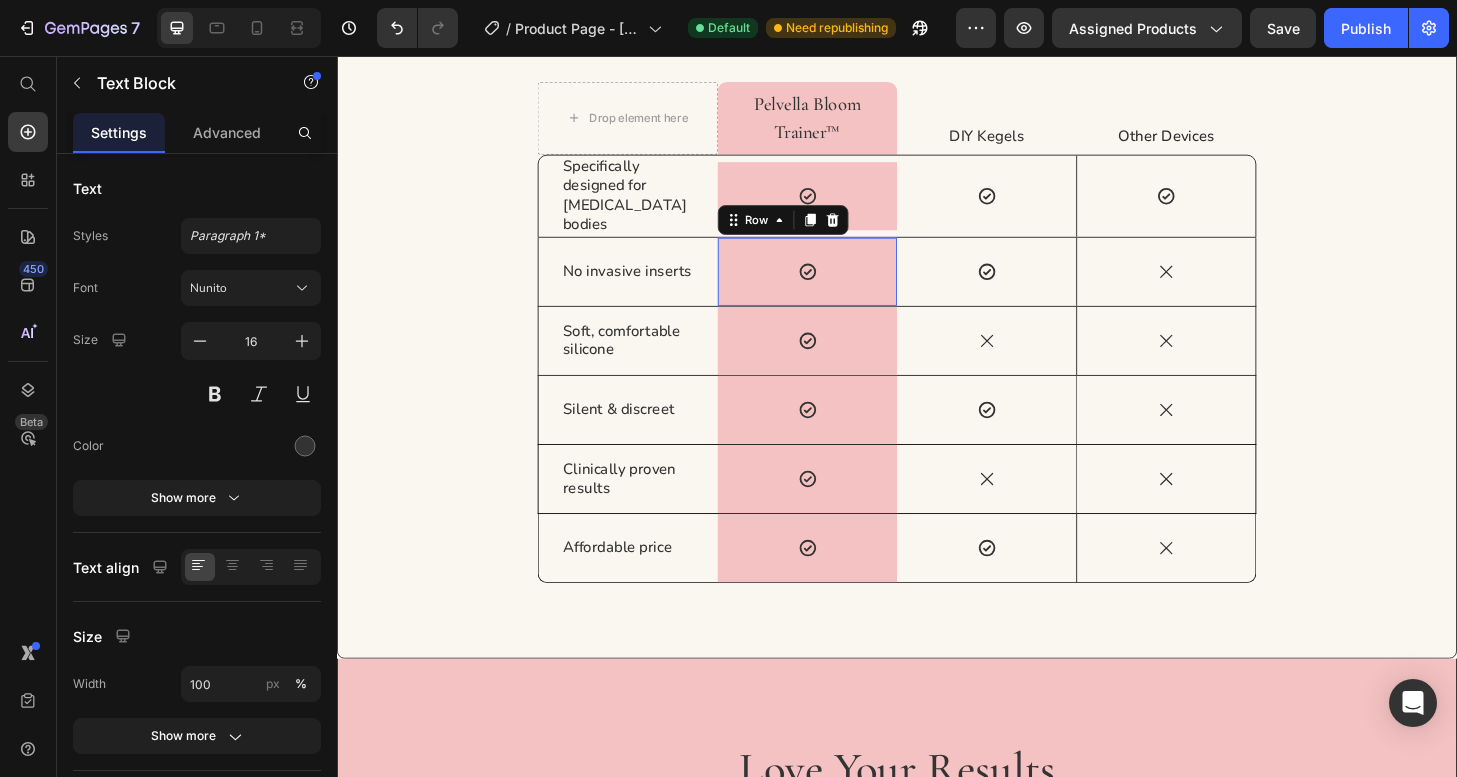 click on "Icon Row   0" at bounding box center [841, 287] 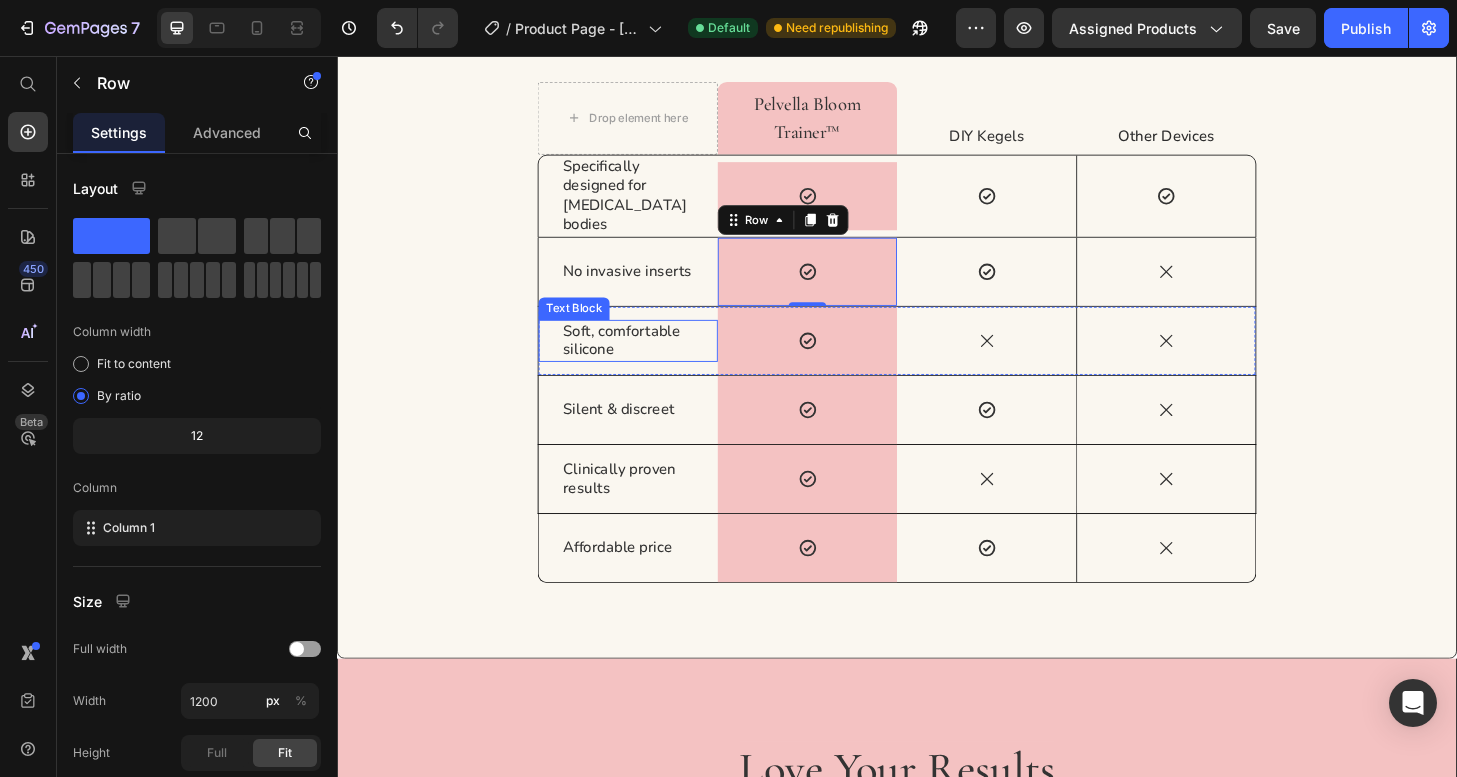 click on "Soft, comfortable silicone" at bounding box center (649, 362) 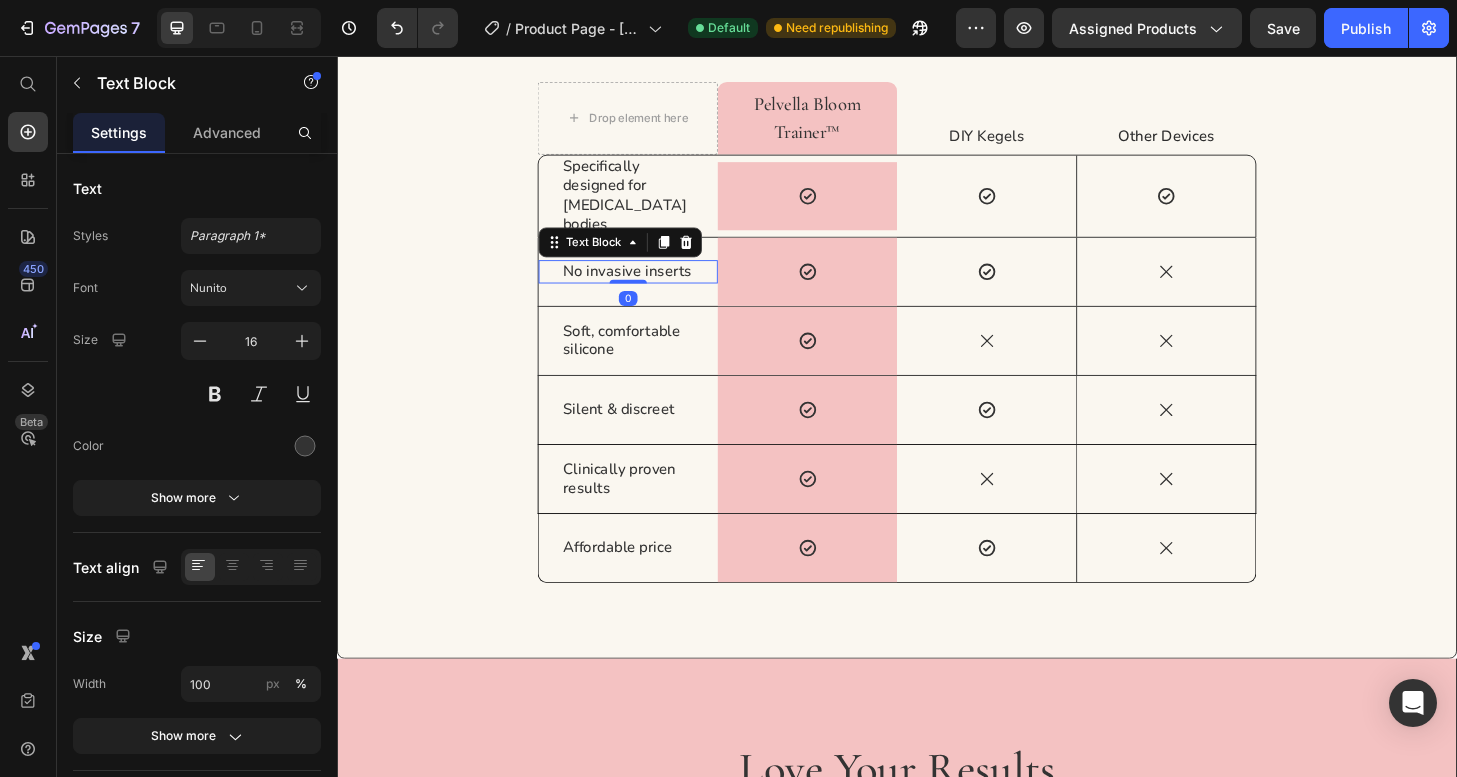 click on "No invasive inserts" at bounding box center [649, 287] 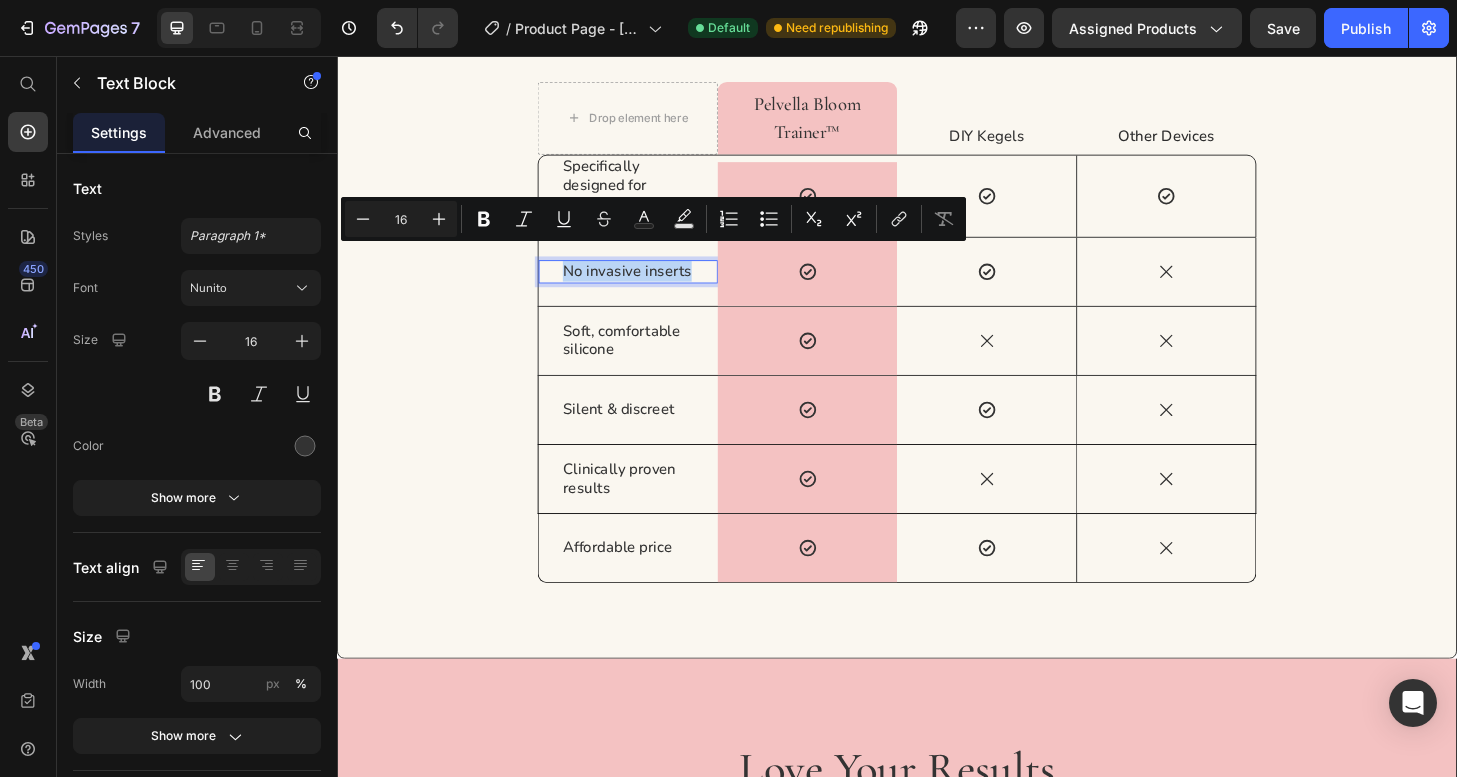 drag, startPoint x: 718, startPoint y: 271, endPoint x: 575, endPoint y: 272, distance: 143.0035 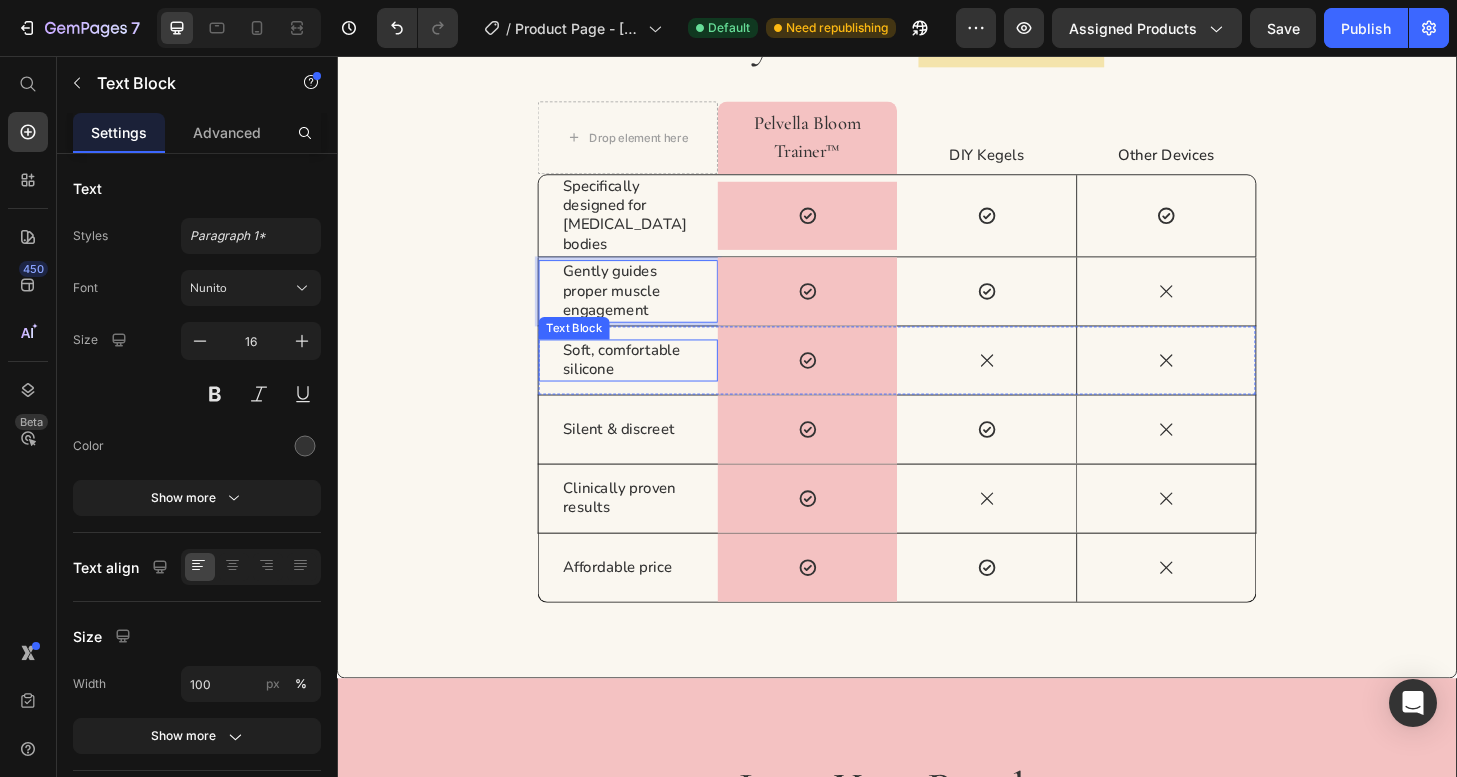 click on "Soft, comfortable silicone Text Block" at bounding box center [649, 383] 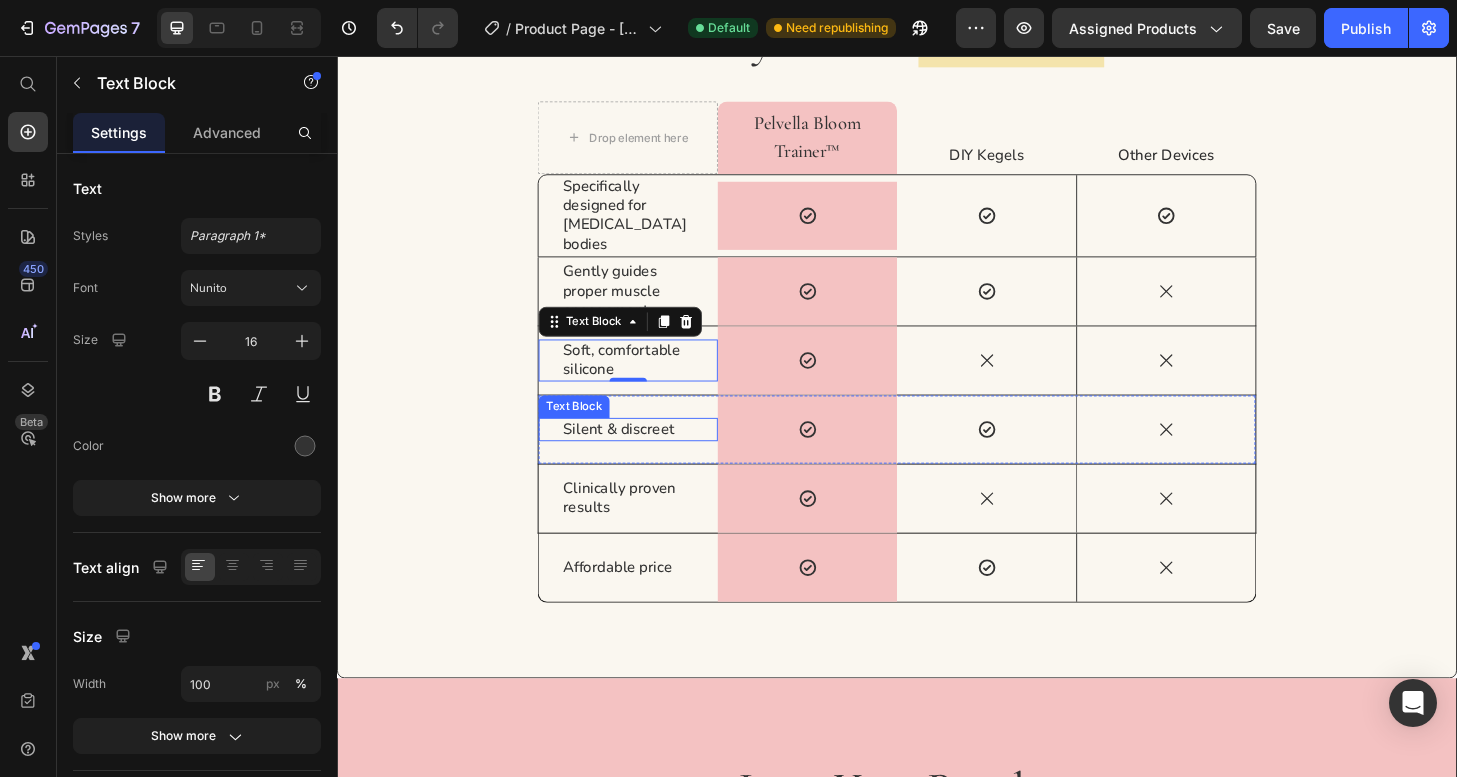 click on "Silent & discreet" at bounding box center (649, 456) 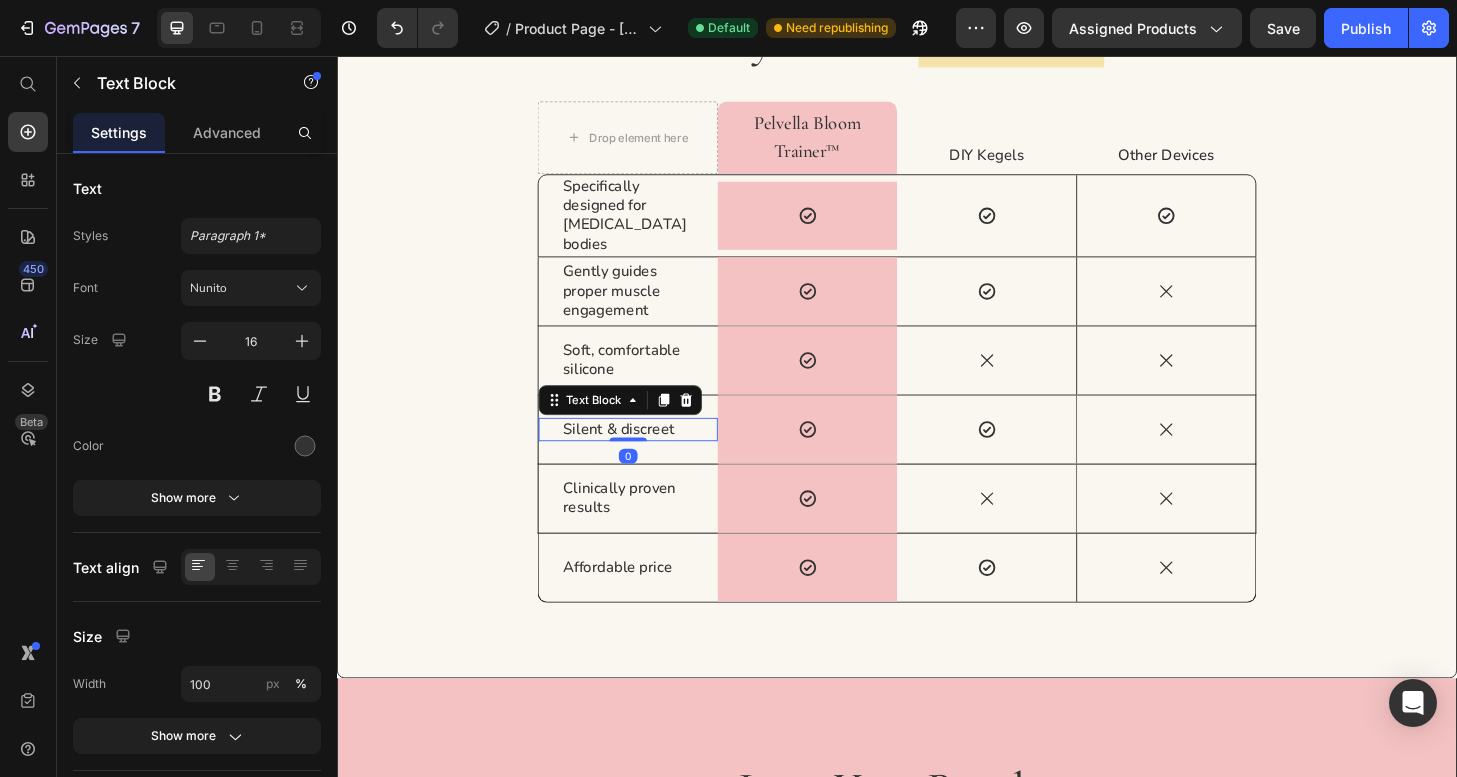 click on "Silent & discreet" at bounding box center (649, 456) 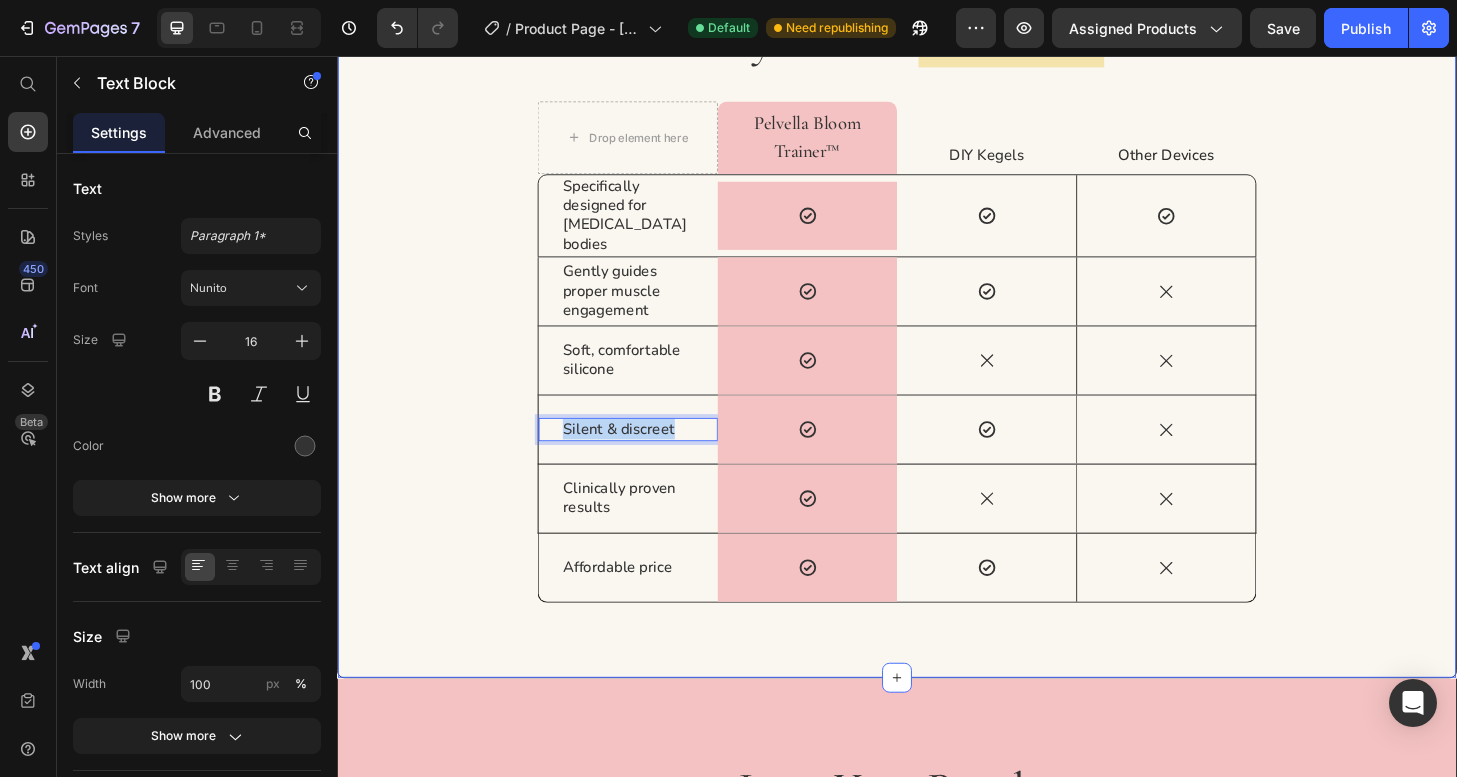 drag, startPoint x: 704, startPoint y: 444, endPoint x: 538, endPoint y: 444, distance: 166 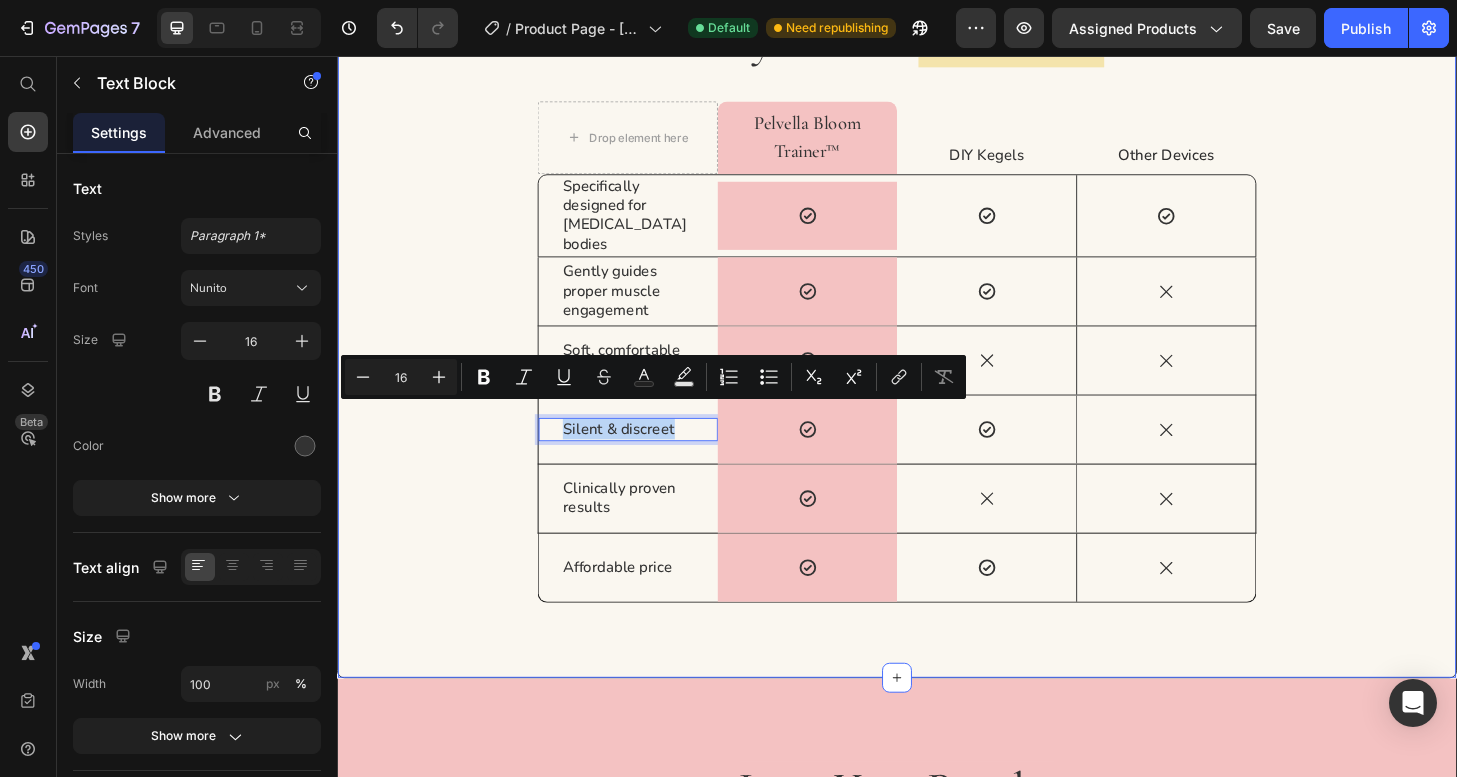 scroll, scrollTop: 6212, scrollLeft: 0, axis: vertical 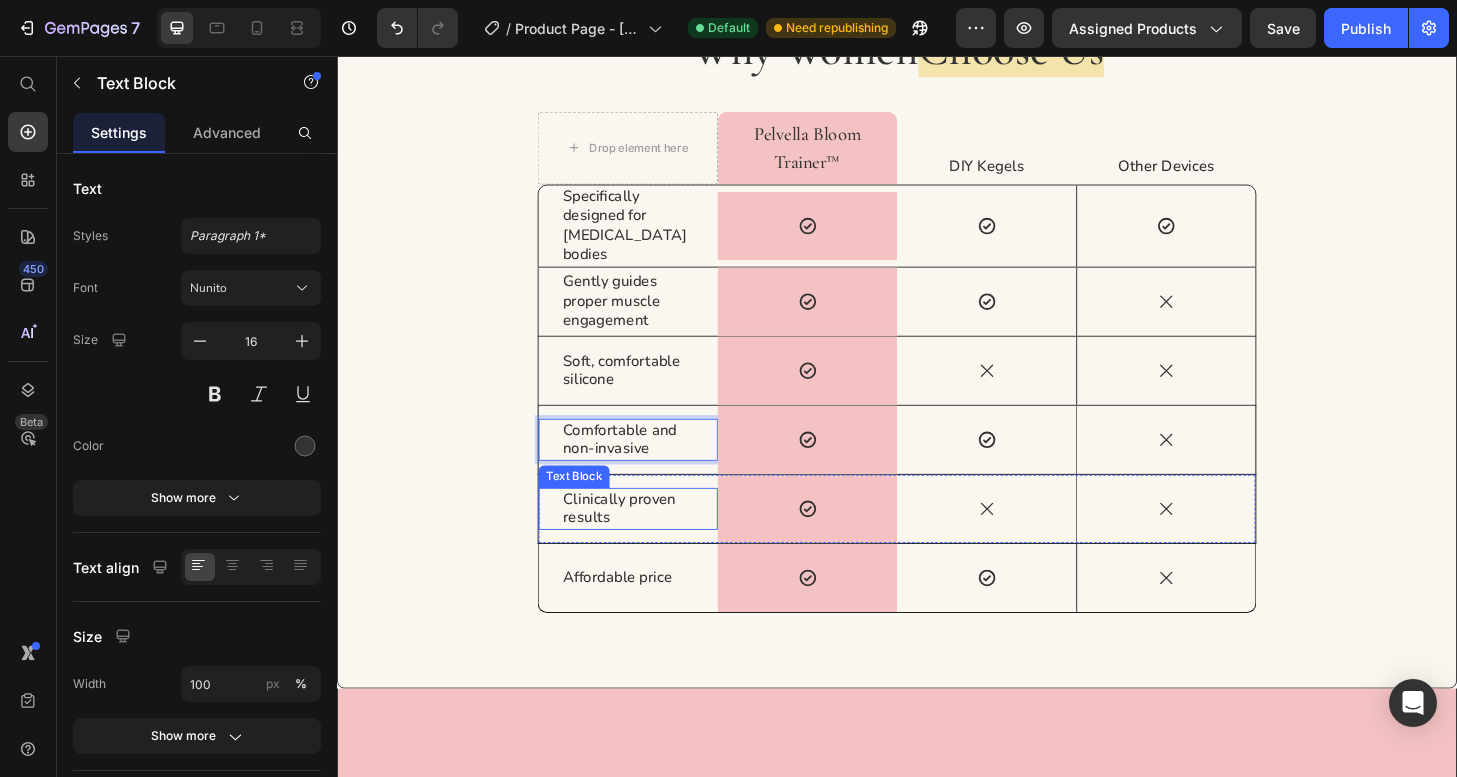 click on "Clinically proven results Text Block" at bounding box center (649, 542) 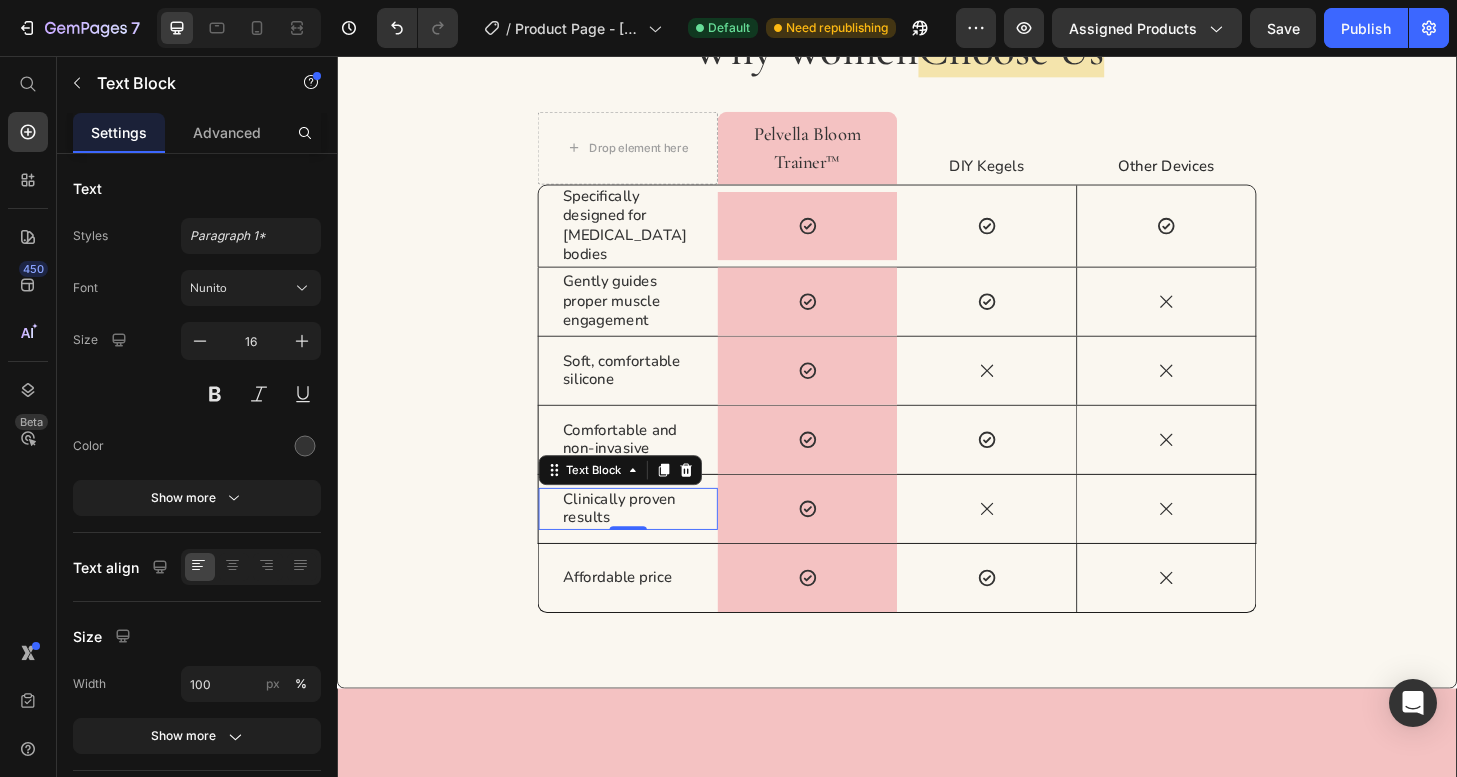 click on "Clinically proven results" at bounding box center [649, 542] 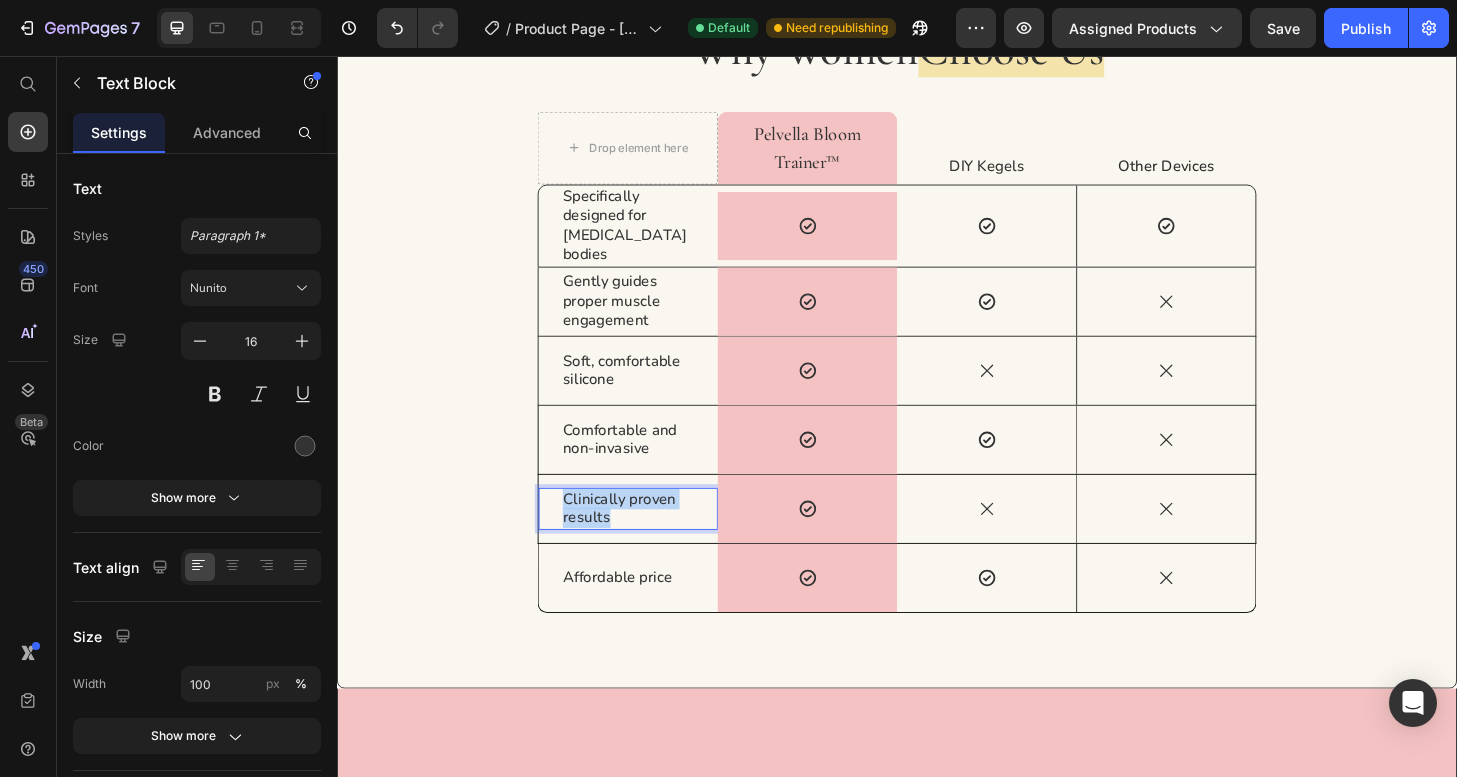 drag, startPoint x: 637, startPoint y: 533, endPoint x: 577, endPoint y: 522, distance: 61 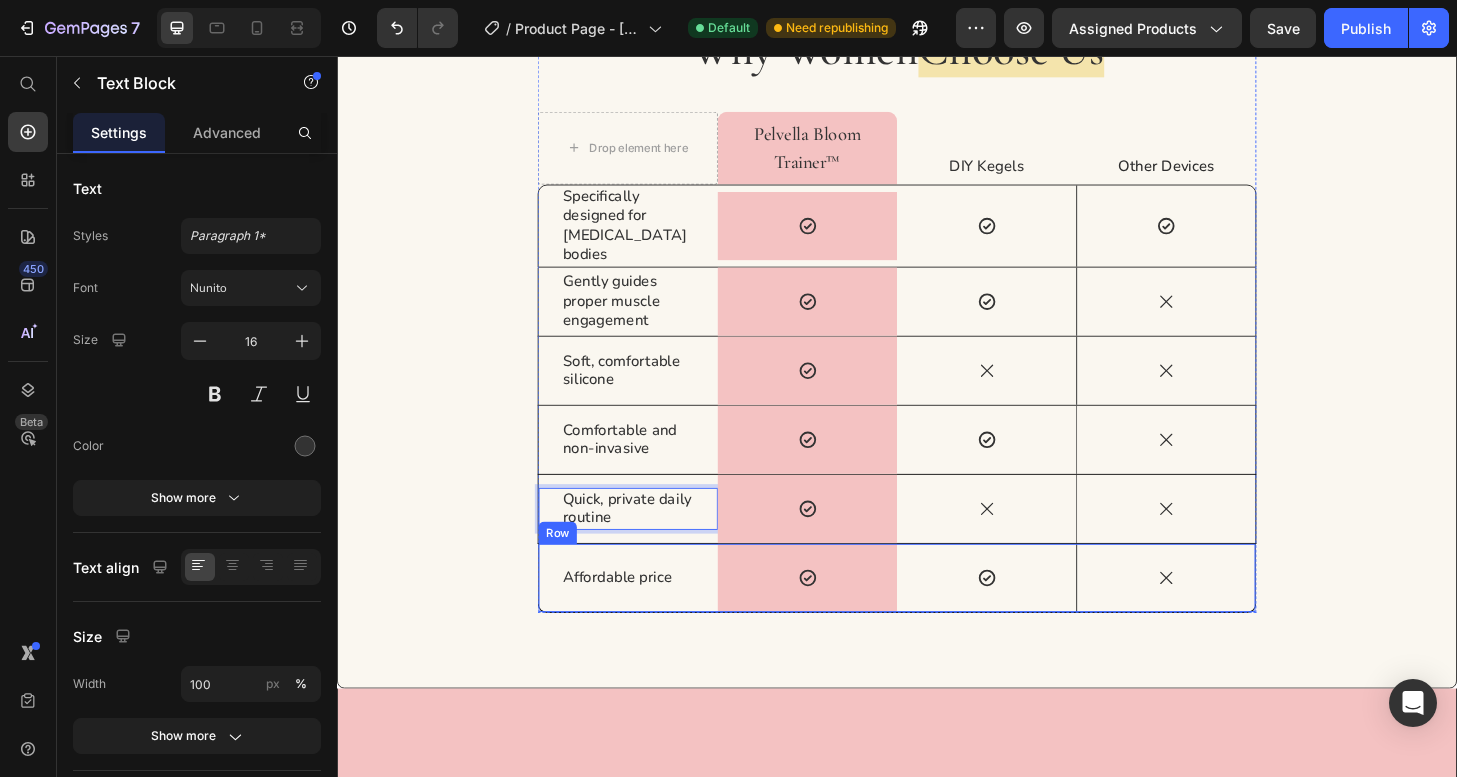click on "Affordable price" at bounding box center (649, 615) 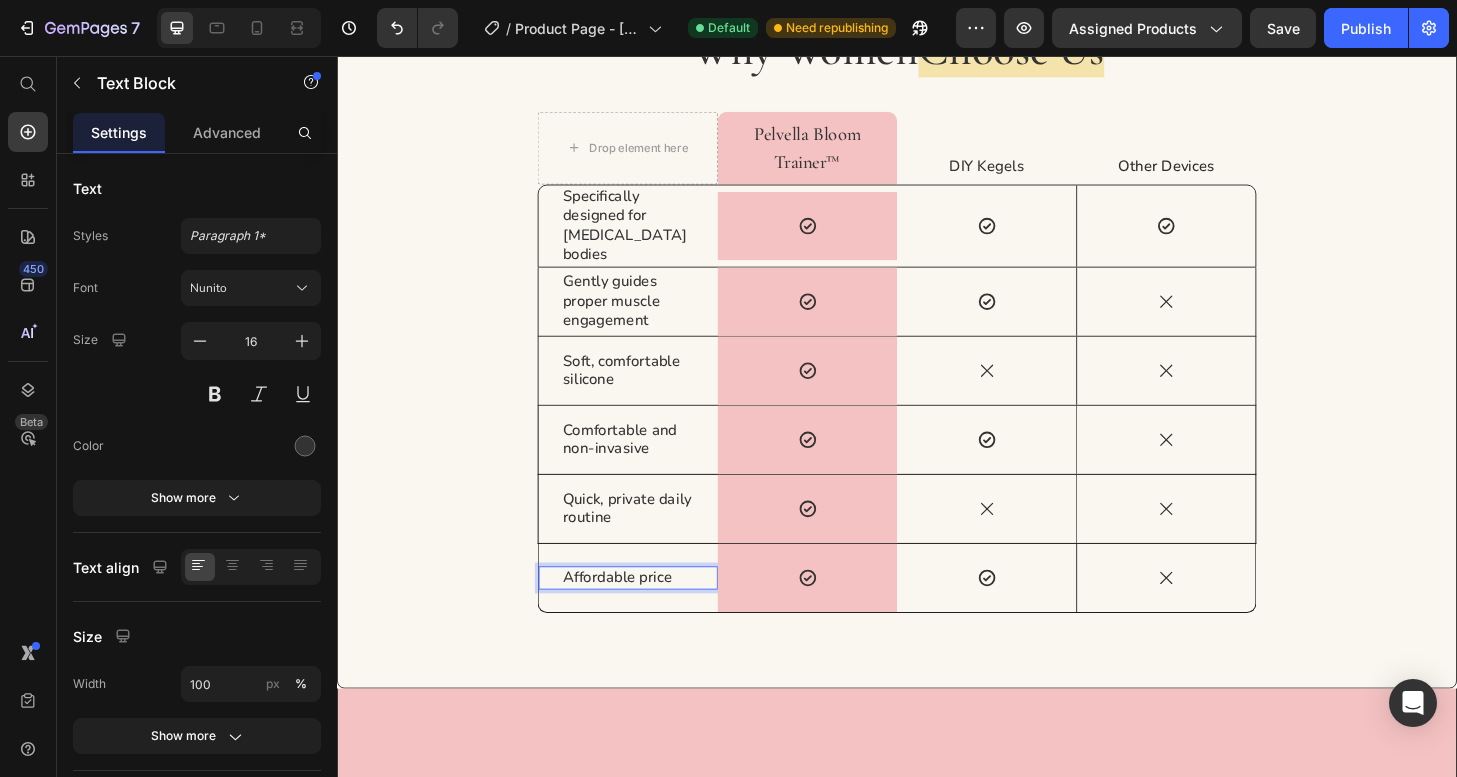 click on "Affordable price" at bounding box center (649, 615) 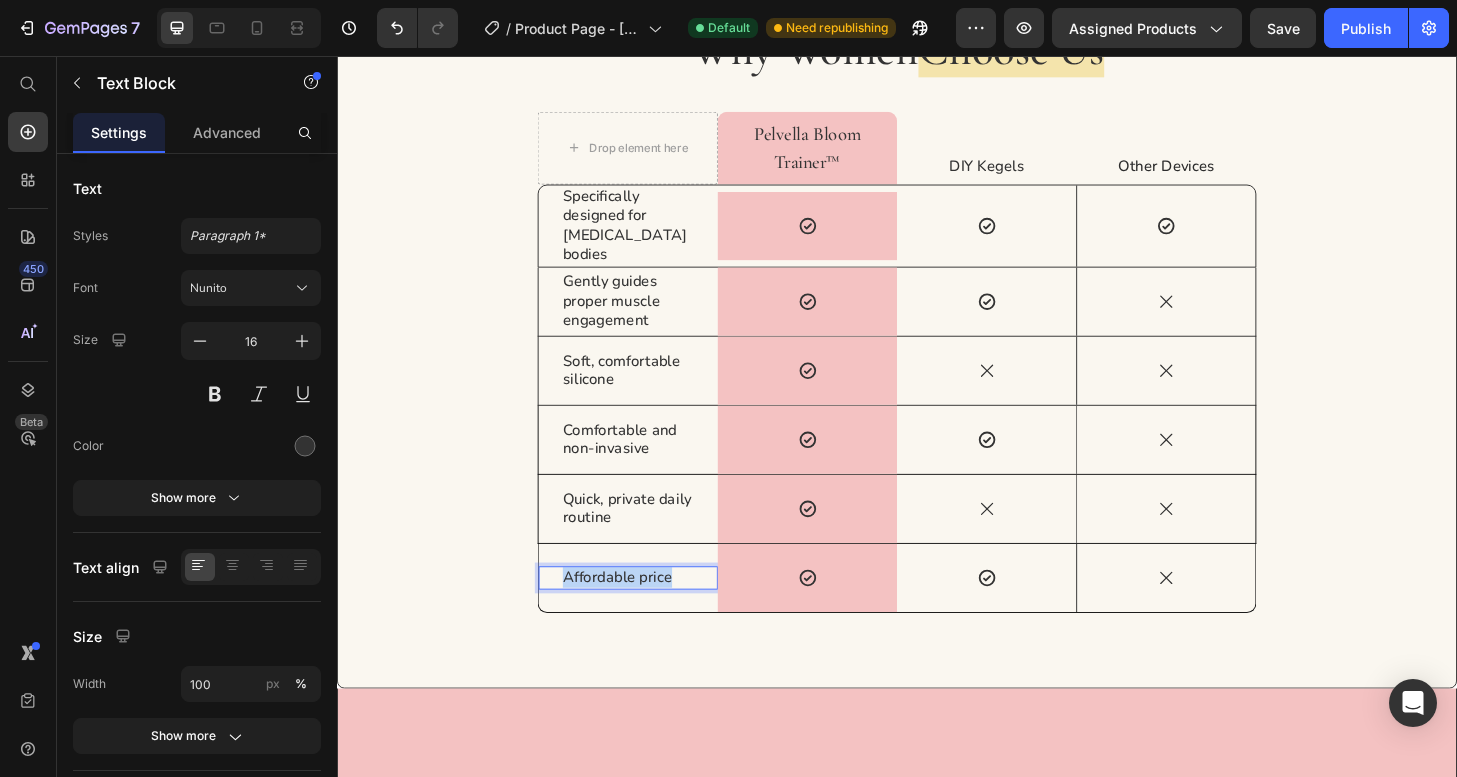 drag, startPoint x: 695, startPoint y: 600, endPoint x: 578, endPoint y: 603, distance: 117.03845 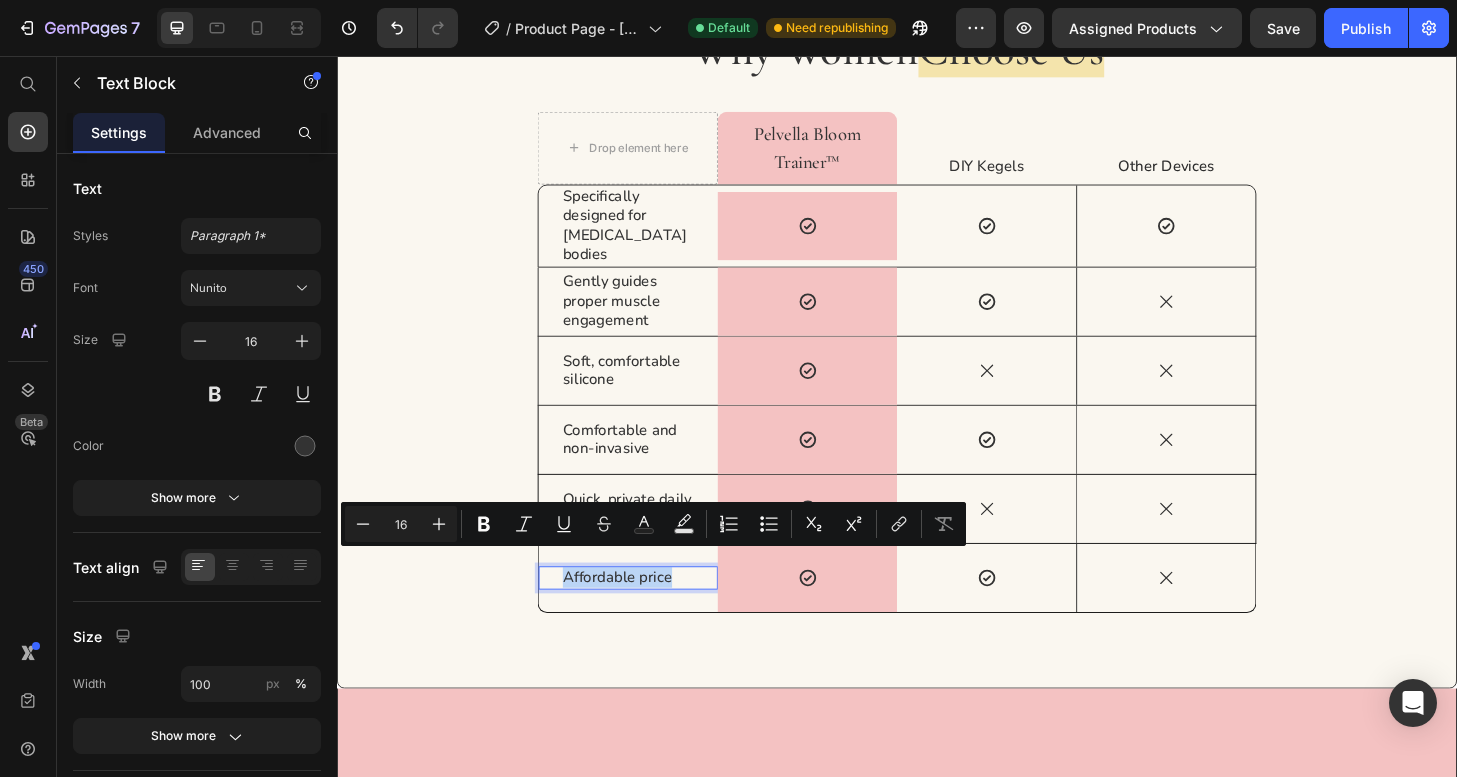 scroll, scrollTop: 6202, scrollLeft: 0, axis: vertical 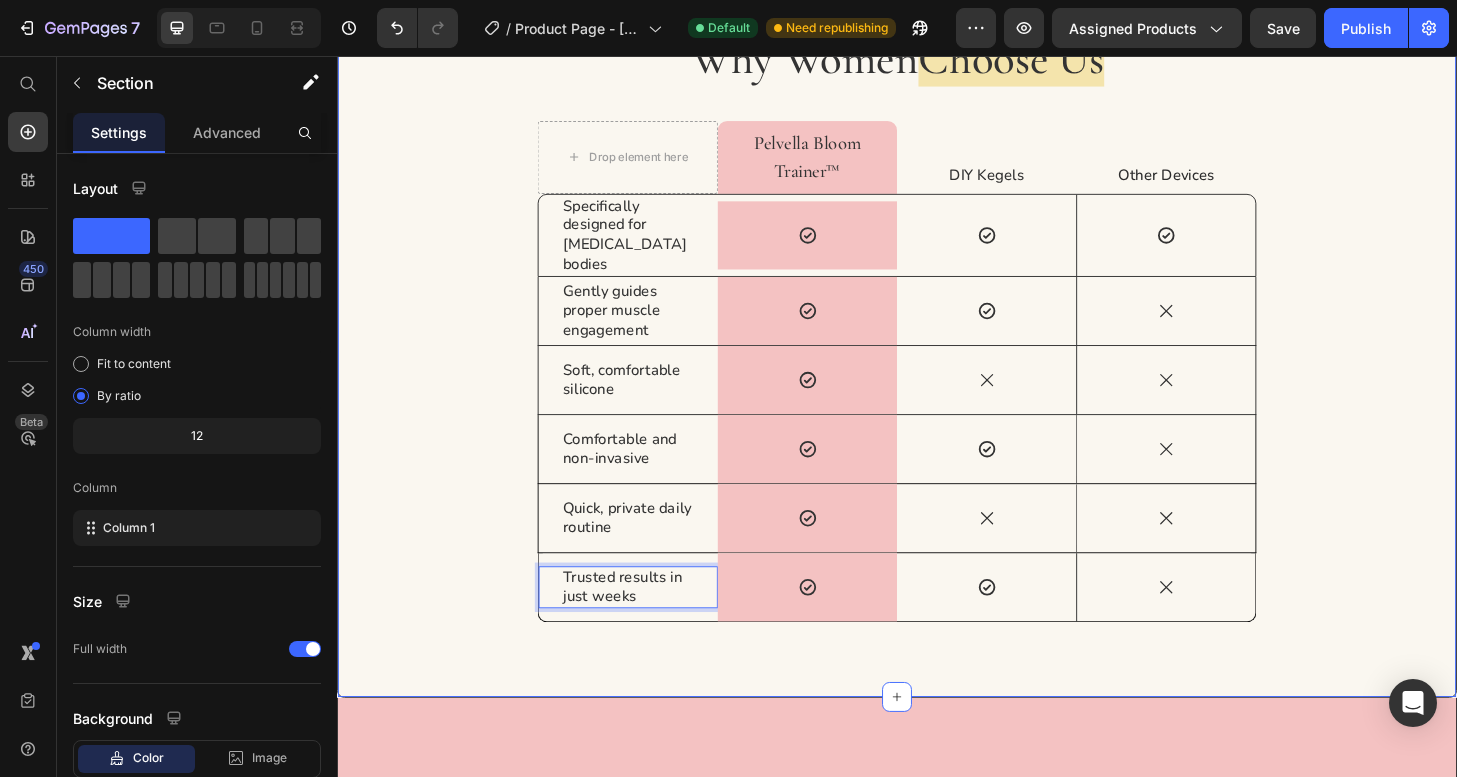 click on "Why Women  Choose Us Heading
Drop element here Pelvella Bloom Trainer™ Text Block Row DIY Kegels Text Block Other Devices Text Block Row Specifically designed for postpartum bodies Text Block
Icon Row
Icon
Icon Hero Banner Row Gently guides proper muscle engagement Text Block
Icon Row
Icon
Icon Hero Banner Row Soft, comfortable silicone Text Block
Icon Row
Icon
Icon Hero Banner Row Comfortable and non-invasive Text Block
Icon Row
Icon
Icon Hero Banner Row Quick, private daily routine Text Block
Icon Row
Icon
Icon Hero Banner Row Trusted results in just weeks Text Block   0
Icon Row
Icon
Icon Hero Banner Row Row" at bounding box center [937, 345] 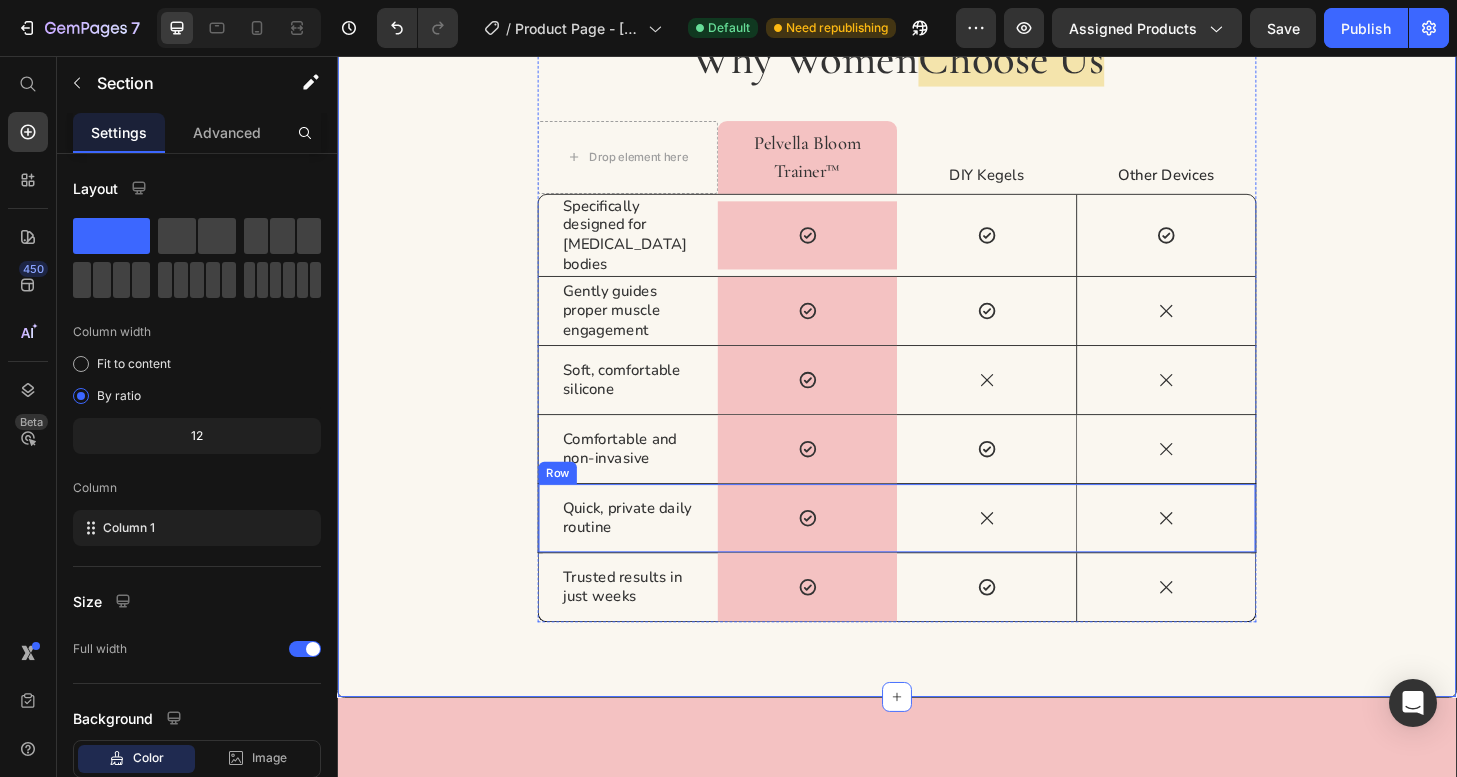 click 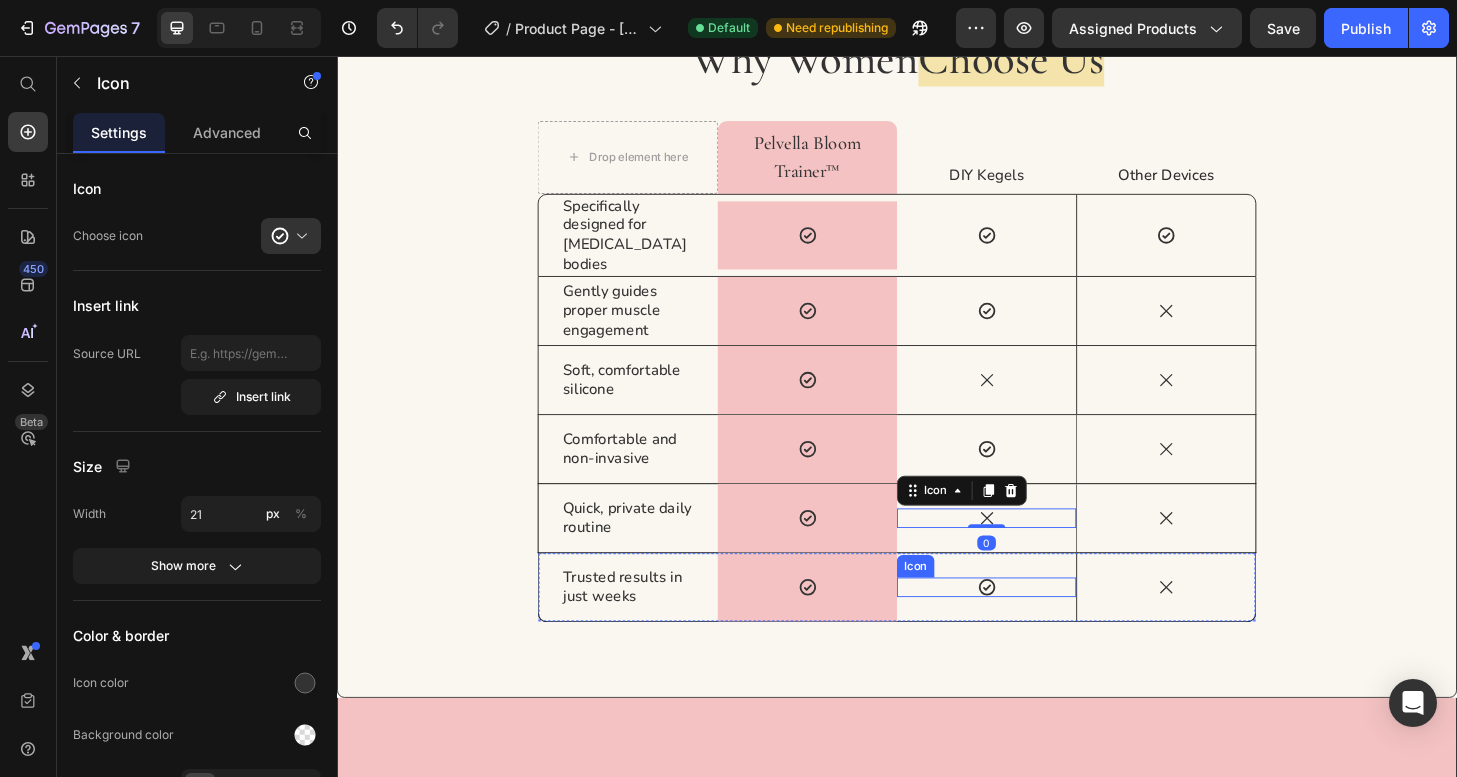 click on "Icon" at bounding box center (1033, 625) 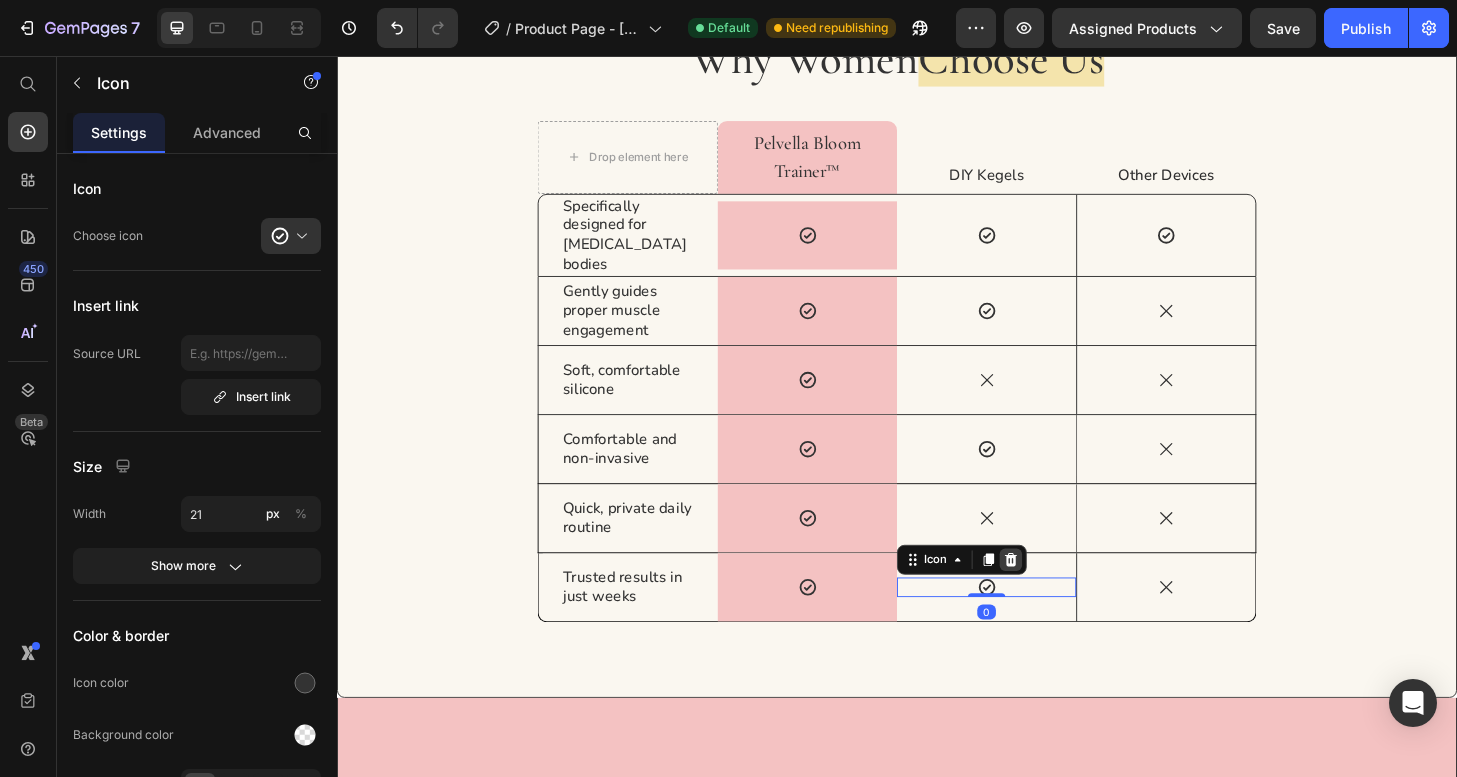 click 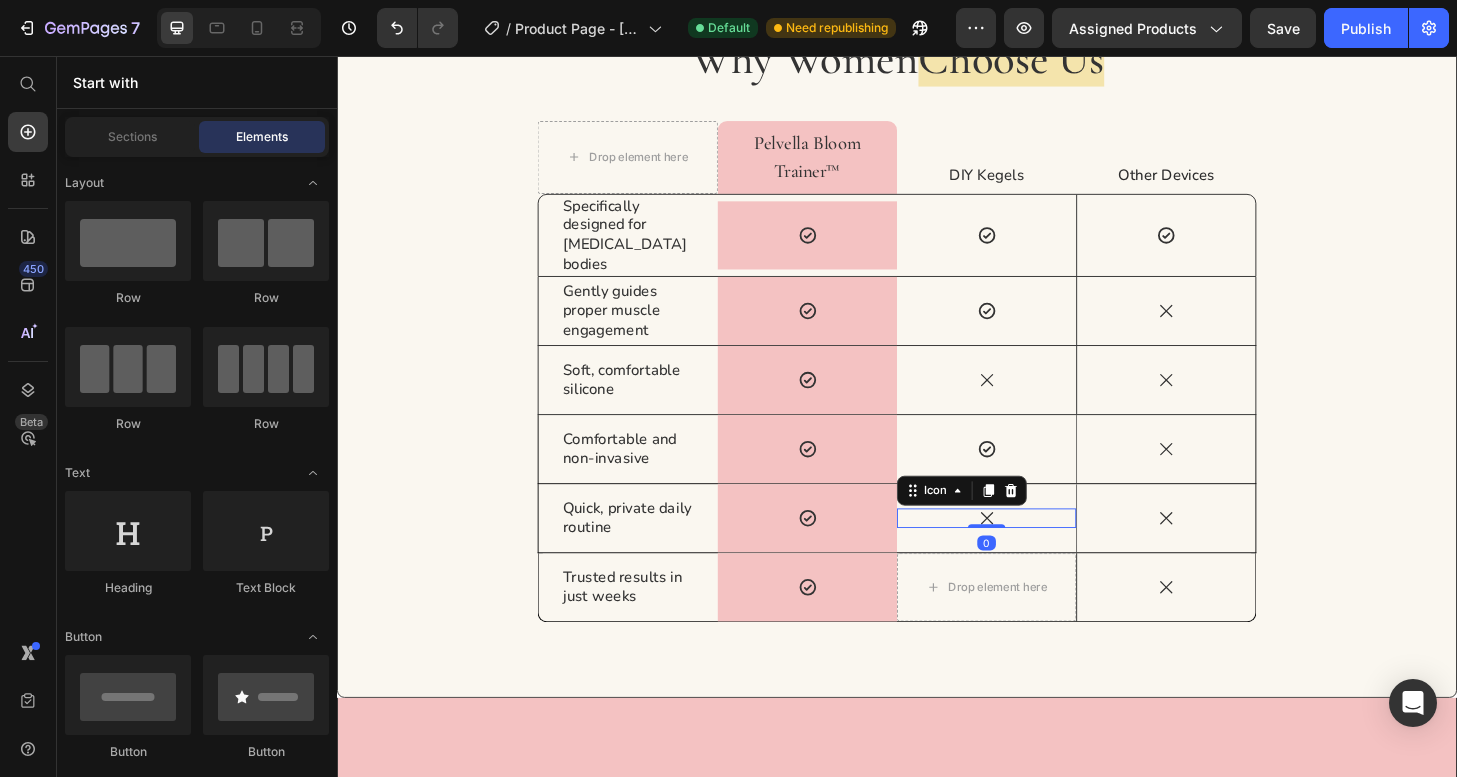 click on "Icon   0" at bounding box center [1033, 551] 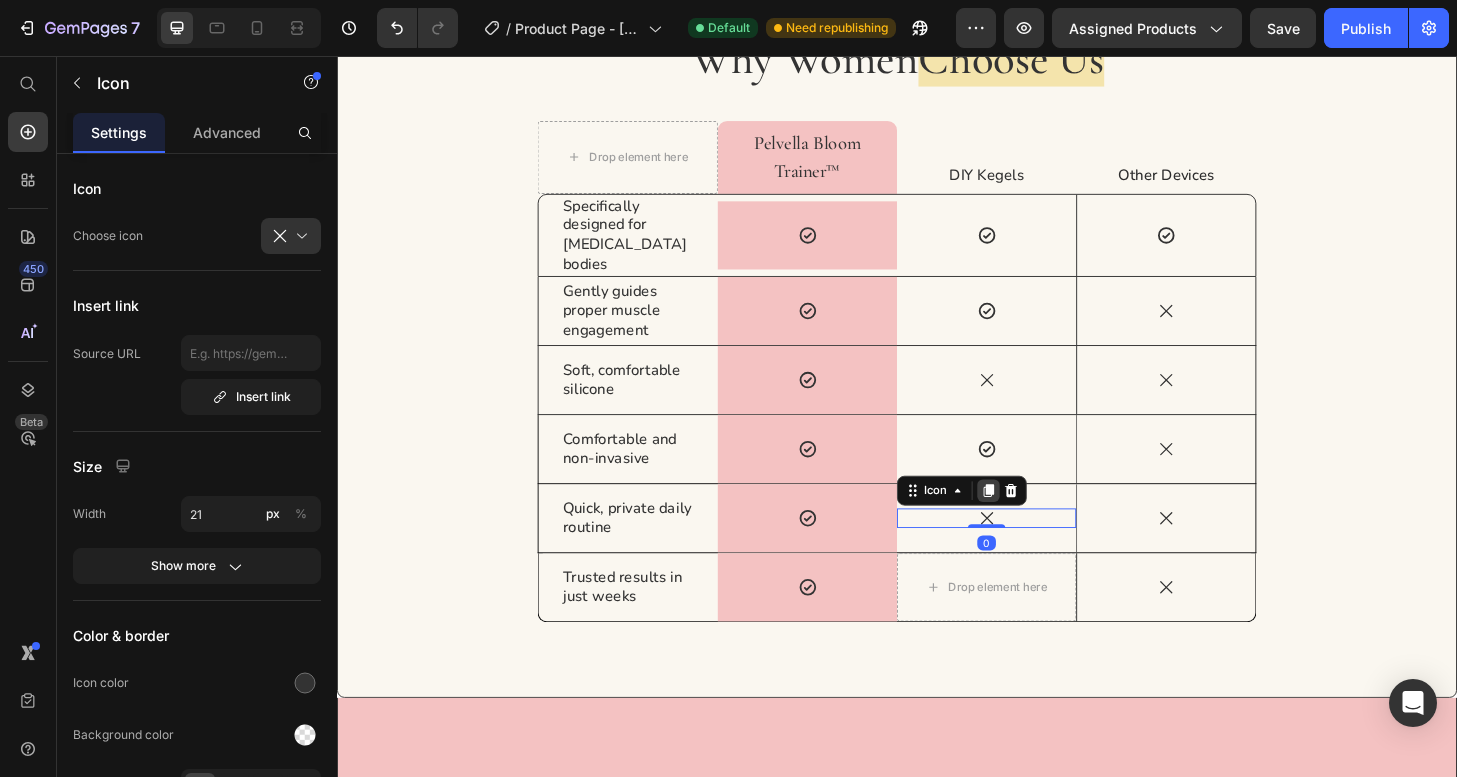 click 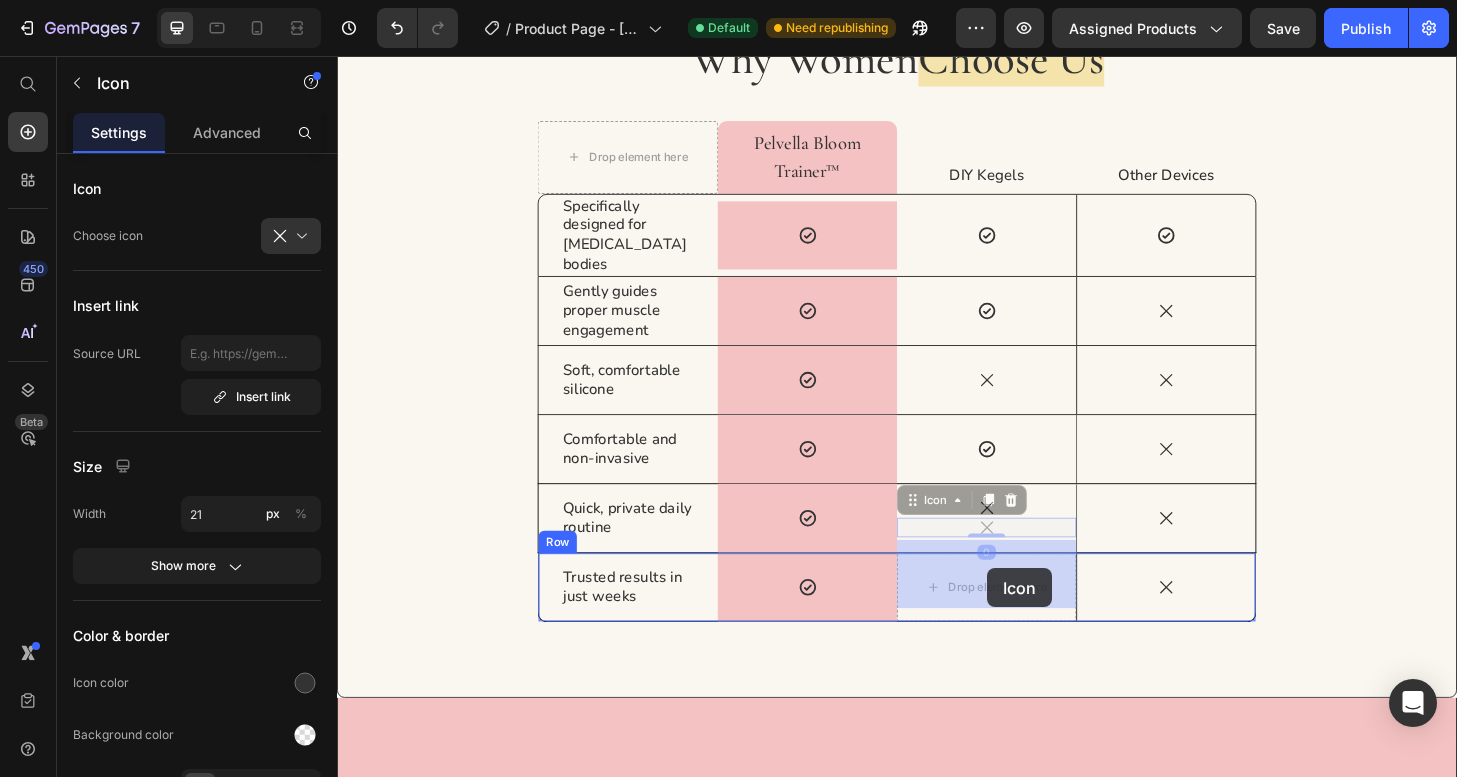 drag, startPoint x: 1033, startPoint y: 544, endPoint x: 1033, endPoint y: 605, distance: 61 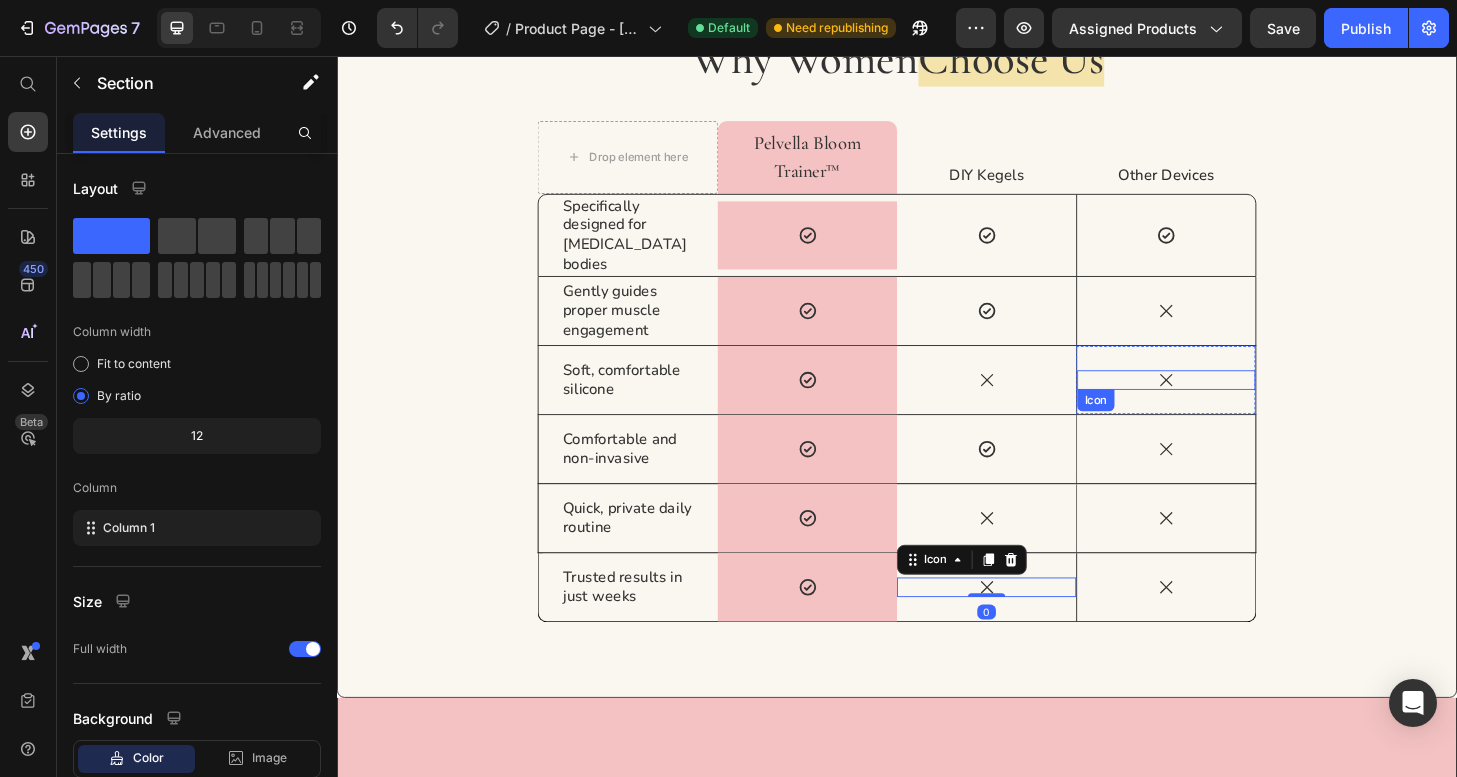 click on "Why Women  Choose Us Heading
Drop element here Pelvella Bloom Trainer™ Text Block Row DIY Kegels Text Block Other Devices Text Block Row Specifically designed for postpartum bodies Text Block
Icon Row
Icon
Icon Hero Banner Row Gently guides proper muscle engagement Text Block
Icon Row
Icon
Icon Hero Banner Row Soft, comfortable silicone Text Block
Icon Row
Icon
Icon Hero Banner Row Comfortable and non-invasive Text Block
Icon Row
Icon
Icon Hero Banner Row Quick, private daily routine Text Block
Icon Row
Icon
Icon Hero Banner Row Trusted results in just weeks Text Block
Icon Row
Icon   0
Icon Hero Banner Row Row" at bounding box center (937, 345) 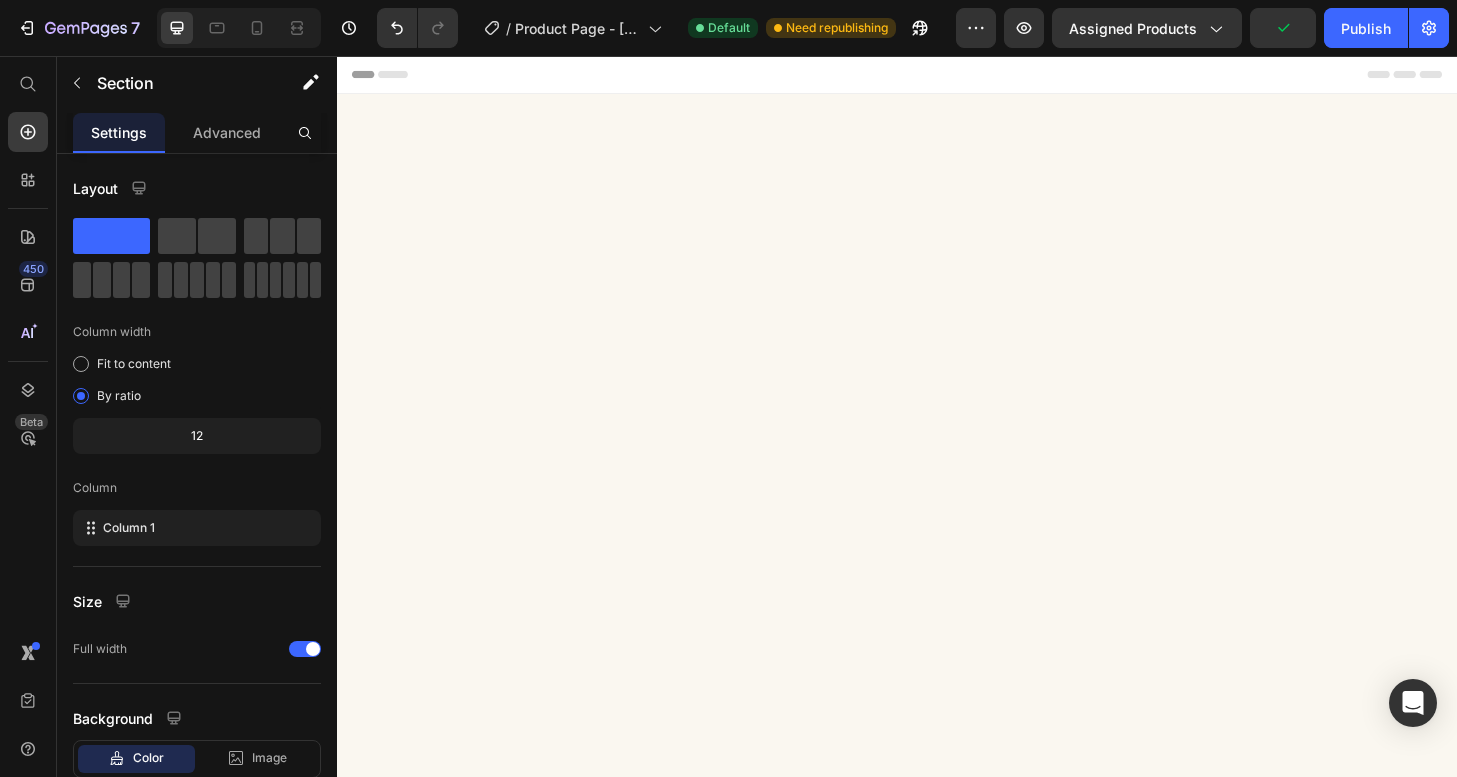 scroll, scrollTop: 0, scrollLeft: 0, axis: both 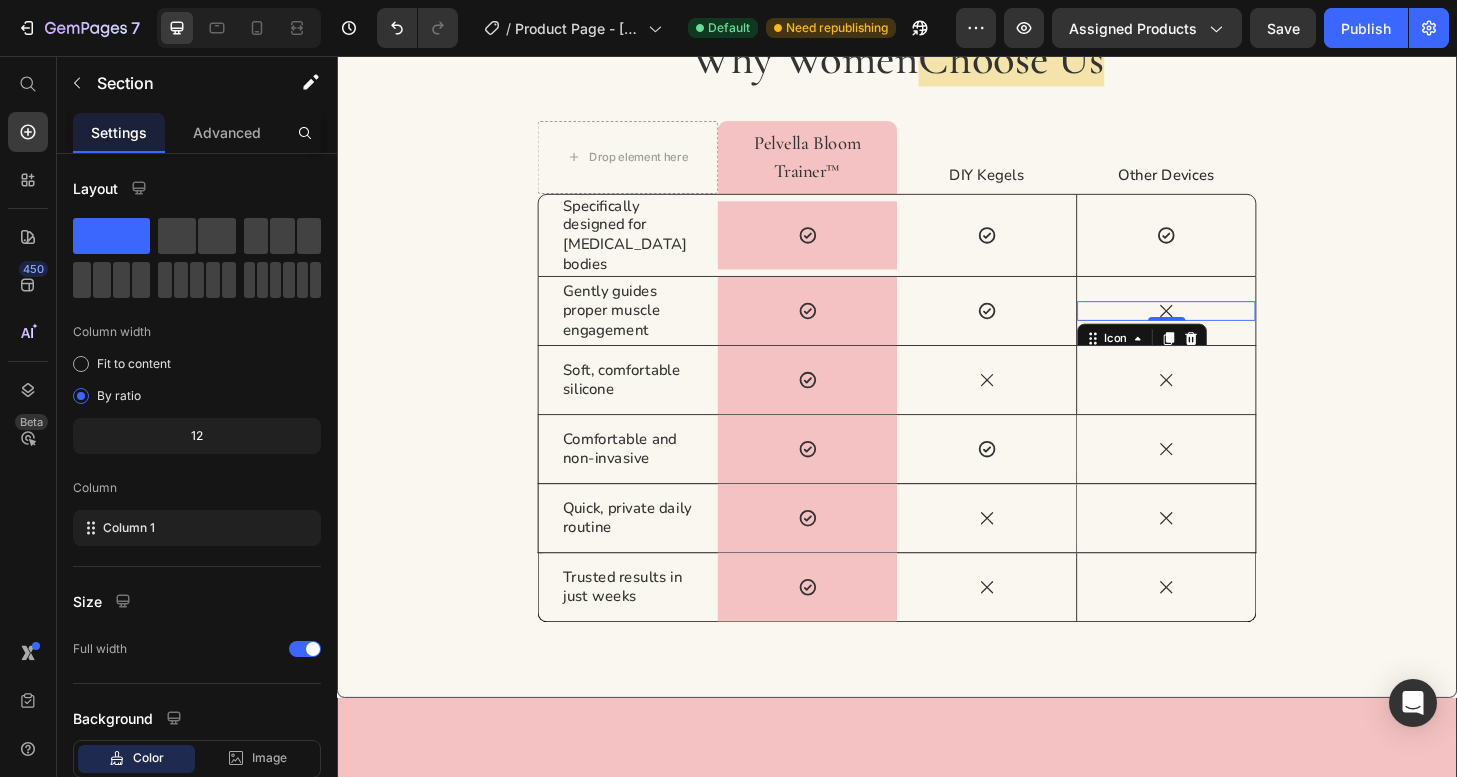 click 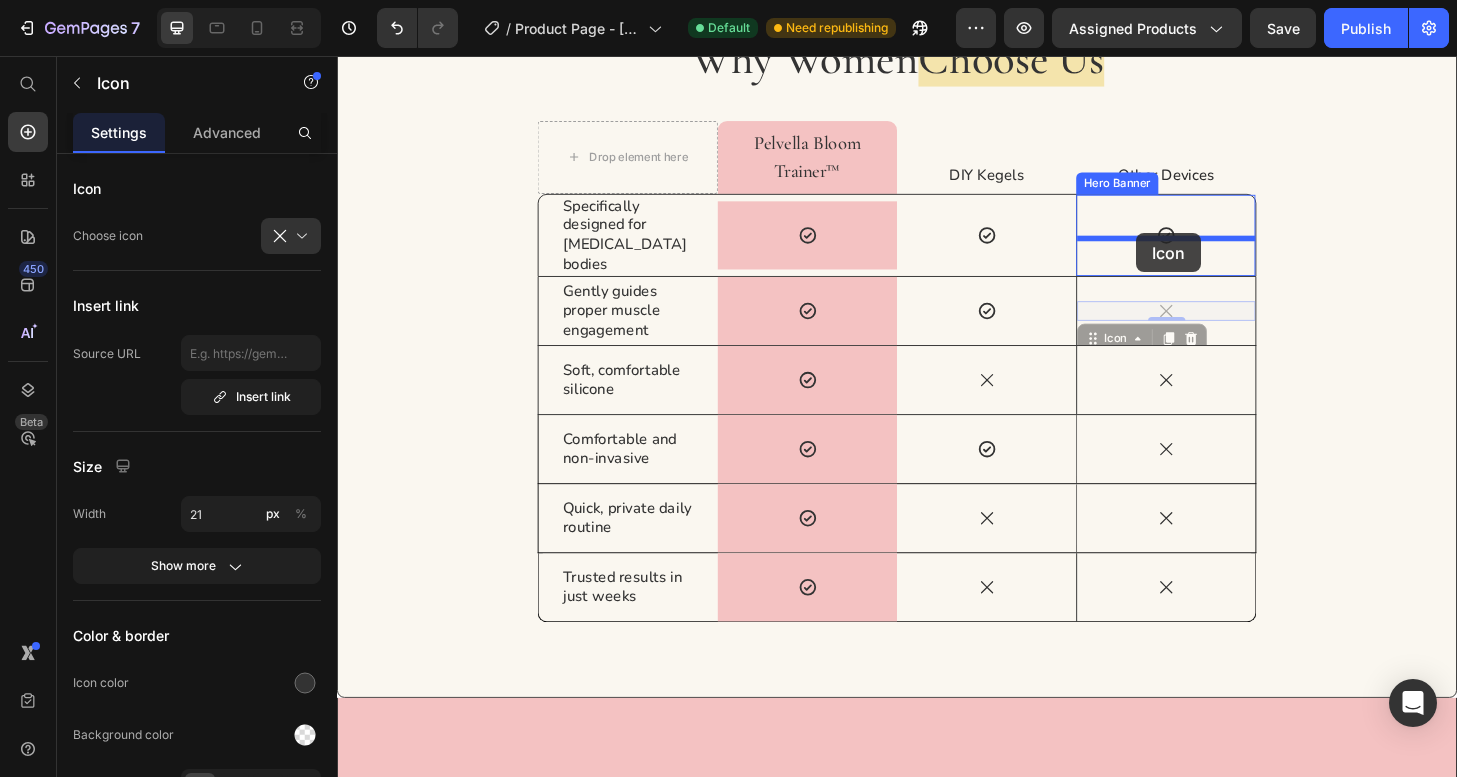 drag, startPoint x: 1186, startPoint y: 351, endPoint x: 1195, endPoint y: 243, distance: 108.37435 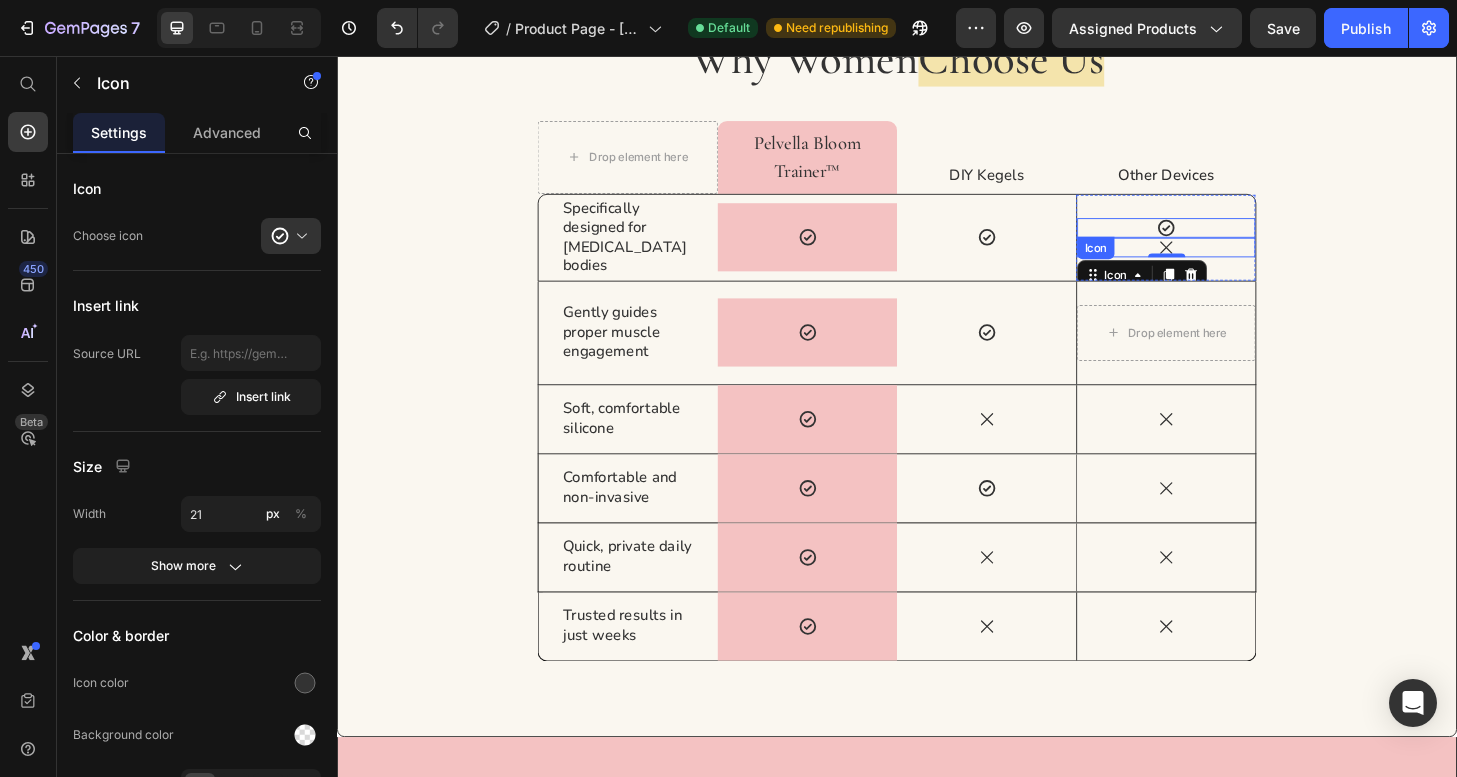 click on "Icon" at bounding box center [1225, 240] 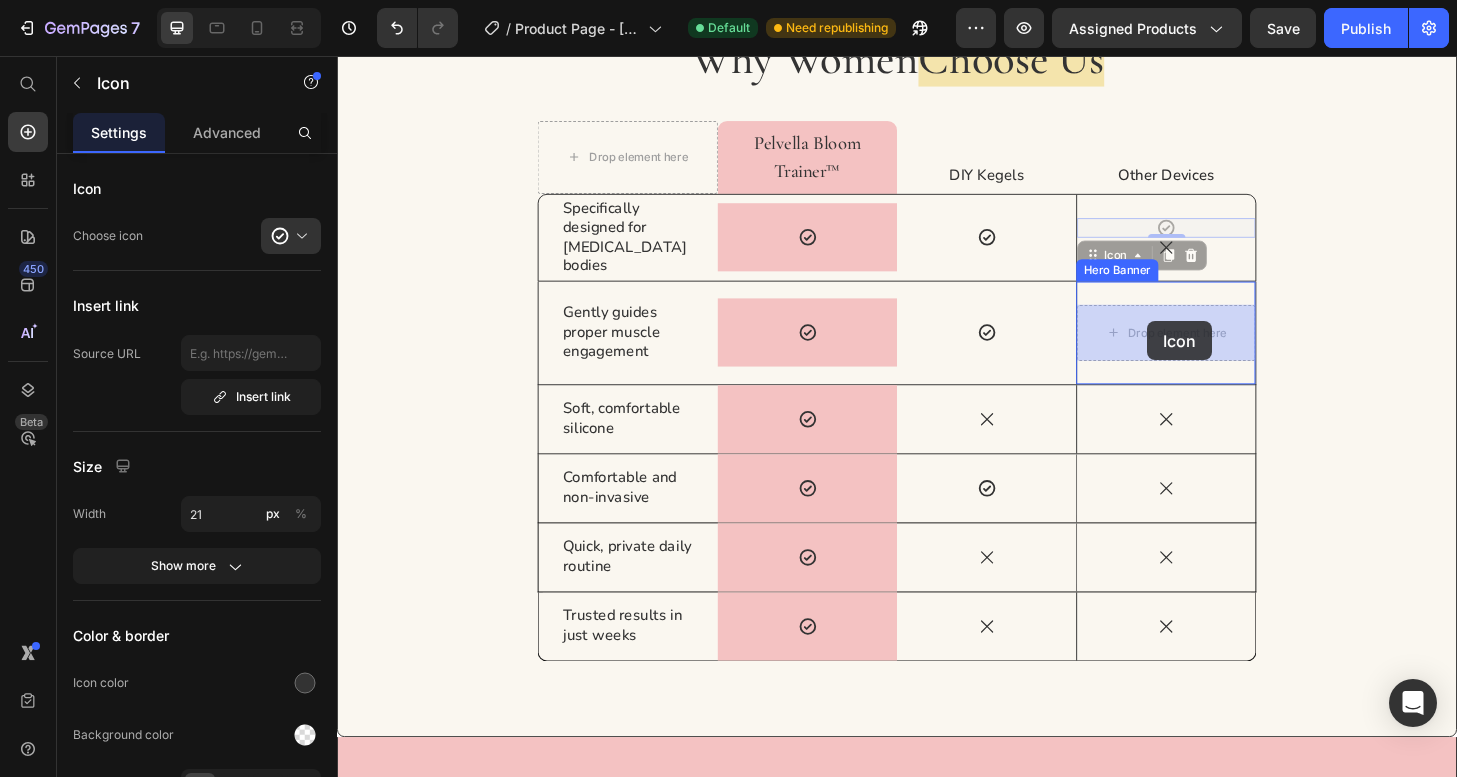 drag, startPoint x: 1203, startPoint y: 240, endPoint x: 1205, endPoint y: 340, distance: 100.02 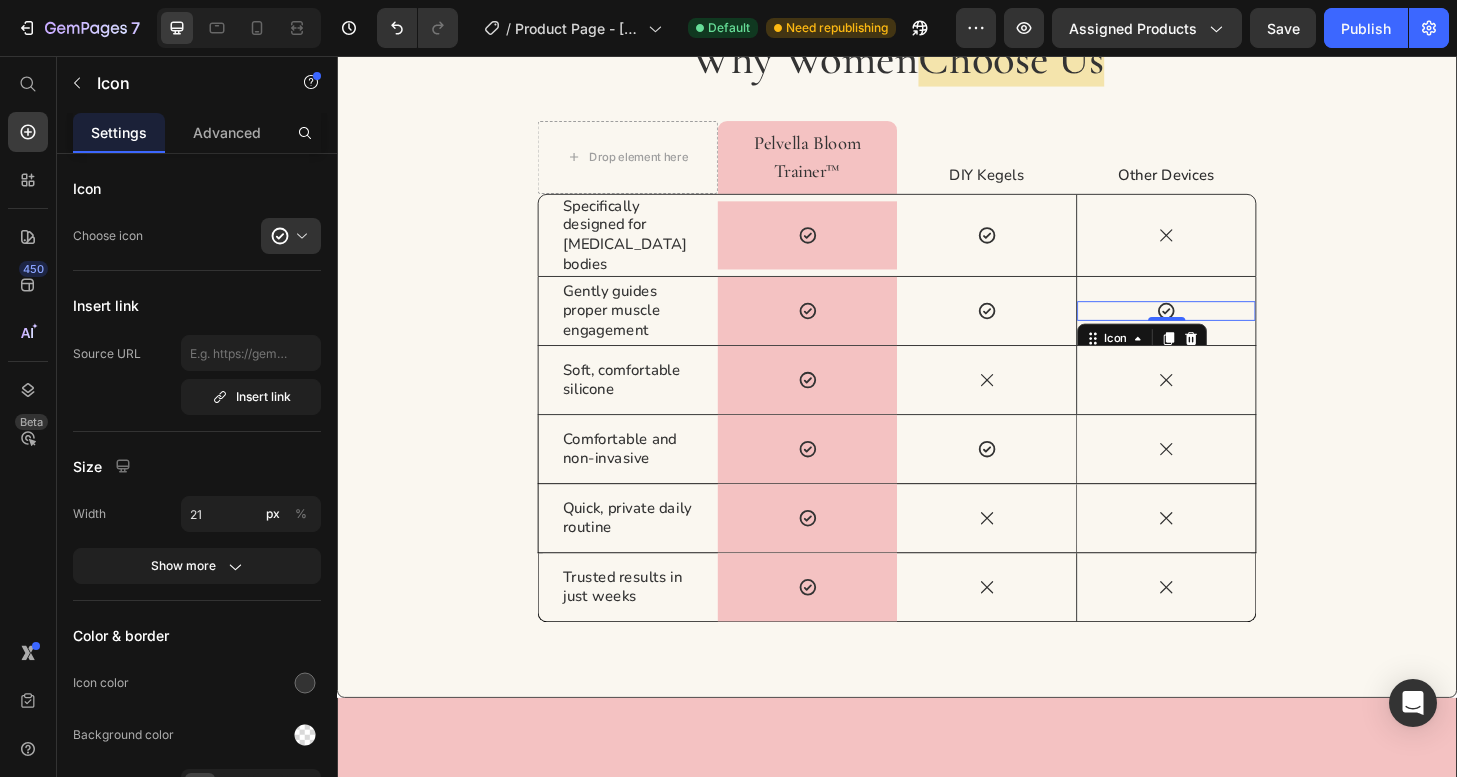 click on "Why Women  Choose Us Heading
Drop element here Pelvella Bloom Trainer™ Text Block Row DIY Kegels Text Block Other Devices Text Block Row Specifically designed for [MEDICAL_DATA] bodies Text Block
Icon Row
Icon
Icon Hero Banner Row Gently guides proper muscle engagement Text Block
Icon Row
Icon
Icon   0 Hero Banner Row Soft, comfortable silicone Text Block
Icon Row
Icon
Icon Hero Banner Row Comfortable and non-invasive Text Block
Icon Row
Icon
Icon Hero Banner Row Quick, private daily routine Text Block
Icon Row
Icon
Icon Hero Banner Row Trusted results in just weeks Text Block
Icon Row
Icon
Icon Hero Banner Row Row" at bounding box center (937, 345) 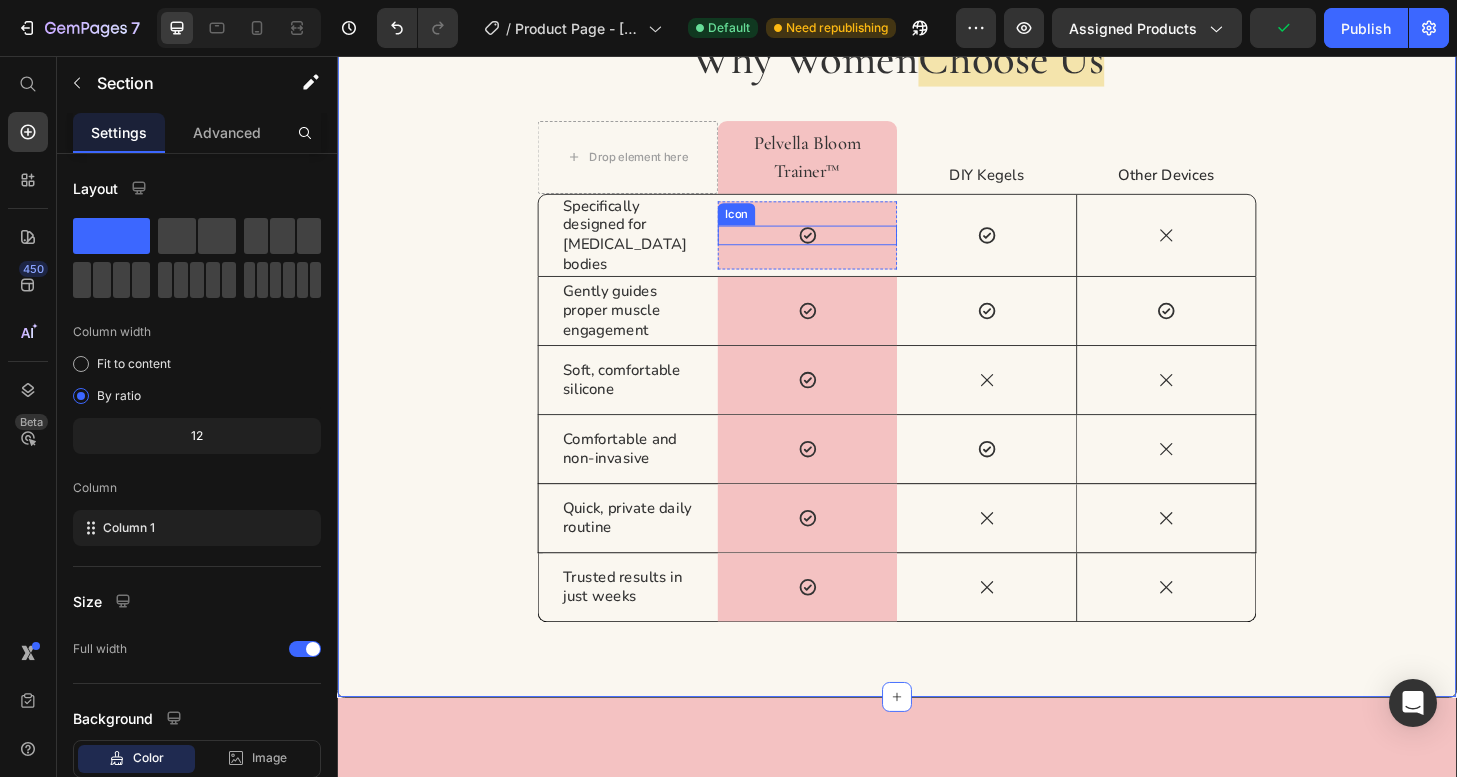 scroll, scrollTop: 5917, scrollLeft: 0, axis: vertical 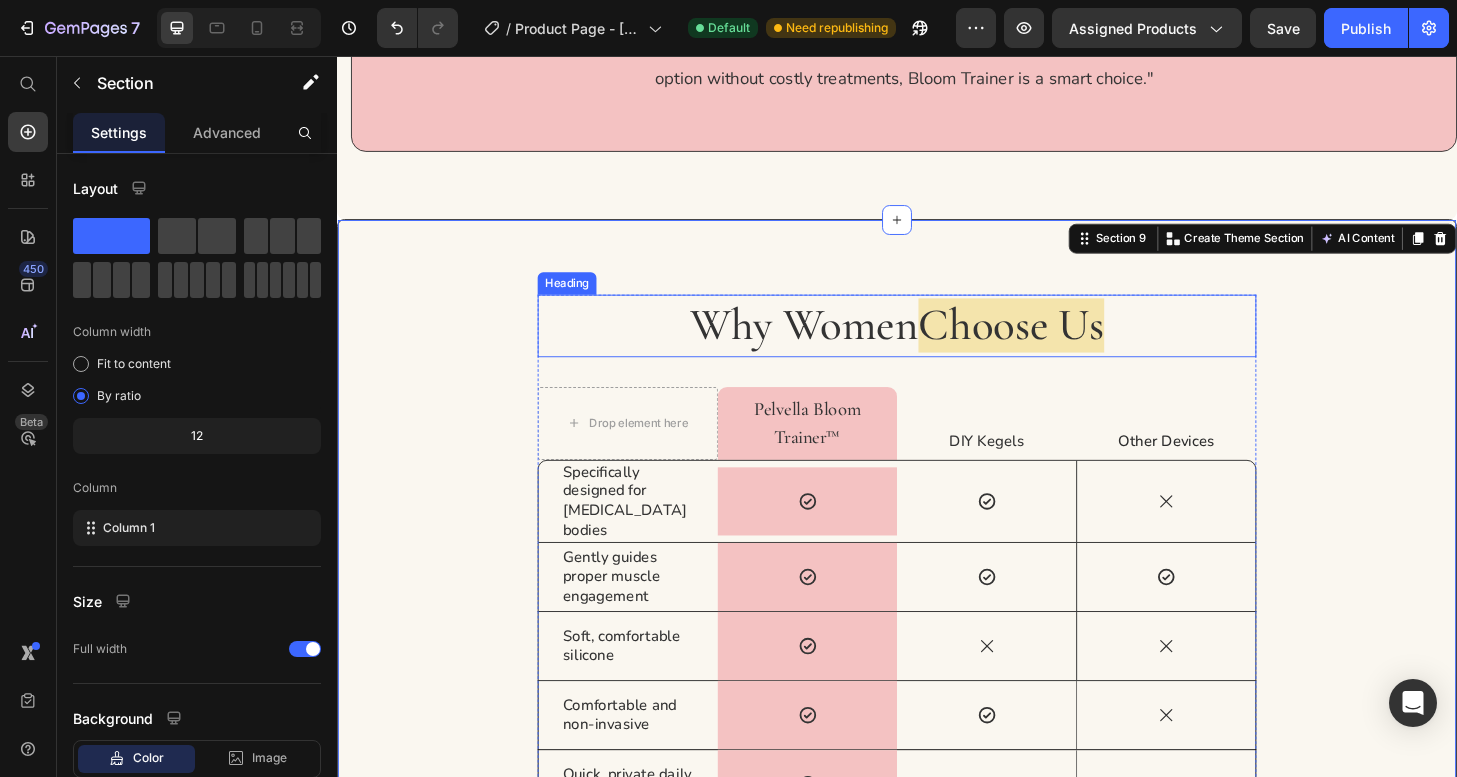 click on "Choose Us" at bounding box center (1059, 345) 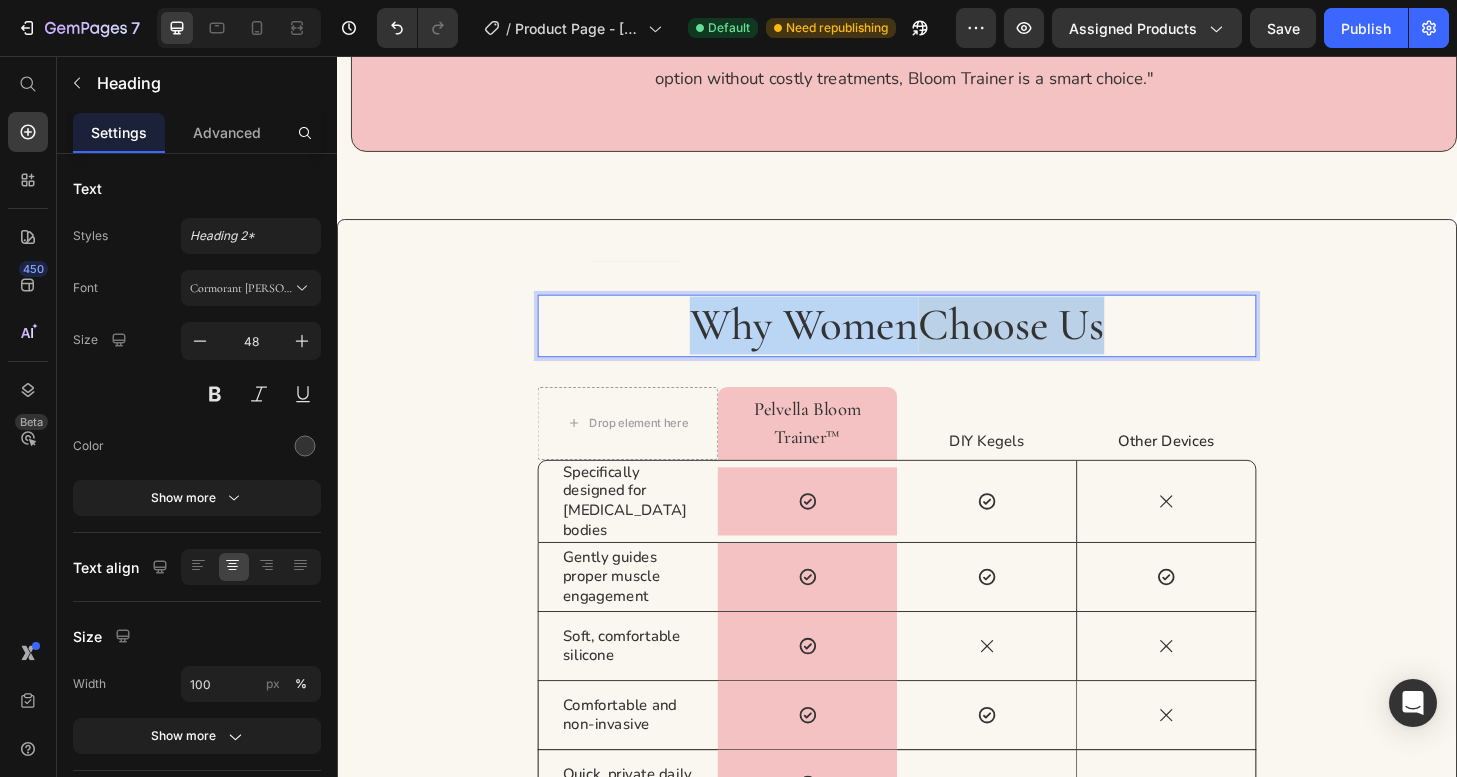 drag, startPoint x: 1178, startPoint y: 344, endPoint x: 695, endPoint y: 344, distance: 483 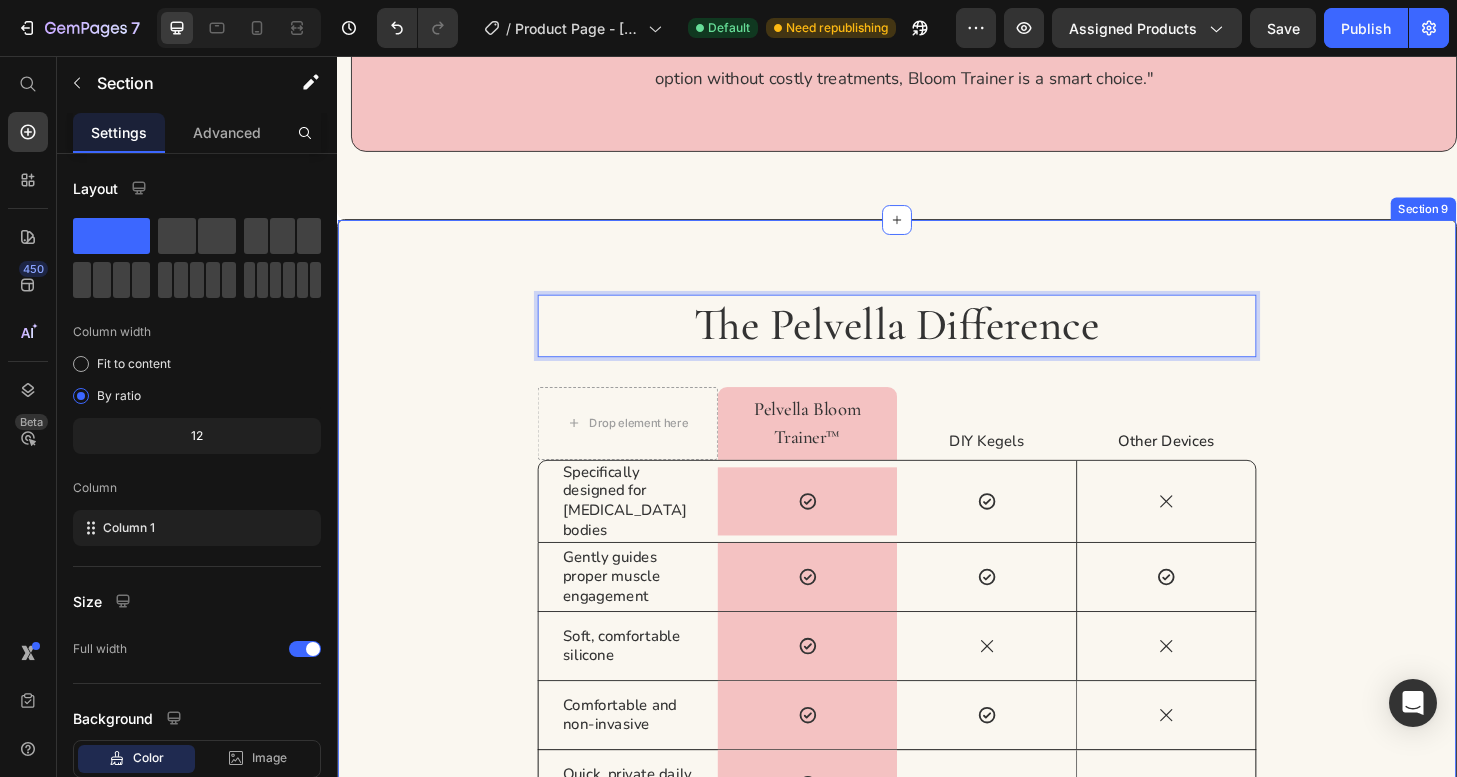 click on "The Pelvella Difference Heading   32
Drop element here Pelvella Bloom Trainer™ Text Block Row DIY Kegels Text Block Other Devices Text Block Row Specifically designed for [MEDICAL_DATA] bodies Text Block
Icon Row
Icon
Icon Hero Banner Row Gently guides proper muscle engagement Text Block
Icon Row
Icon
Icon Hero Banner Row Soft, comfortable silicone Text Block
Icon Row
Icon
Icon Hero Banner Row Comfortable and non-invasive Text Block
Icon Row
Icon
Icon Hero Banner Row Quick, private daily routine Text Block
Icon Row
Icon
Icon Hero Banner Row Trusted results in just weeks Text Block
Icon Row
Icon
Icon Hero Banner Row Row Section 9" at bounding box center (937, 630) 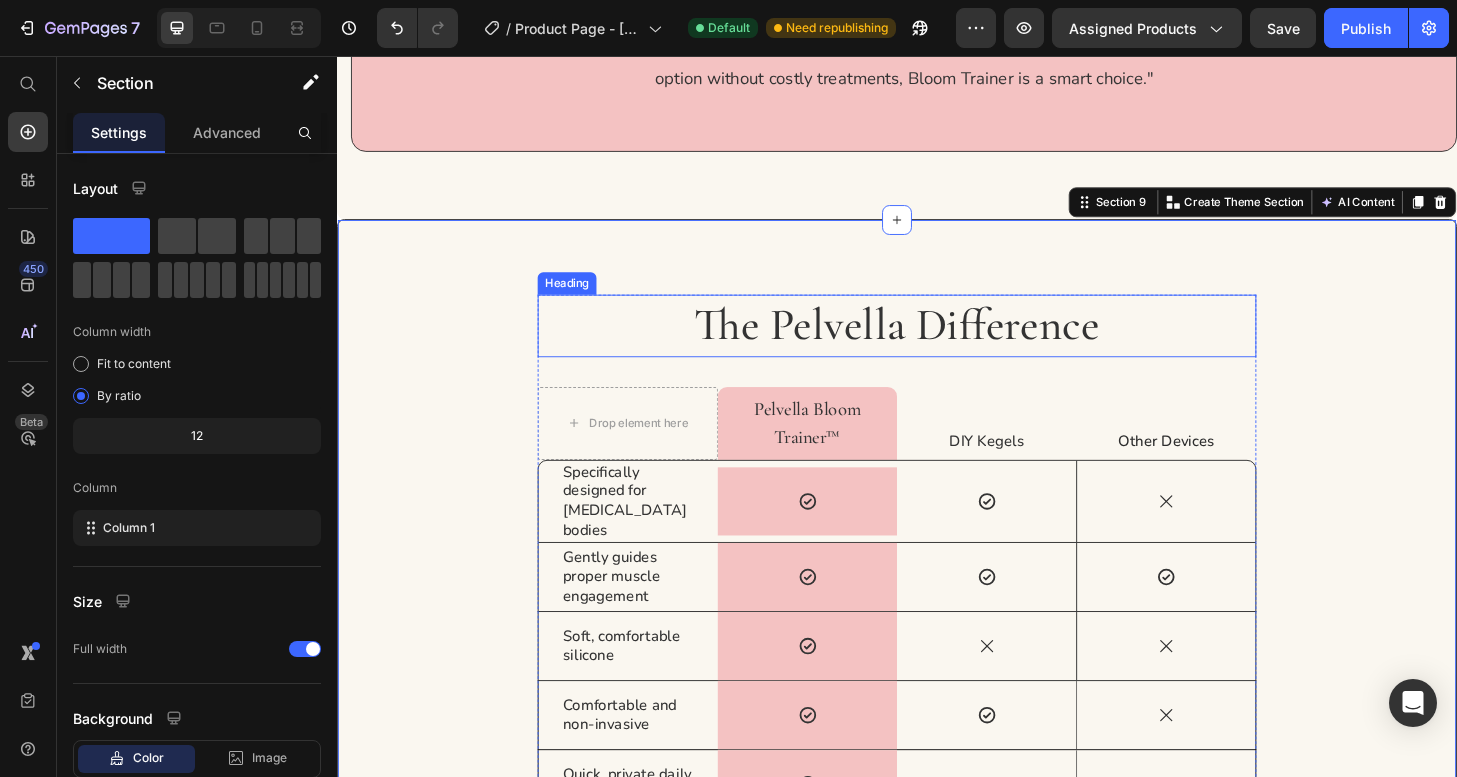click on "The Pelvella Difference" at bounding box center (937, 345) 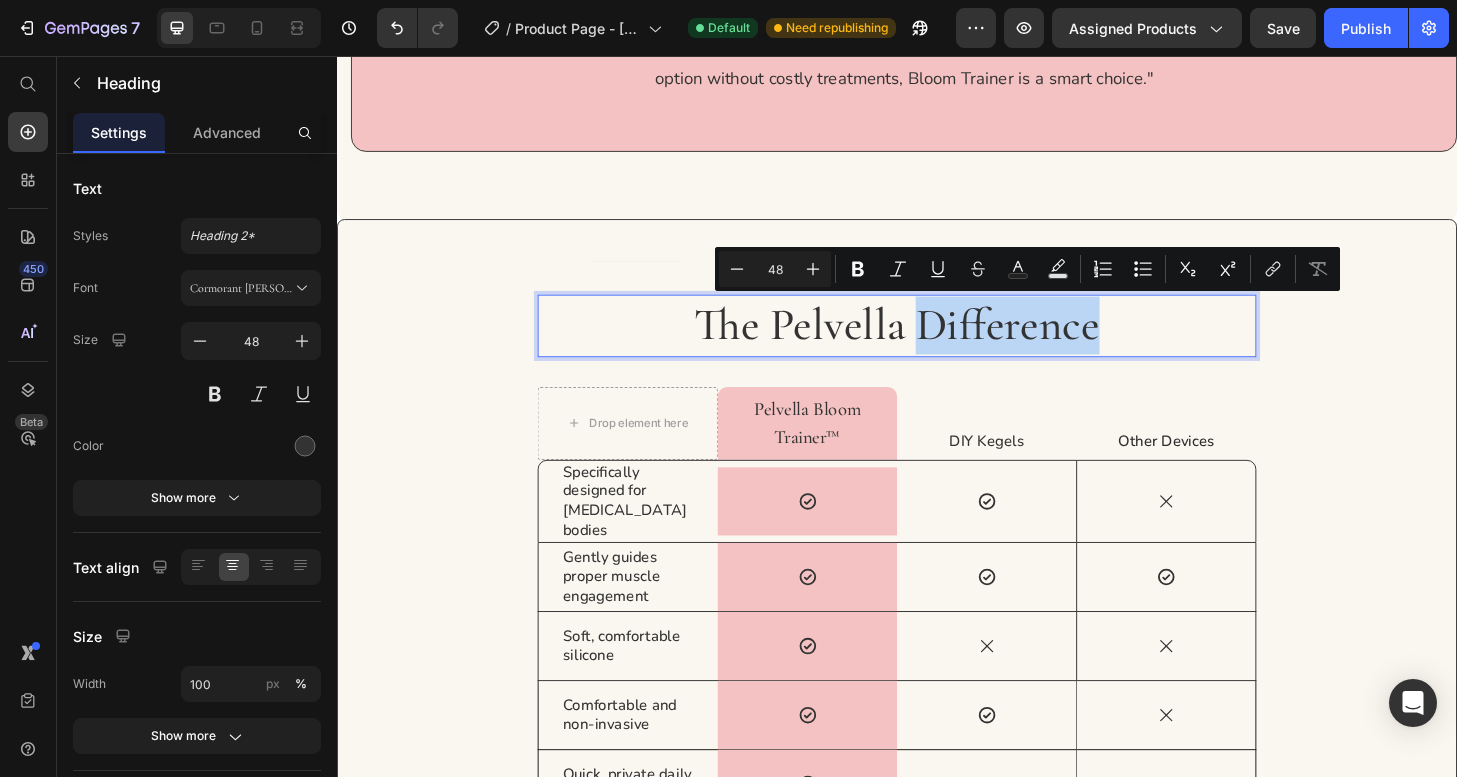 drag, startPoint x: 958, startPoint y: 350, endPoint x: 1164, endPoint y: 348, distance: 206.0097 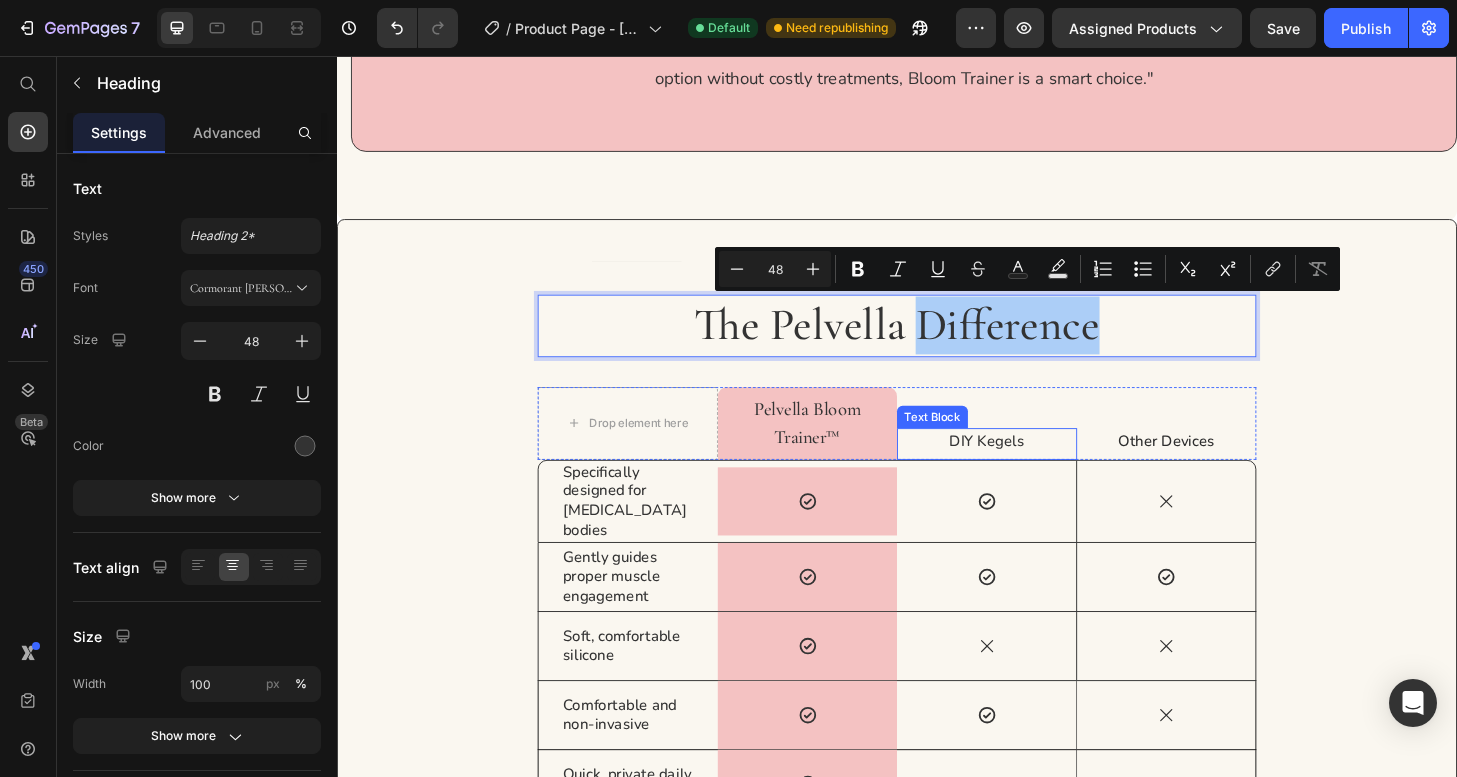 click on "DIY Kegels" at bounding box center (1033, 469) 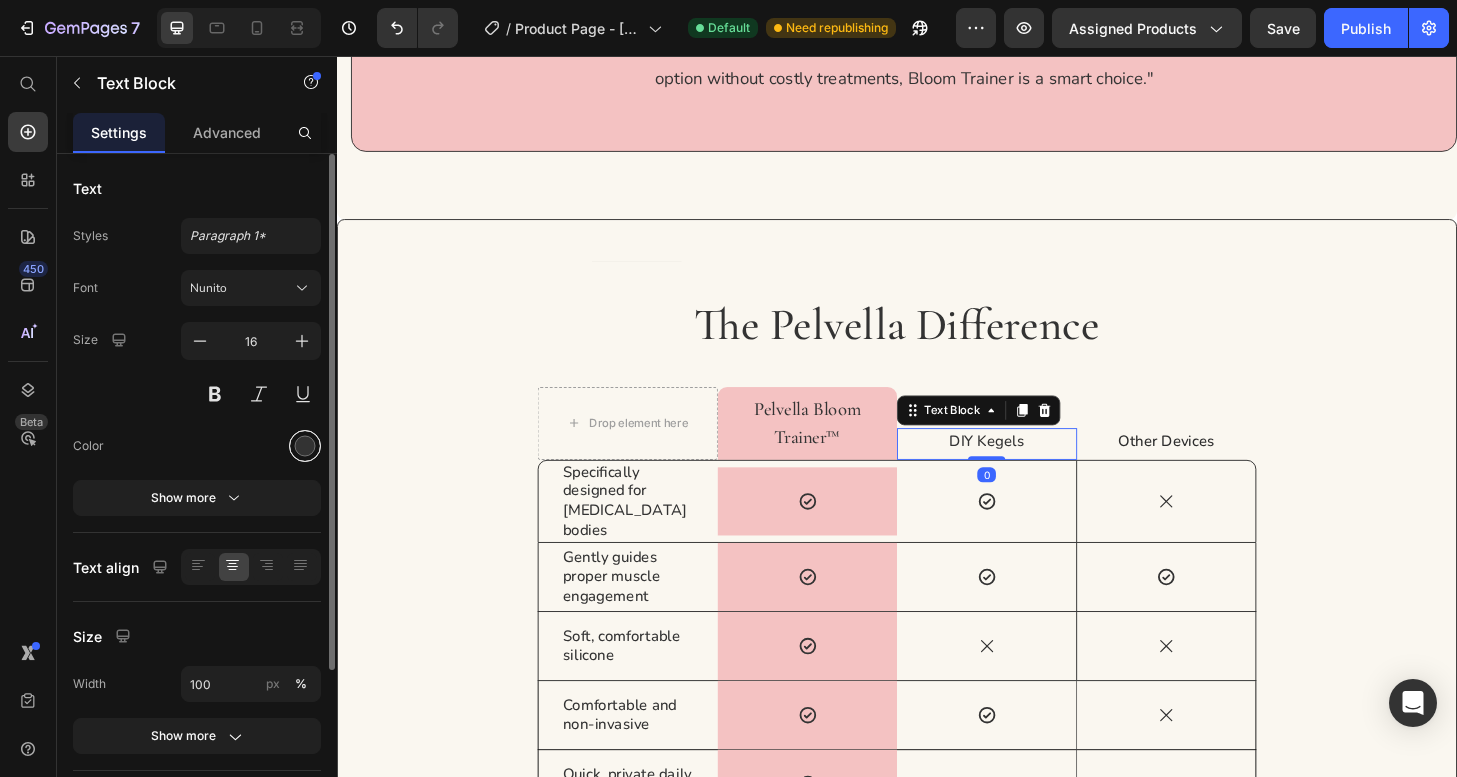 click at bounding box center (305, 446) 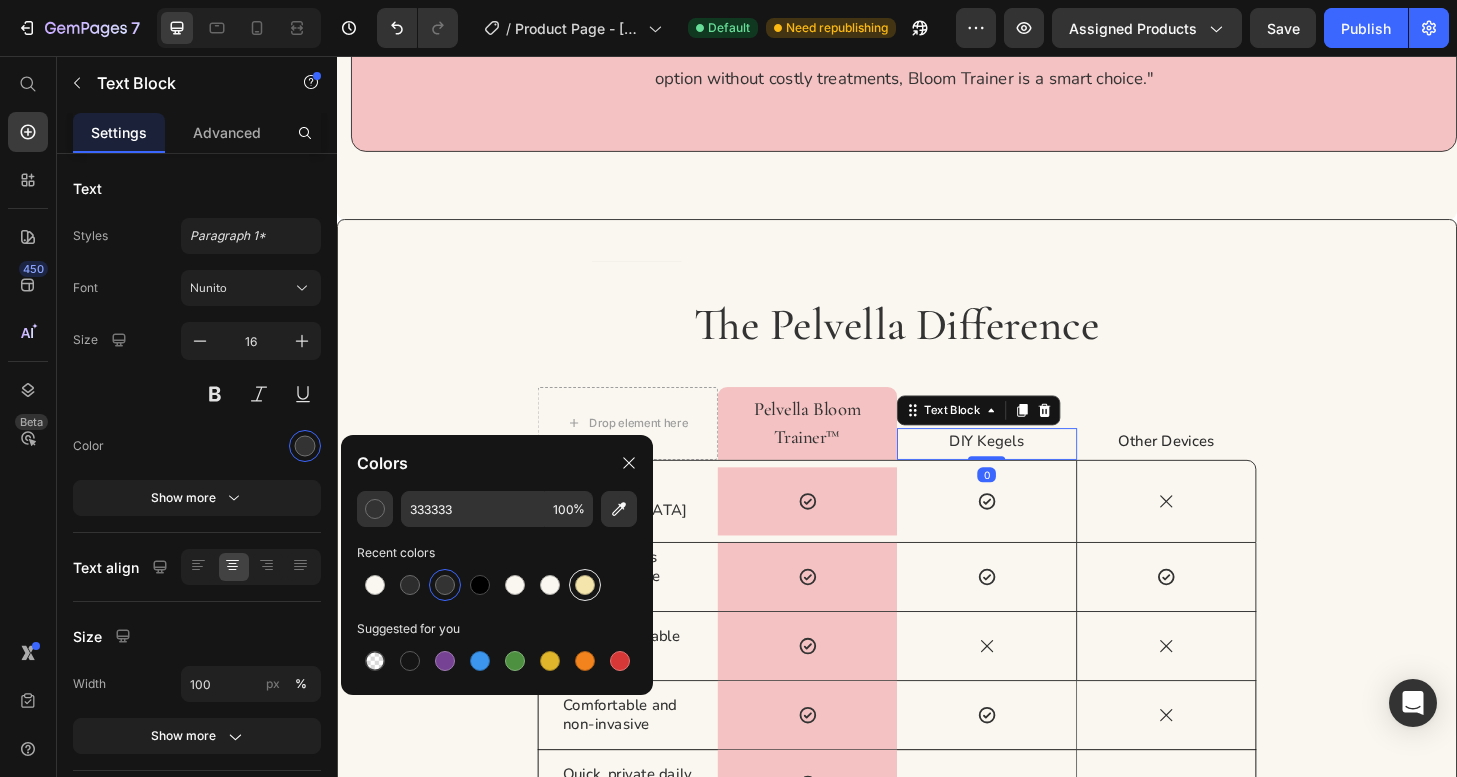 click at bounding box center [585, 585] 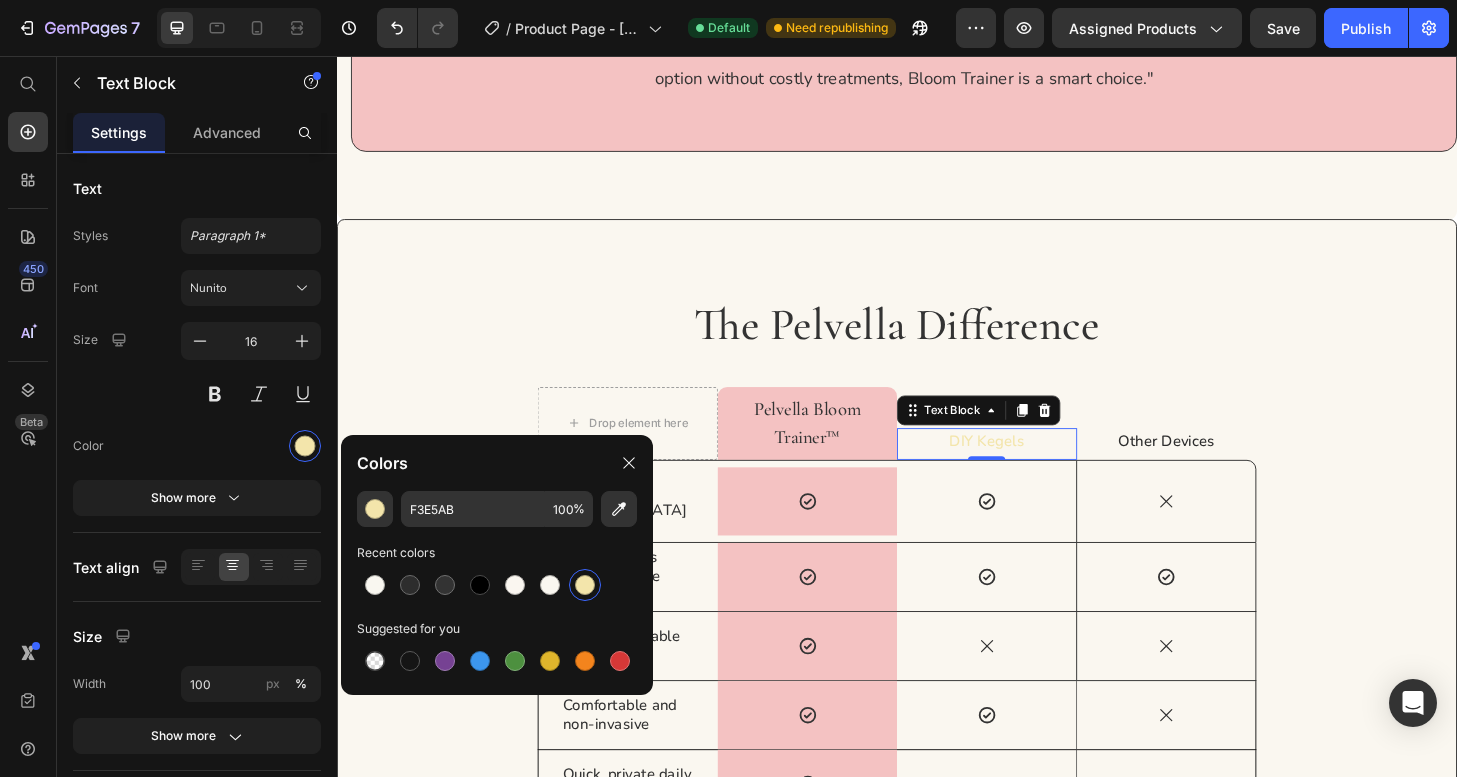 click on "The Pelvella Difference" at bounding box center (937, 345) 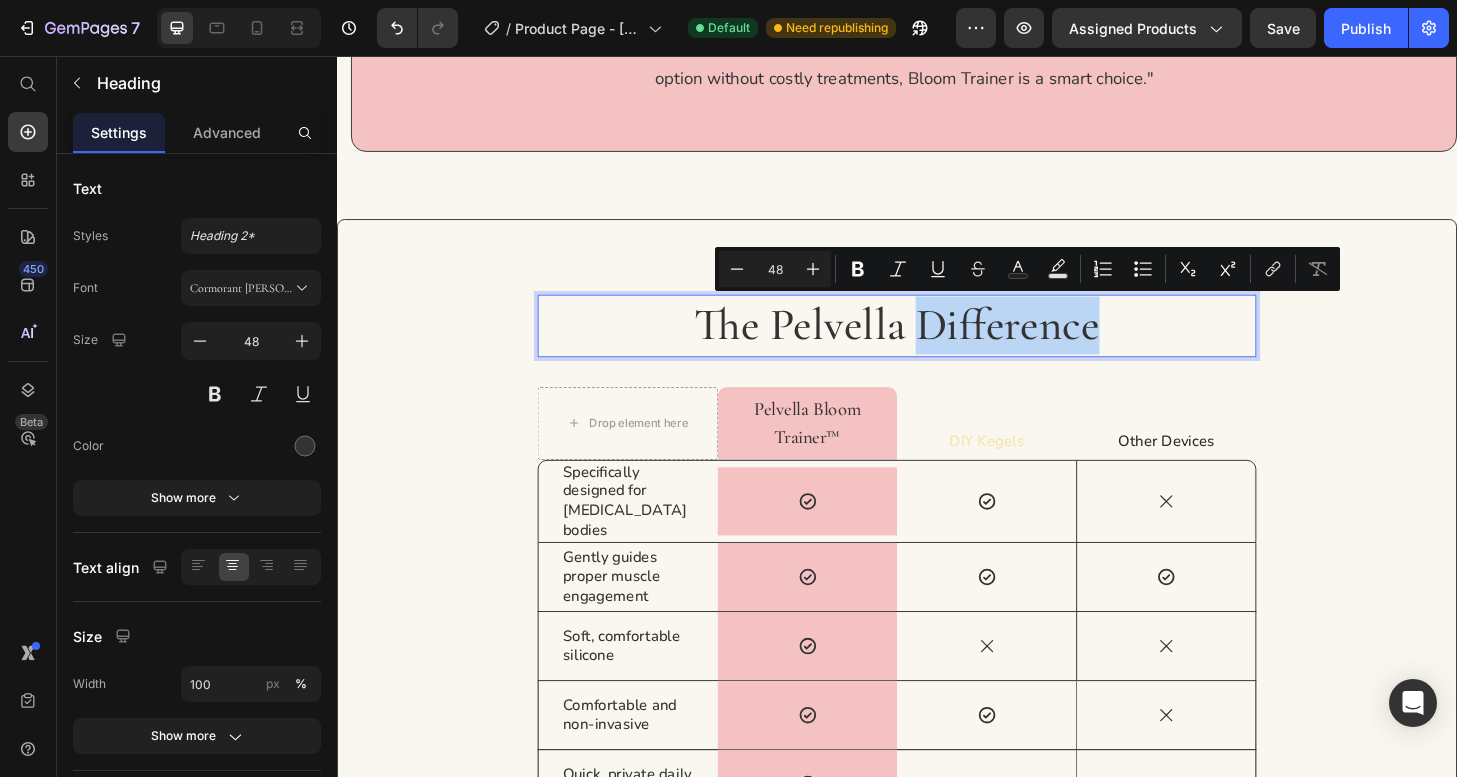 drag, startPoint x: 957, startPoint y: 341, endPoint x: 1192, endPoint y: 346, distance: 235.05319 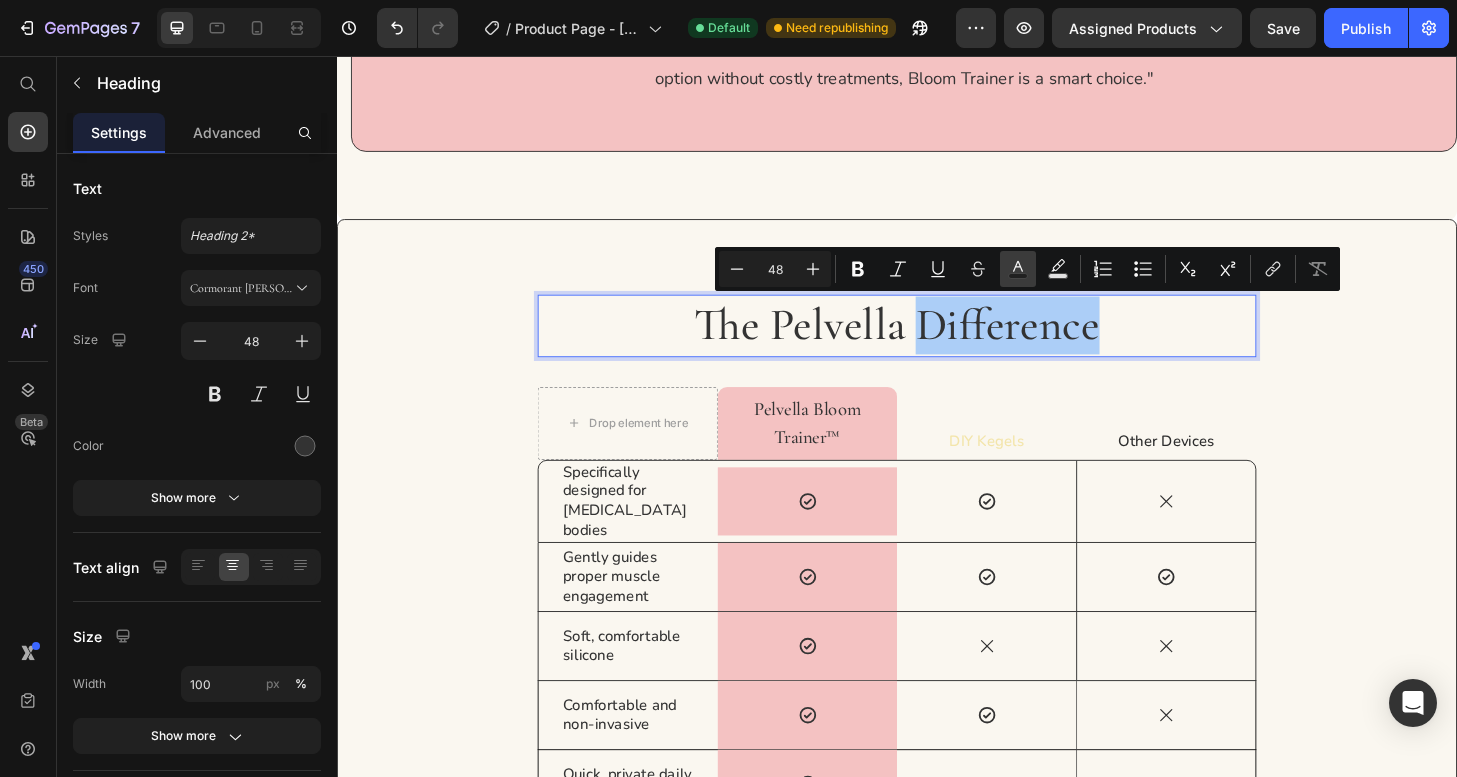 drag, startPoint x: 1057, startPoint y: 272, endPoint x: 1022, endPoint y: 273, distance: 35.014282 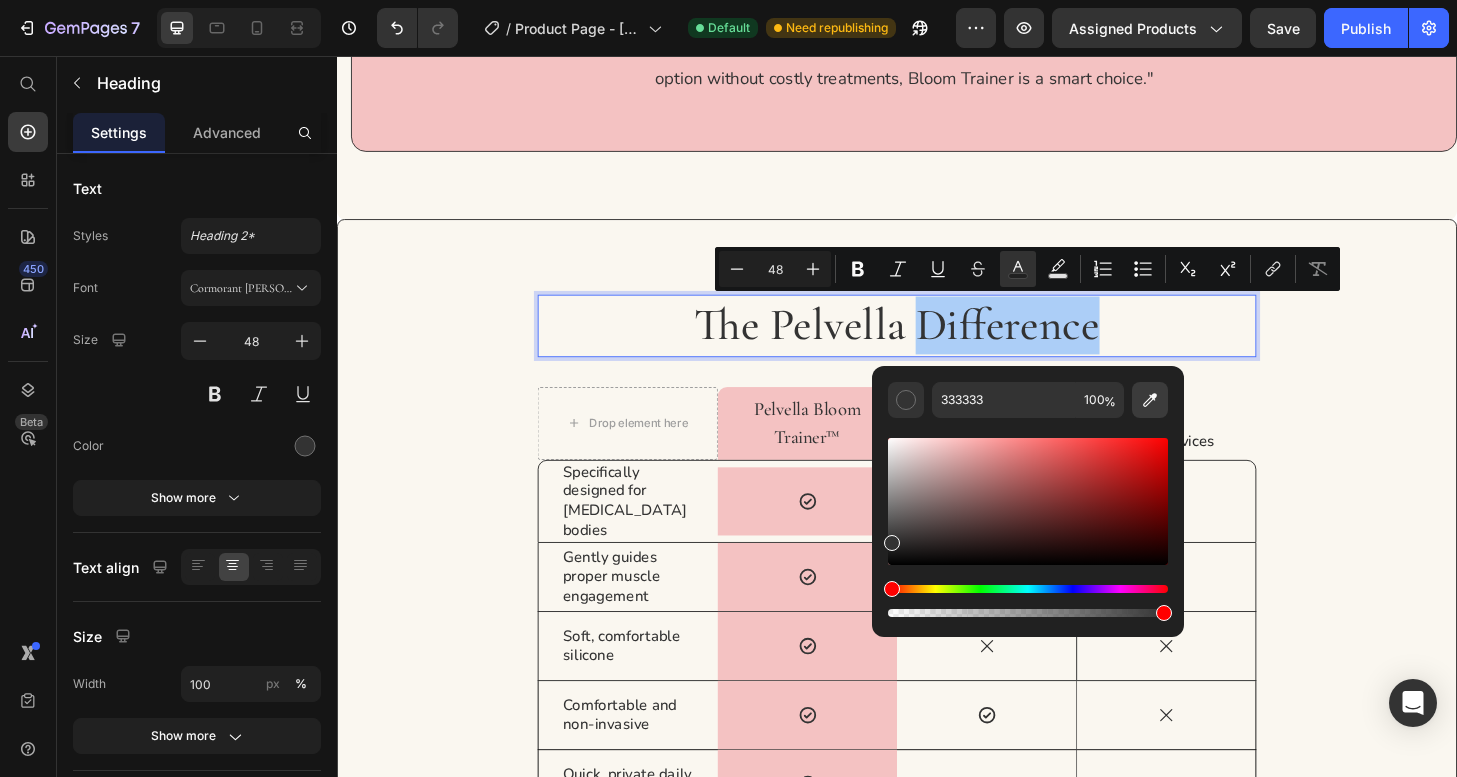 click 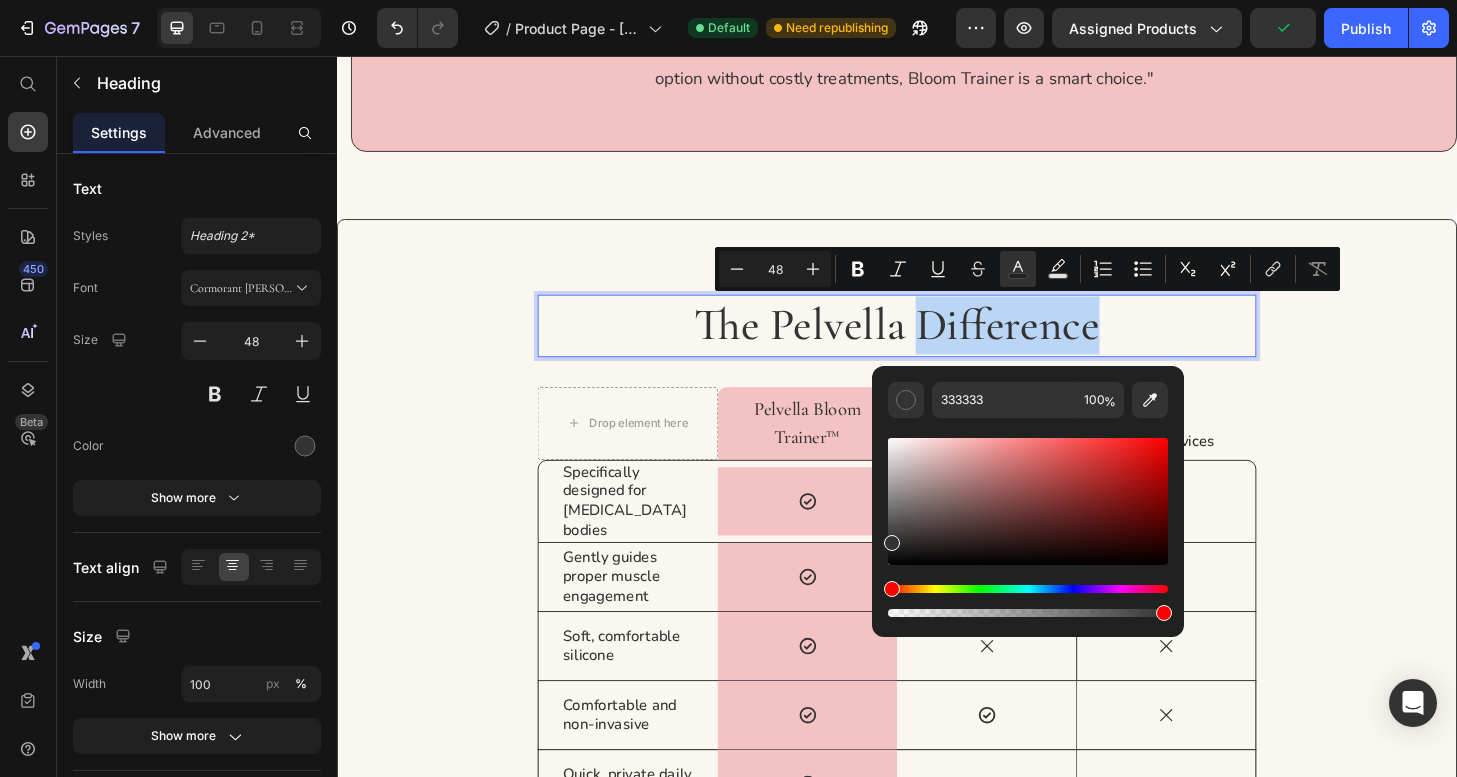type on "F9F7F0" 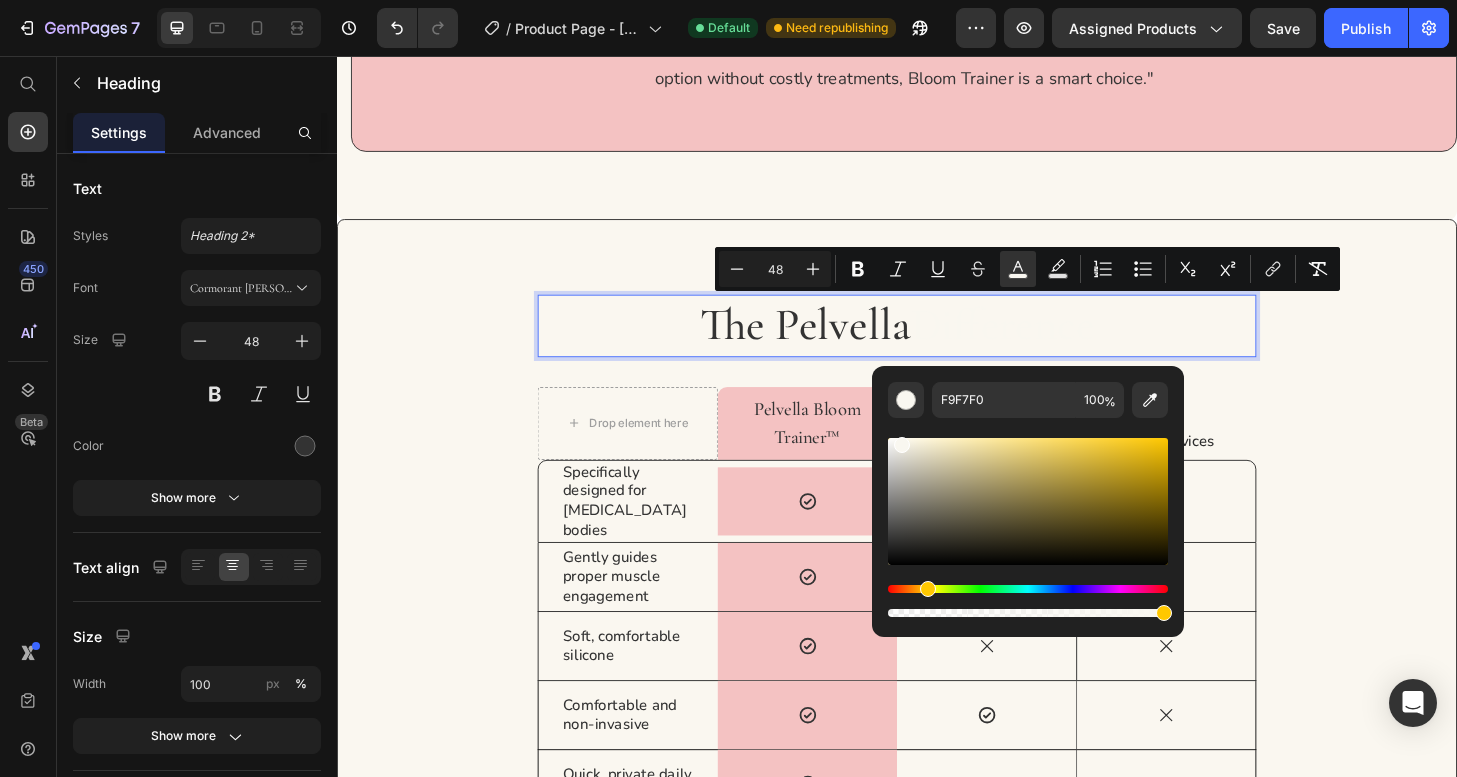 click on "The Pelvella  Difference" at bounding box center (937, 345) 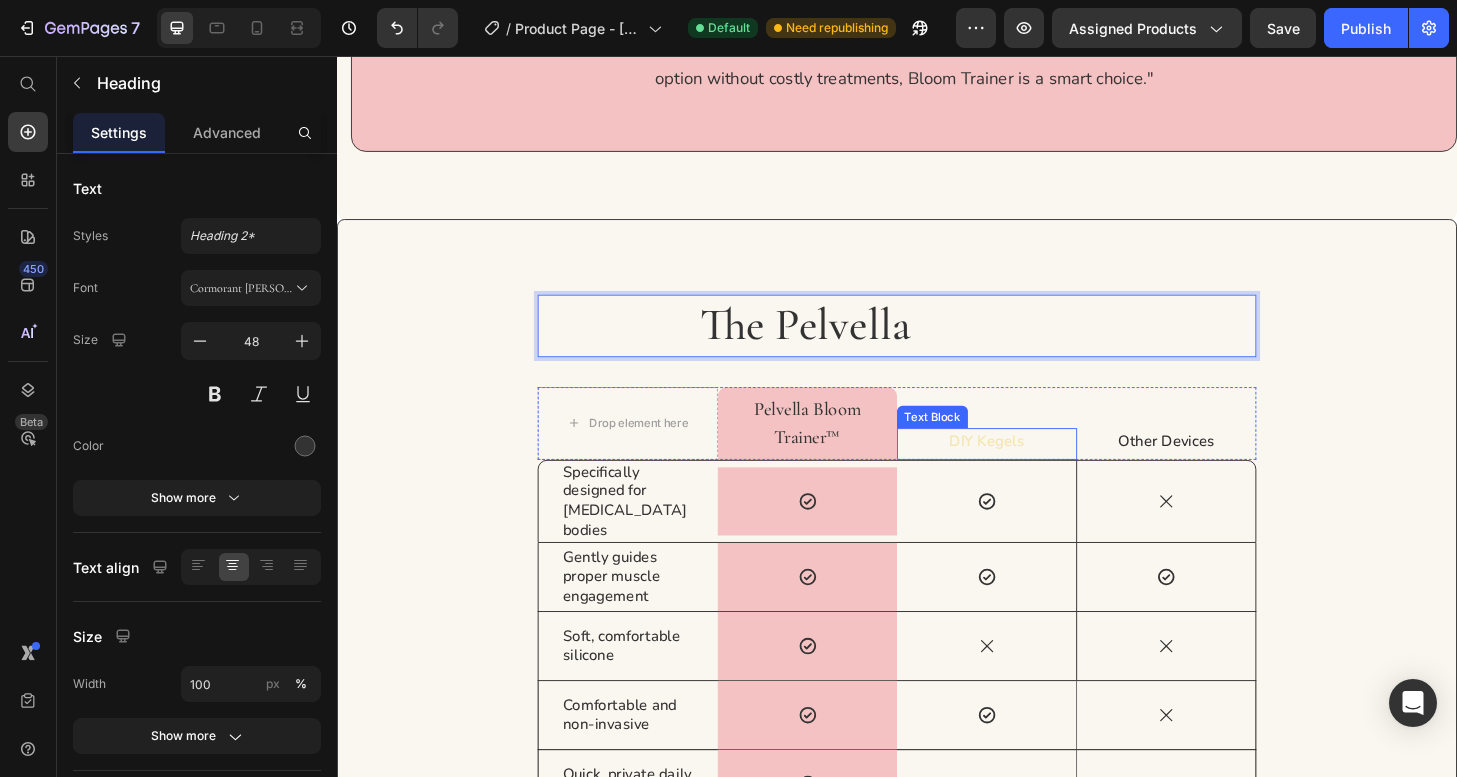 click on "DIY Kegels" at bounding box center [1033, 469] 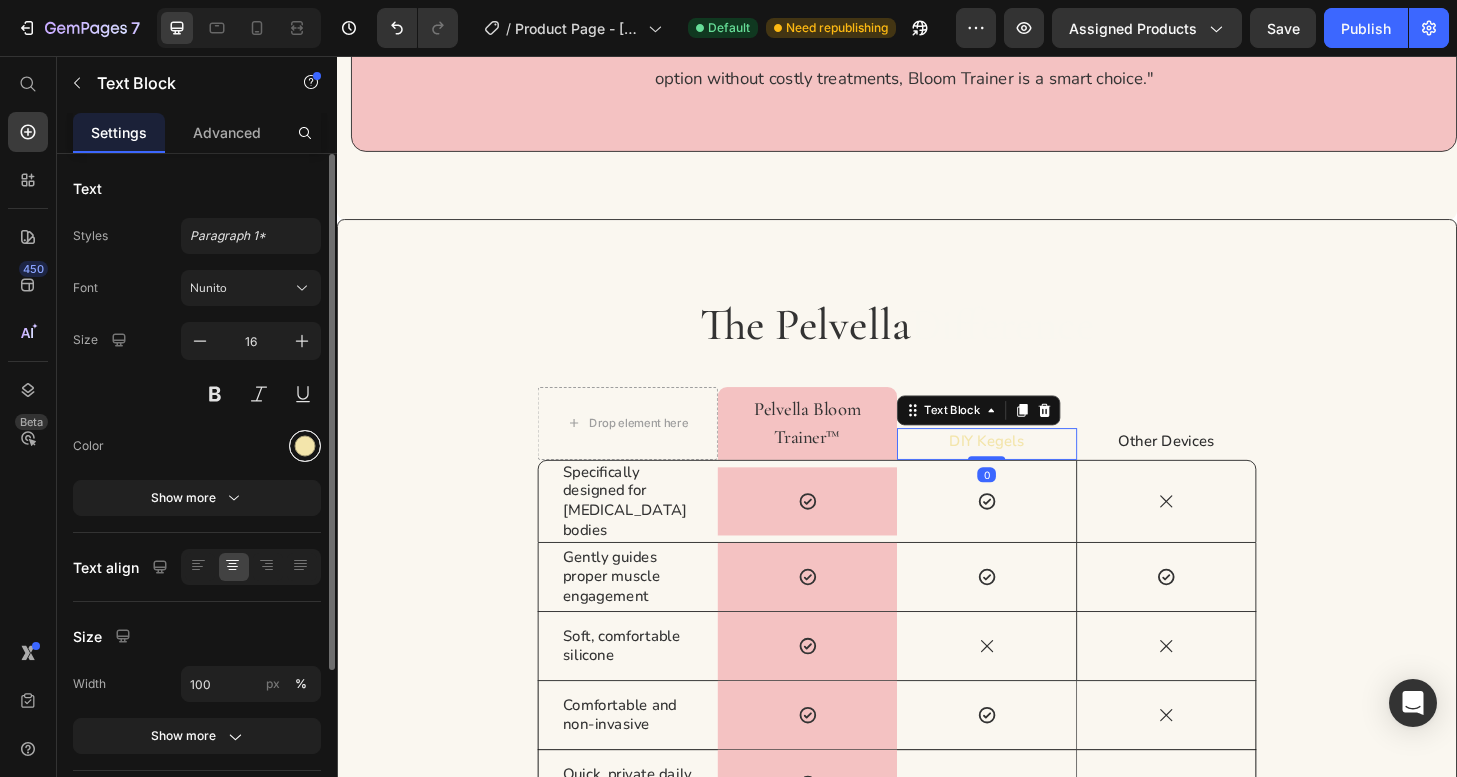 click at bounding box center [305, 446] 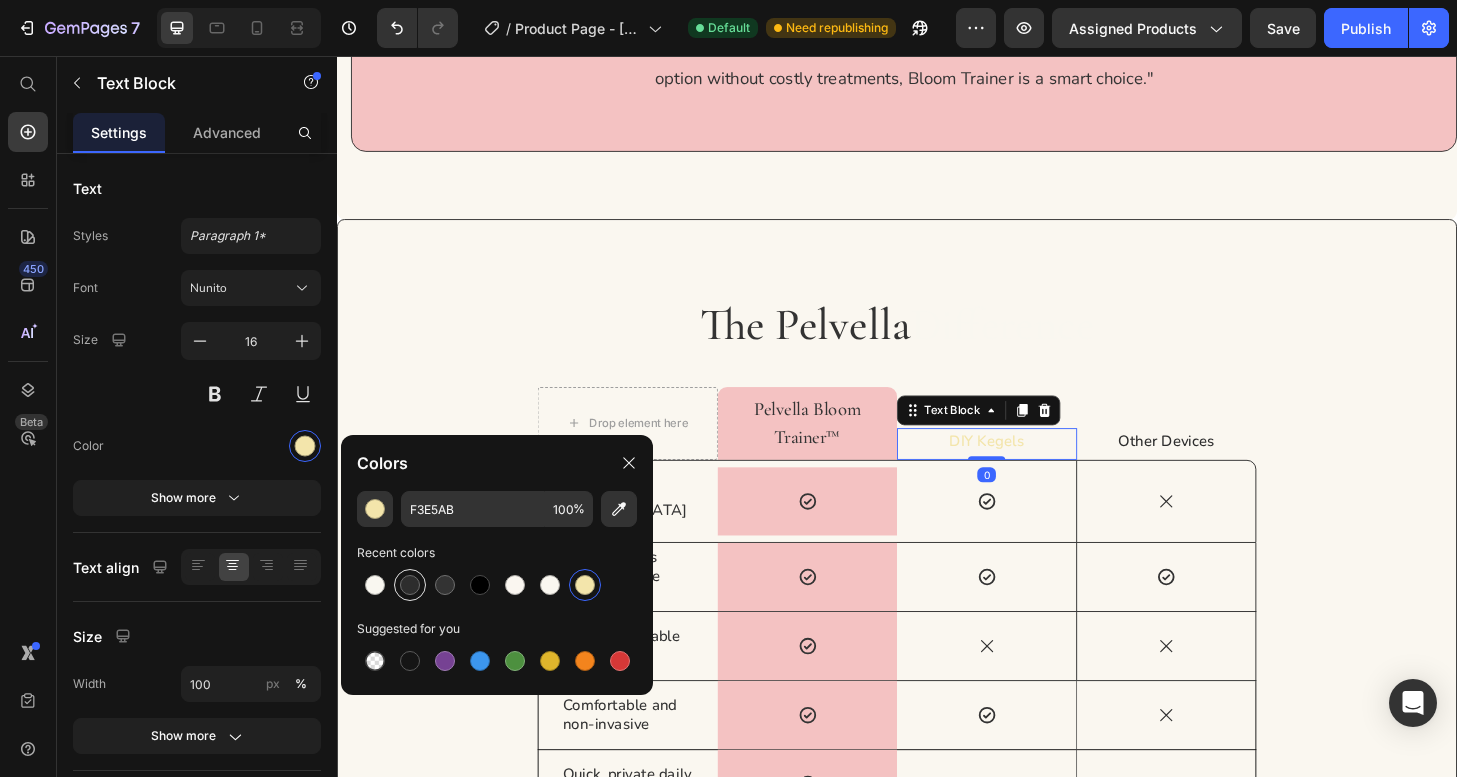 click at bounding box center (410, 585) 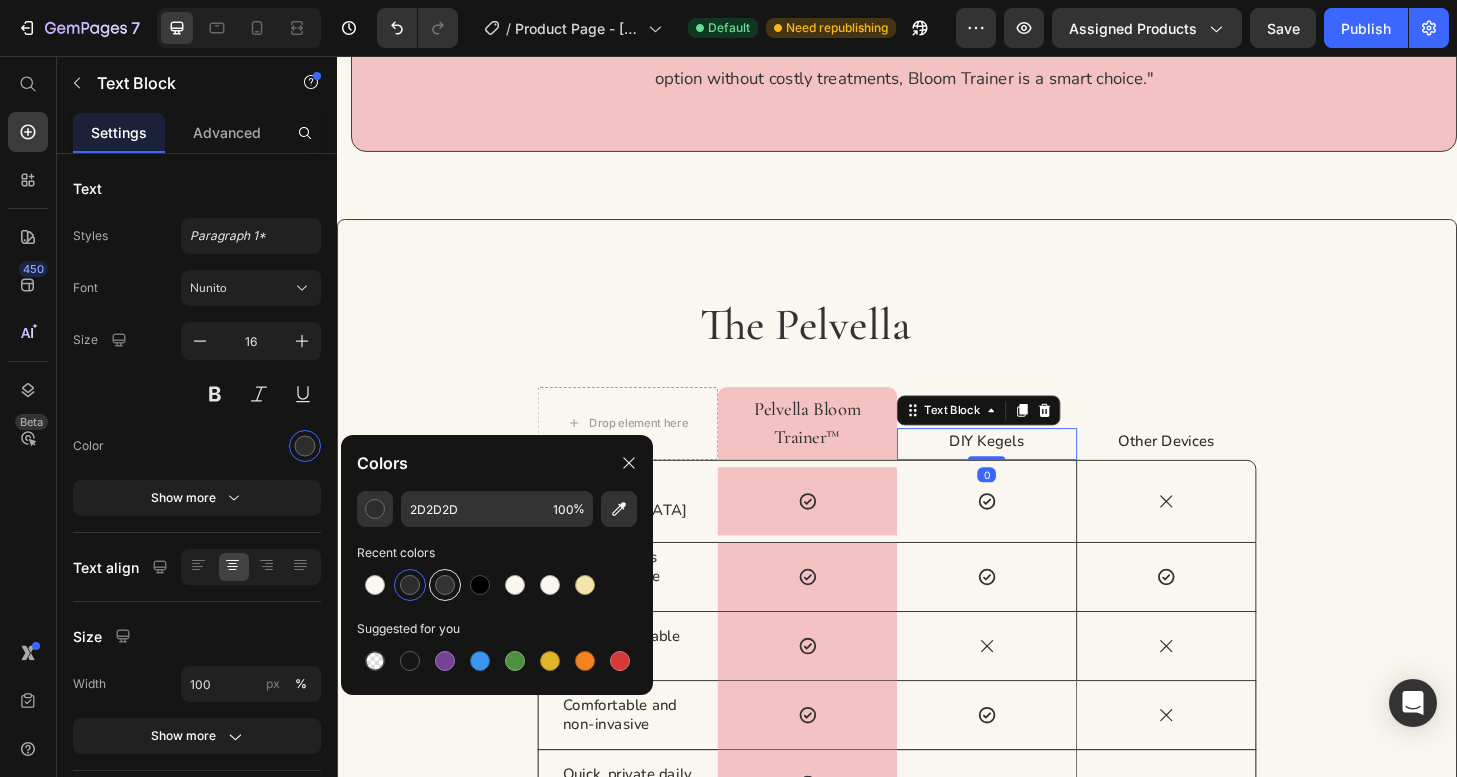click at bounding box center [445, 585] 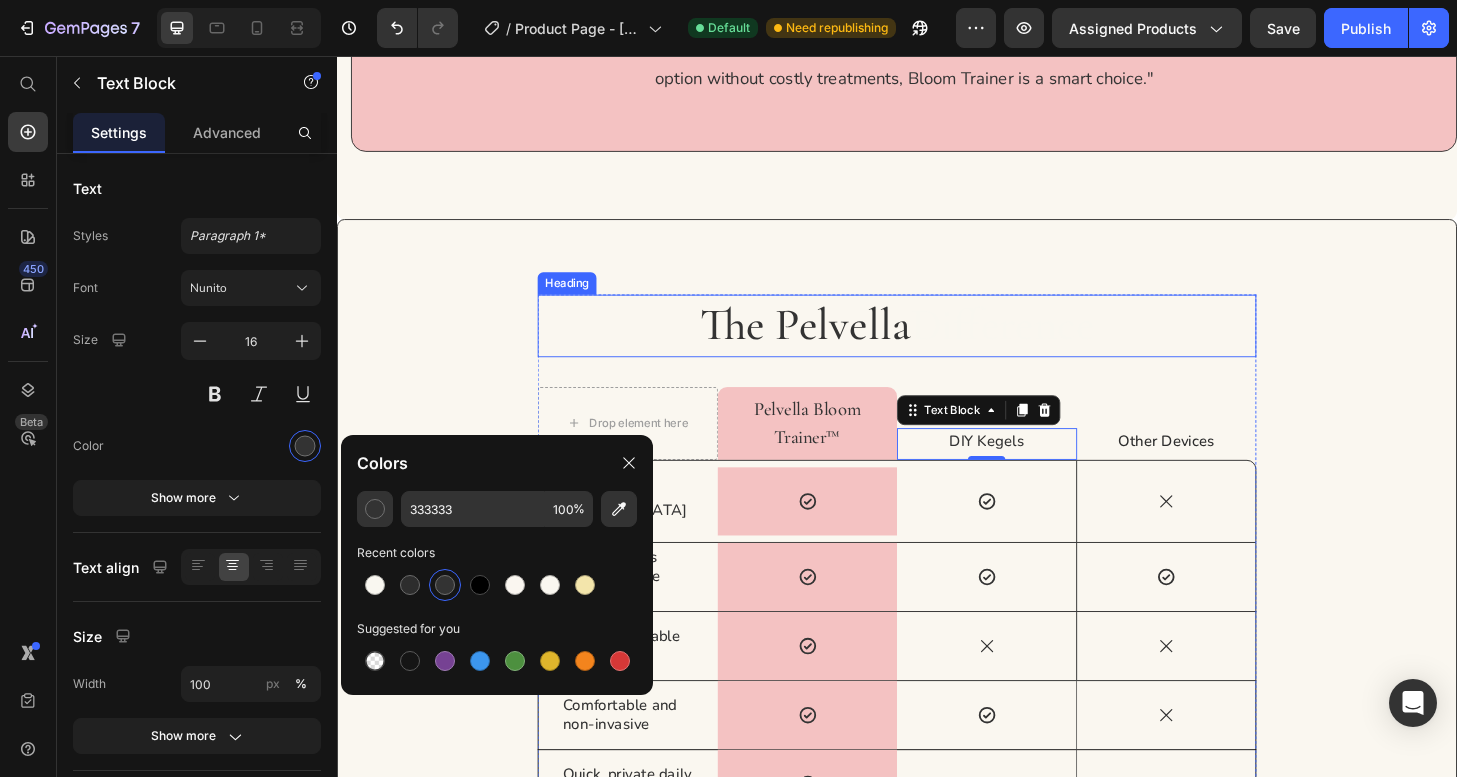 click on "The Pelvella  Difference" at bounding box center (937, 345) 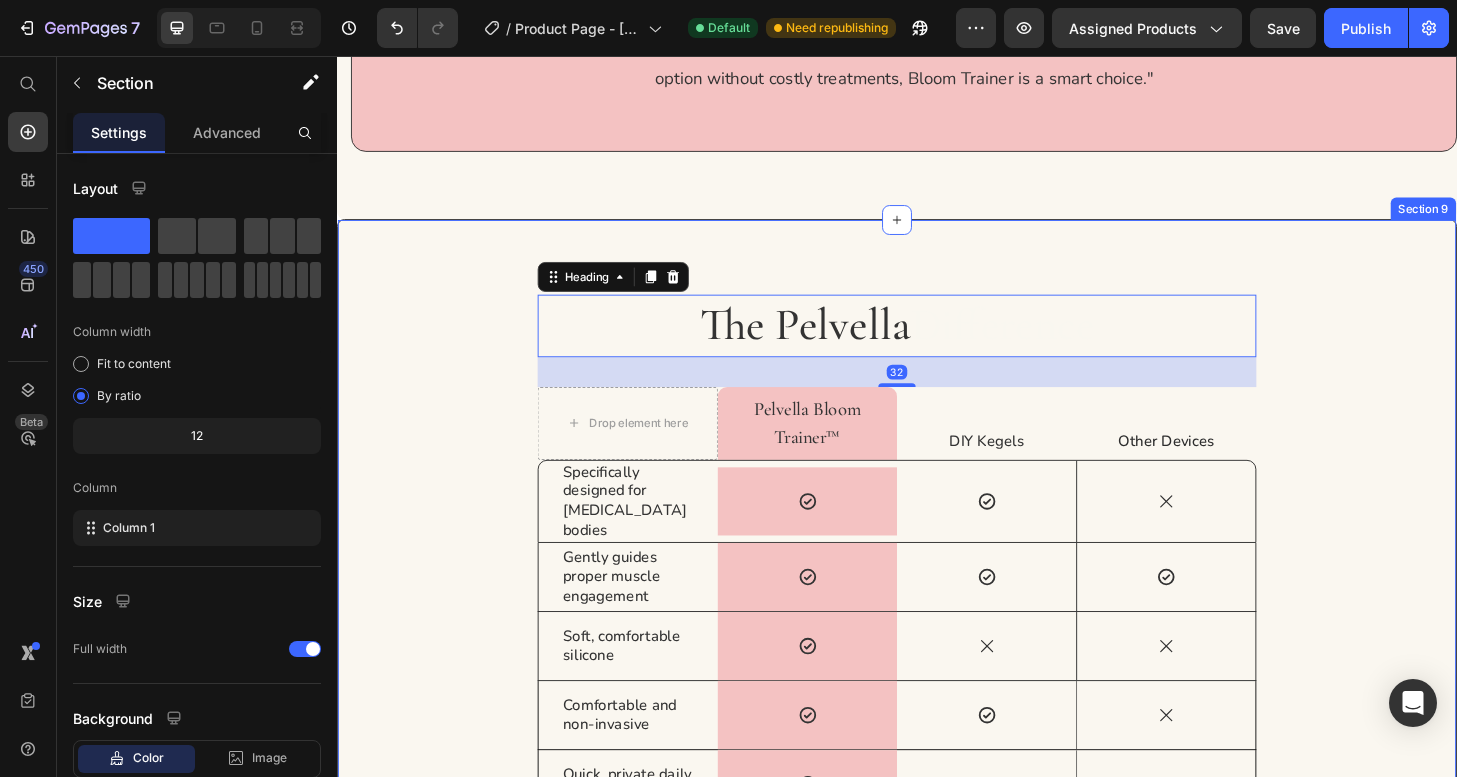 click on "The Pelvella  Difference Heading   32
Drop element here Pelvella Bloom Trainer™ Text Block Row DIY Kegels Text Block Other Devices Text Block Row Specifically designed for [MEDICAL_DATA] bodies Text Block
Icon Row
Icon
Icon Hero Banner Row Gently guides proper muscle engagement Text Block
Icon Row
Icon
Icon Hero Banner Row Soft, comfortable silicone Text Block
Icon Row
Icon
Icon Hero Banner Row Comfortable and non-invasive Text Block
Icon Row
Icon
Icon Hero Banner Row Quick, private daily routine Text Block
Icon Row
Icon
Icon Hero Banner Row Trusted results in just weeks Text Block
Icon Row
Icon
Icon Hero Banner Row Row" at bounding box center [937, 630] 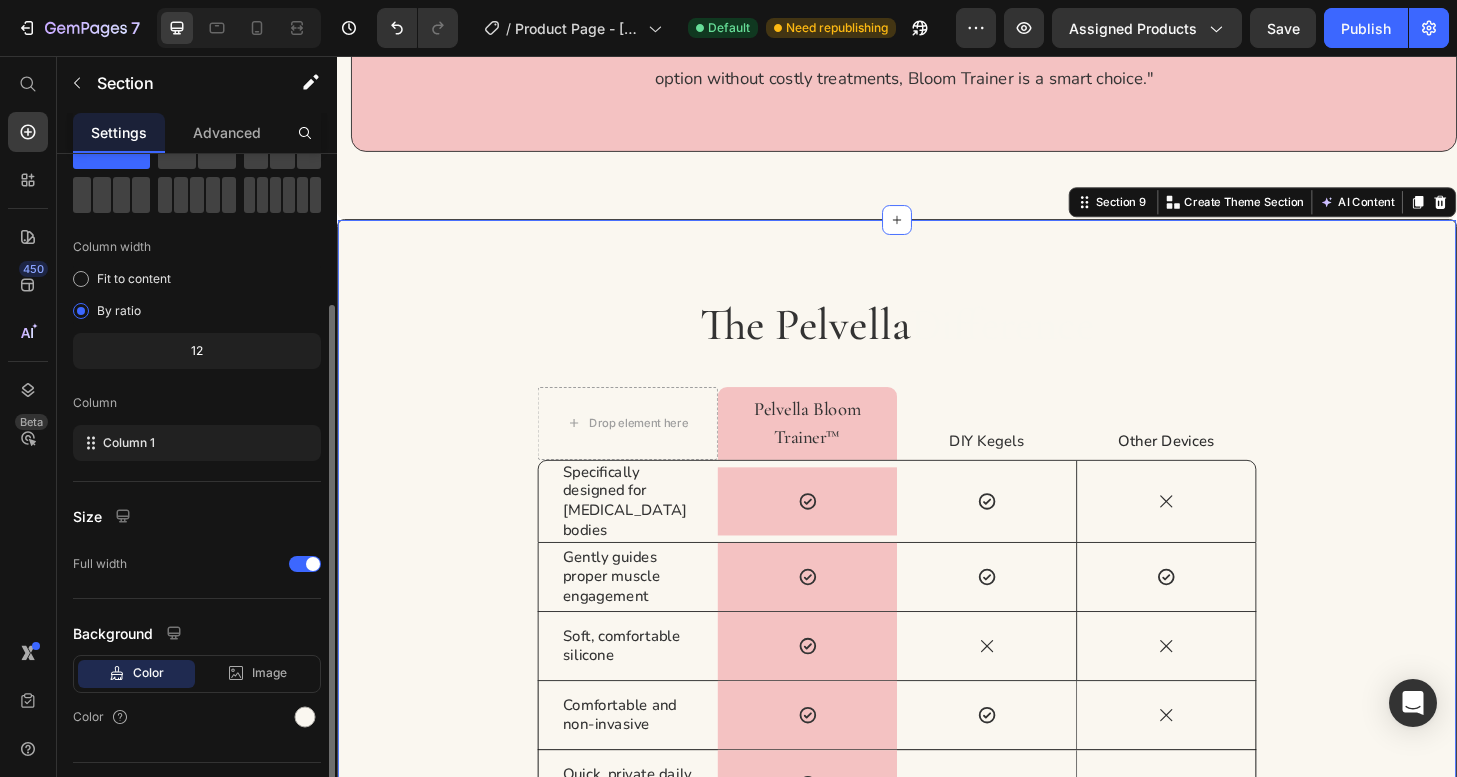 scroll, scrollTop: 128, scrollLeft: 0, axis: vertical 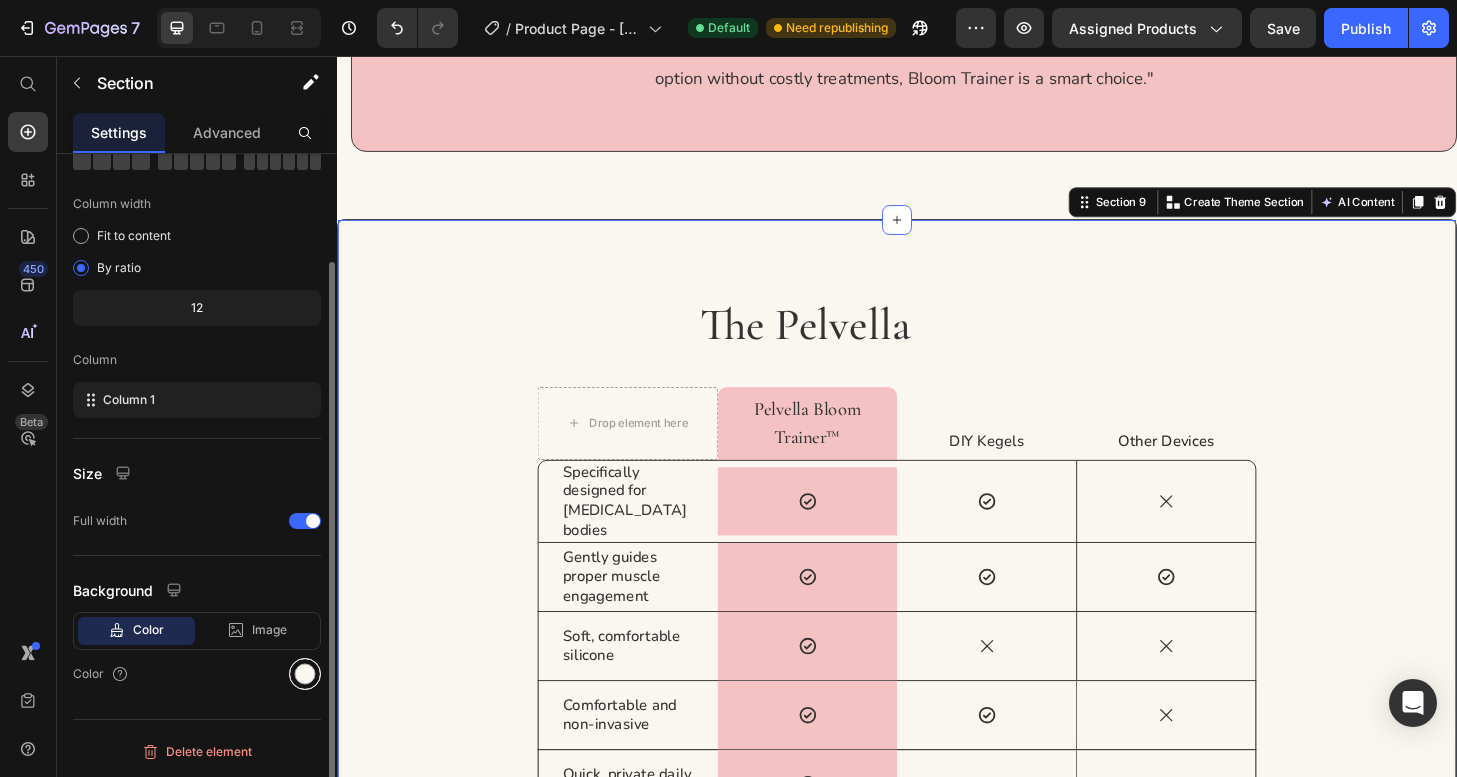 click at bounding box center [305, 674] 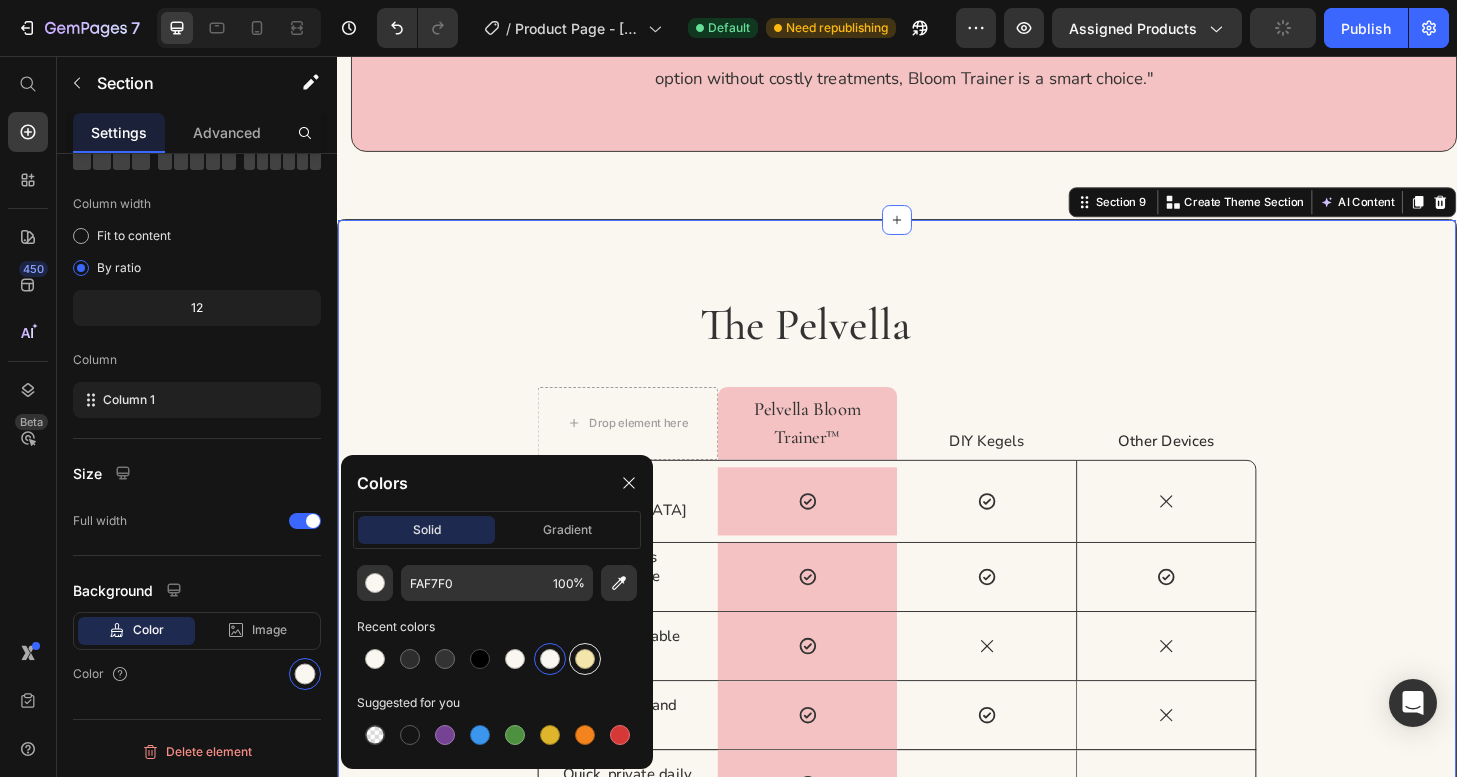 click at bounding box center (585, 659) 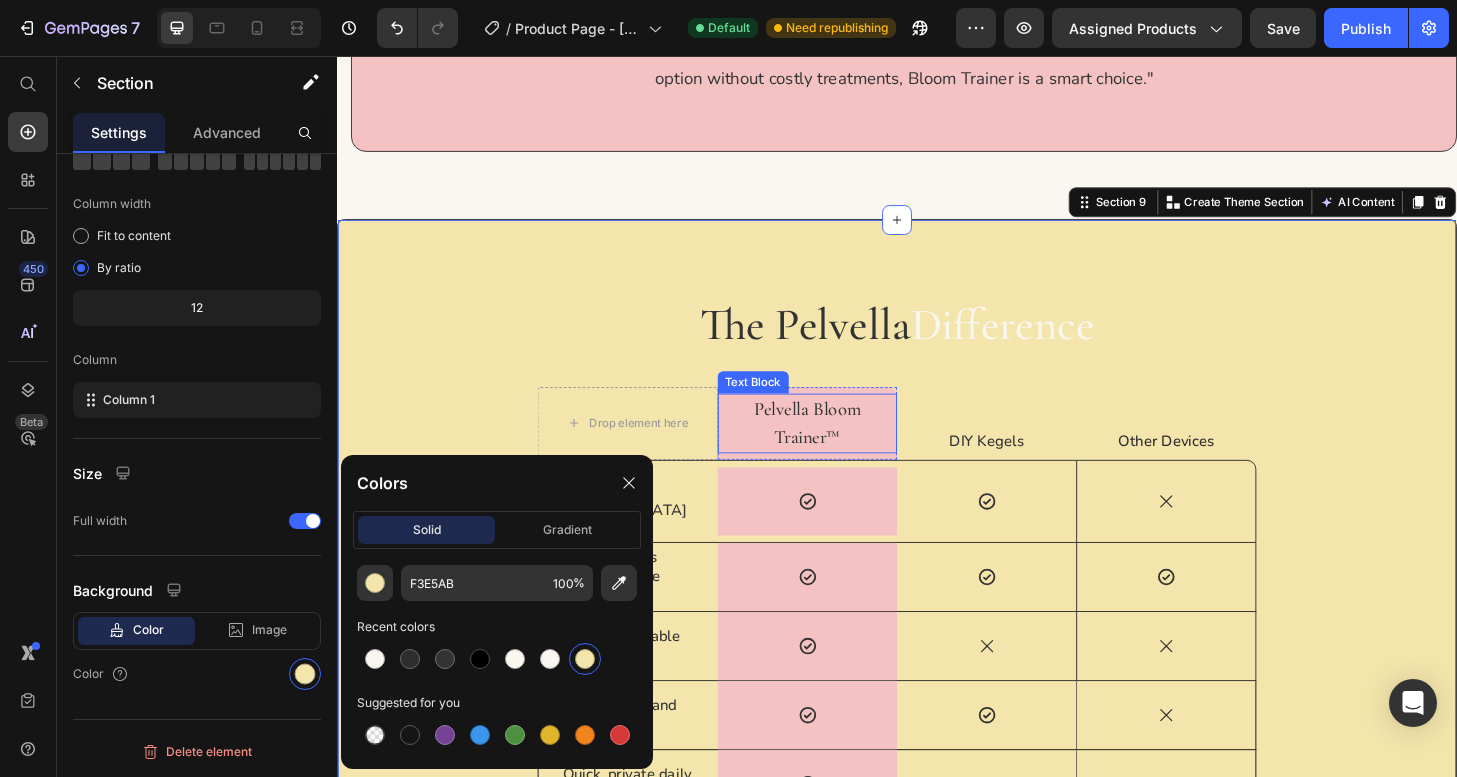 click on "Difference" at bounding box center [1050, 345] 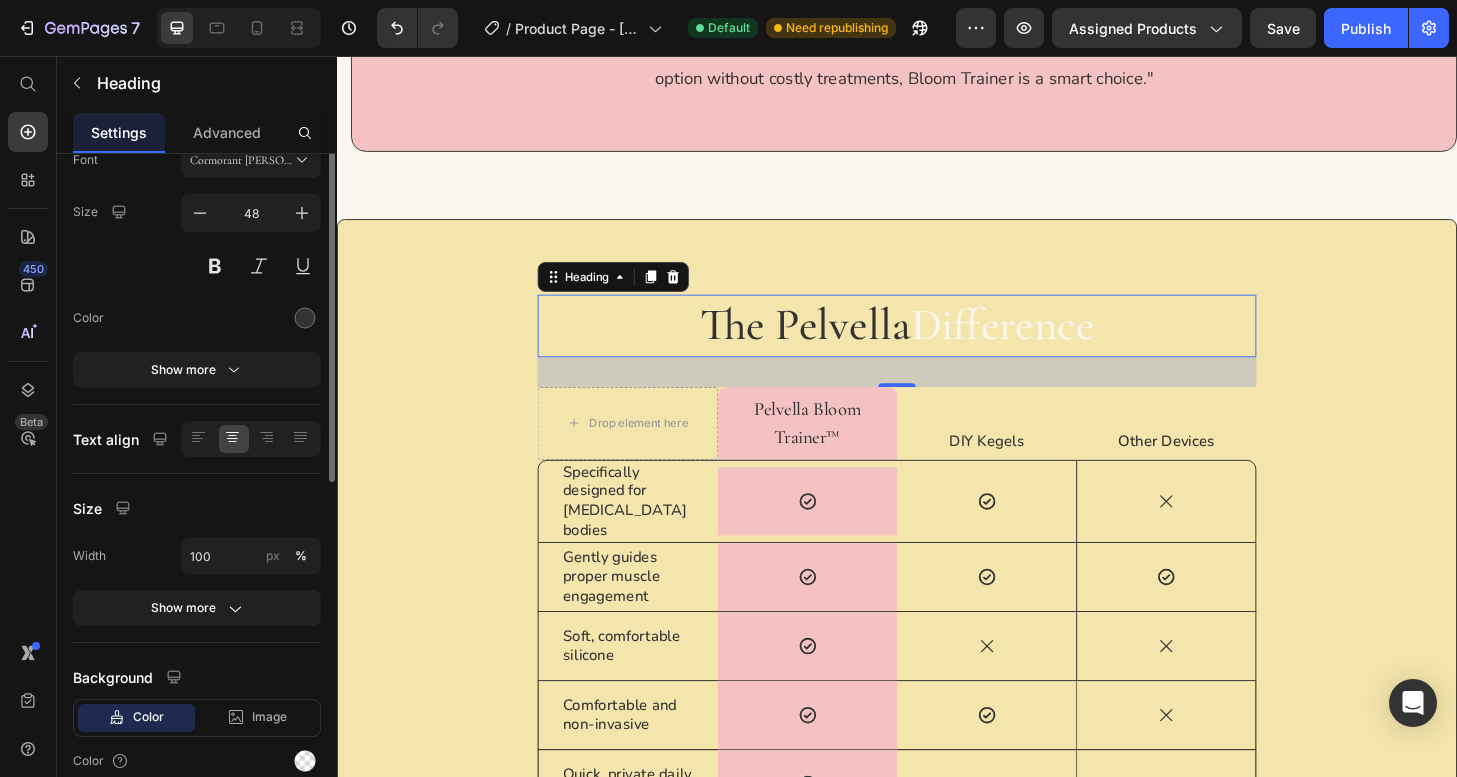 scroll, scrollTop: 0, scrollLeft: 0, axis: both 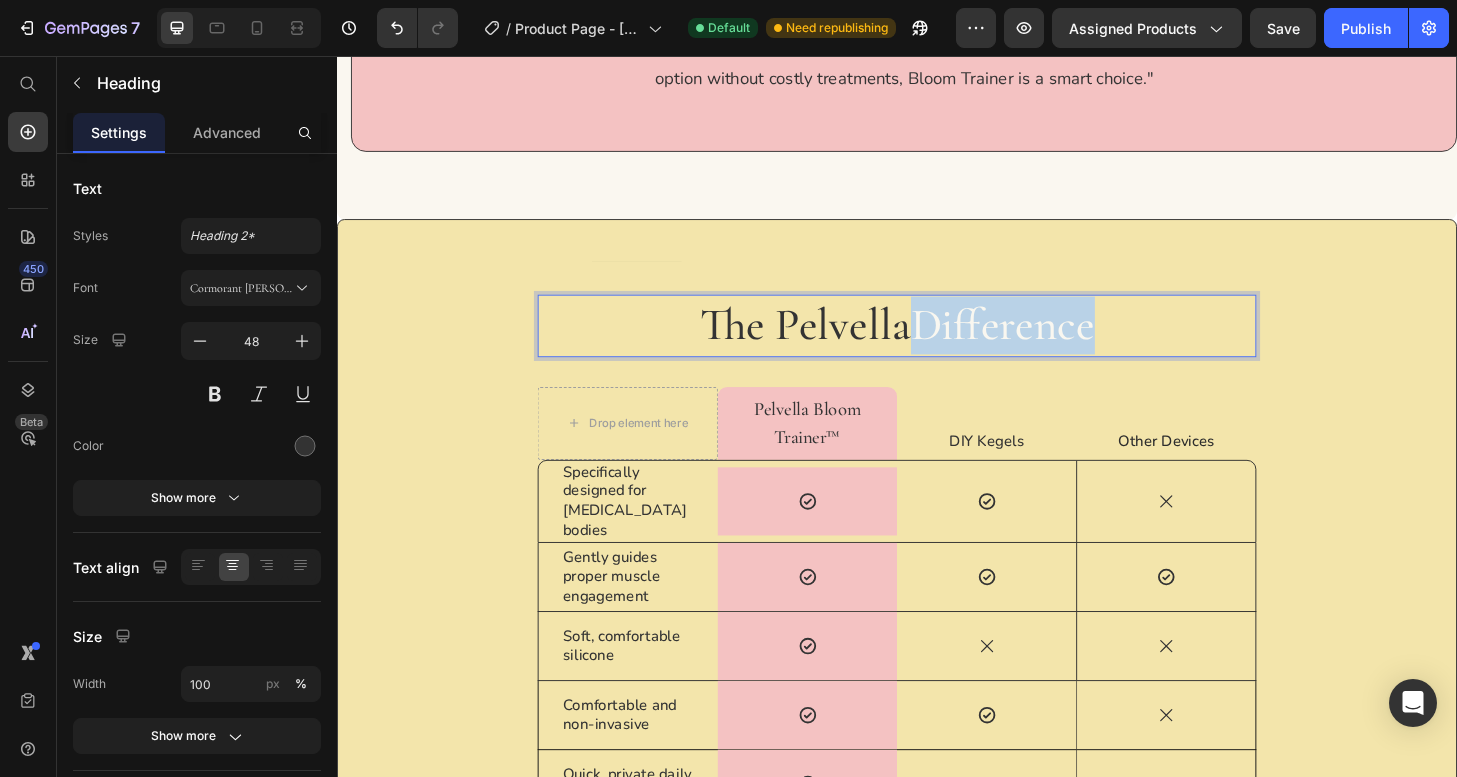 drag, startPoint x: 955, startPoint y: 340, endPoint x: 1177, endPoint y: 349, distance: 222.18236 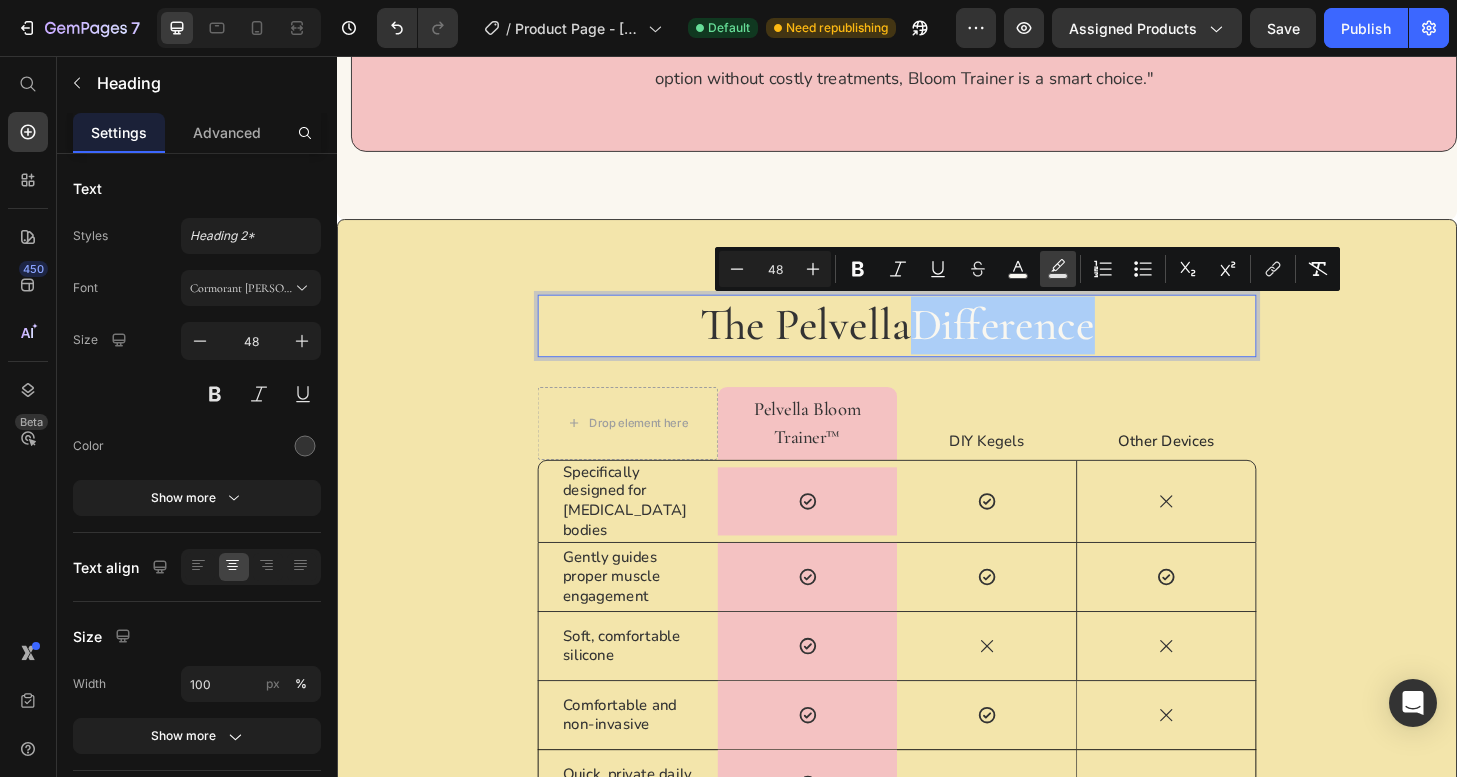 click 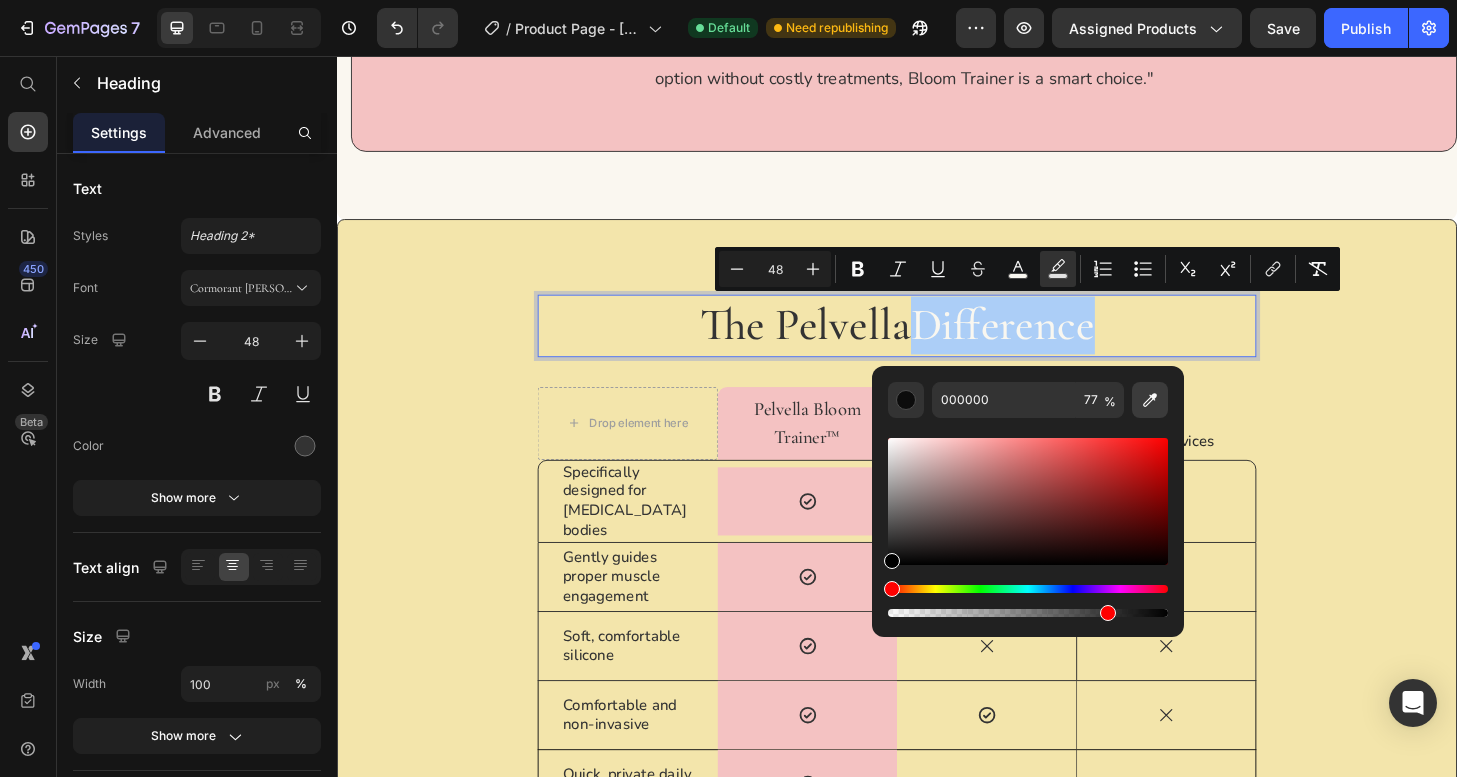 click 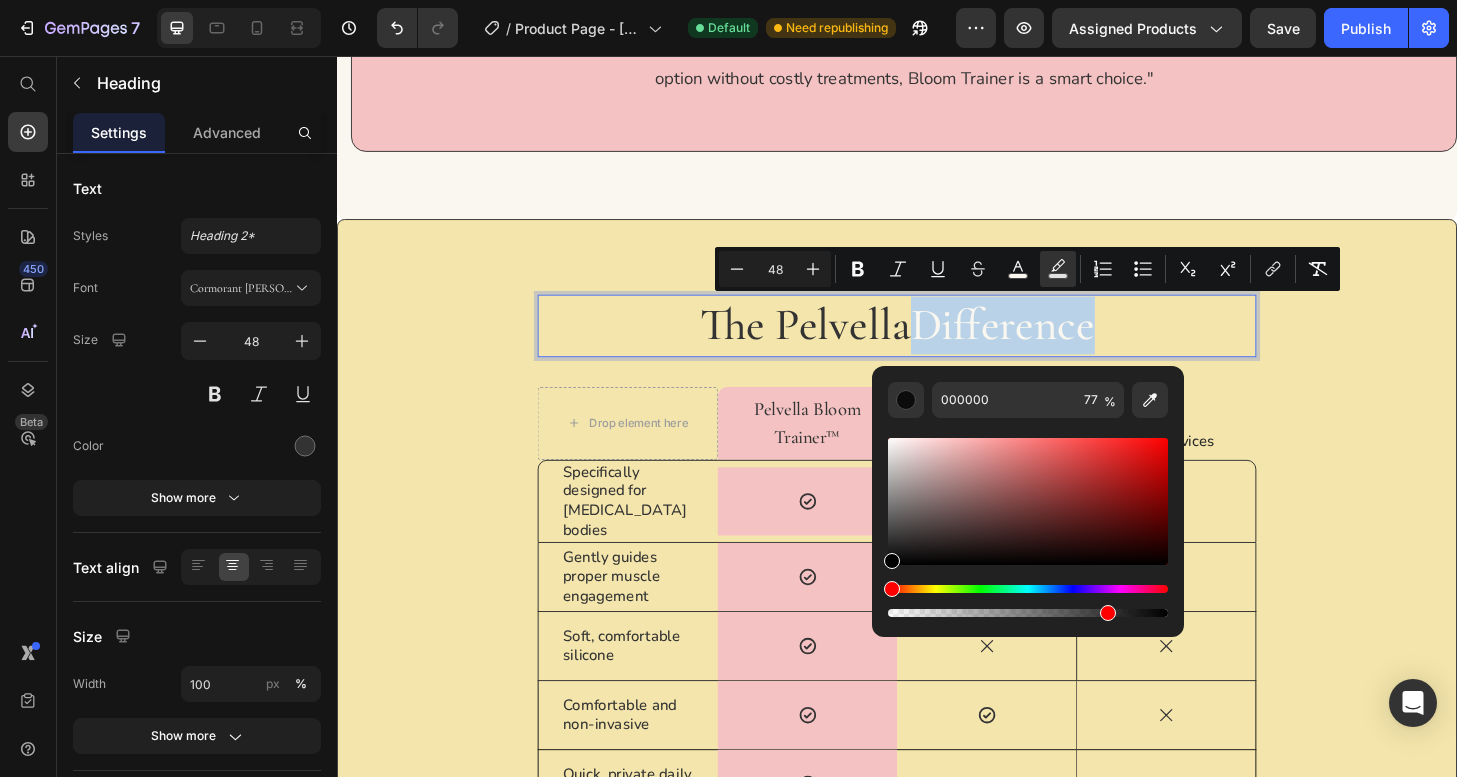 type on "F4E4AC" 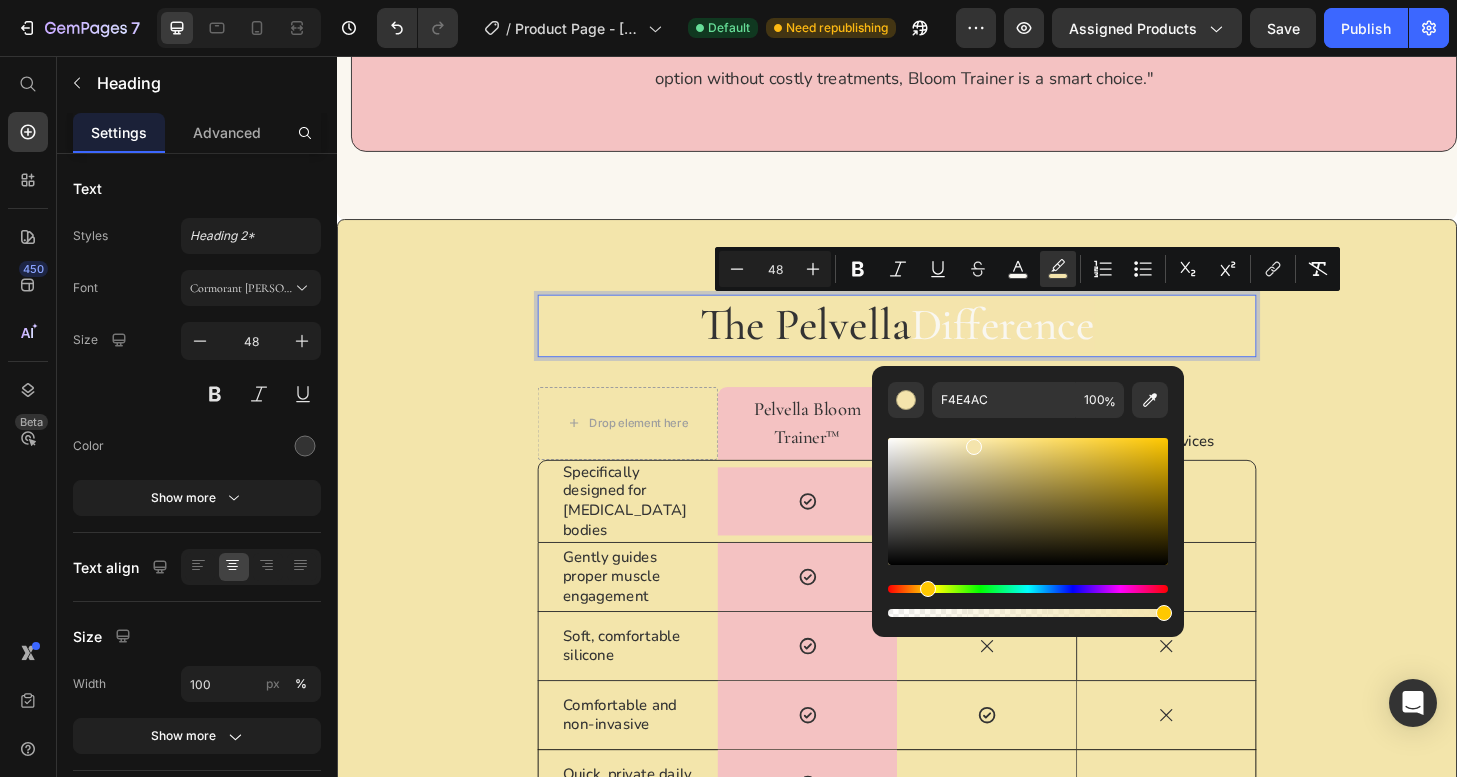click on "The Pelvella  Difference" at bounding box center [937, 345] 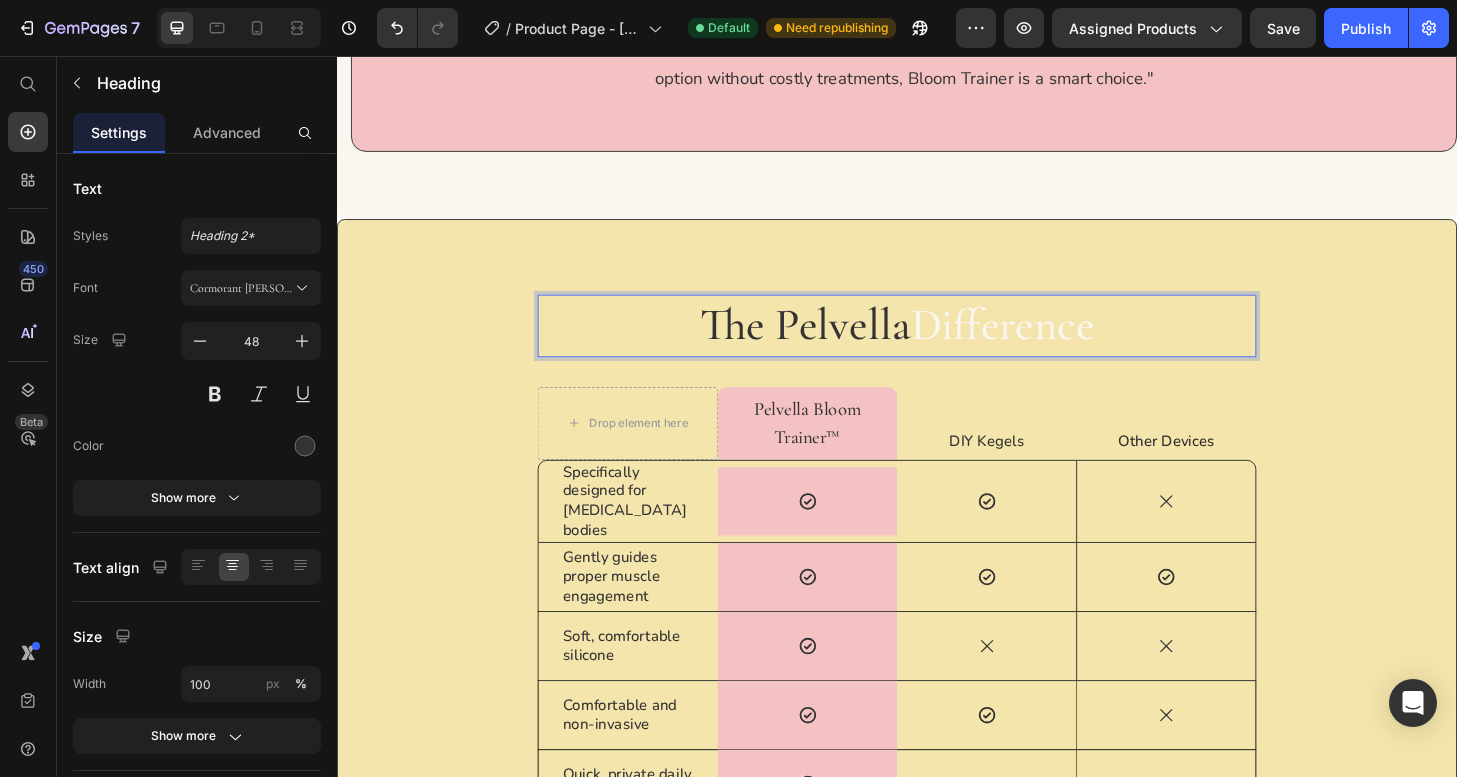 click on "Difference" at bounding box center (1050, 345) 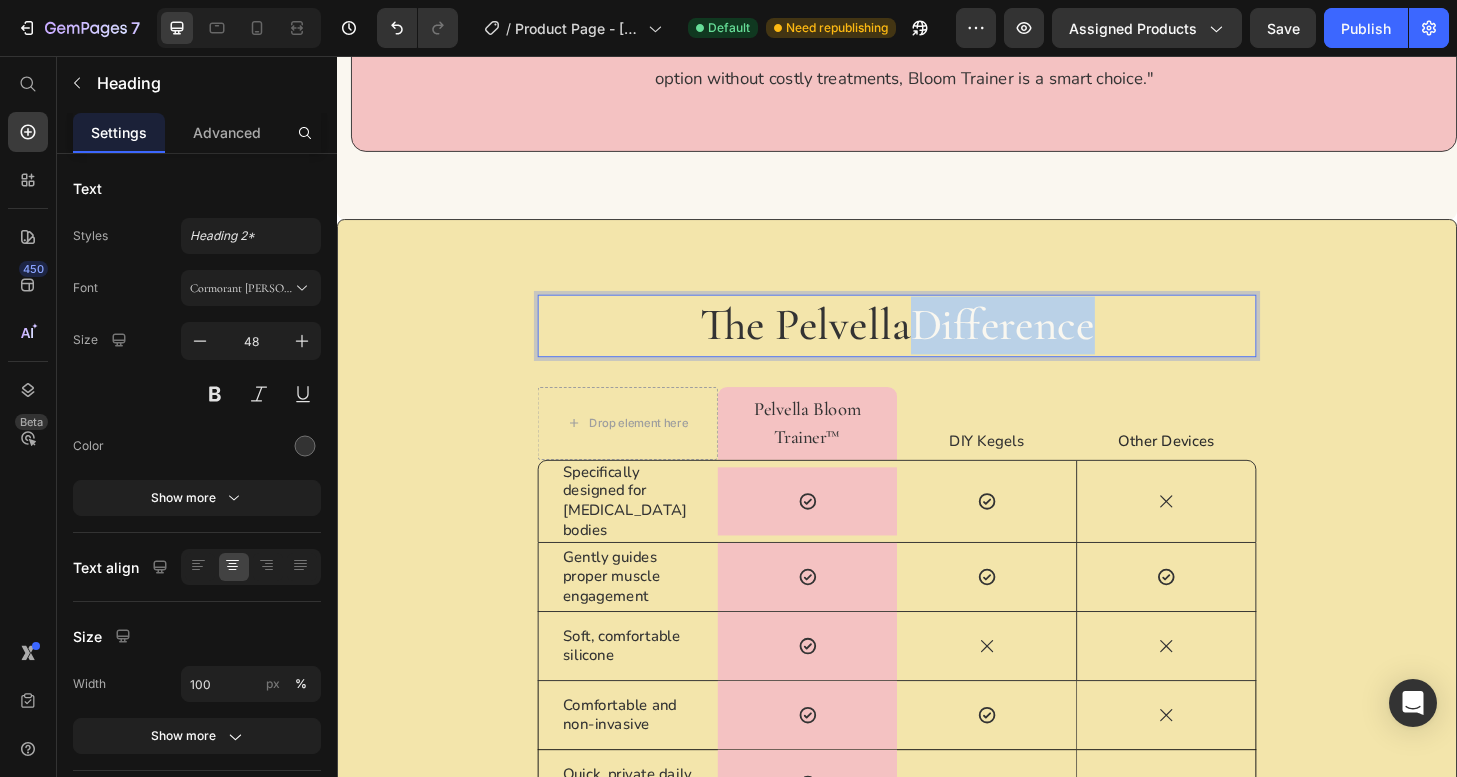 drag, startPoint x: 959, startPoint y: 350, endPoint x: 1169, endPoint y: 350, distance: 210 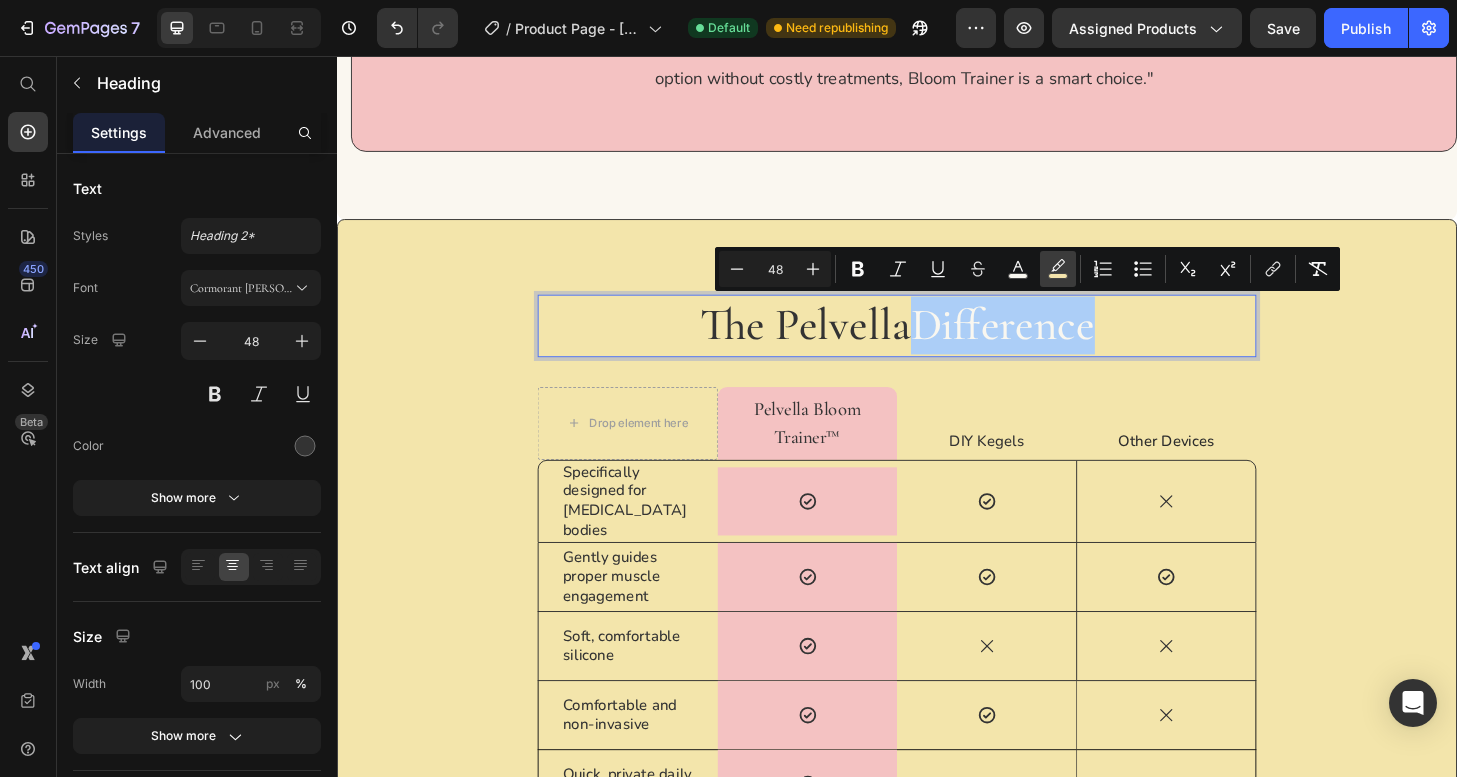 click 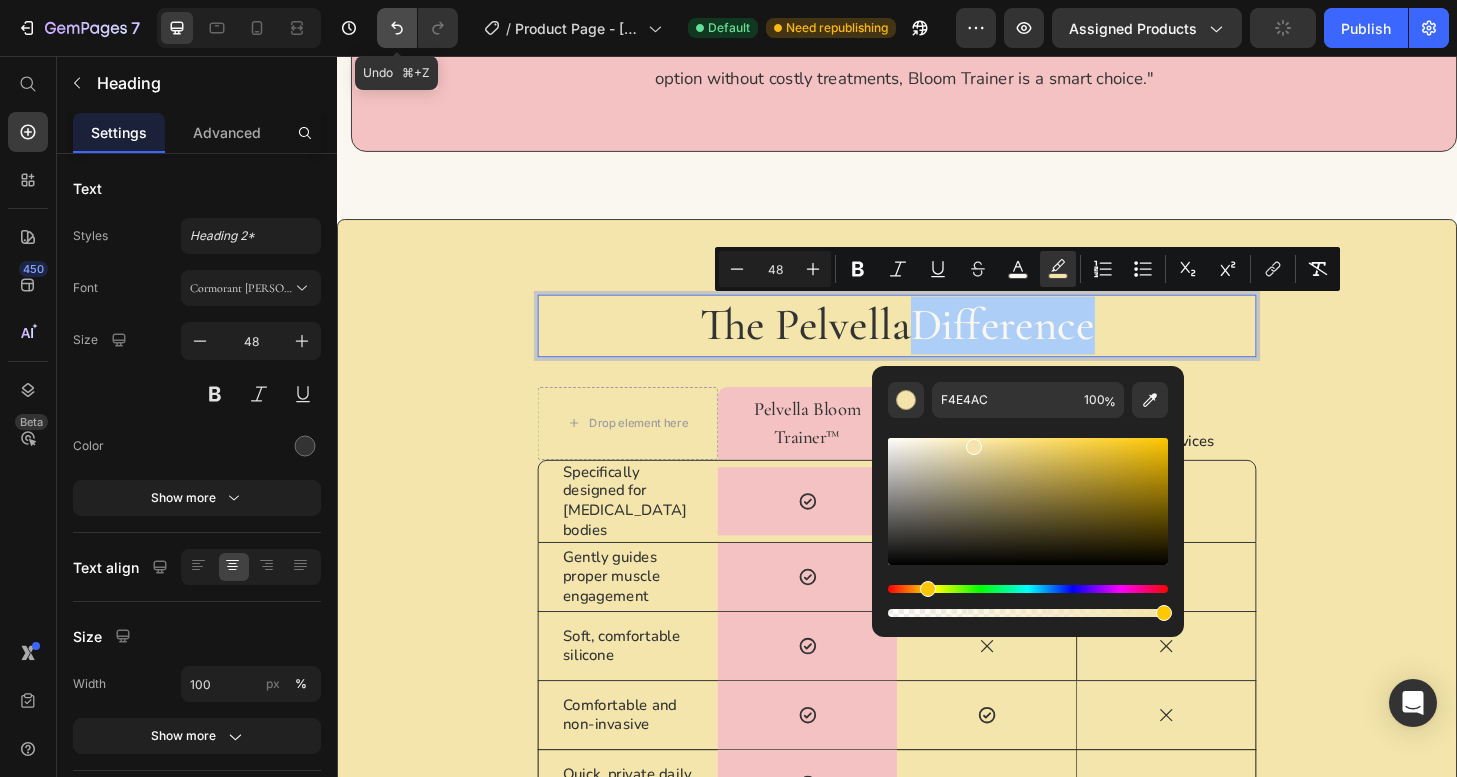 click 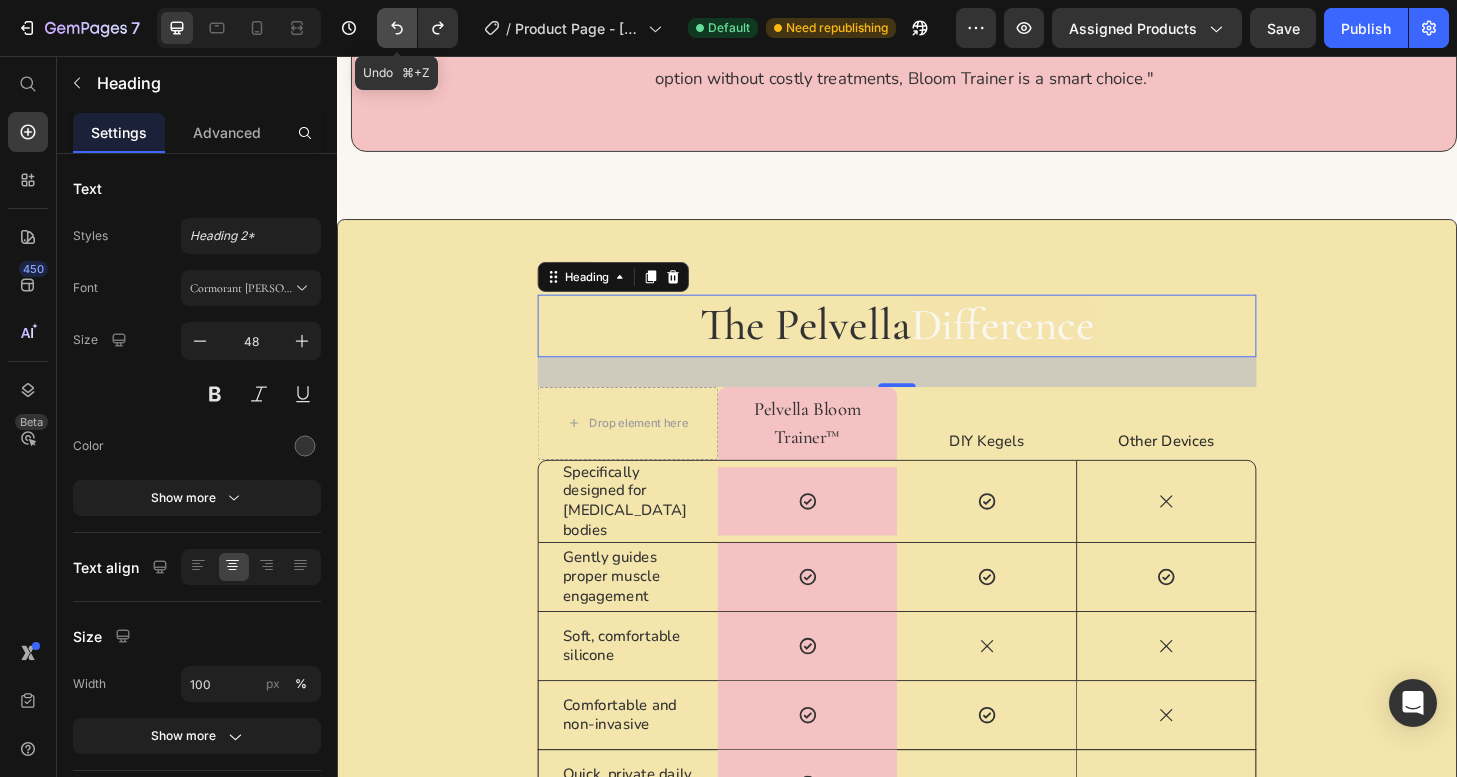 click 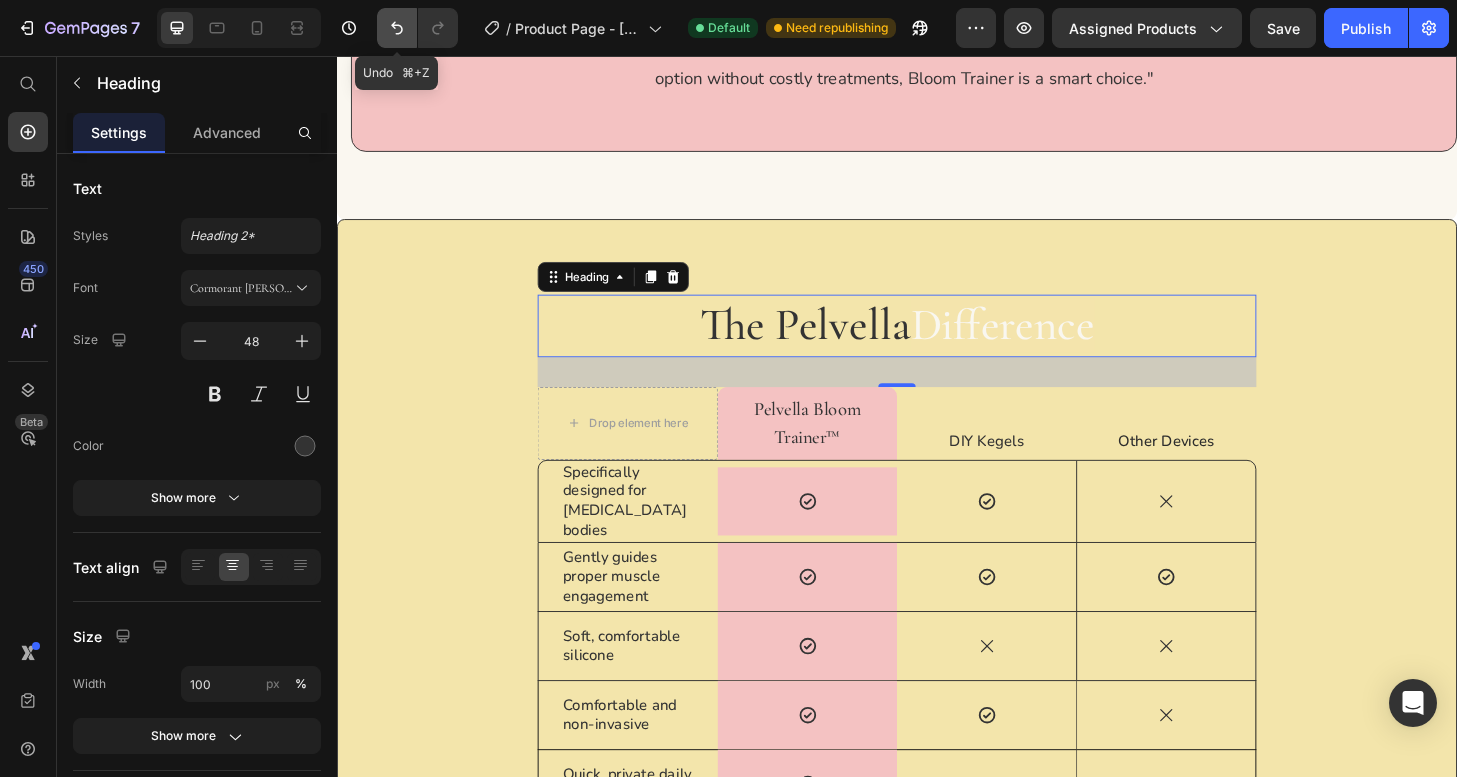 click 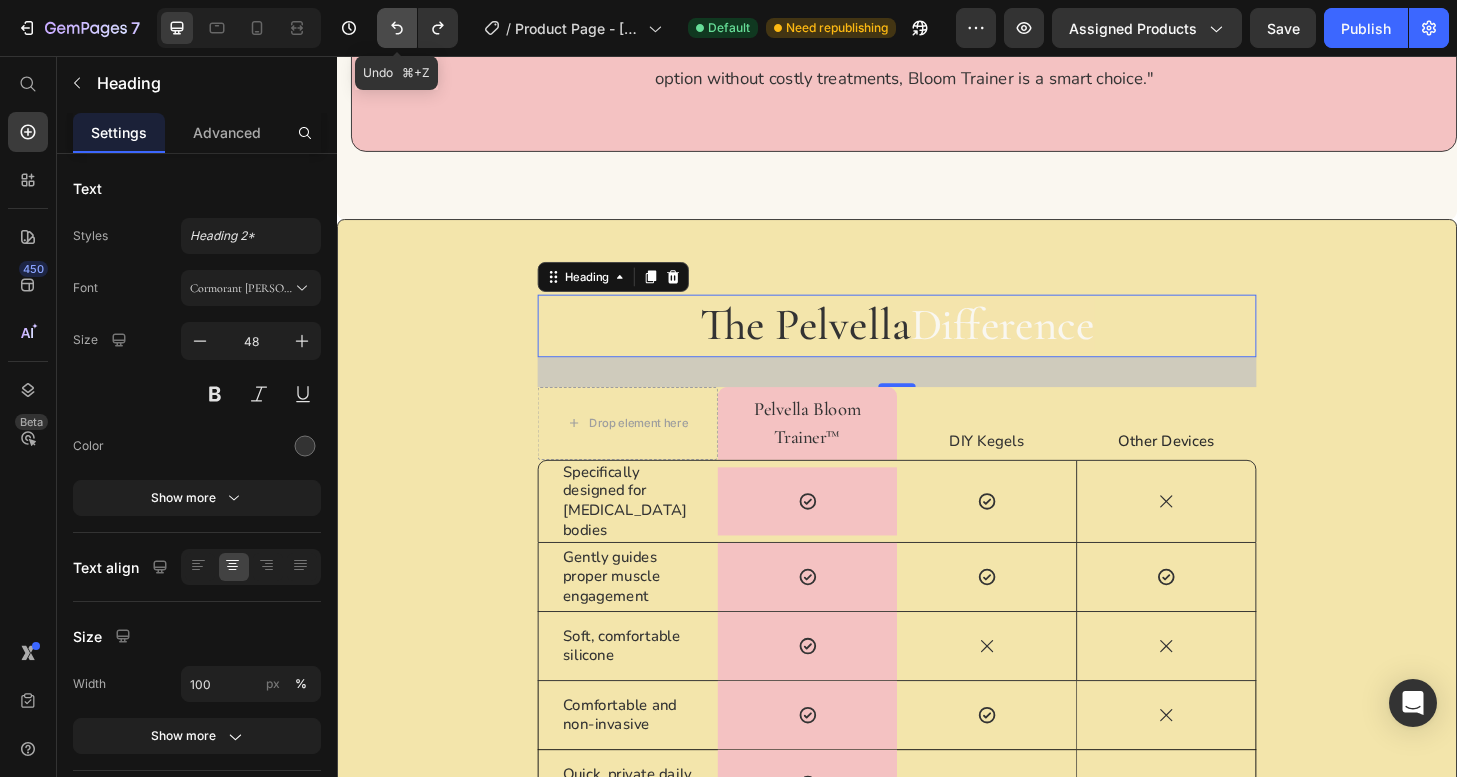 click 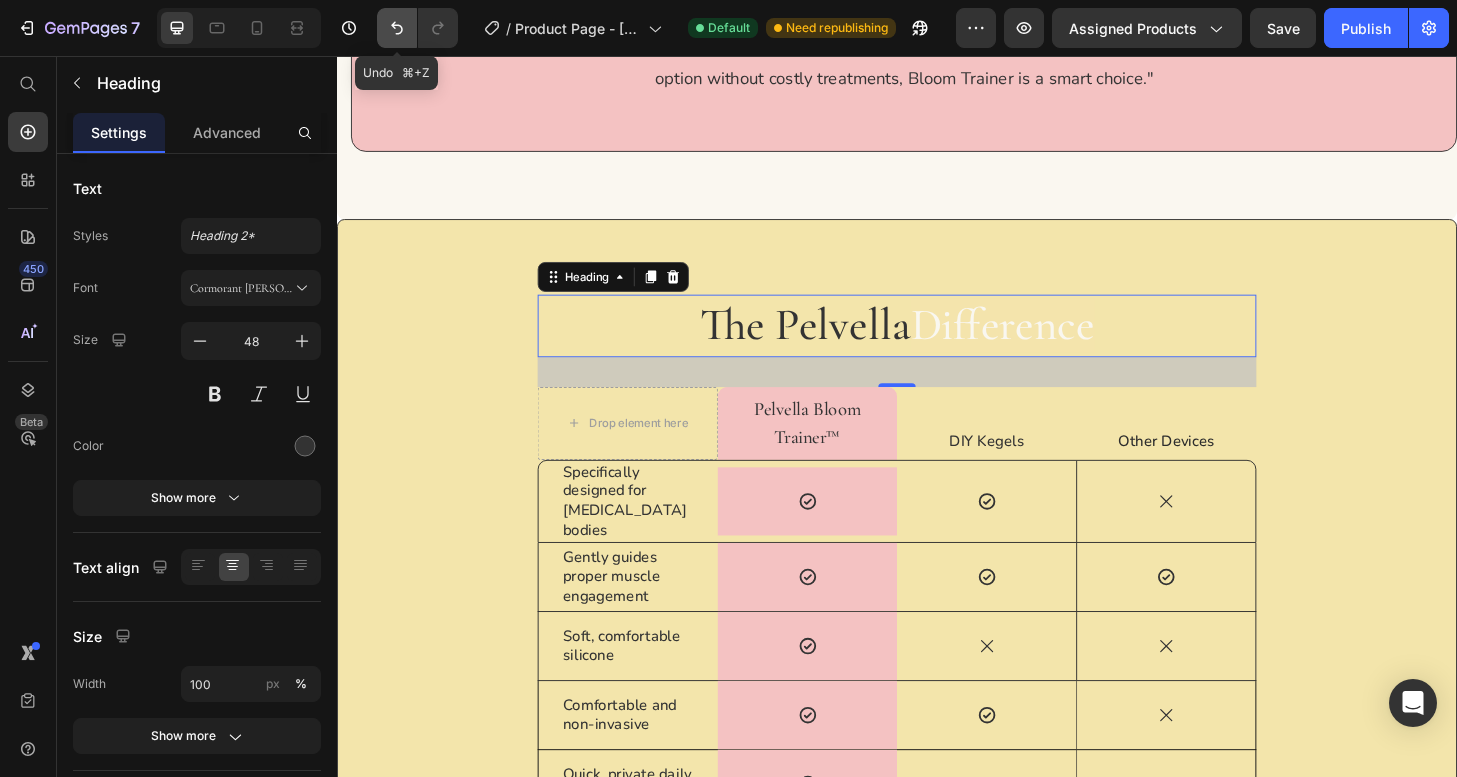 click 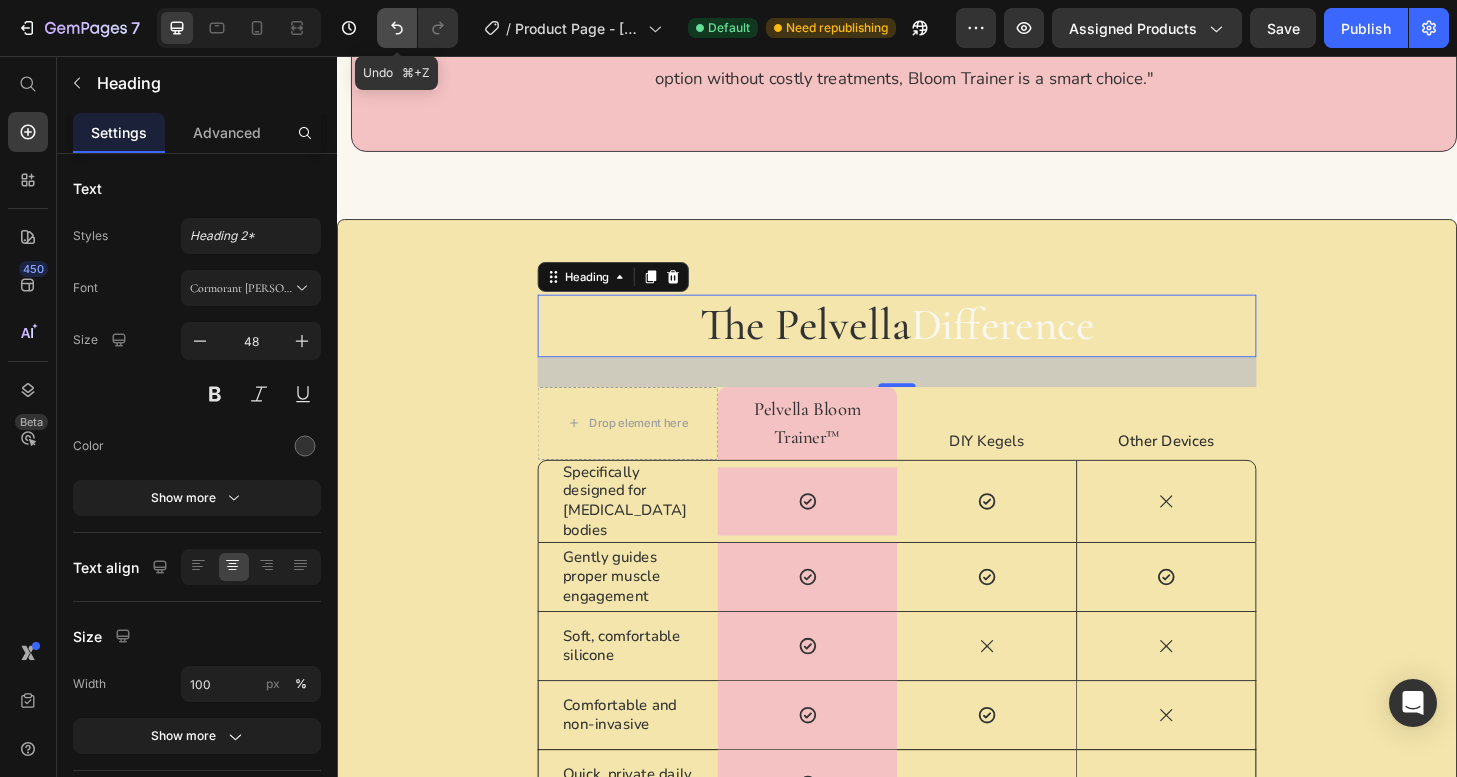 click 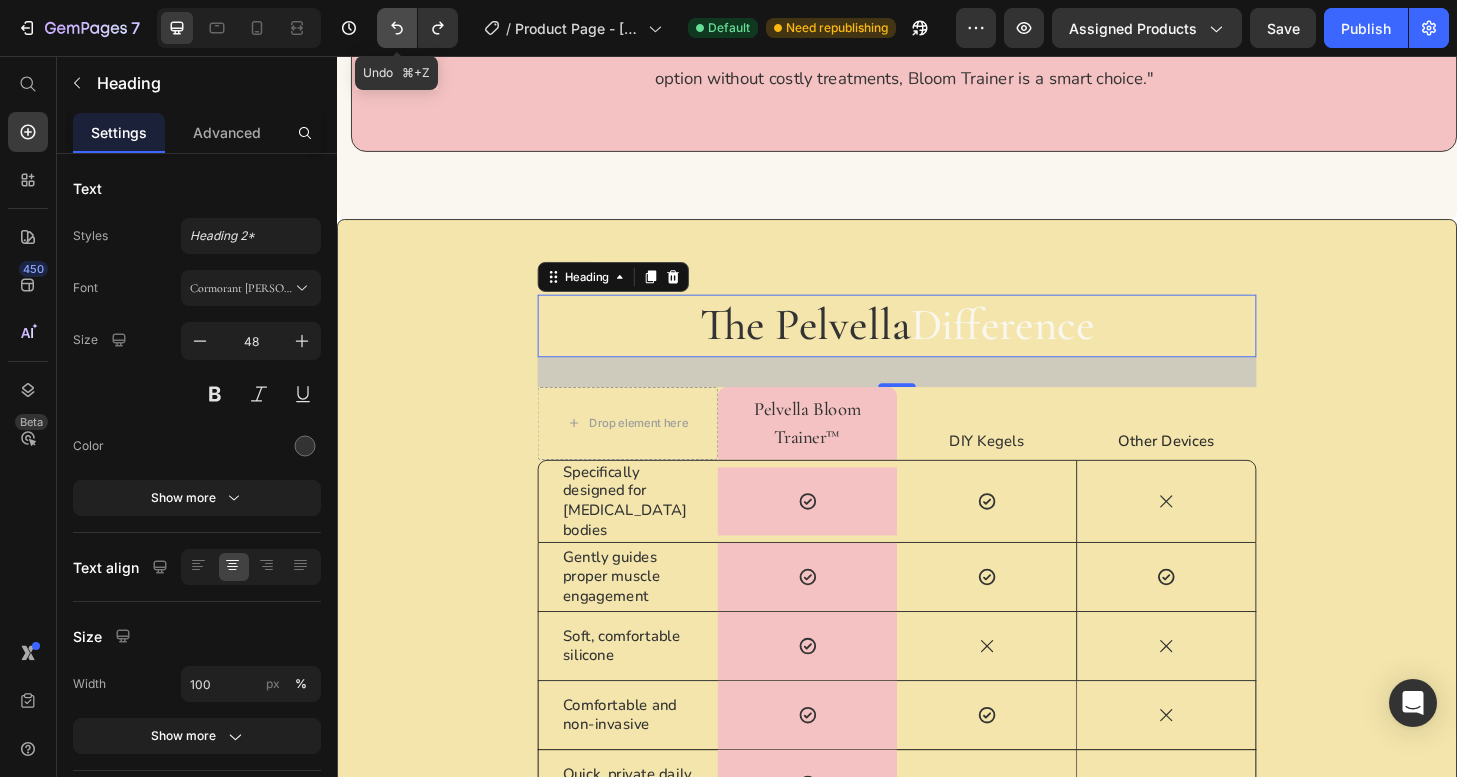 click 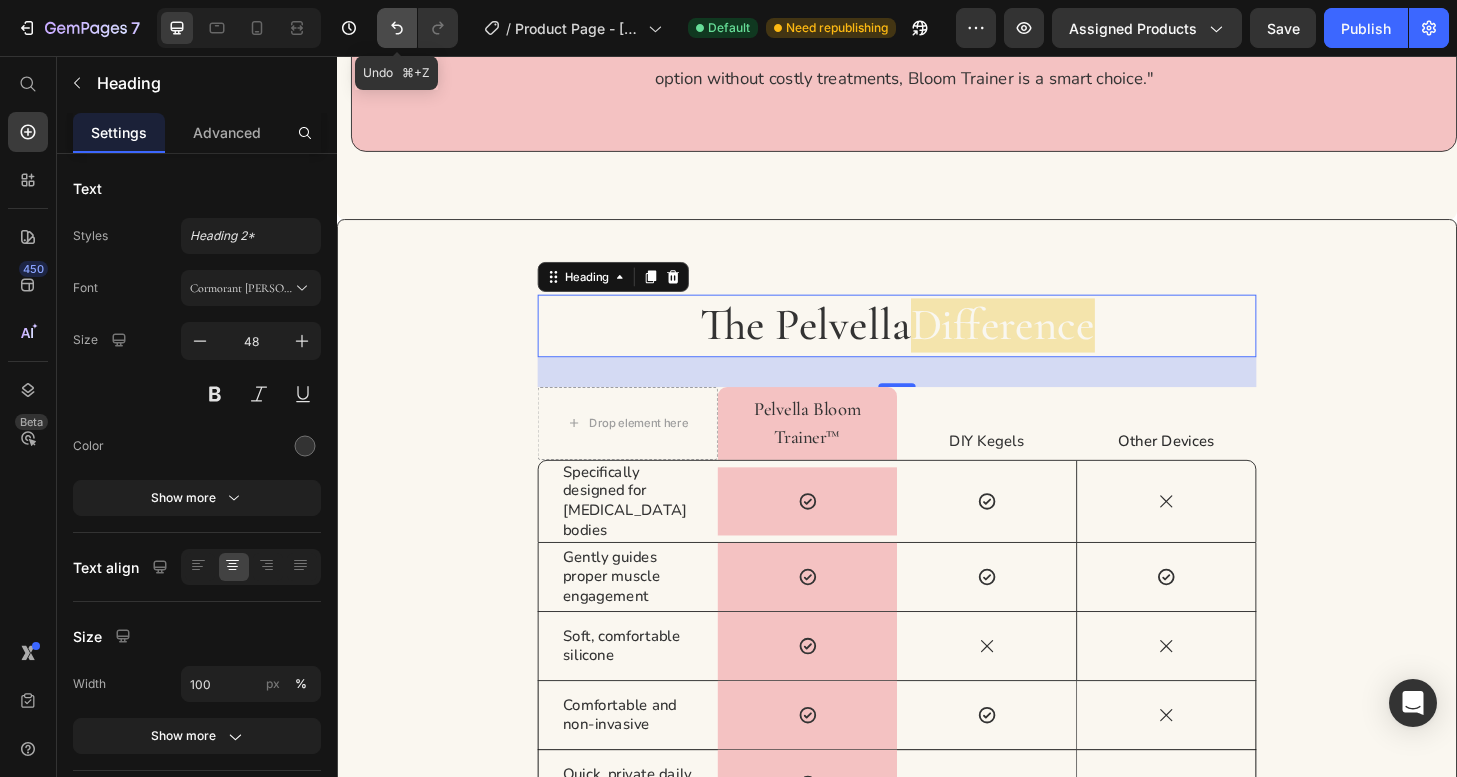 click 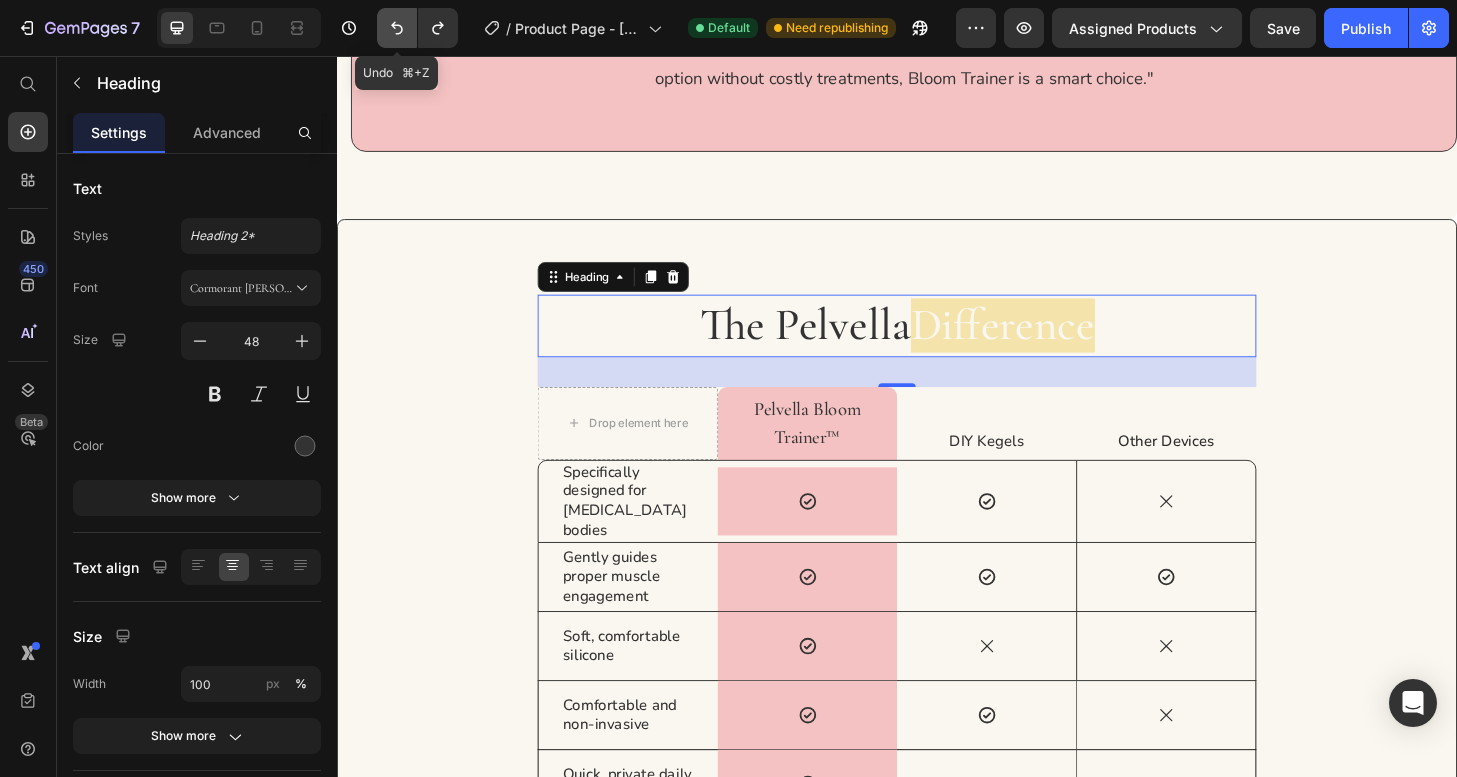 click 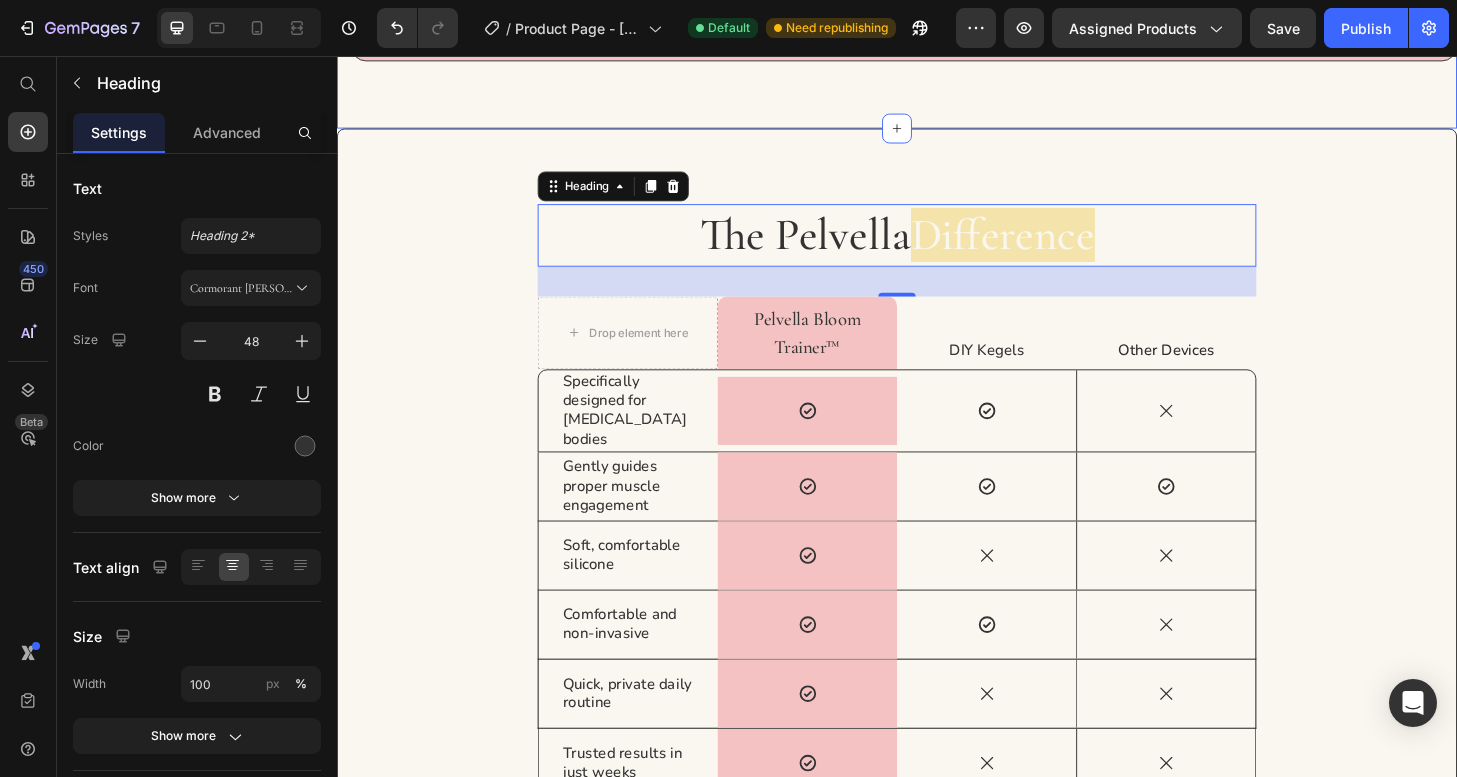 scroll, scrollTop: 6011, scrollLeft: 0, axis: vertical 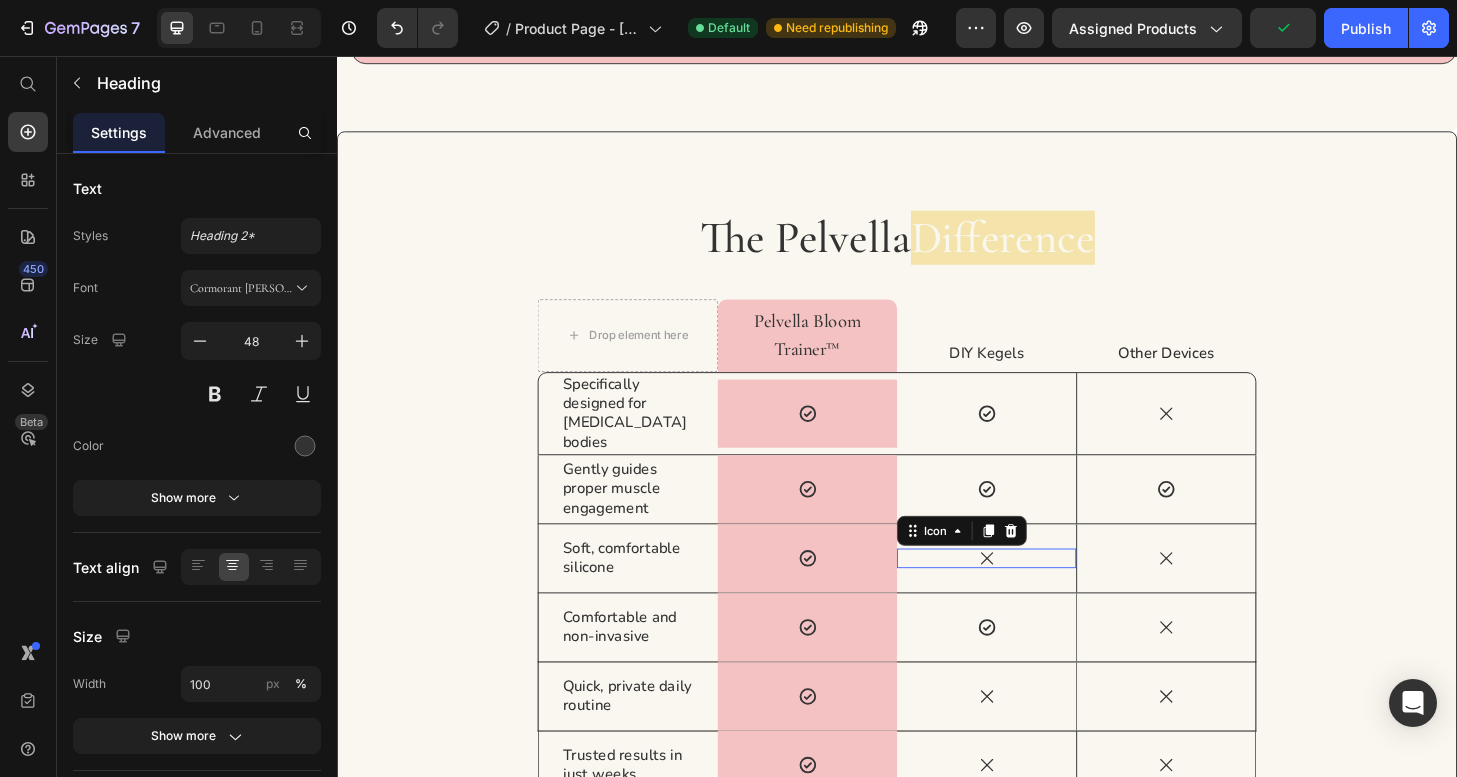 click 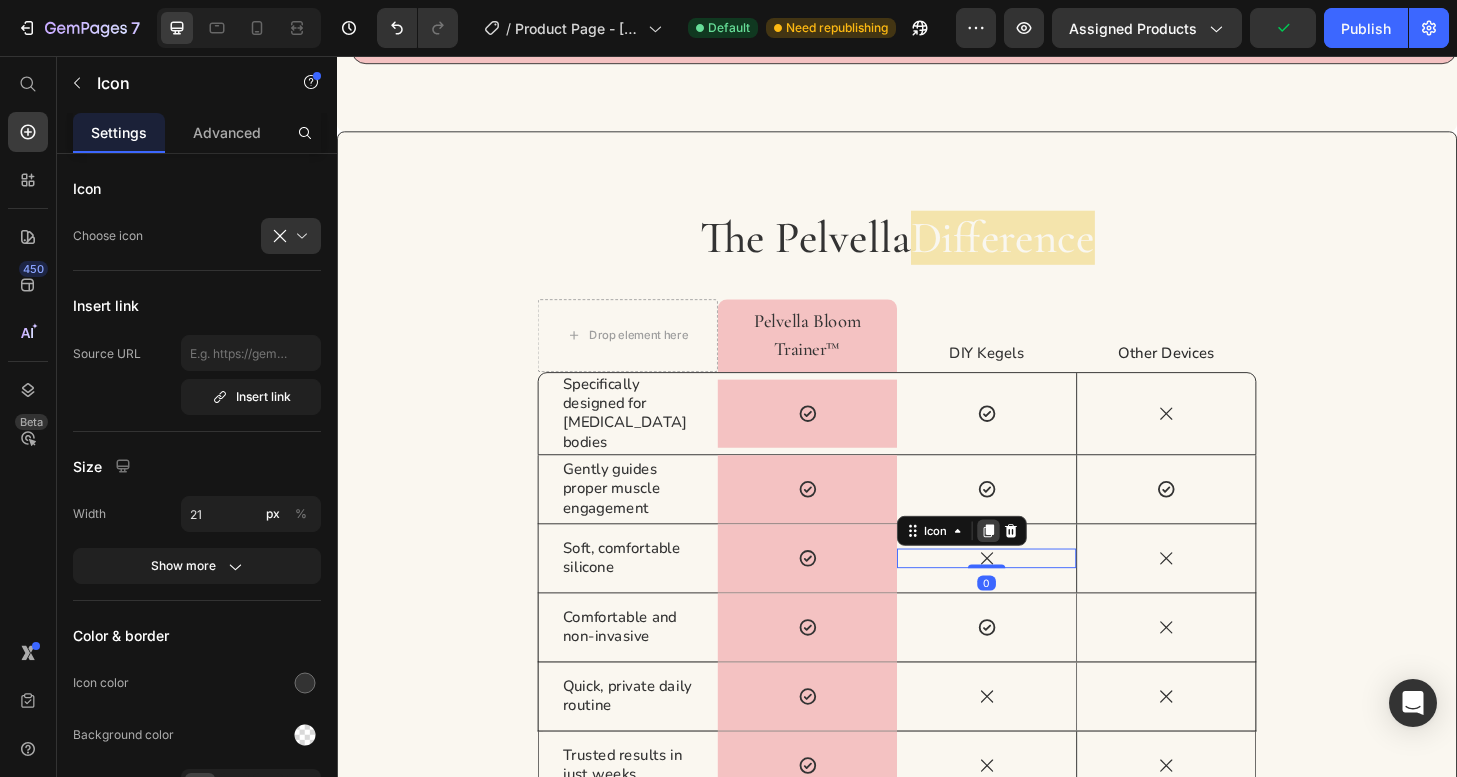 click 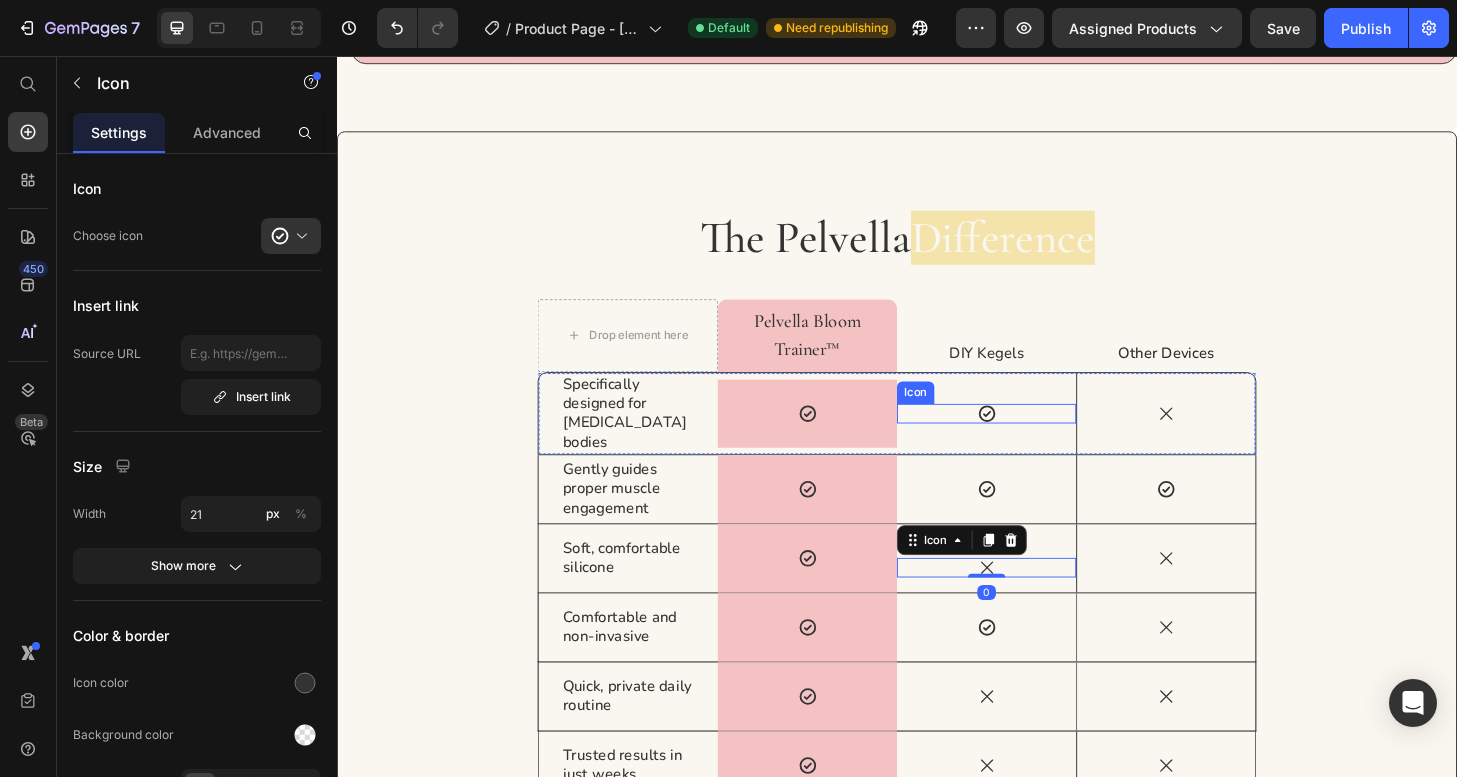 click 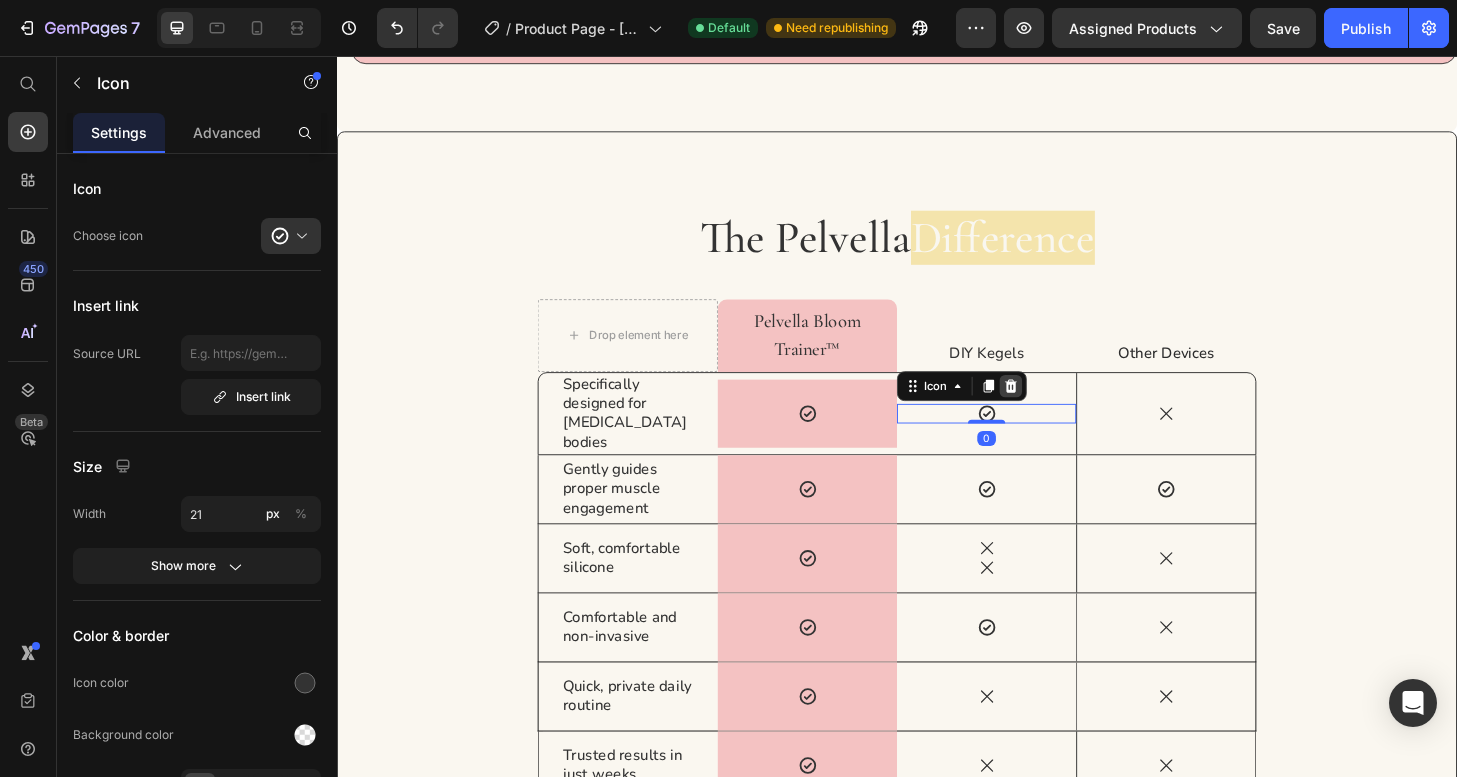 click 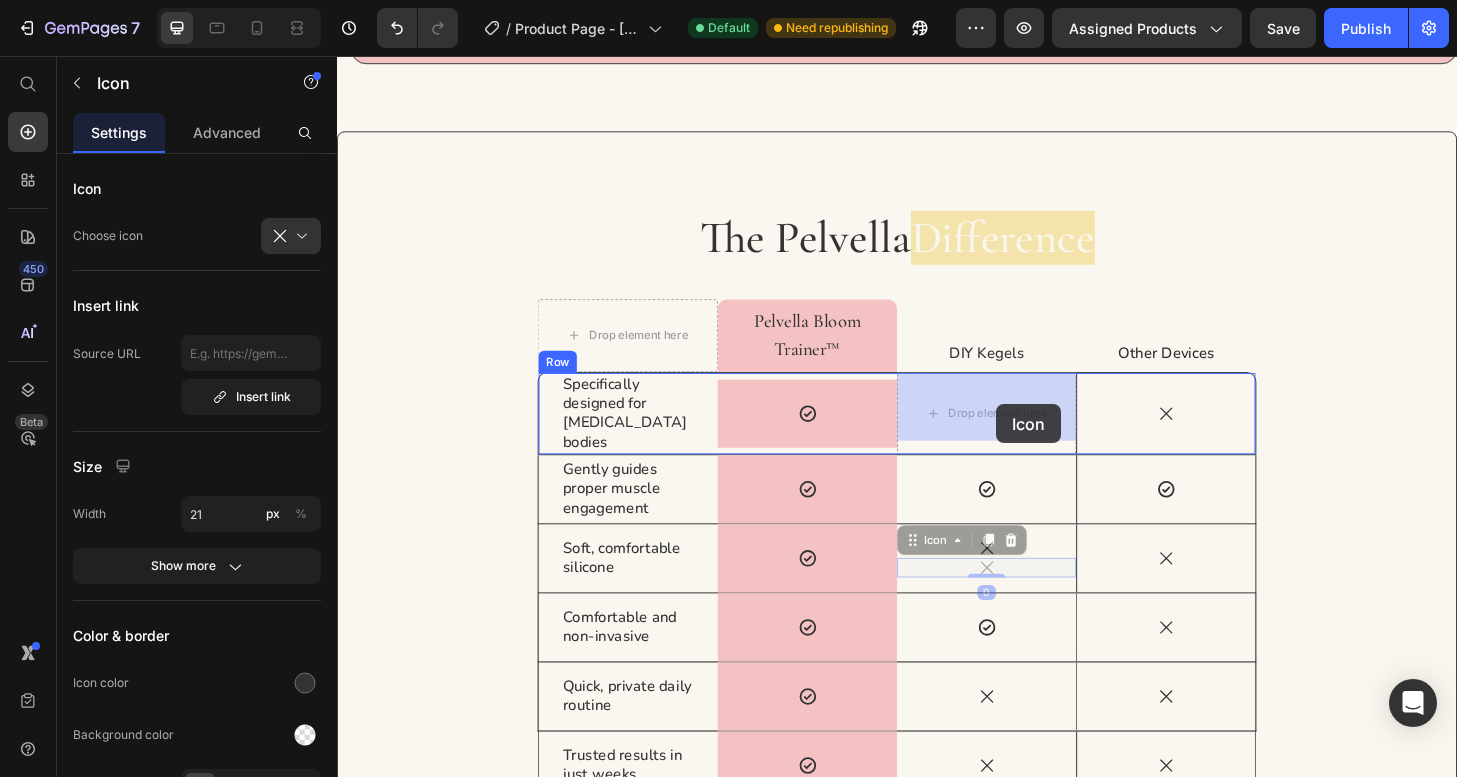 drag, startPoint x: 1041, startPoint y: 586, endPoint x: 1043, endPoint y: 430, distance: 156.01282 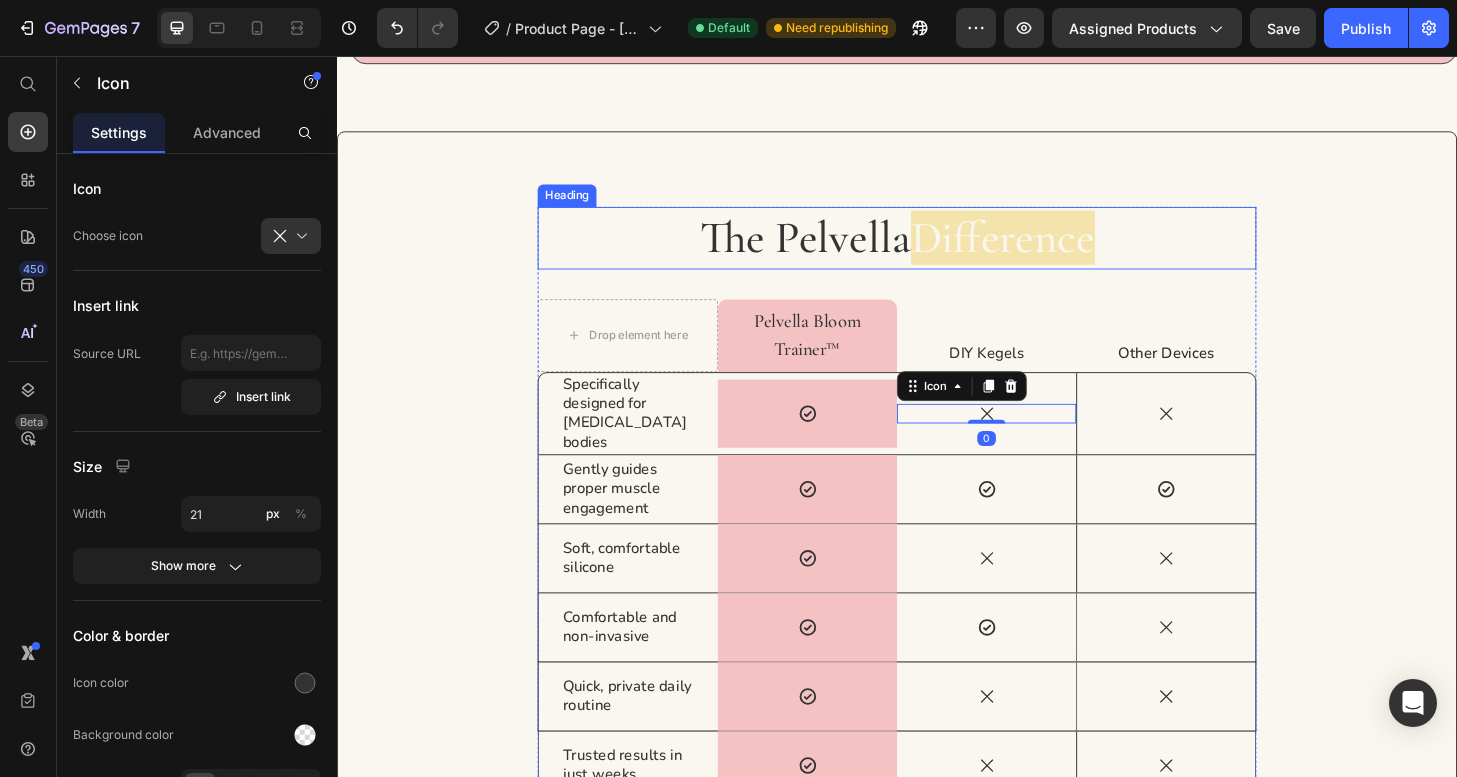 click on "The Pelvella  Difference" at bounding box center [937, 251] 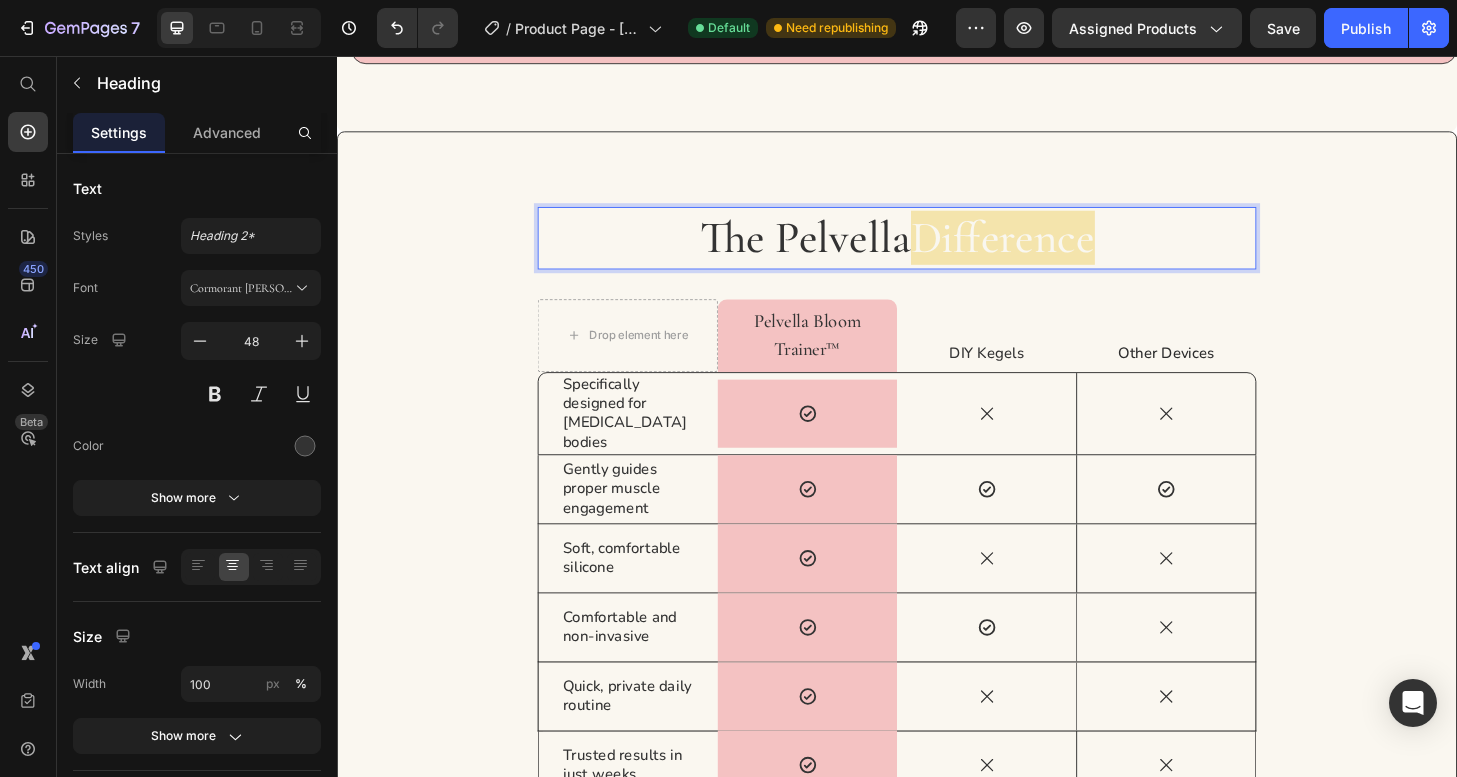 click on "Difference" at bounding box center (1050, 251) 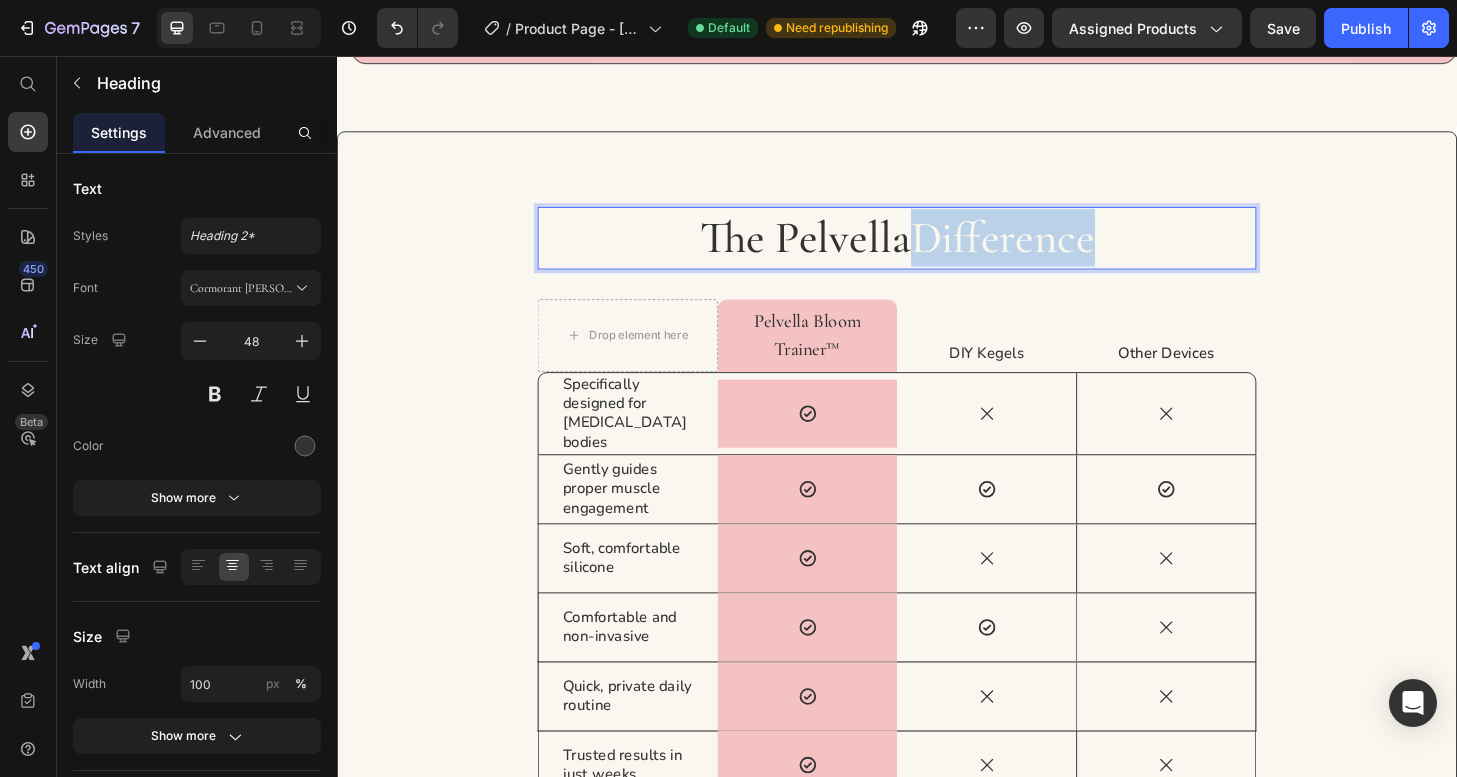 drag, startPoint x: 1159, startPoint y: 250, endPoint x: 946, endPoint y: 252, distance: 213.00938 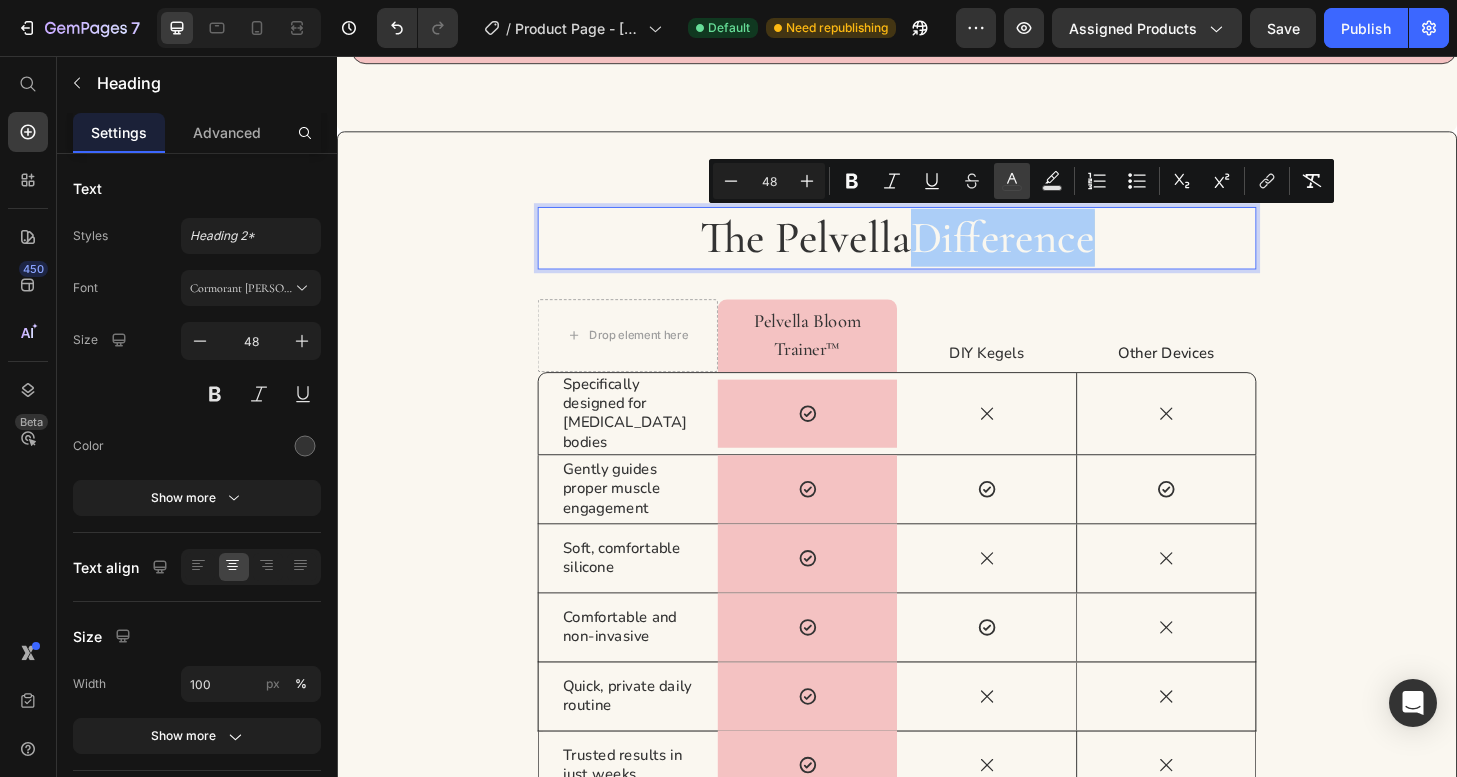 click 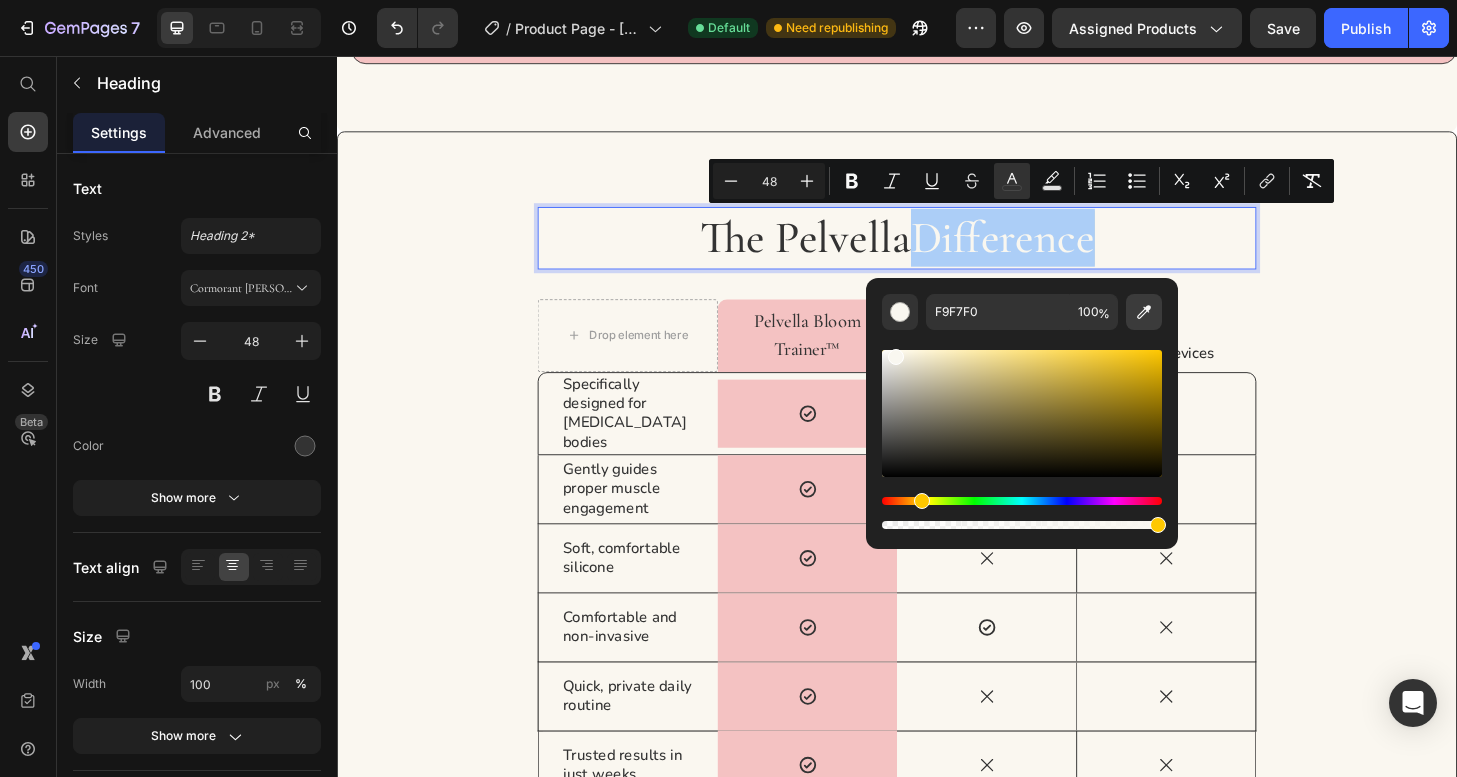 click at bounding box center [1144, 312] 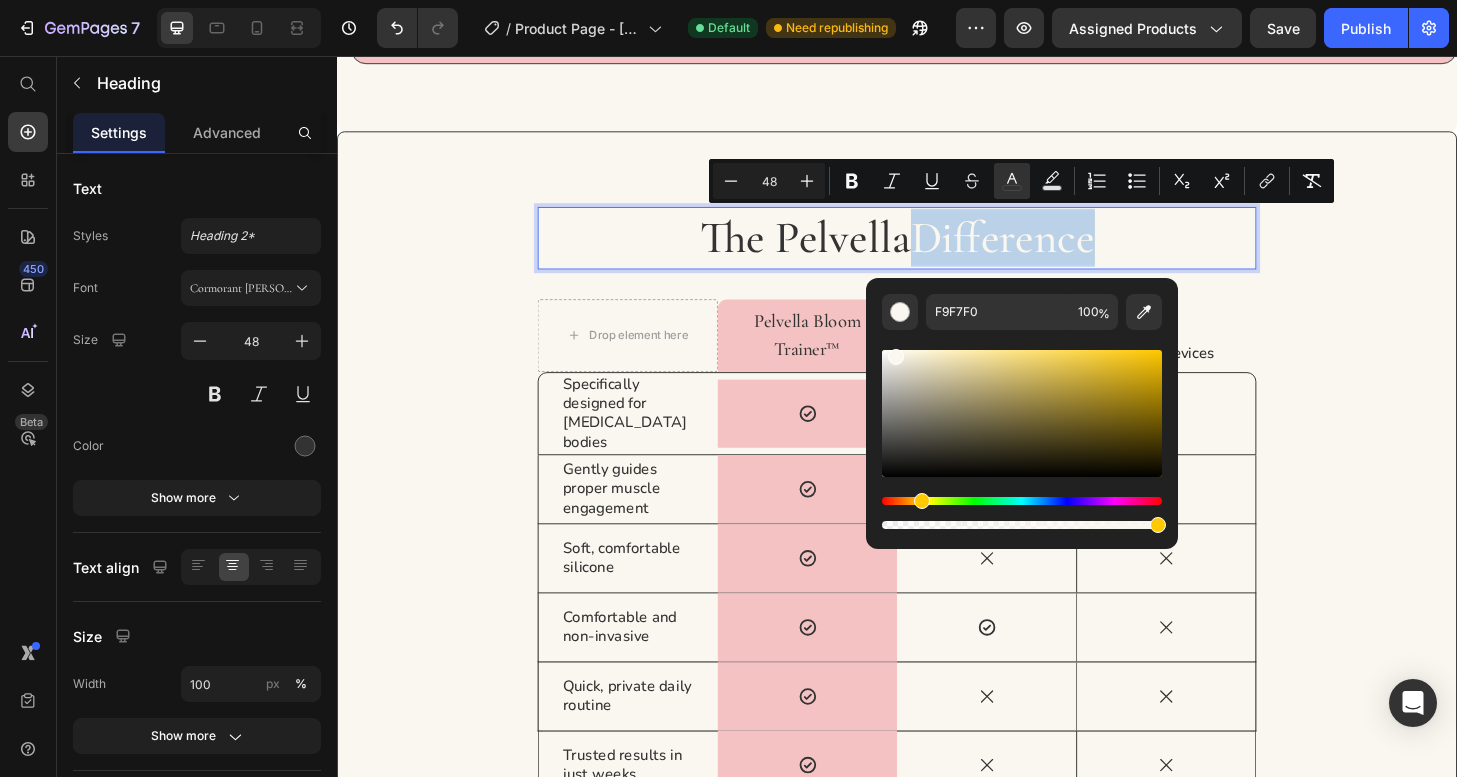 type on "333333" 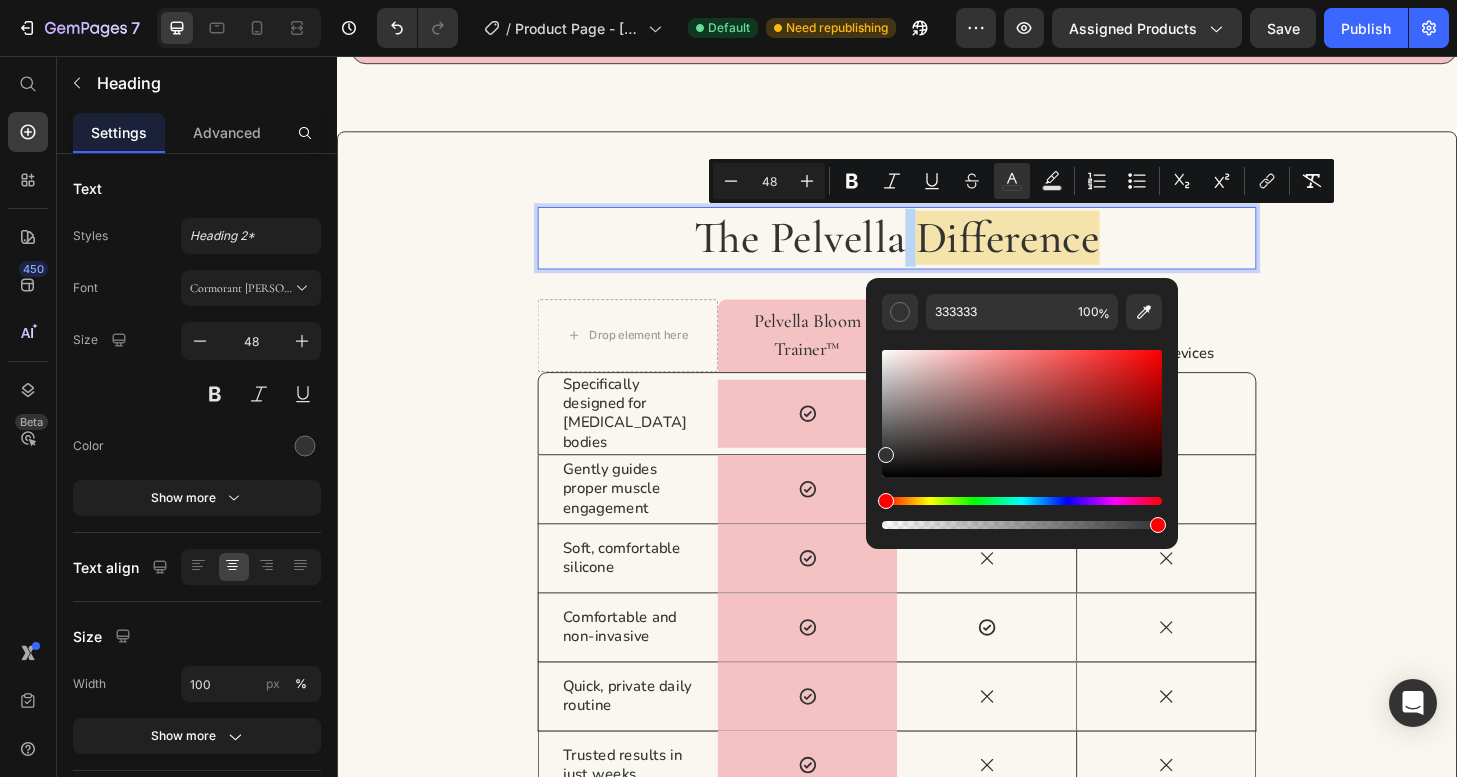 click on "The Pelvella   Difference Heading   32
Drop element here Pelvella Bloom Trainer™ Text Block Row DIY Kegels Text Block Other Devices Text Block Row Specifically designed for [MEDICAL_DATA] bodies Text Block
Icon Row
Icon
Icon Hero Banner Row Gently guides proper muscle engagement Text Block
Icon Row
Icon
Icon Hero Banner Row Soft, comfortable silicone Text Block
Icon Row
Icon
Icon Hero Banner Row Comfortable and non-invasive Text Block
Icon Row
Icon
Icon Hero Banner Row Quick, private daily routine Text Block
Icon Row
Icon
Icon Hero Banner Row Trusted results in just weeks Text Block
Icon Row
Icon
Icon Hero Banner Row" at bounding box center [937, 536] 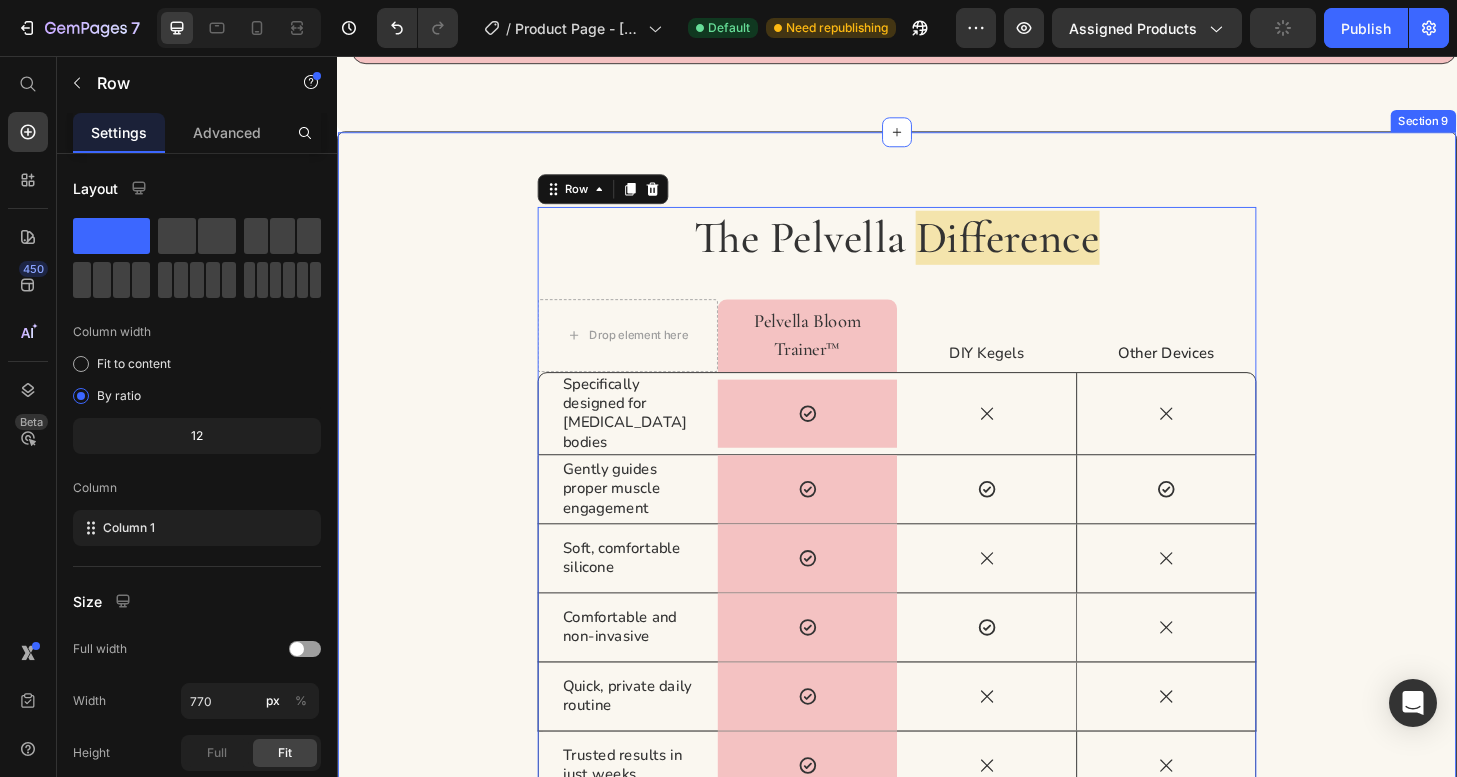click on "The Pelvella   Difference Heading
Drop element here Pelvella Bloom Trainer™ Text Block Row DIY Kegels Text Block Other Devices Text Block Row Specifically designed for [MEDICAL_DATA] bodies Text Block
Icon Row
Icon
Icon Hero Banner Row Gently guides proper muscle engagement Text Block
Icon Row
Icon
Icon Hero Banner Row Soft, comfortable silicone Text Block
Icon Row
Icon
Icon Hero Banner Row Comfortable and non-invasive Text Block
Icon Row
Icon
Icon Hero Banner Row Quick, private daily routine Text Block
Icon Row
Icon
Icon Hero Banner Row Trusted results in just weeks Text Block
Icon Row
Icon
Icon Hero Banner Row Row   0 Section 9" at bounding box center (937, 536) 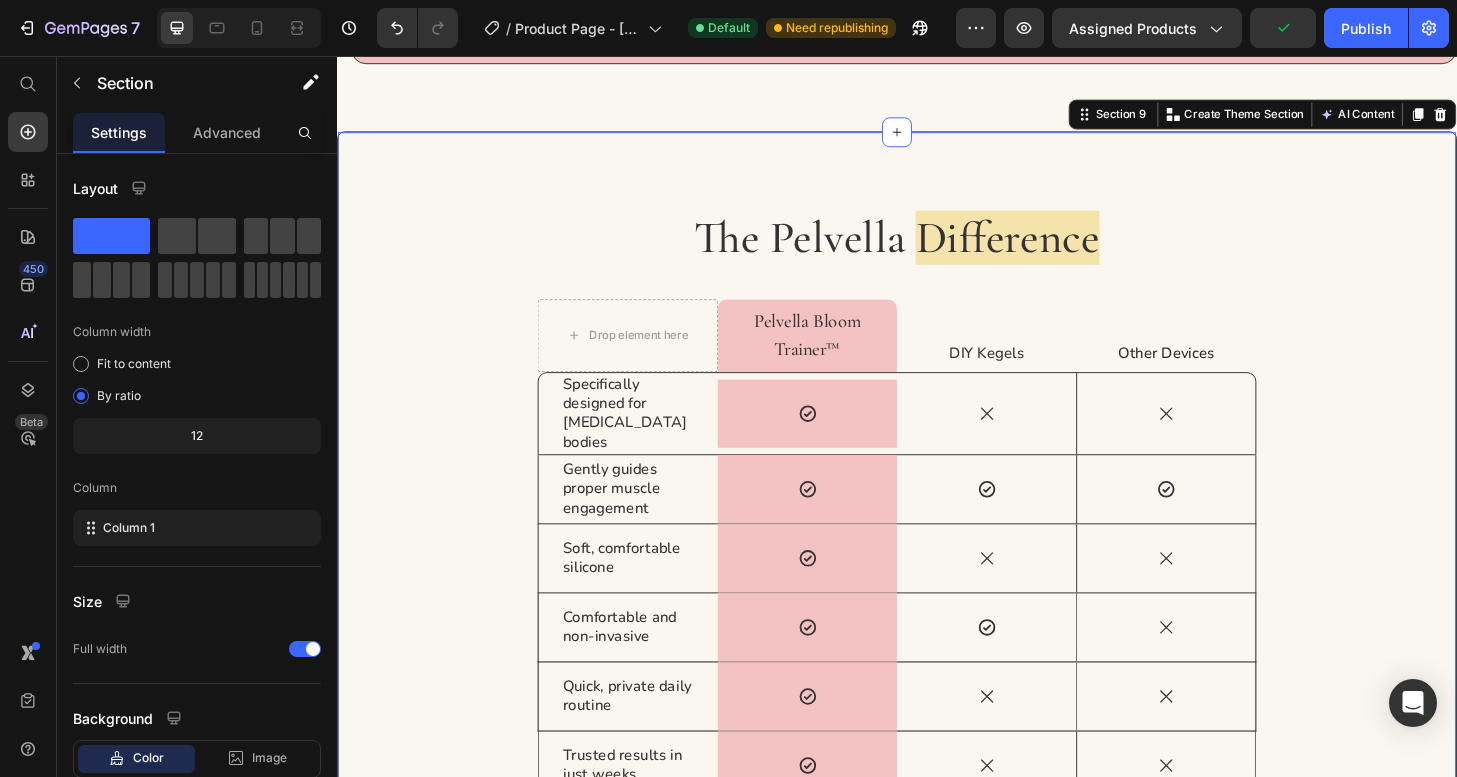 click on "The Pelvella   Difference Heading
Drop element here Pelvella Bloom Trainer™ Text Block Row DIY Kegels Text Block Other Devices Text Block Row Specifically designed for [MEDICAL_DATA] bodies Text Block
Icon Row
Icon
Icon Hero Banner Row Gently guides proper muscle engagement Text Block
Icon Row
Icon
Icon Hero Banner Row Soft, comfortable silicone Text Block
Icon Row
Icon
Icon Hero Banner Row Comfortable and non-invasive Text Block
Icon Row
Icon
Icon Hero Banner Row Quick, private daily routine Text Block
Icon Row
Icon
Icon Hero Banner Row Trusted results in just weeks Text Block
Icon Row
Icon
Icon Hero Banner Row Row Section 9   You can create reusable sections Create Theme Section AI Content Write with GemAI" at bounding box center [937, 536] 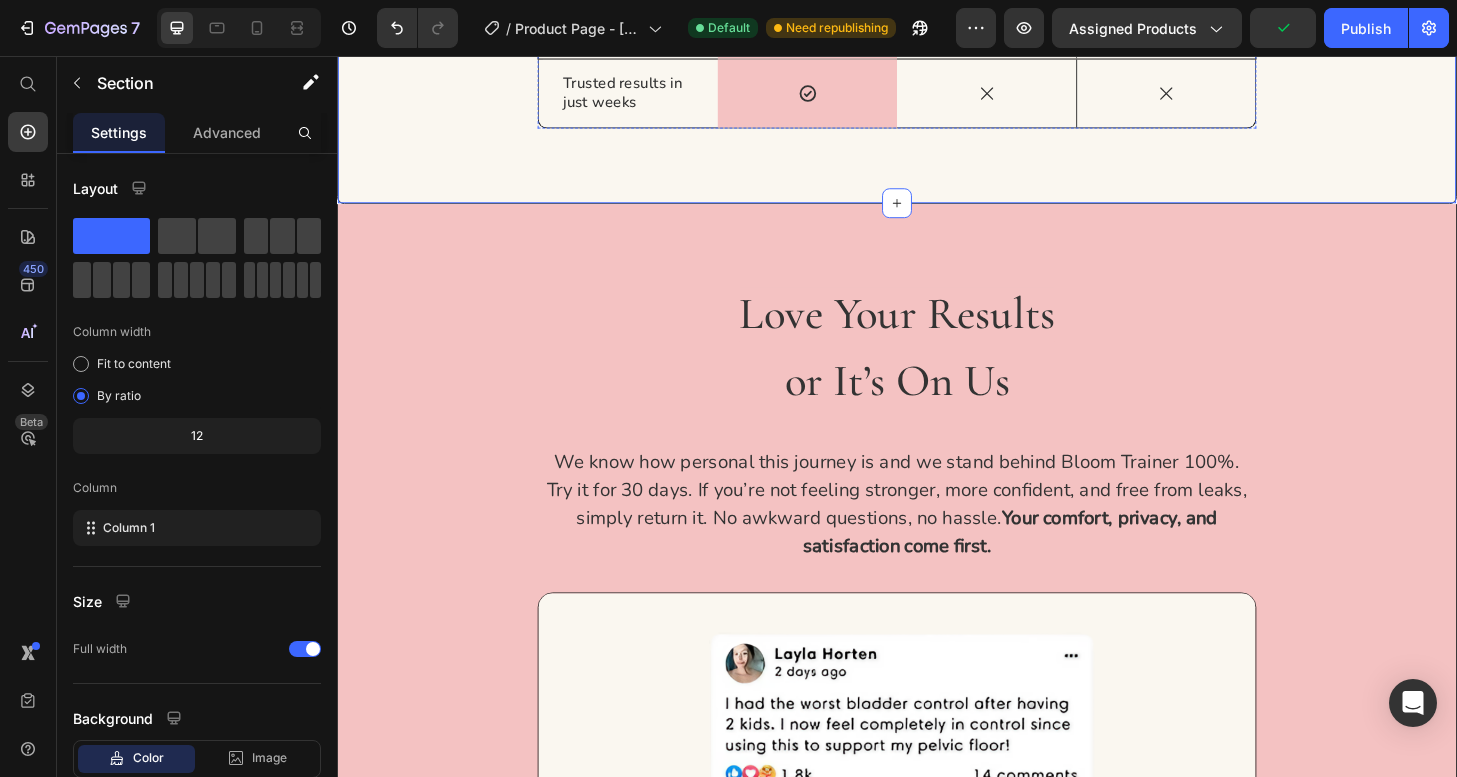 scroll, scrollTop: 7110, scrollLeft: 0, axis: vertical 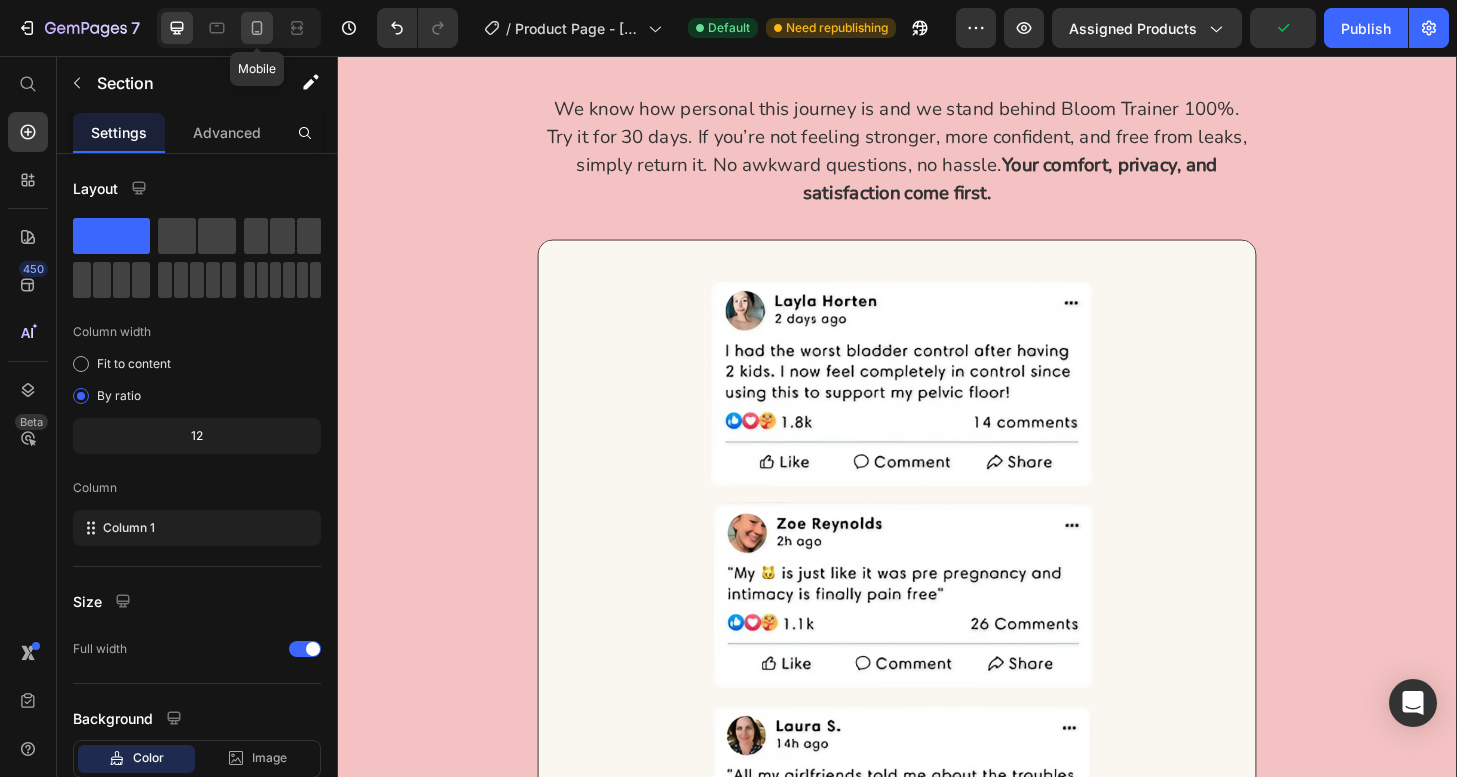 click 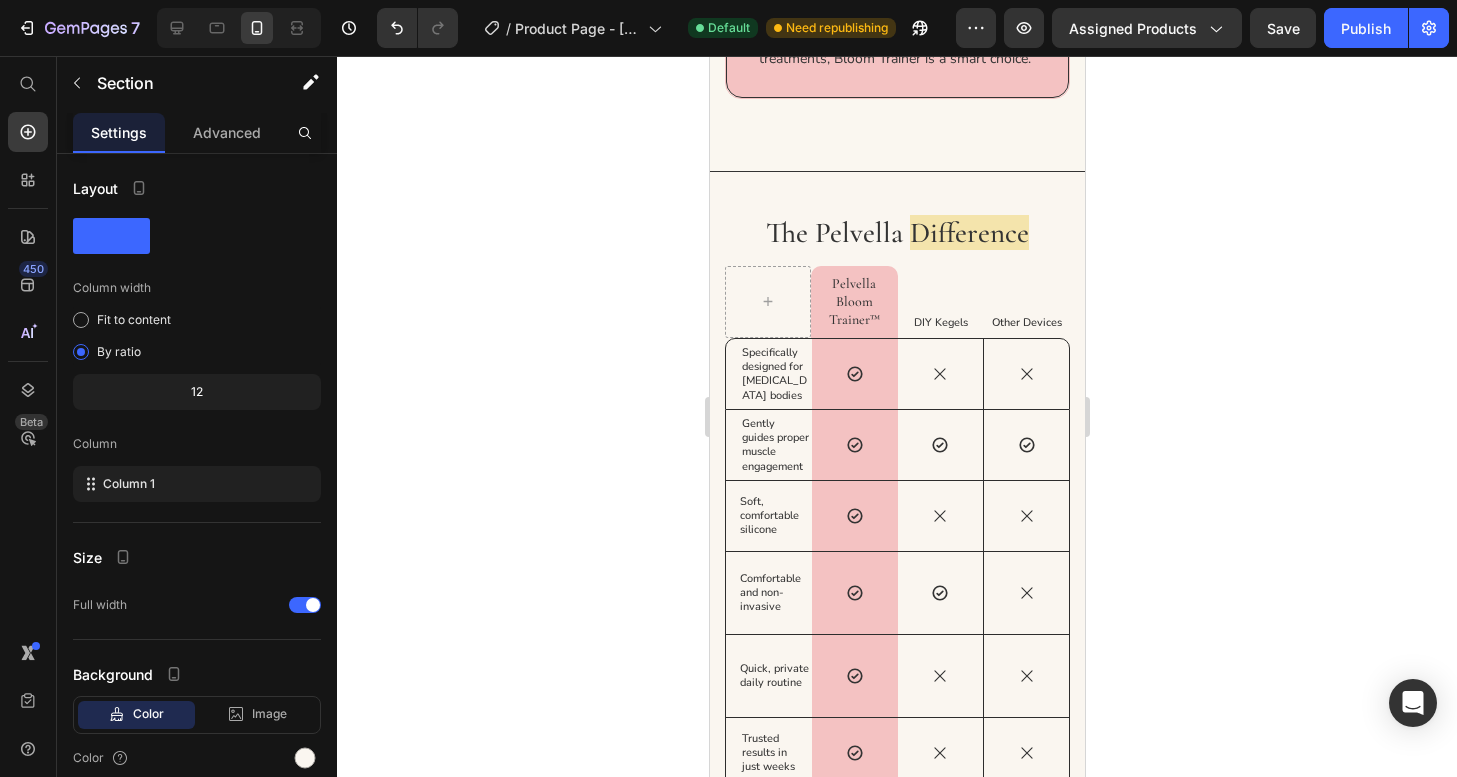 scroll, scrollTop: 5507, scrollLeft: 0, axis: vertical 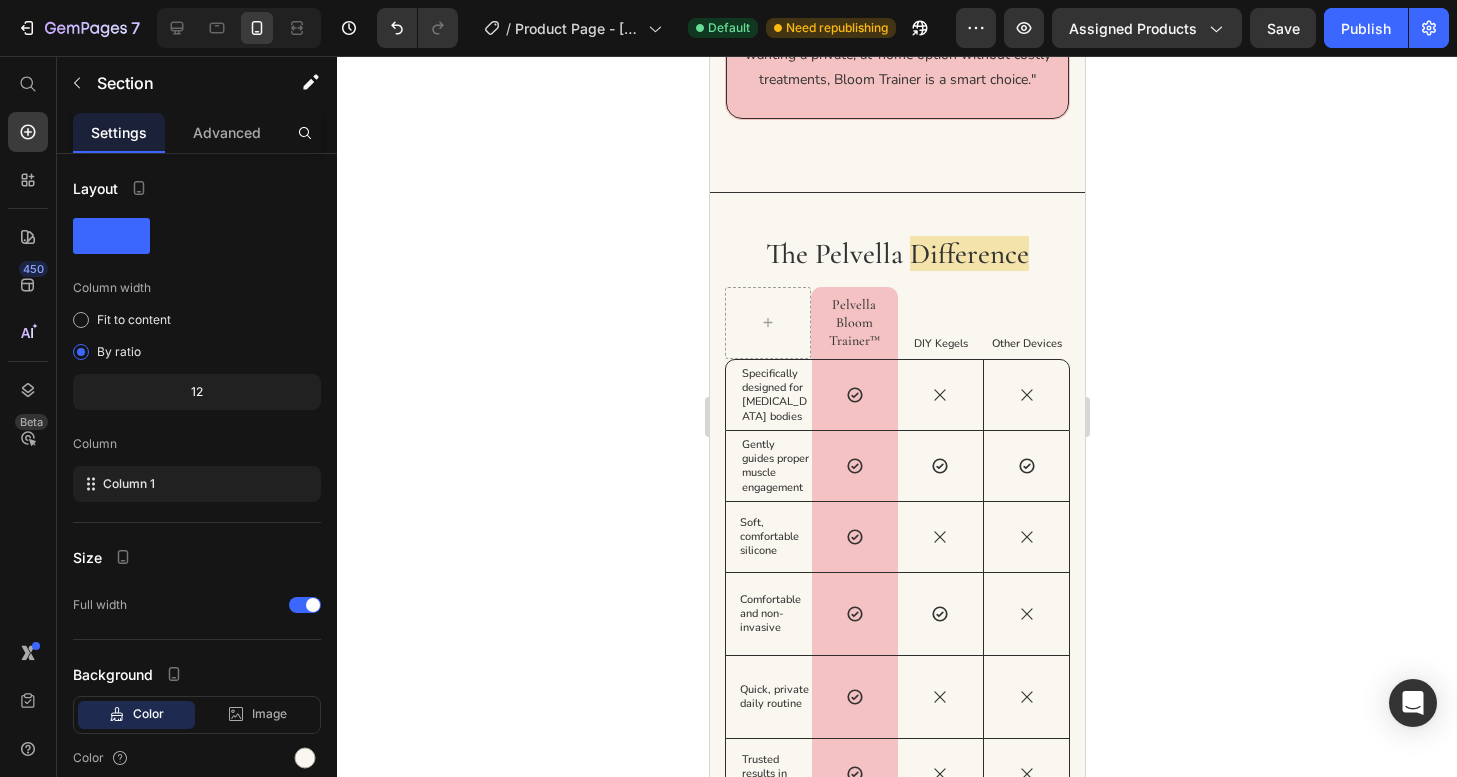 click on "The Pelvella   Difference Heading
Pelvella Bloom Trainer™ Text Block Row DIY Kegels Text Block Other Devices Text Block Row Specifically designed for [MEDICAL_DATA] bodies Text Block
Icon Row
Icon
Icon Hero Banner Row Gently guides proper muscle engagement Text Block
Icon Row
Icon
Icon Hero Banner Row Soft, comfortable silicone Text Block
Icon Row
Icon
Icon Hero Banner Row Comfortable and non-invasive Text Block
Icon Row
Icon
Icon Hero Banner Row Quick, private daily routine Text Block
Icon Row
Icon
Icon Hero Banner Row Trusted results in just weeks Text Block
Icon Row
Icon
Icon Hero Banner Row Row Section 9" at bounding box center [896, 522] 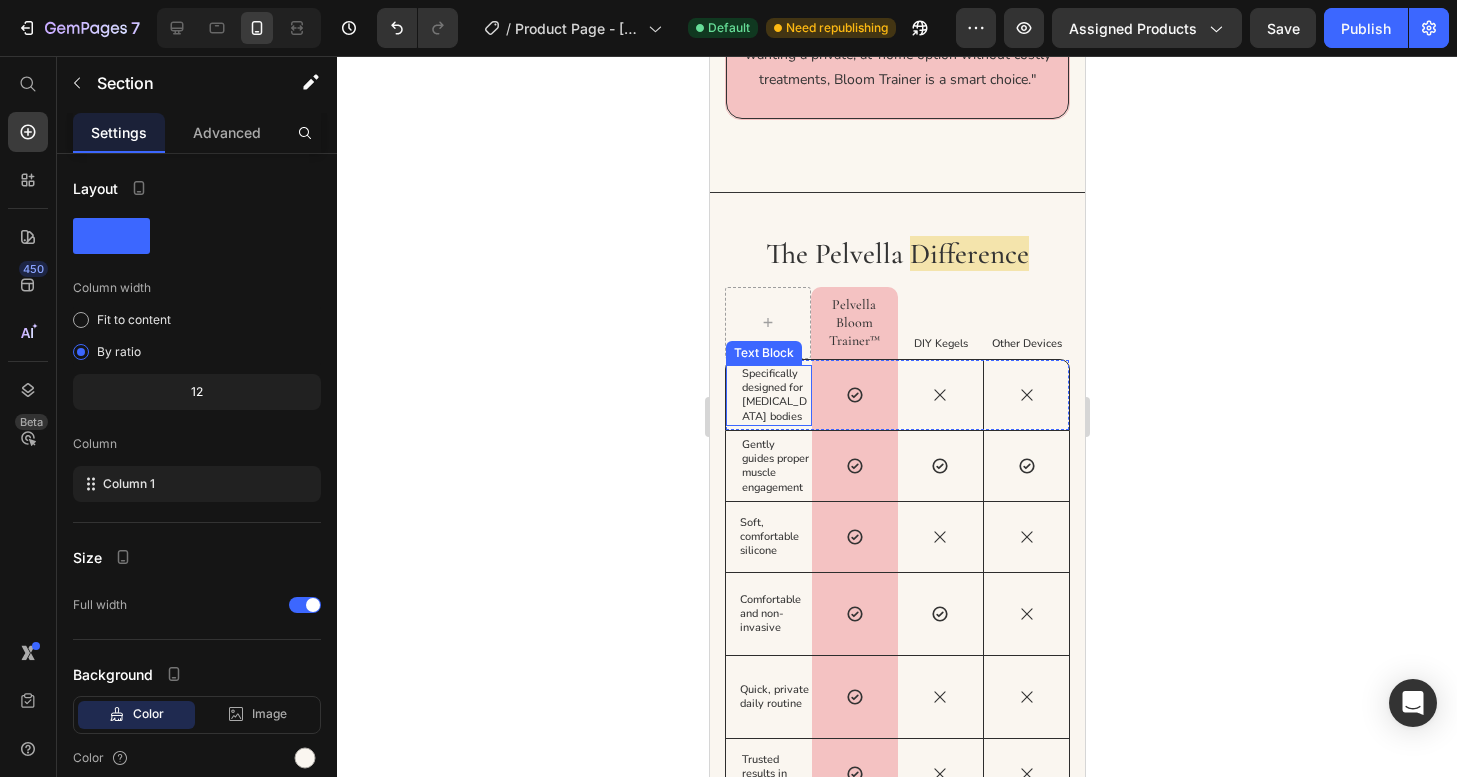 click on "Specifically designed for [MEDICAL_DATA] bodies" at bounding box center (775, 395) 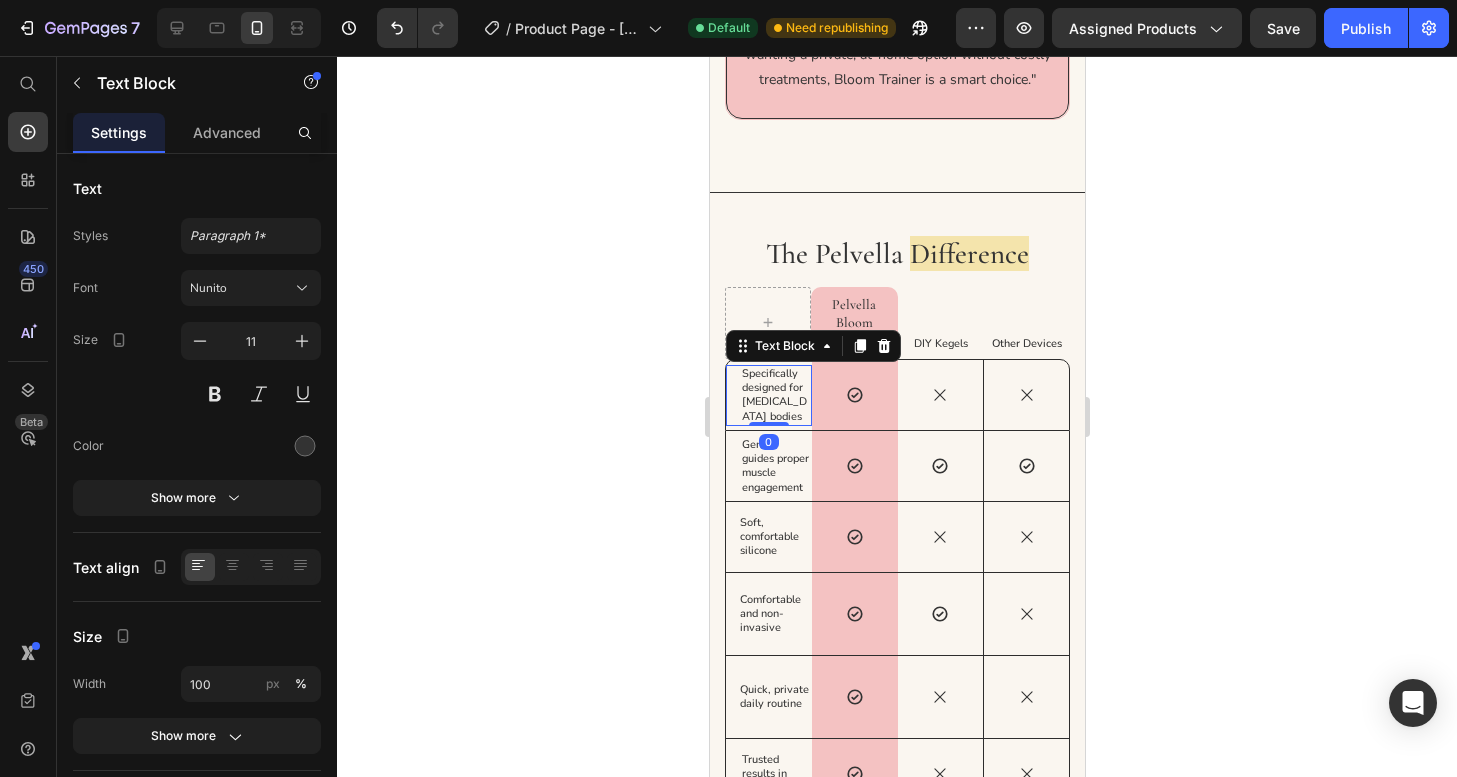 click on "Specifically designed for [MEDICAL_DATA] bodies" at bounding box center (775, 395) 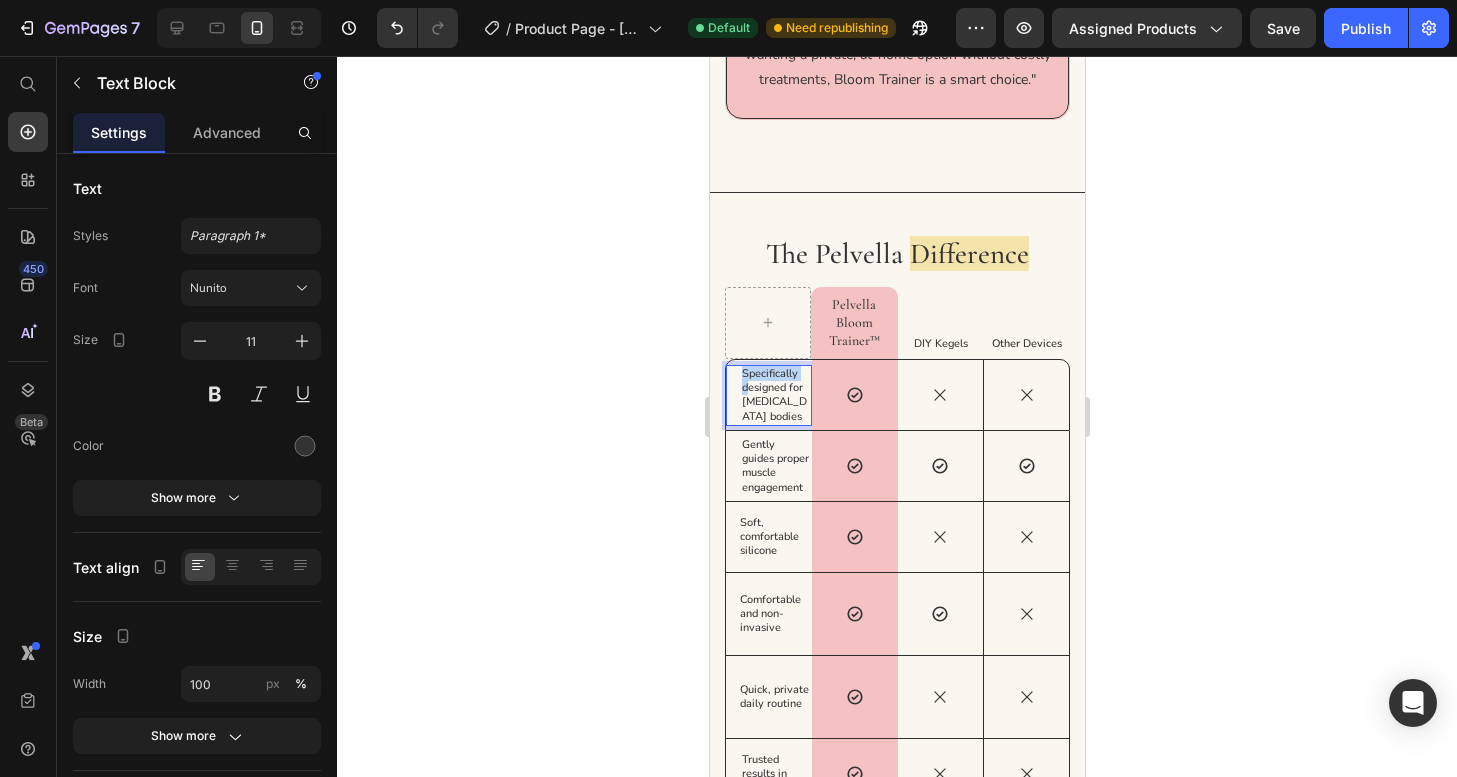drag, startPoint x: 746, startPoint y: 376, endPoint x: 738, endPoint y: 365, distance: 13.601471 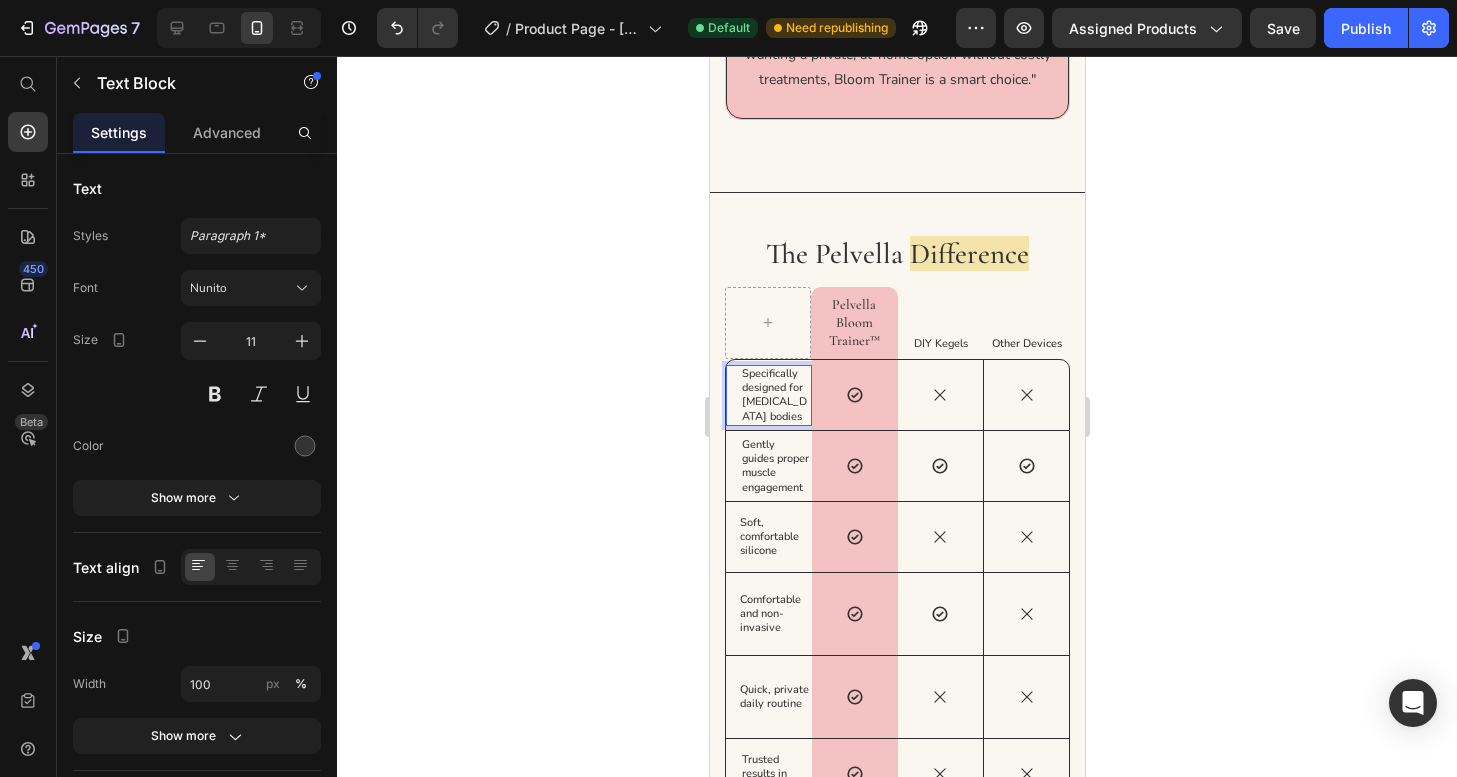 scroll, scrollTop: 5515, scrollLeft: 0, axis: vertical 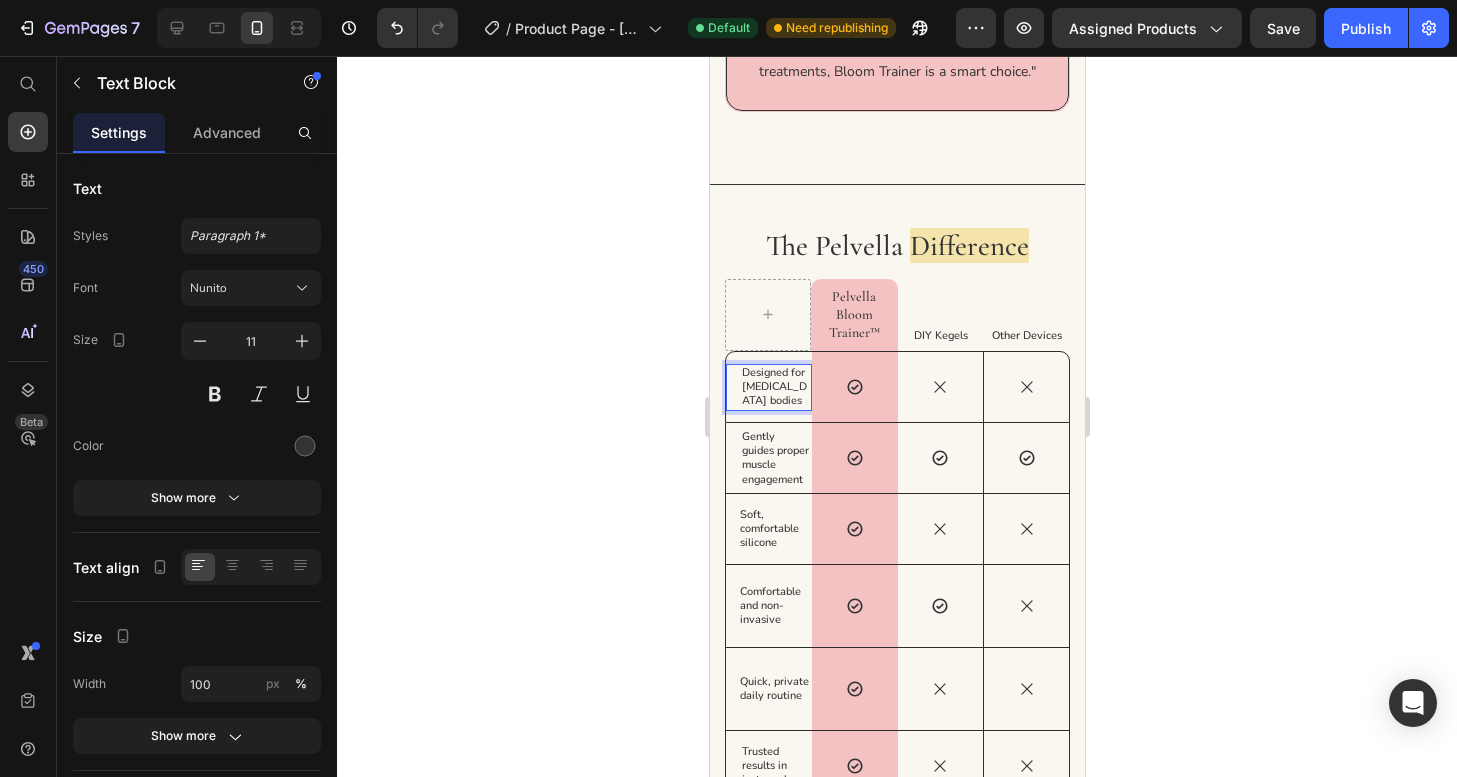 click 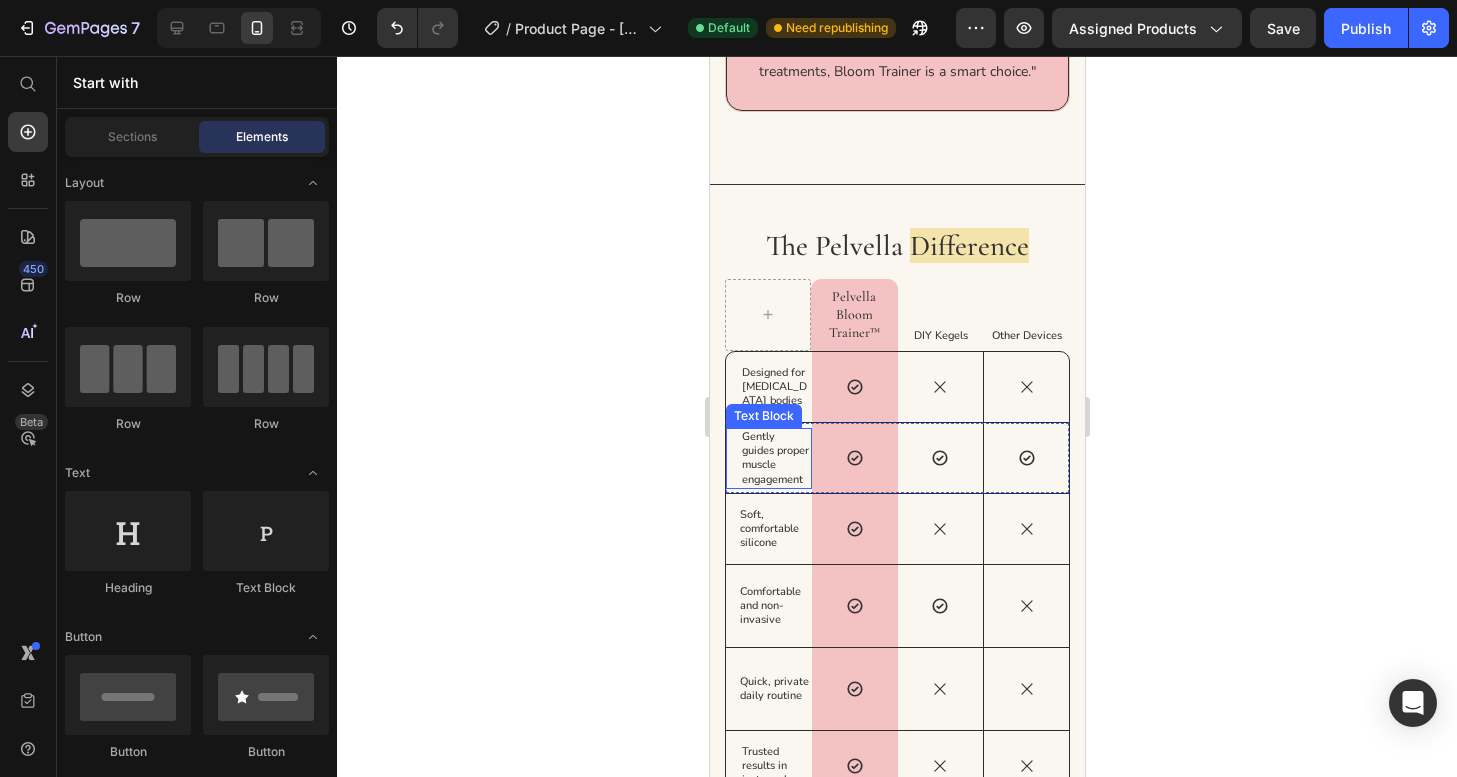 click on "Gently guides proper muscle engagement" at bounding box center [775, 458] 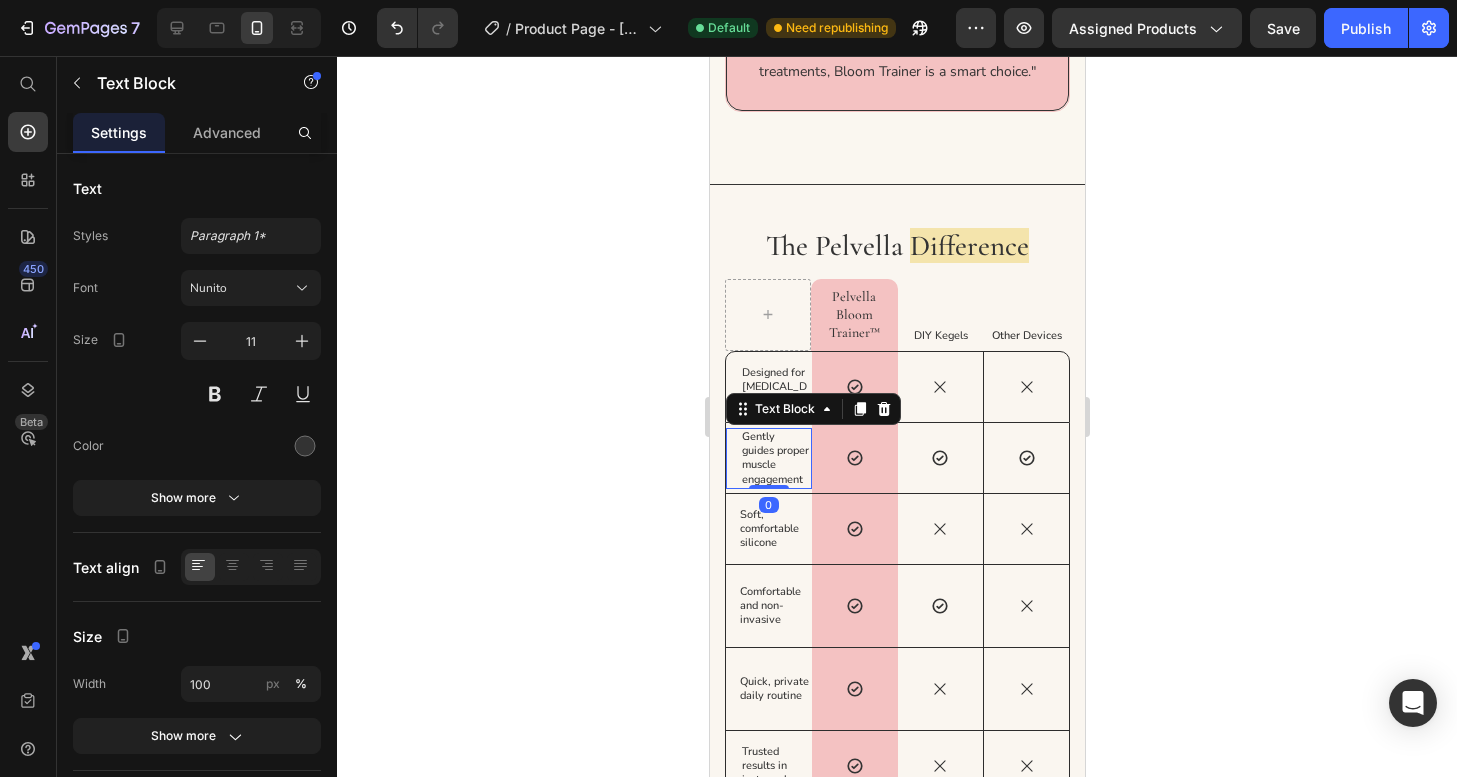 click on "Gently guides proper muscle engagement" at bounding box center (775, 458) 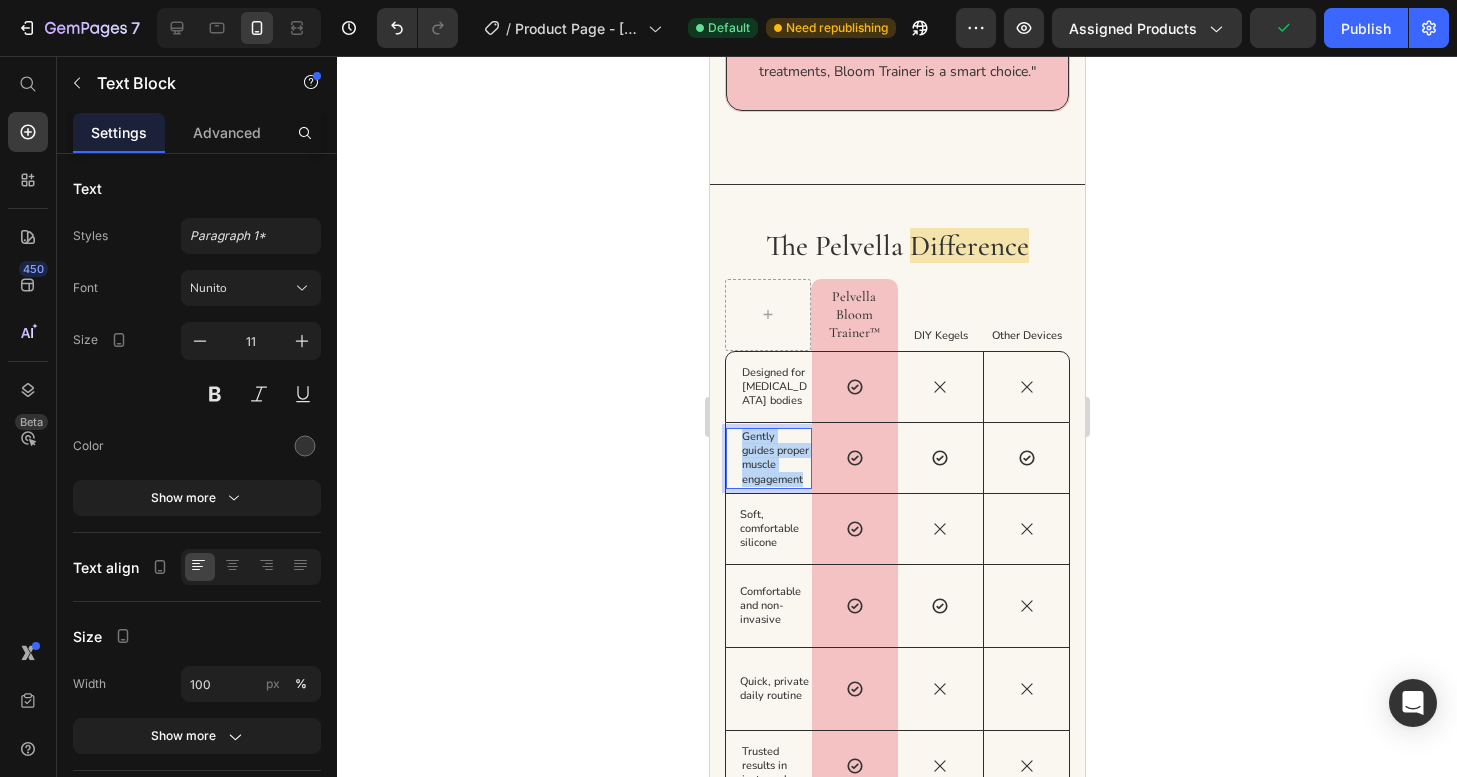 drag, startPoint x: 805, startPoint y: 474, endPoint x: 734, endPoint y: 425, distance: 86.26703 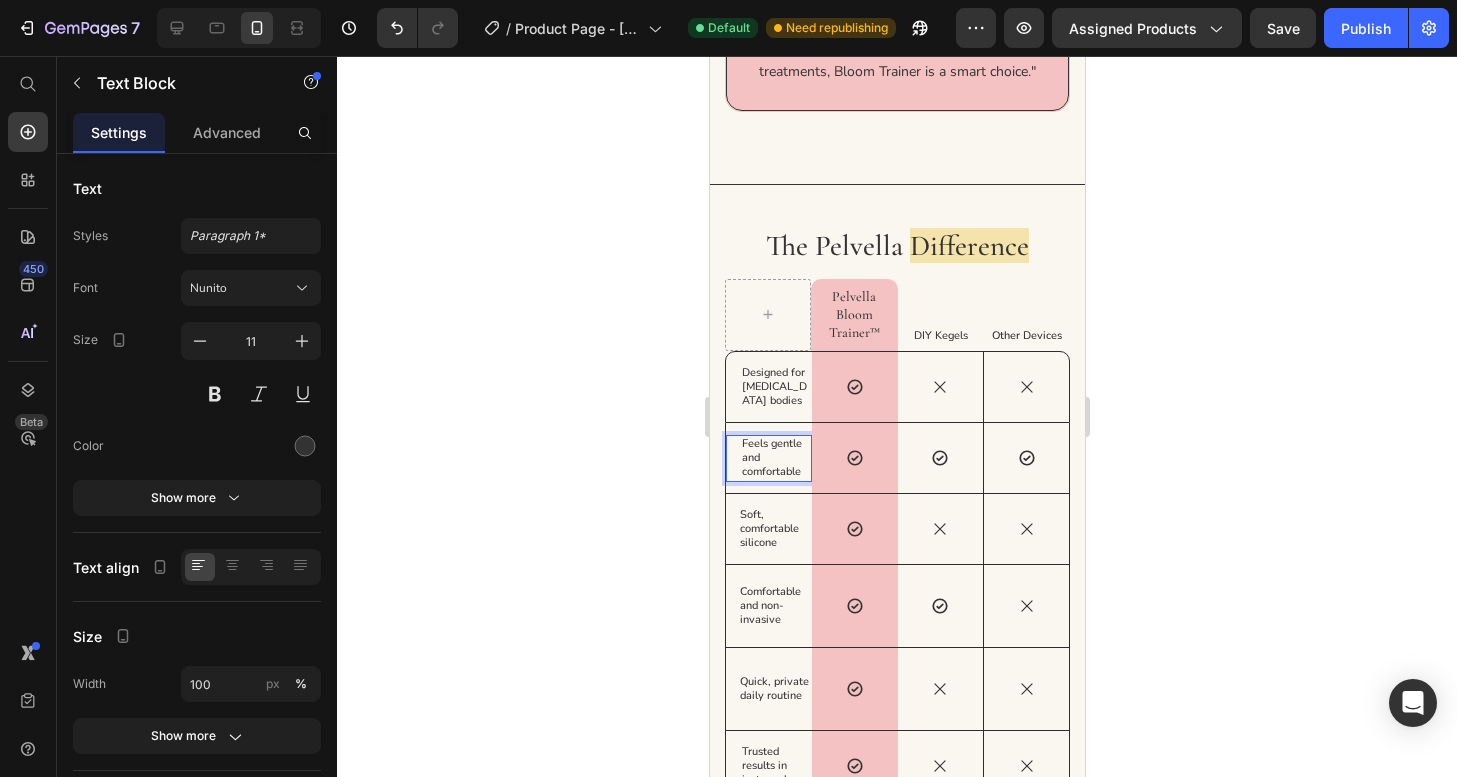 click 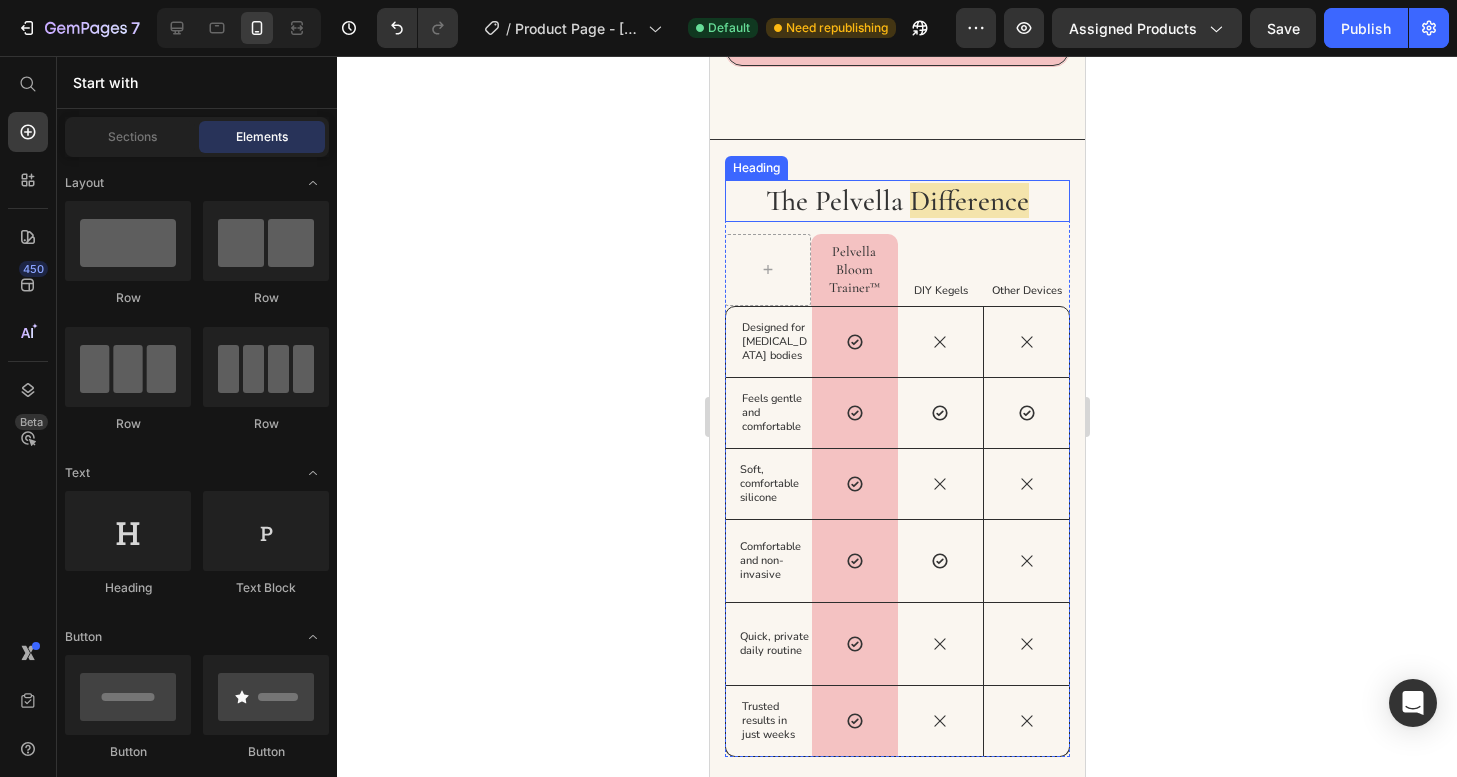 scroll, scrollTop: 5576, scrollLeft: 0, axis: vertical 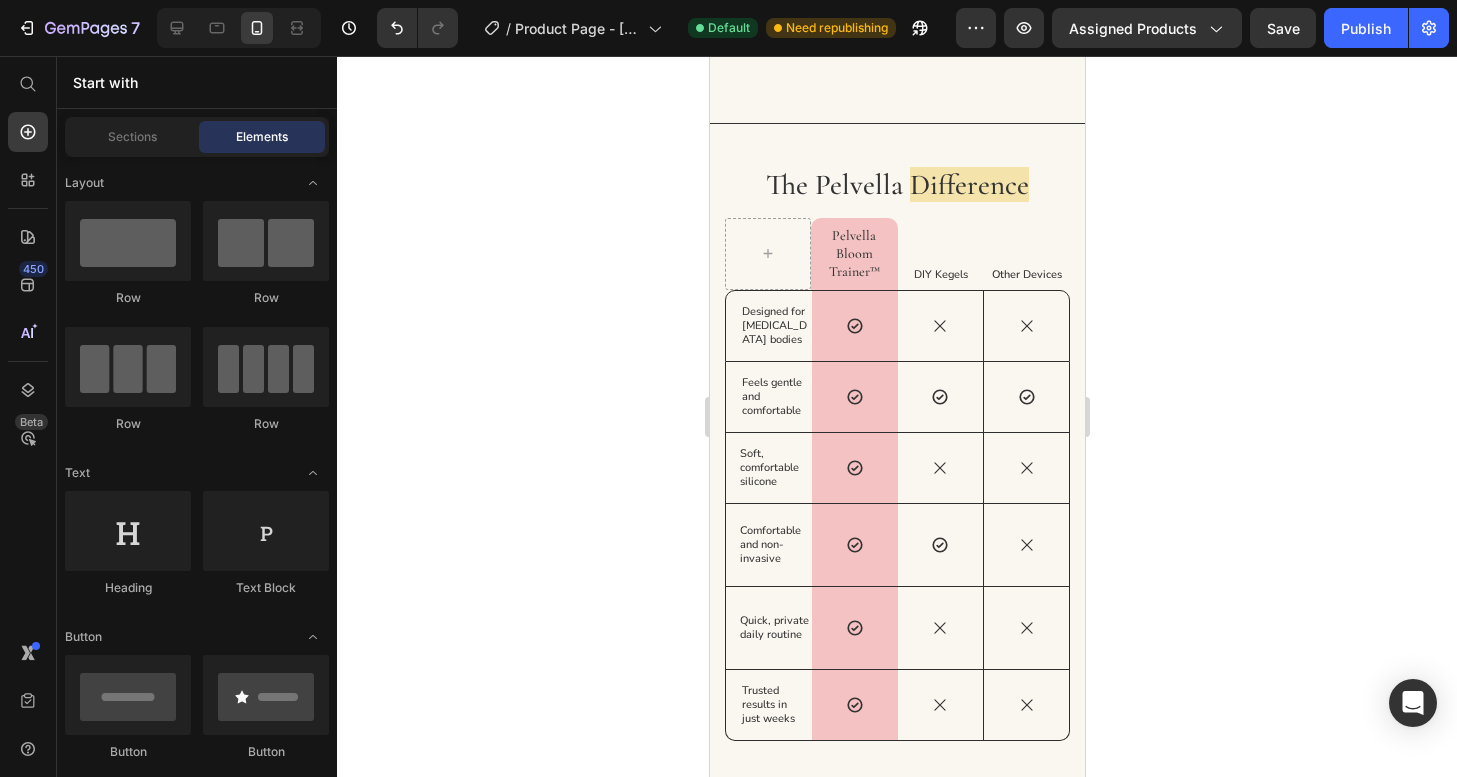 click 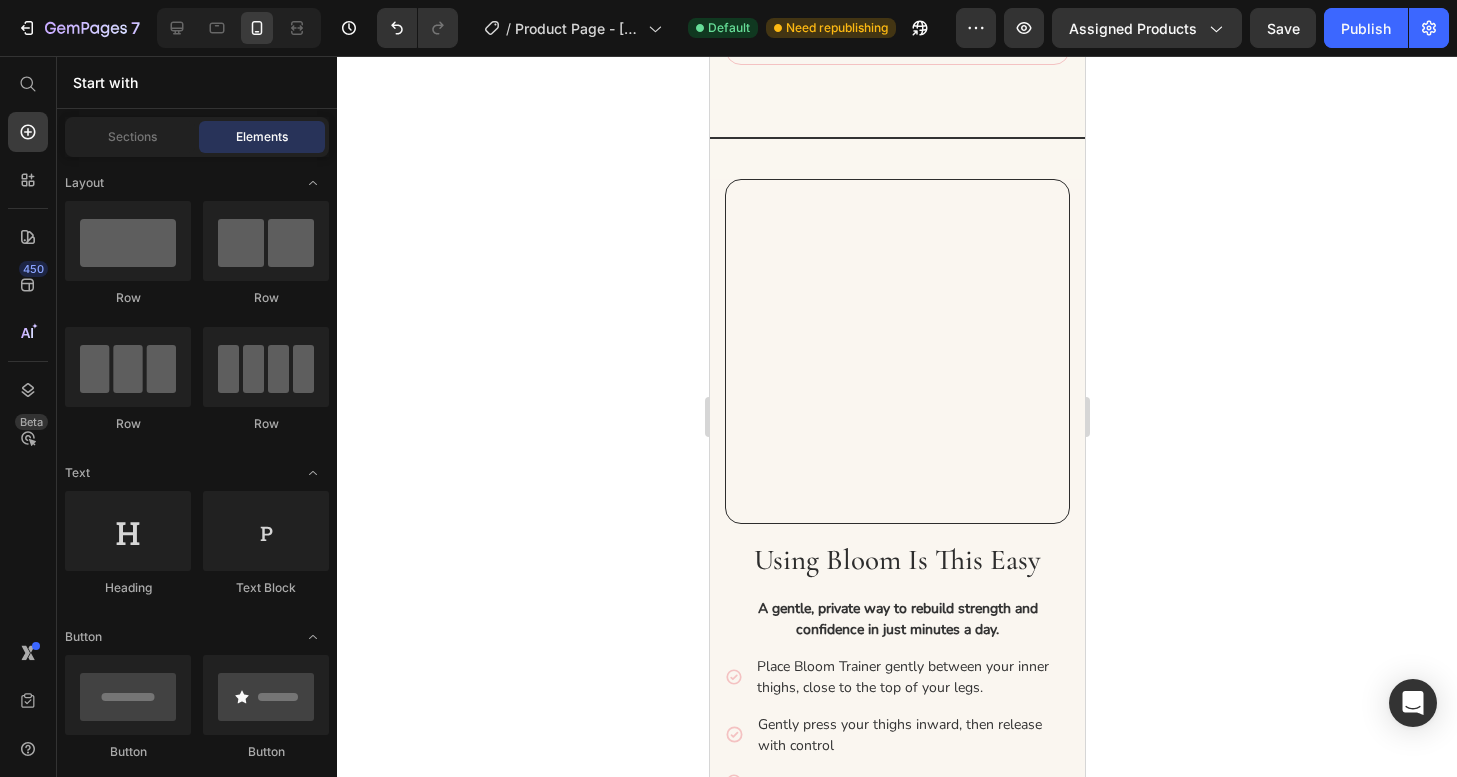 scroll, scrollTop: 4242, scrollLeft: 0, axis: vertical 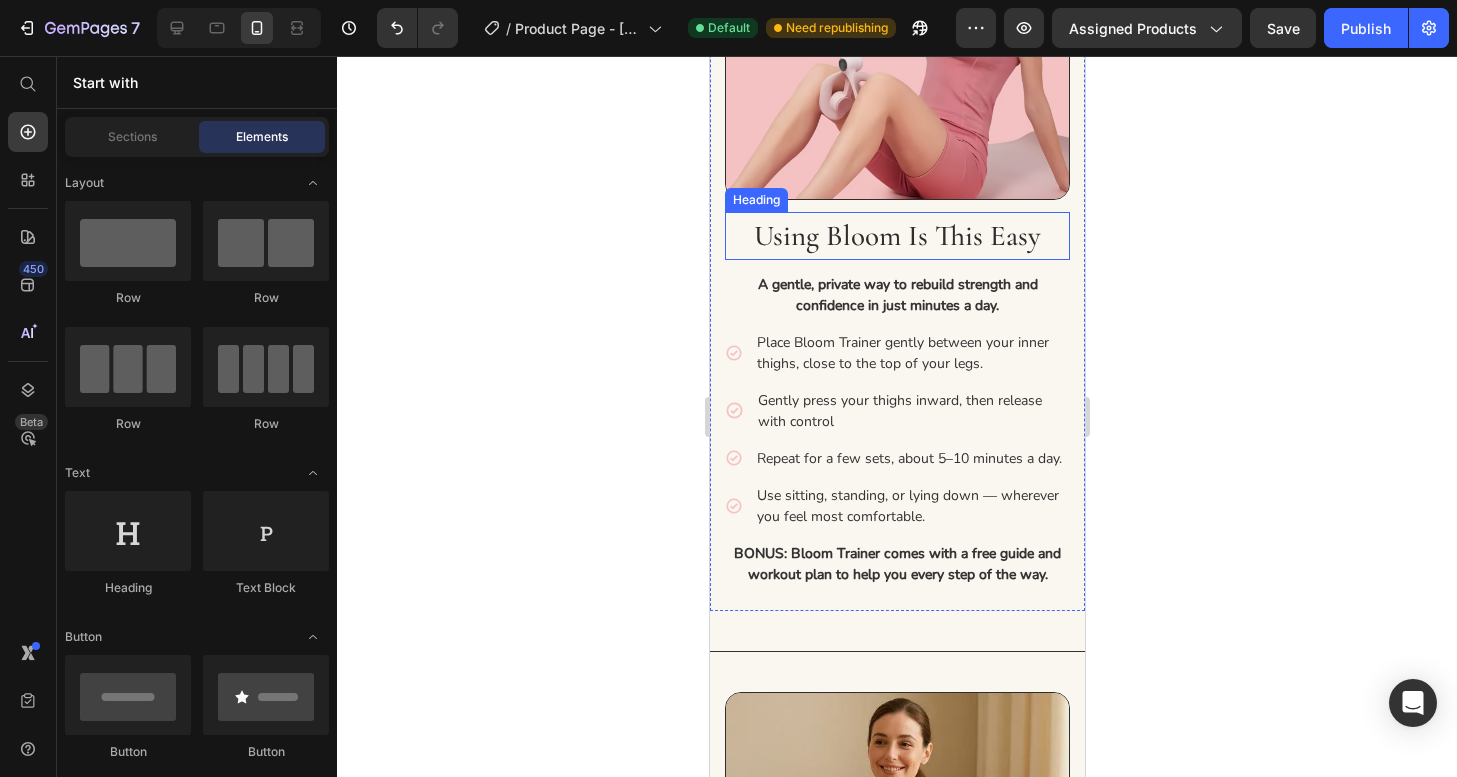 click on "Using Bloom is This Easy" at bounding box center (896, 235) 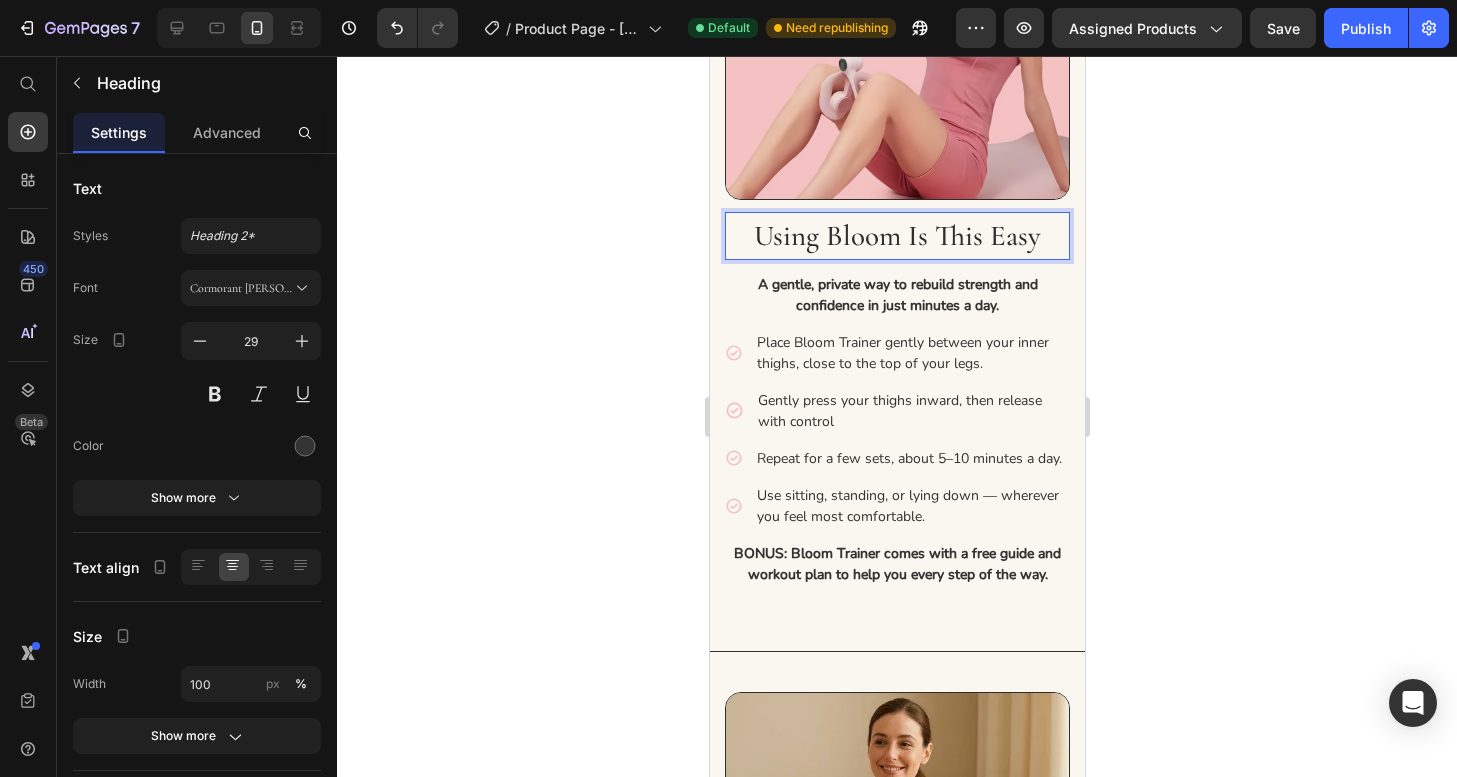 click on "Using Bloom is This Easy" at bounding box center (896, 235) 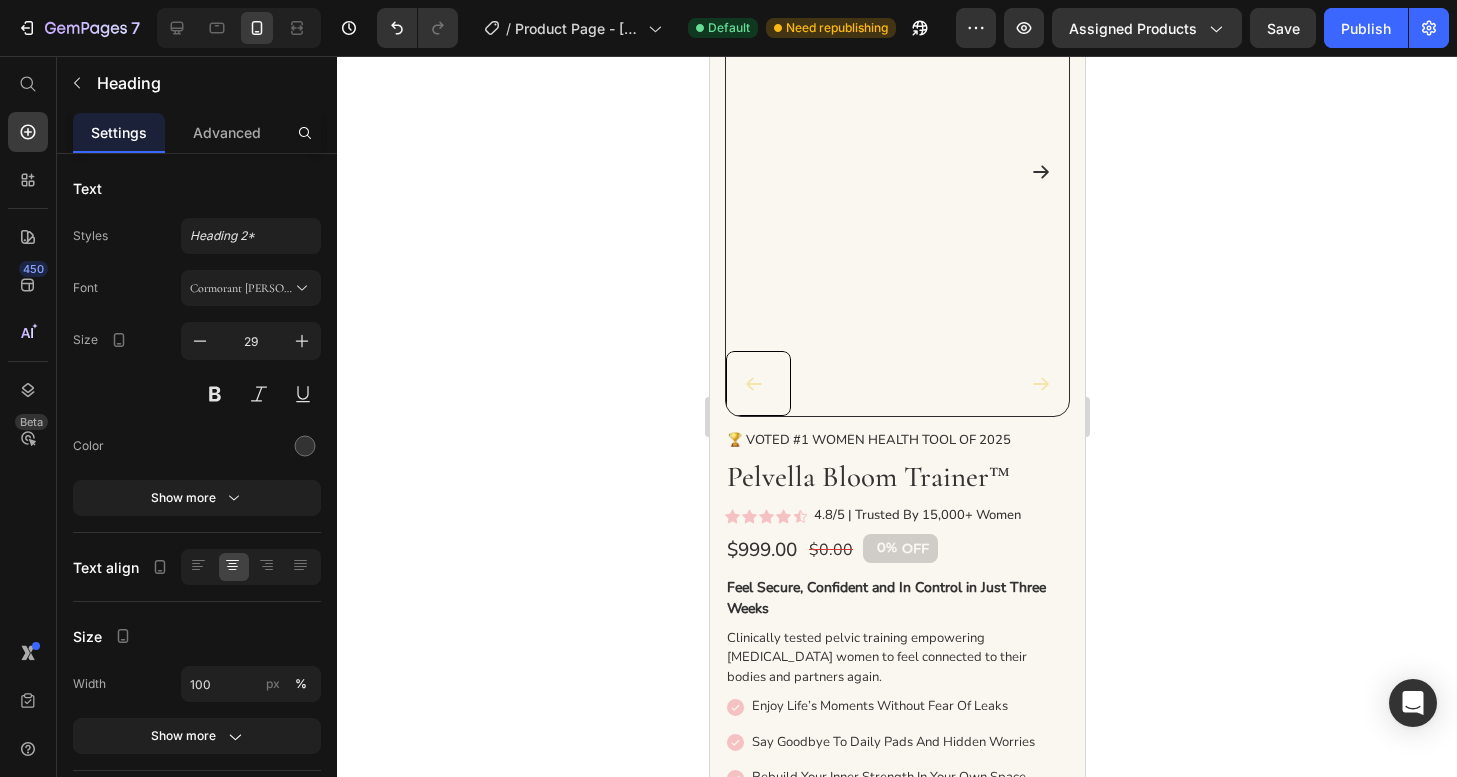 scroll, scrollTop: 0, scrollLeft: 0, axis: both 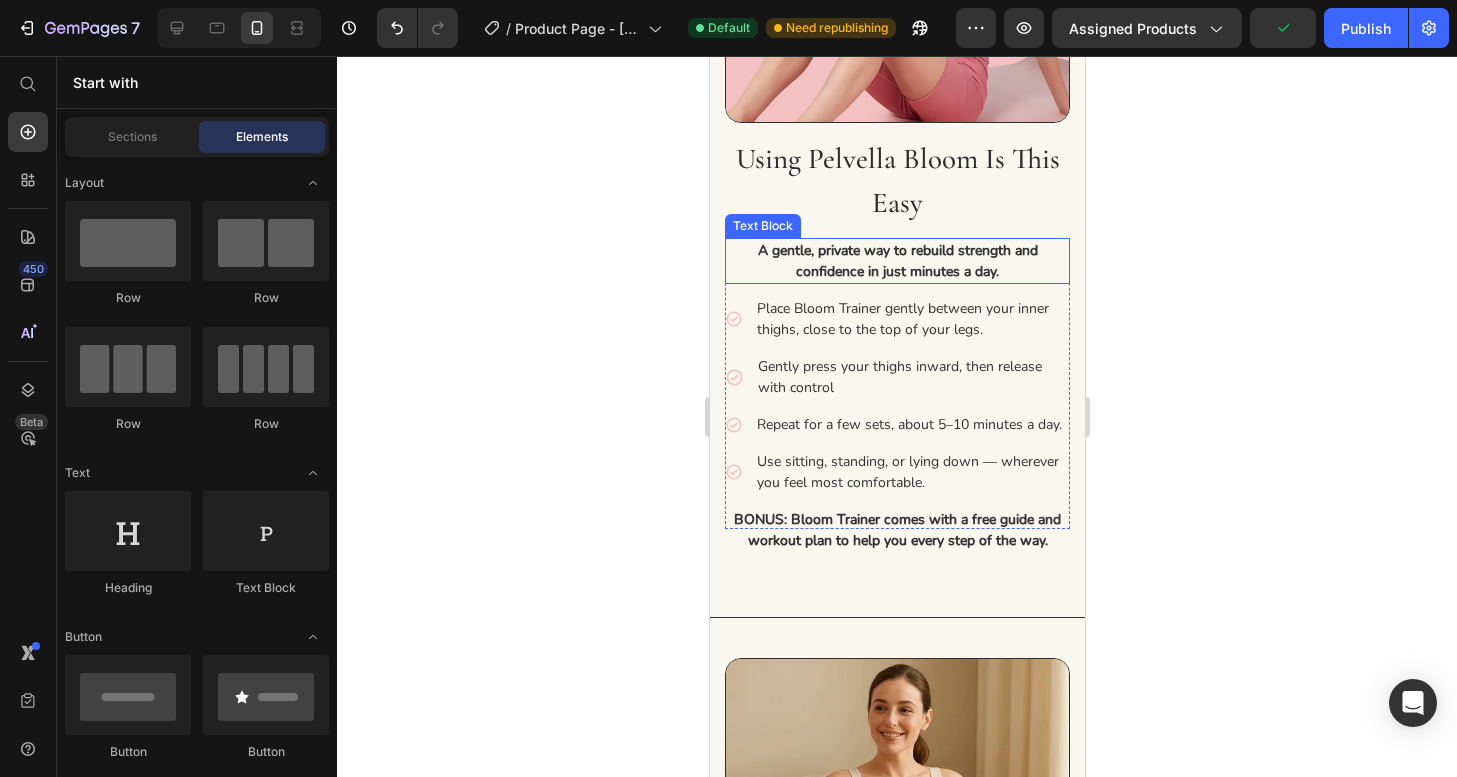 click on "A gentle, private way to rebuild strength and confidence in just minutes a day." at bounding box center (896, 261) 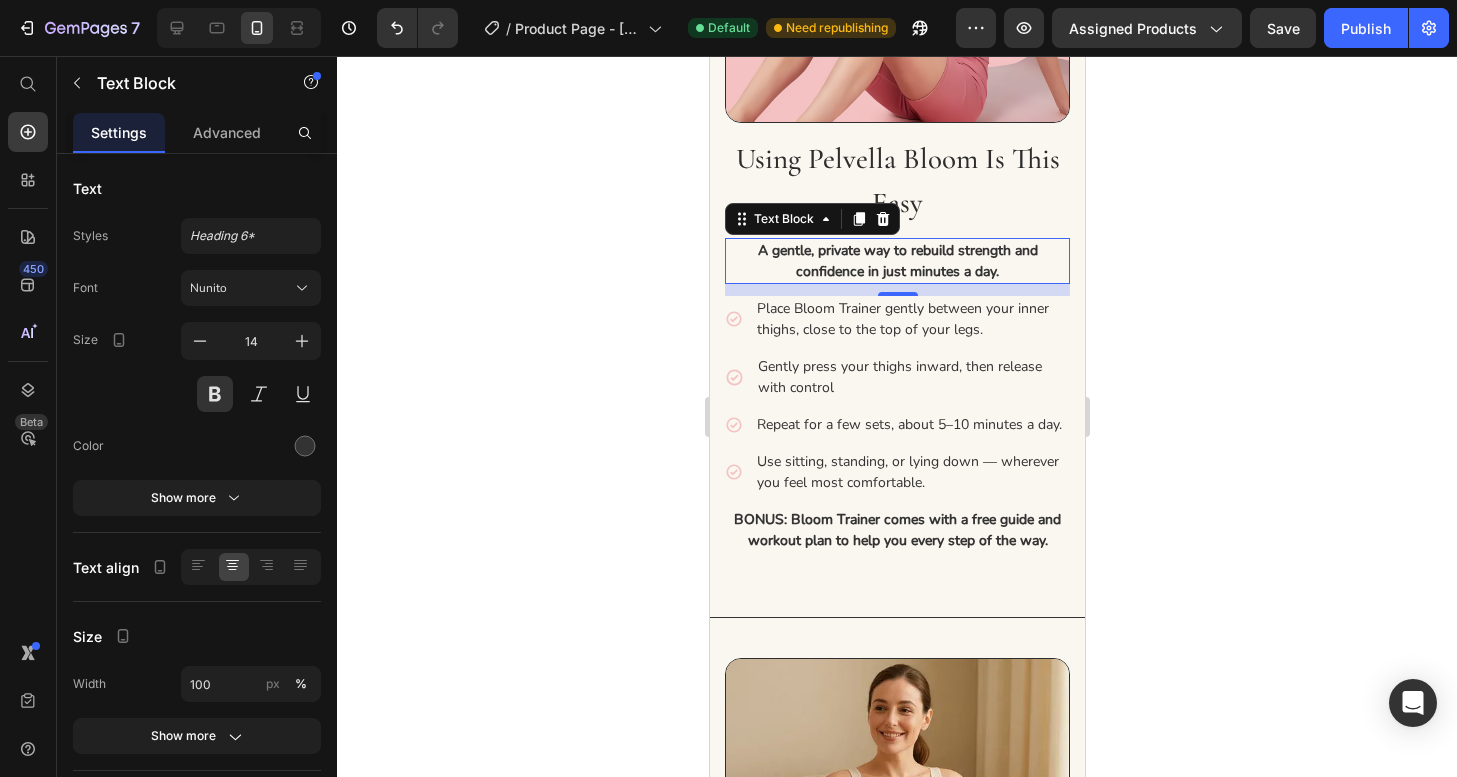click 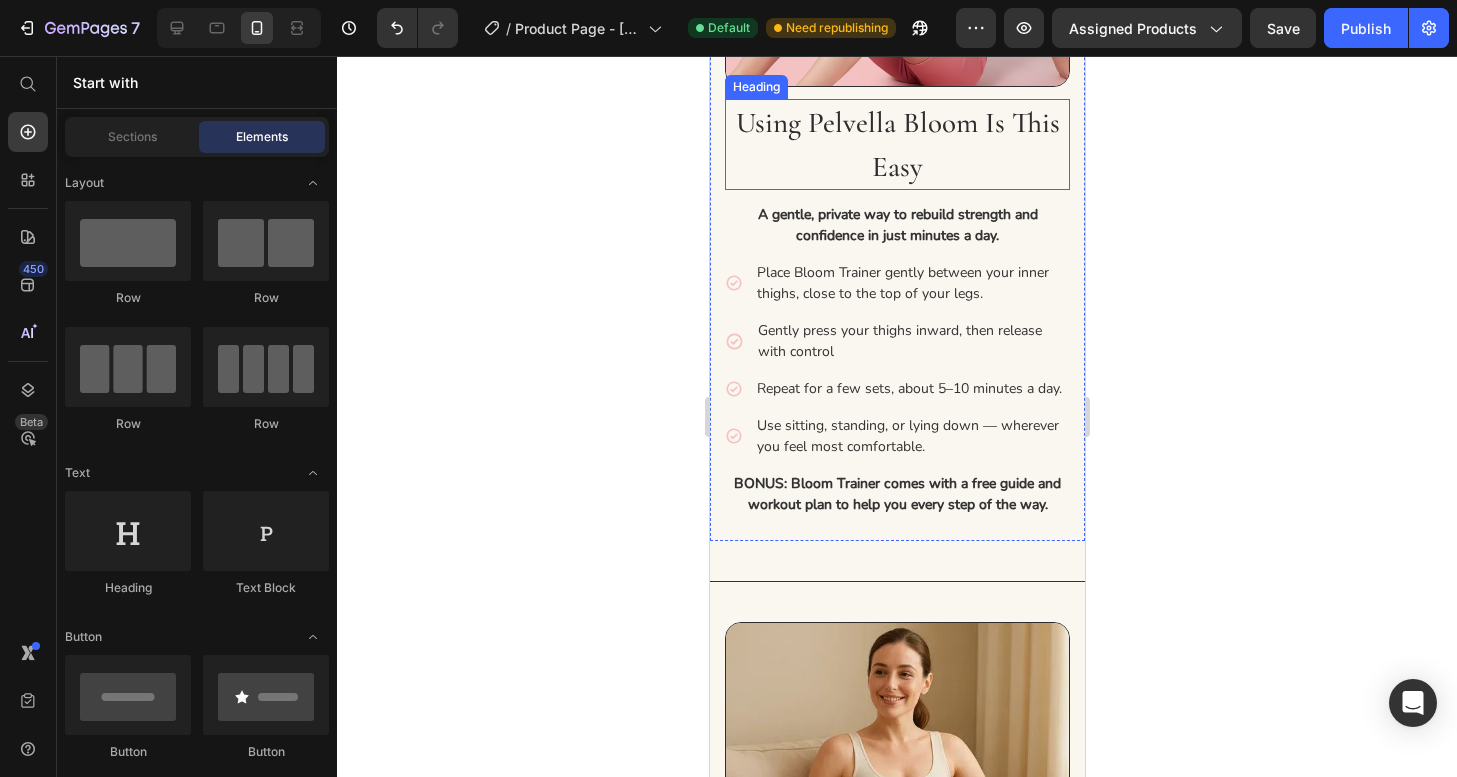 scroll, scrollTop: 4361, scrollLeft: 0, axis: vertical 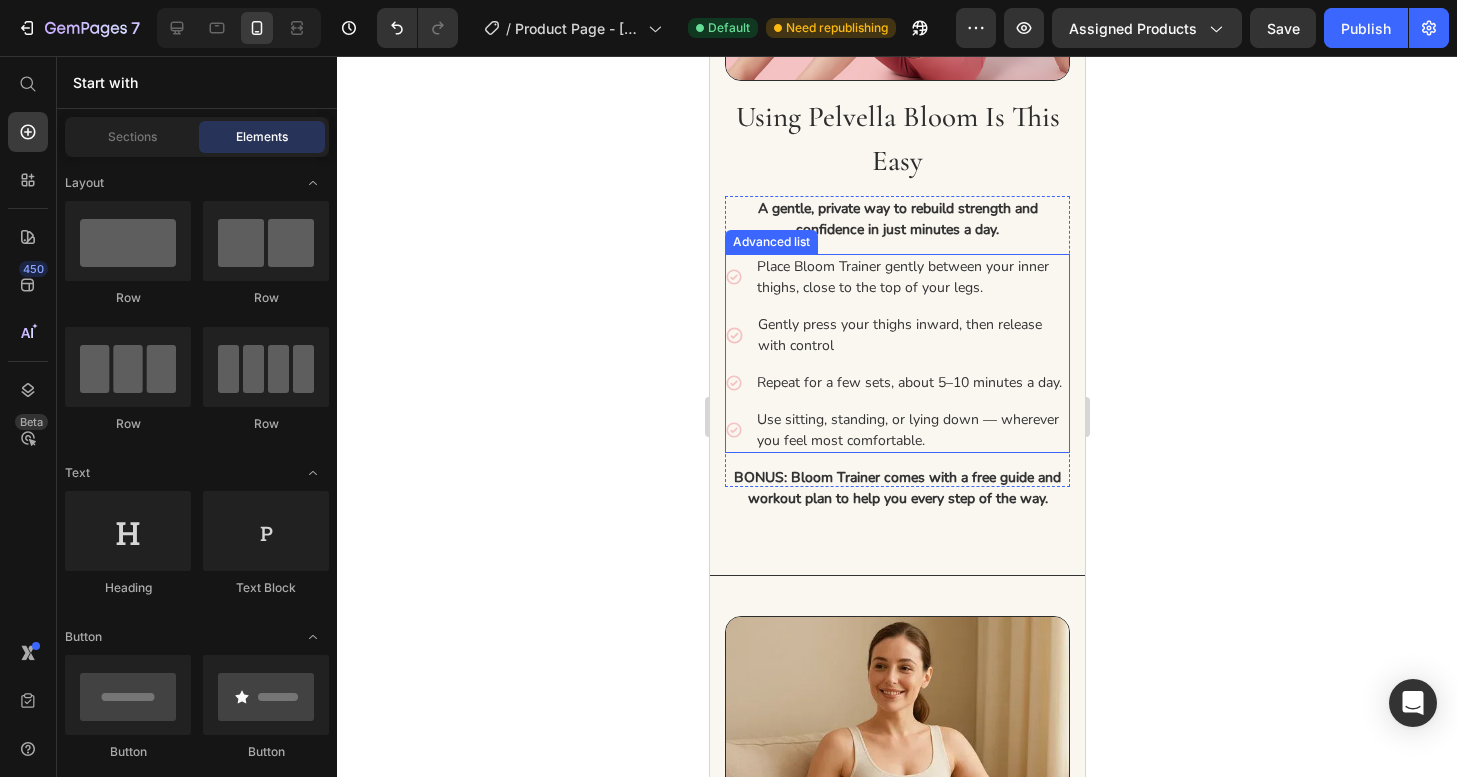 click on "Icon Use sitting, standing, or lying down — wherever you feel most comfortable. Text Block" at bounding box center [896, 430] 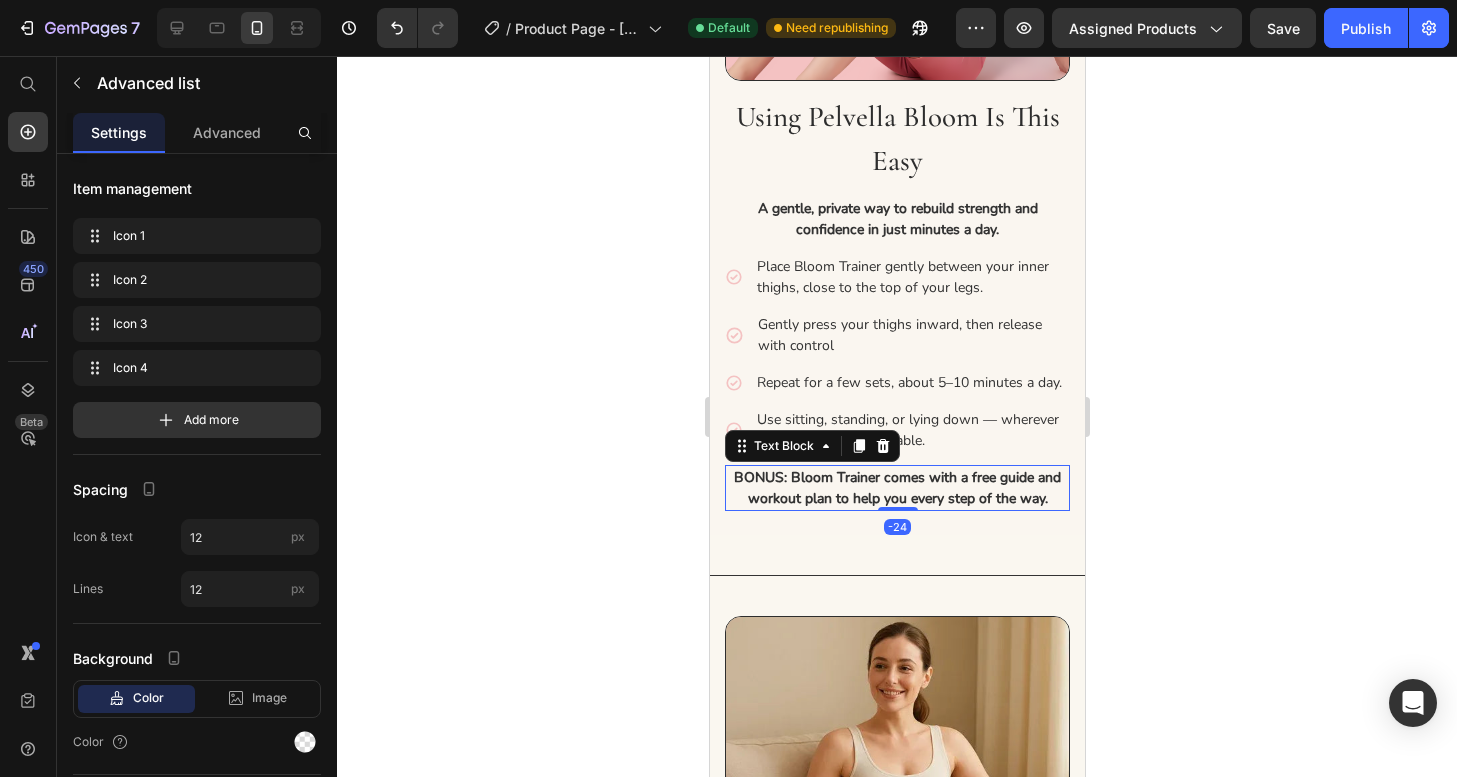 click on "BONUS: Bloom Trainer comes with a free guide and workout plan to help you every step of the way." at bounding box center [896, 488] 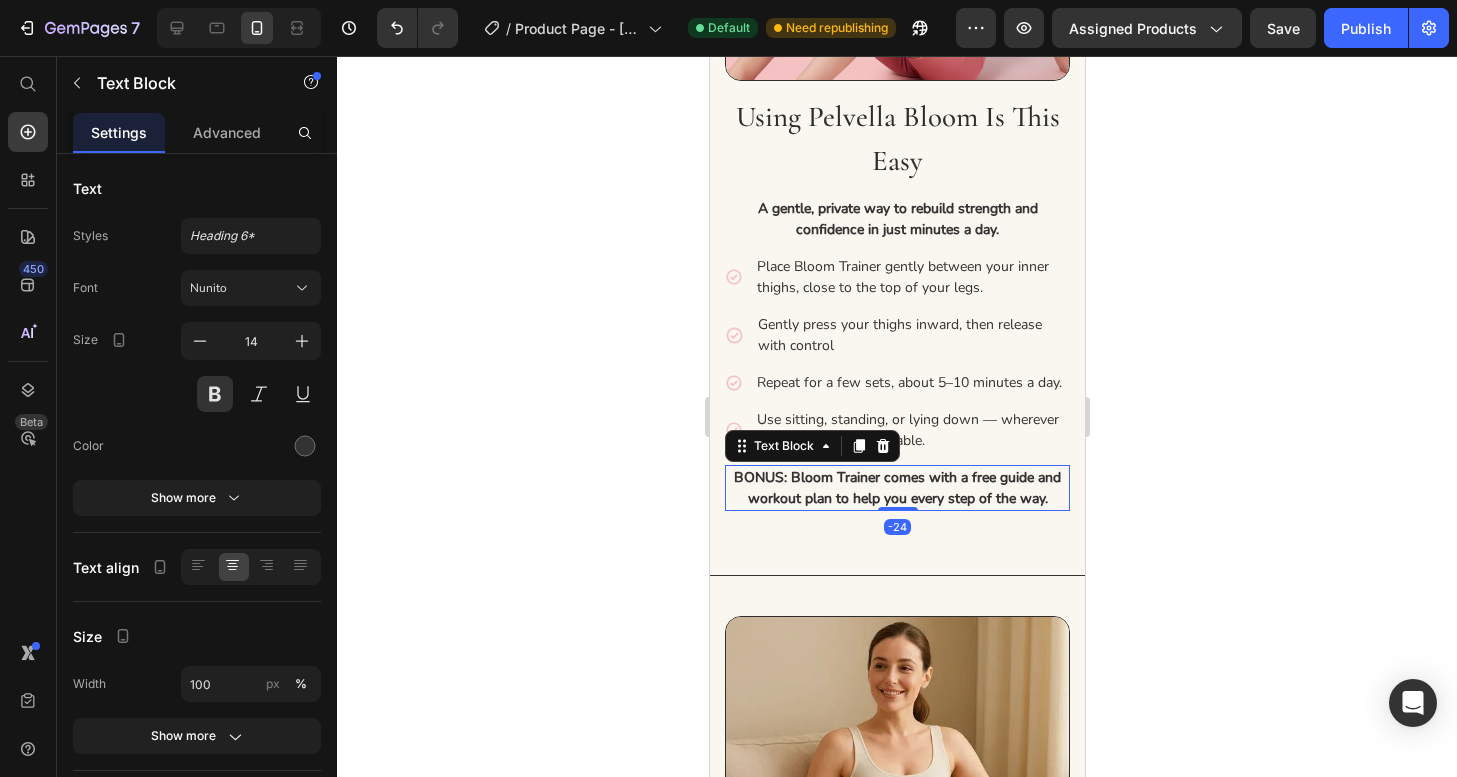 click on "BONUS: Bloom Trainer comes with a free guide and workout plan to help you every step of the way." at bounding box center [896, 488] 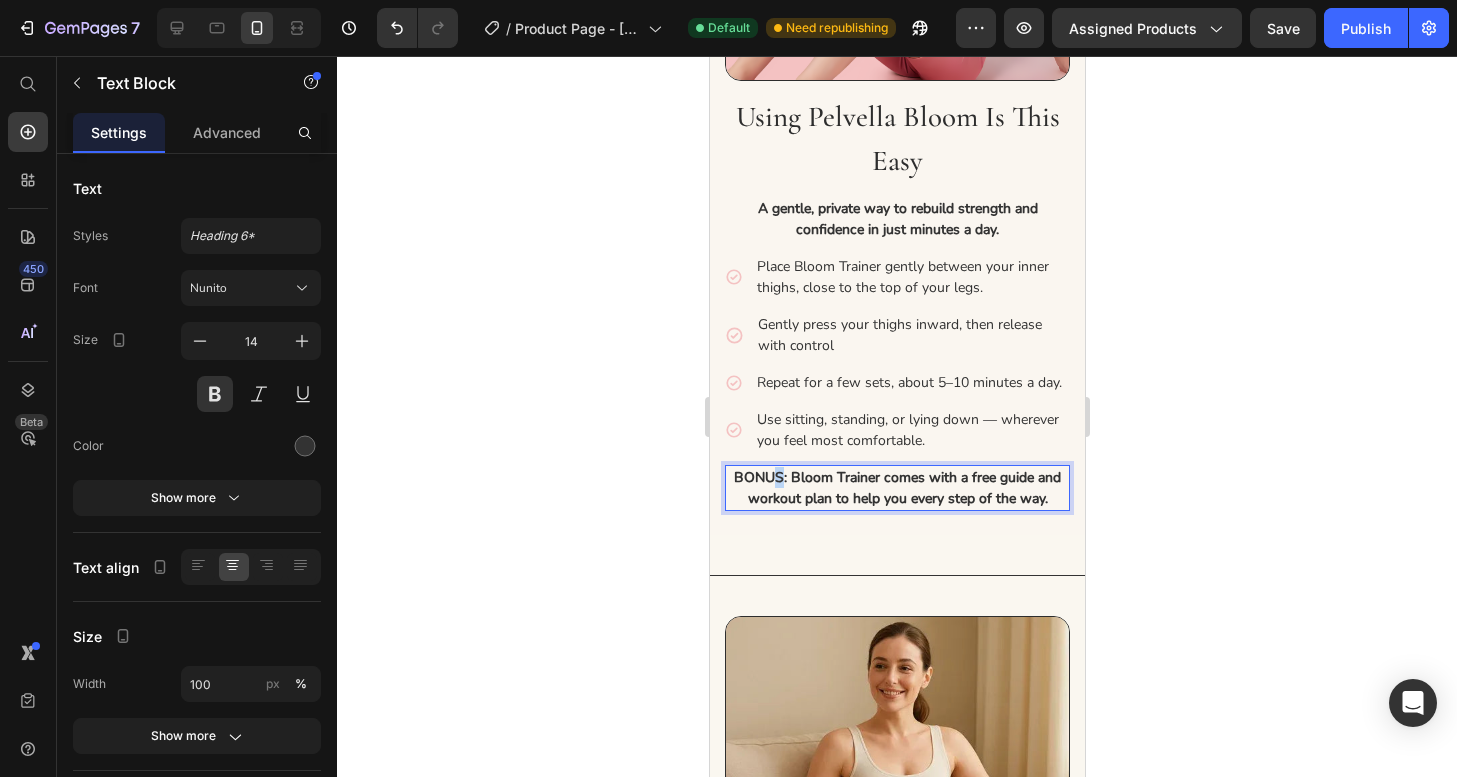 click on "BONUS: Bloom Trainer comes with a free guide and workout plan to help you every step of the way." at bounding box center [896, 488] 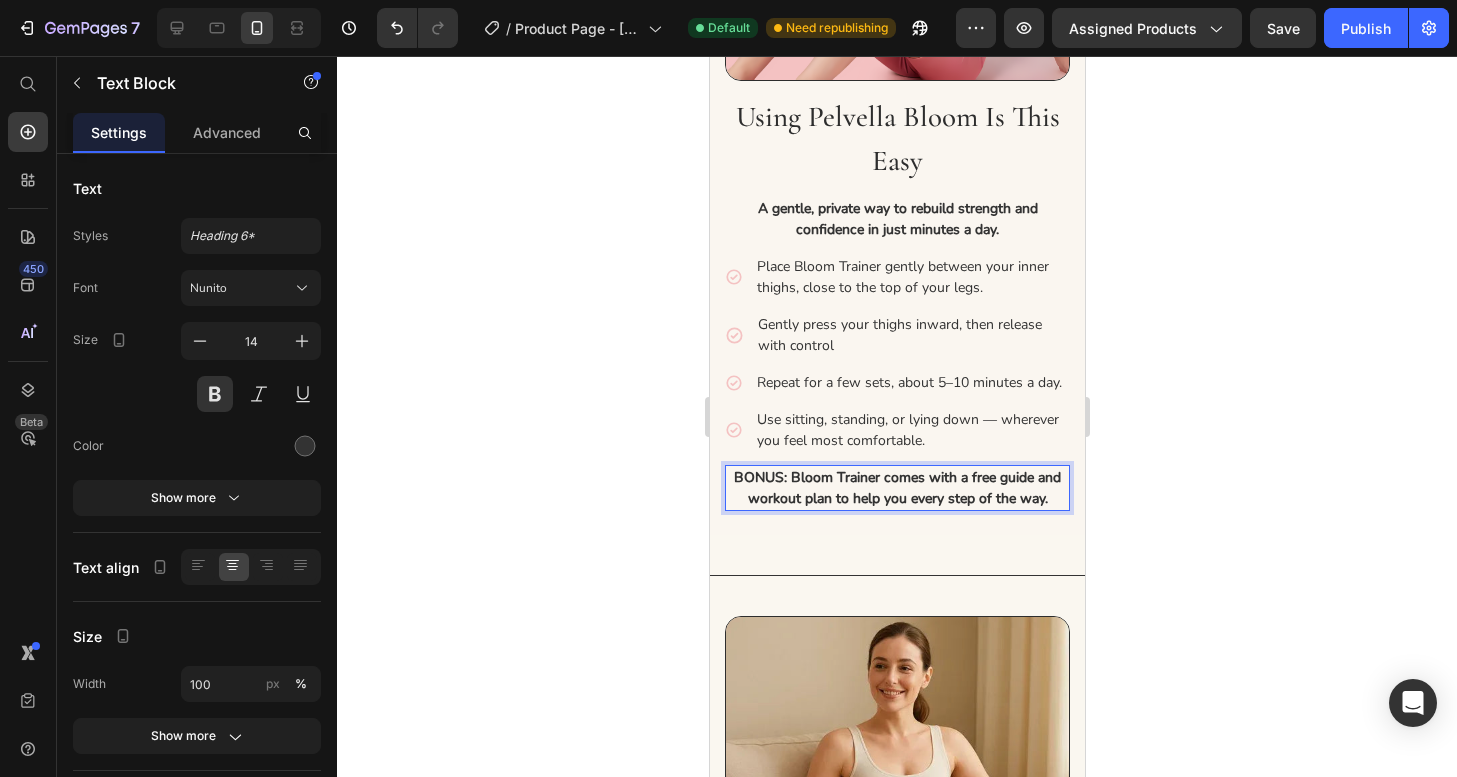 drag, startPoint x: 784, startPoint y: 476, endPoint x: 742, endPoint y: 476, distance: 42 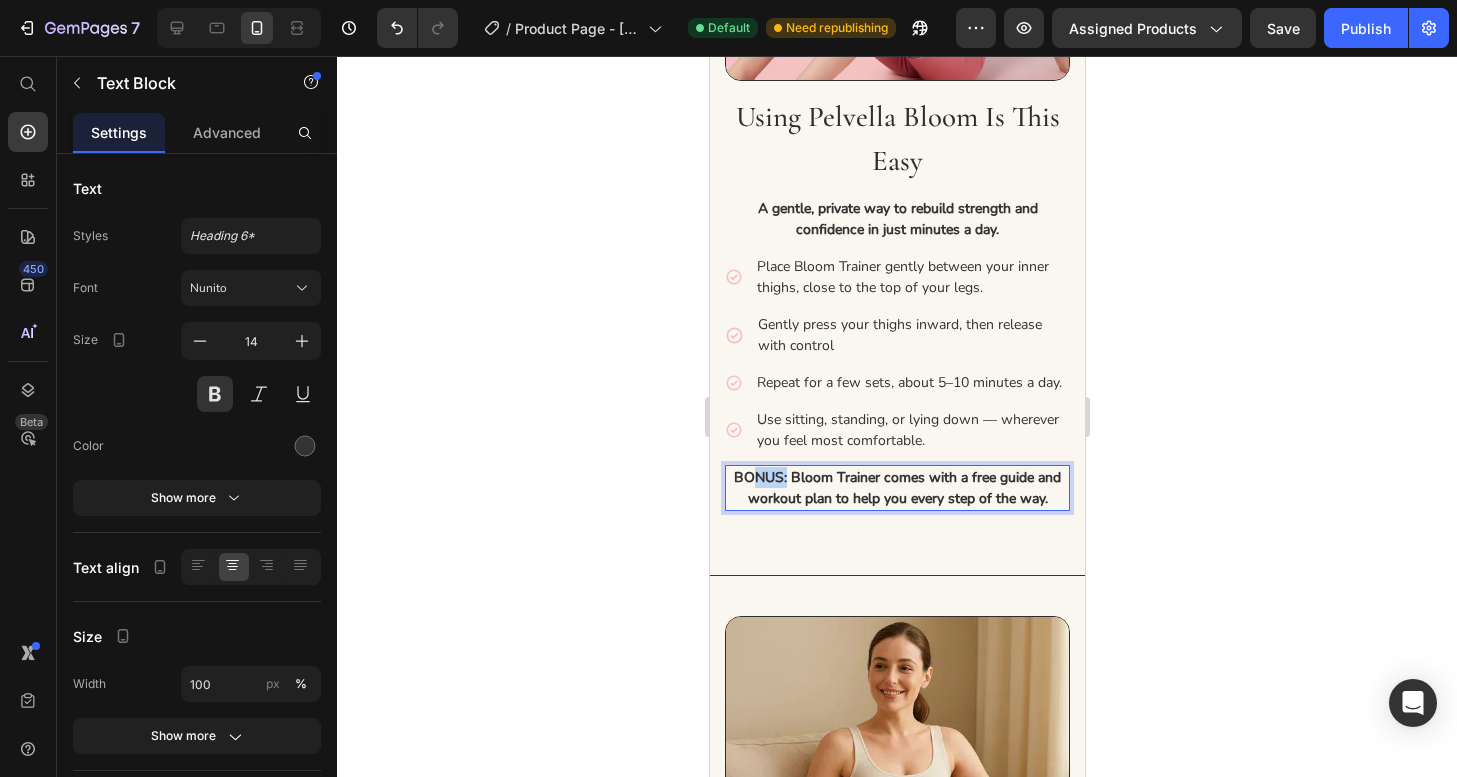 drag, startPoint x: 784, startPoint y: 478, endPoint x: 749, endPoint y: 478, distance: 35 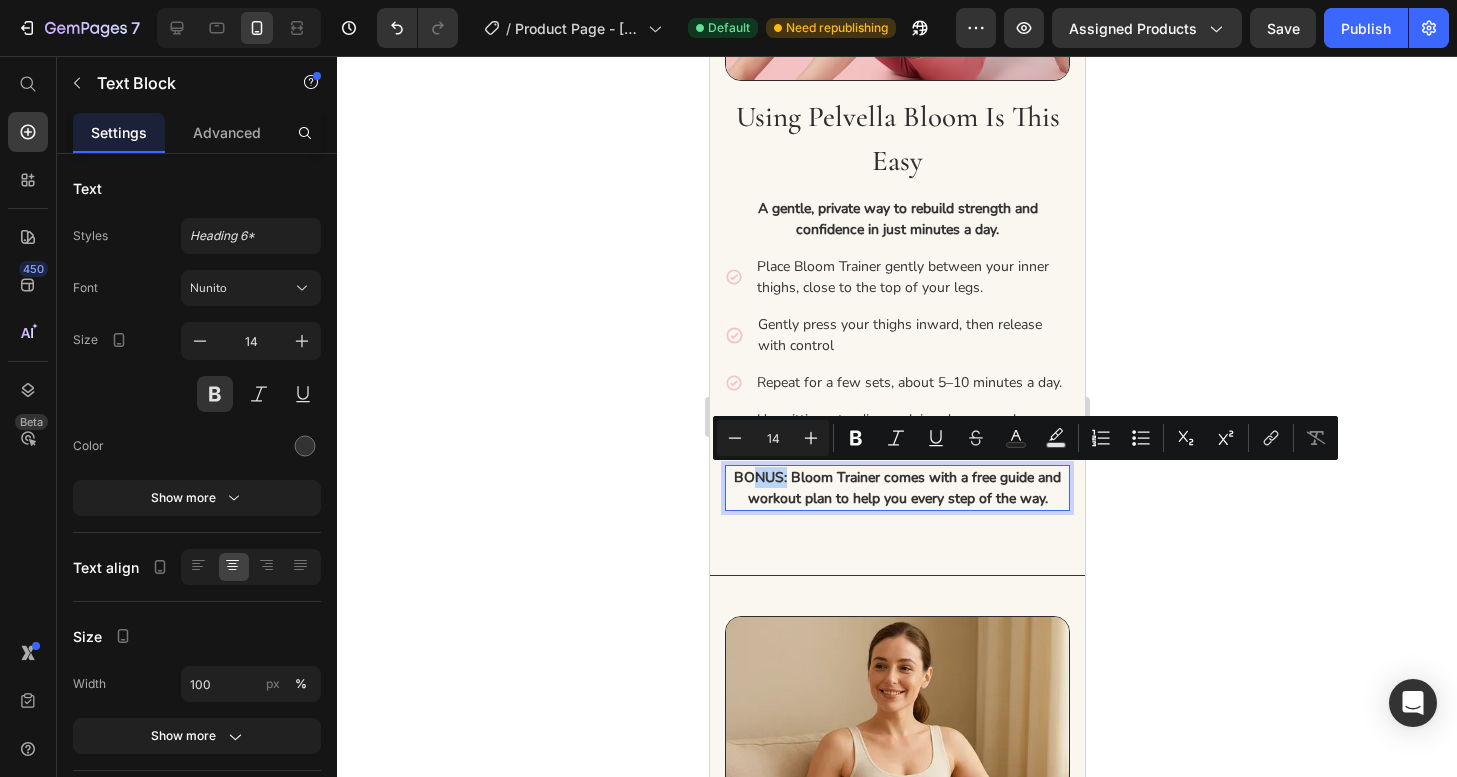 click on "BONUS: Bloom Trainer comes with a free guide and workout plan to help you every step of the way." at bounding box center (896, 488) 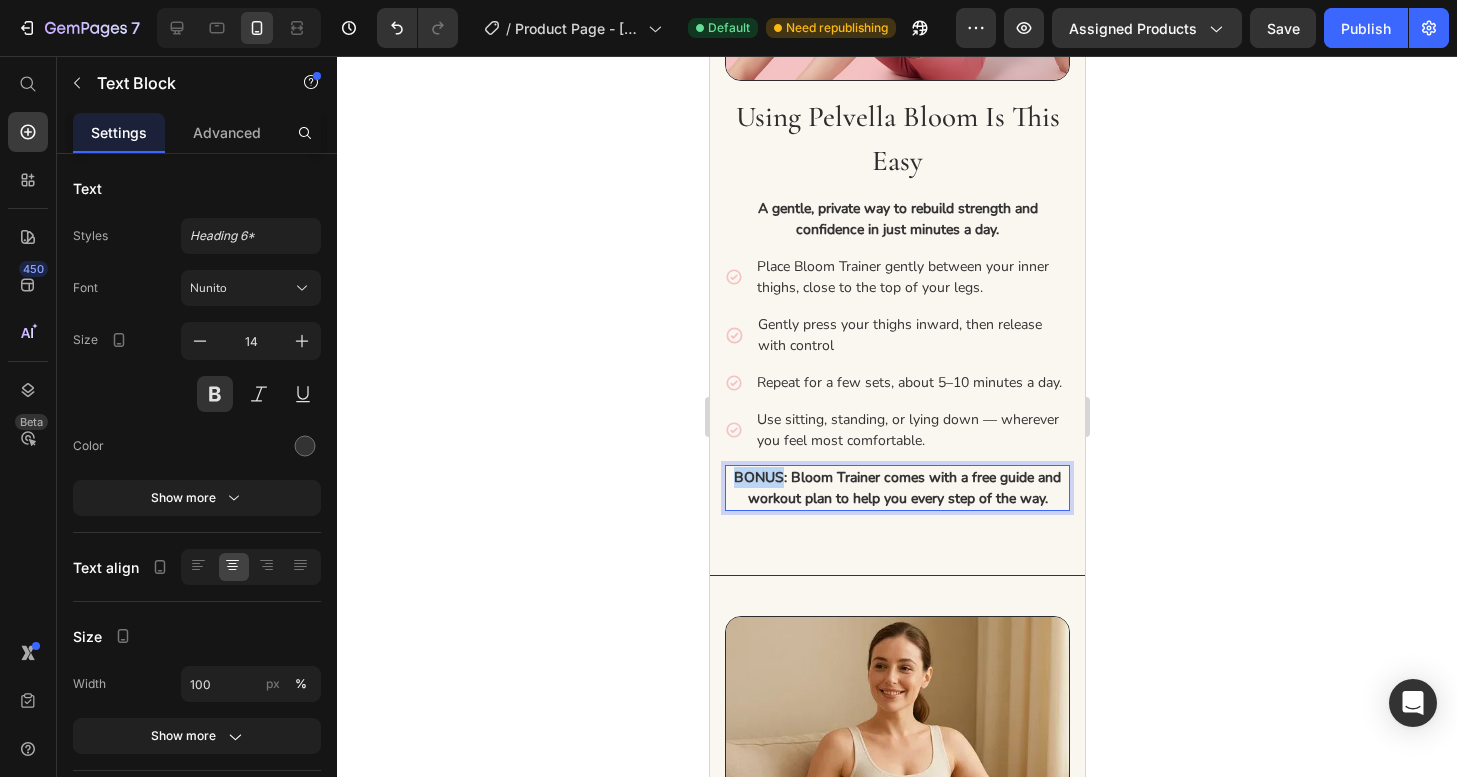drag, startPoint x: 782, startPoint y: 477, endPoint x: 735, endPoint y: 475, distance: 47.042534 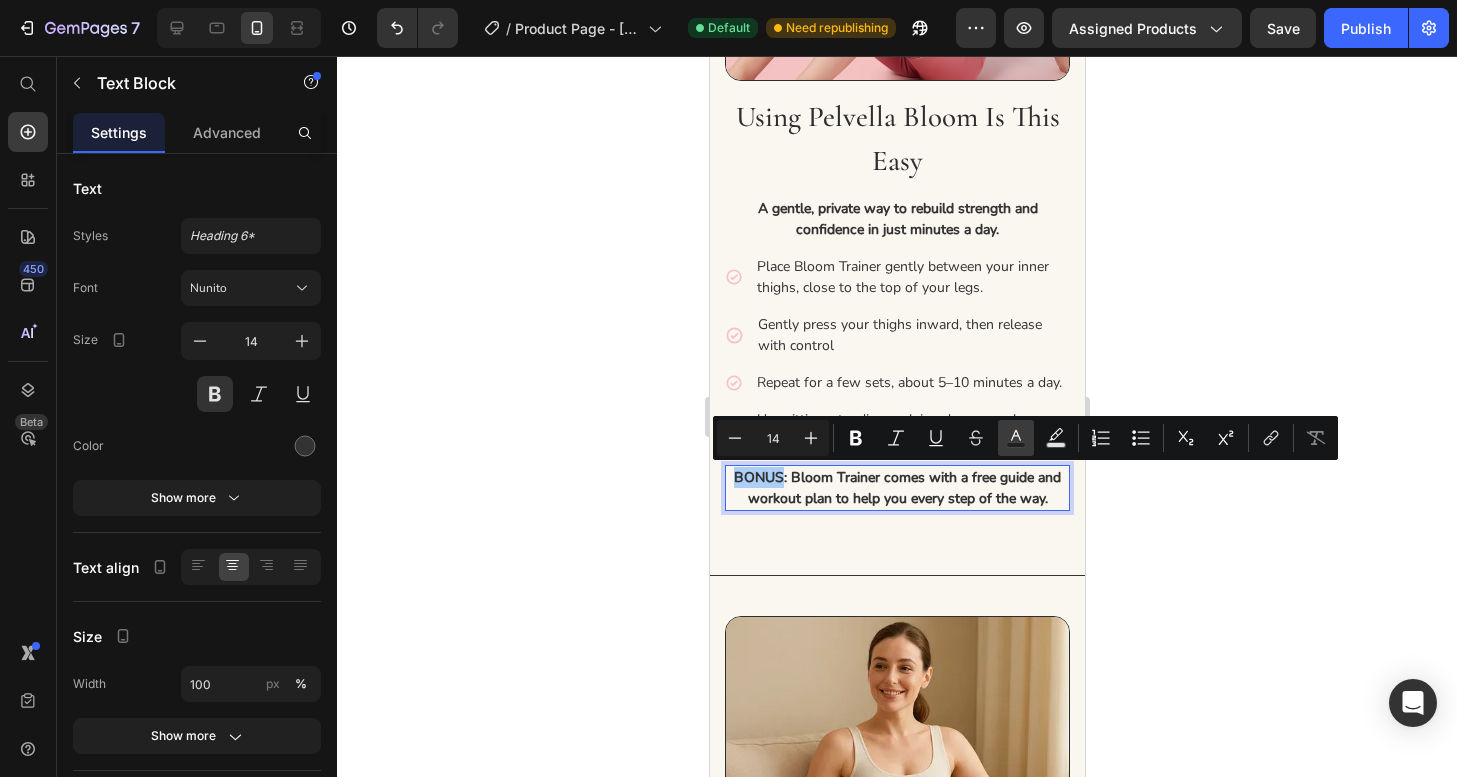 click on "Text Color" at bounding box center [1016, 438] 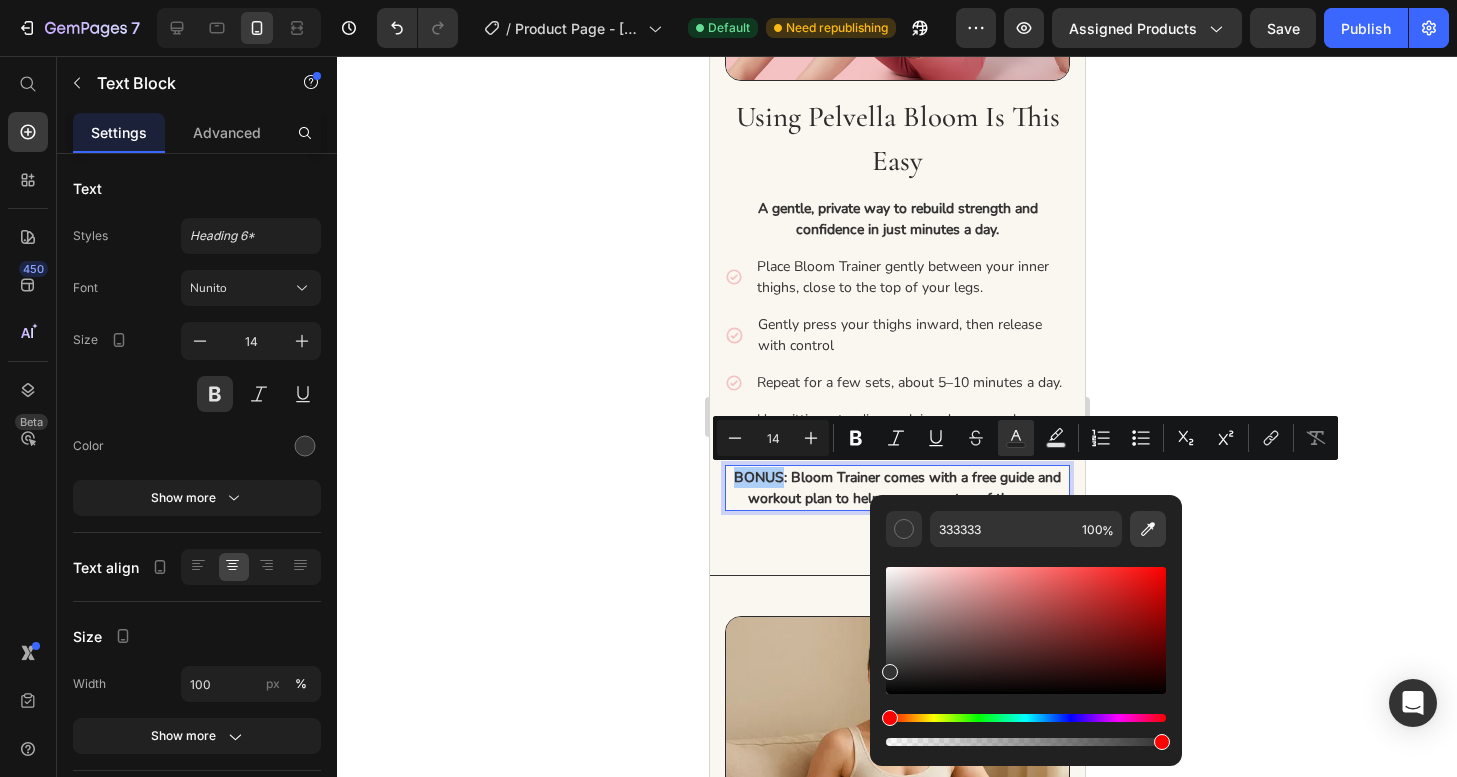 click 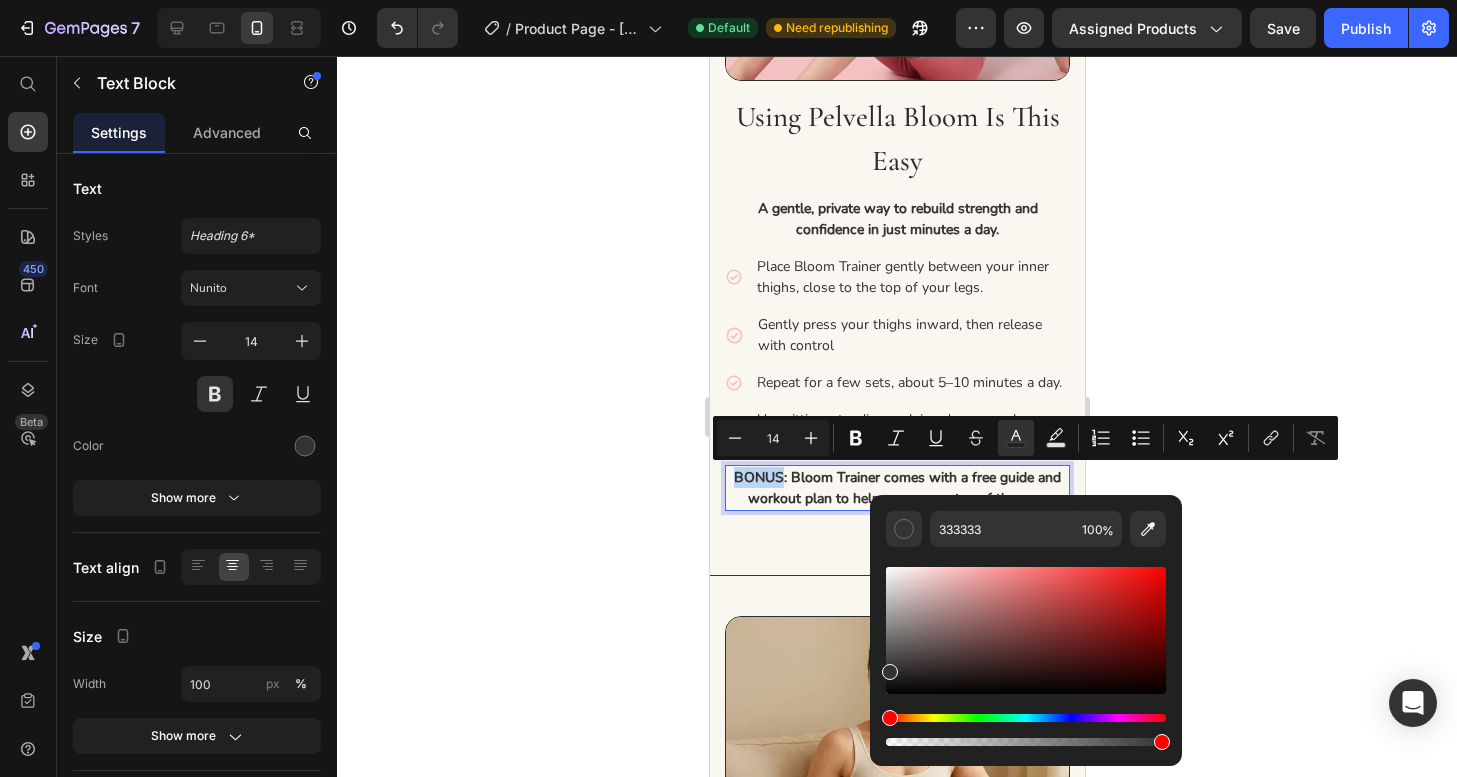 type on "F4C2C2" 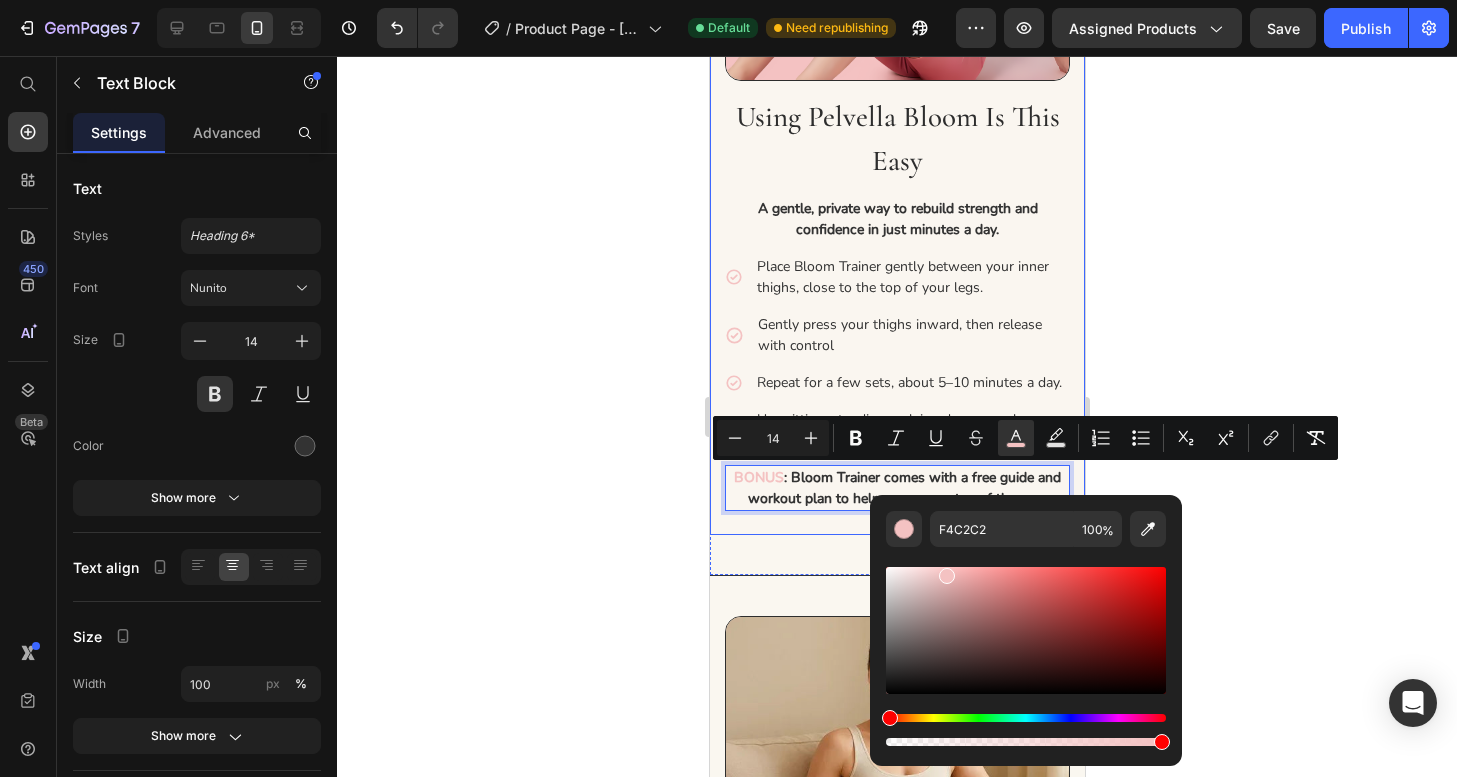 click 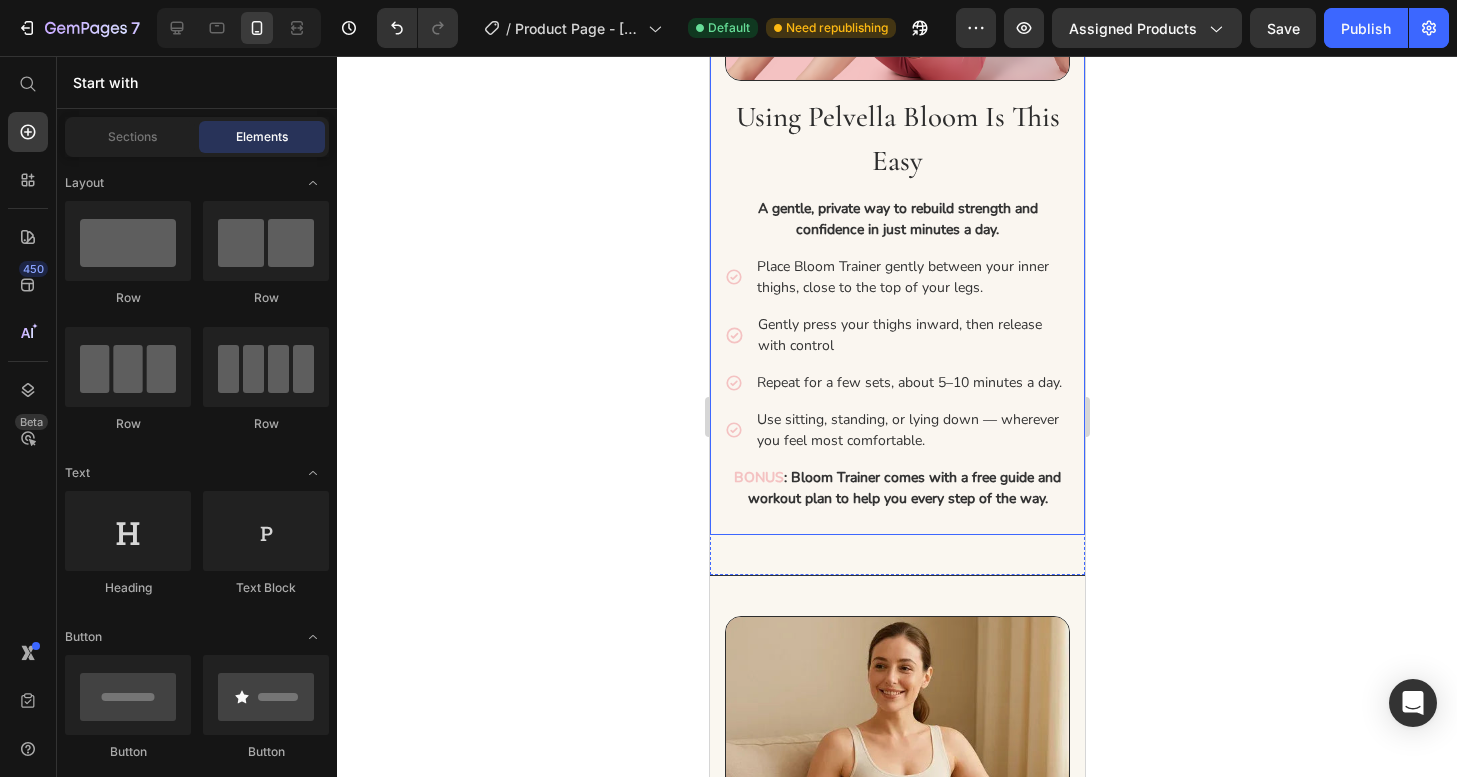 click 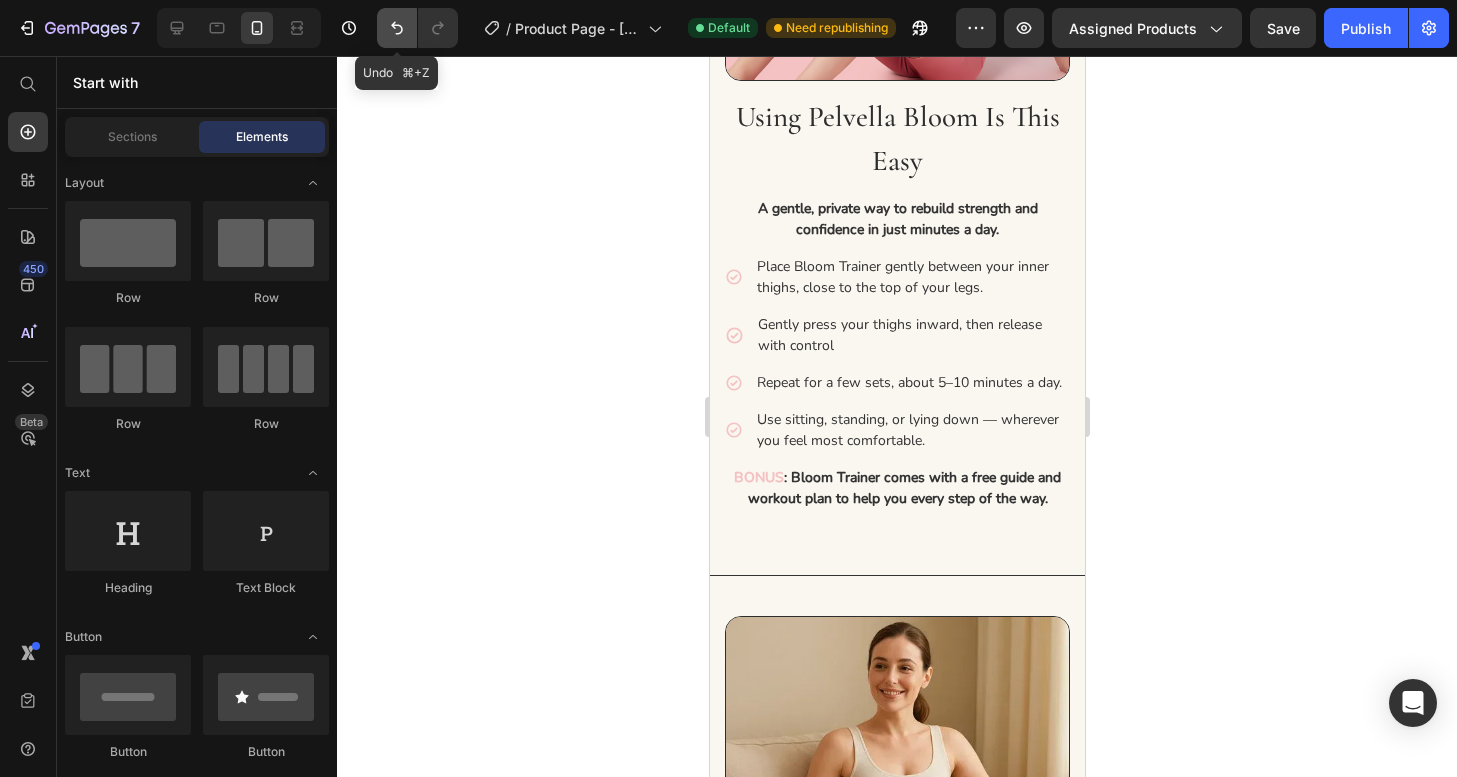 click 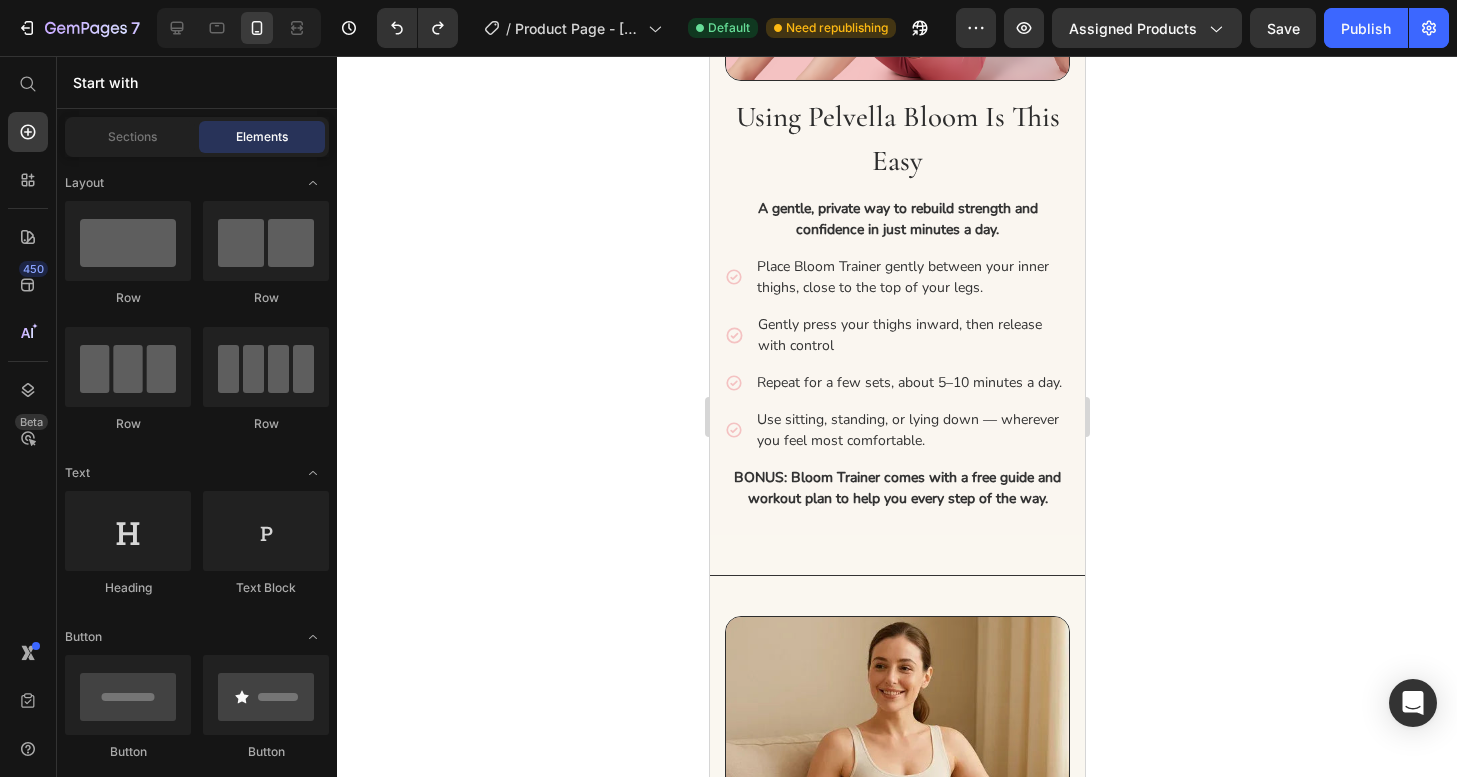 click 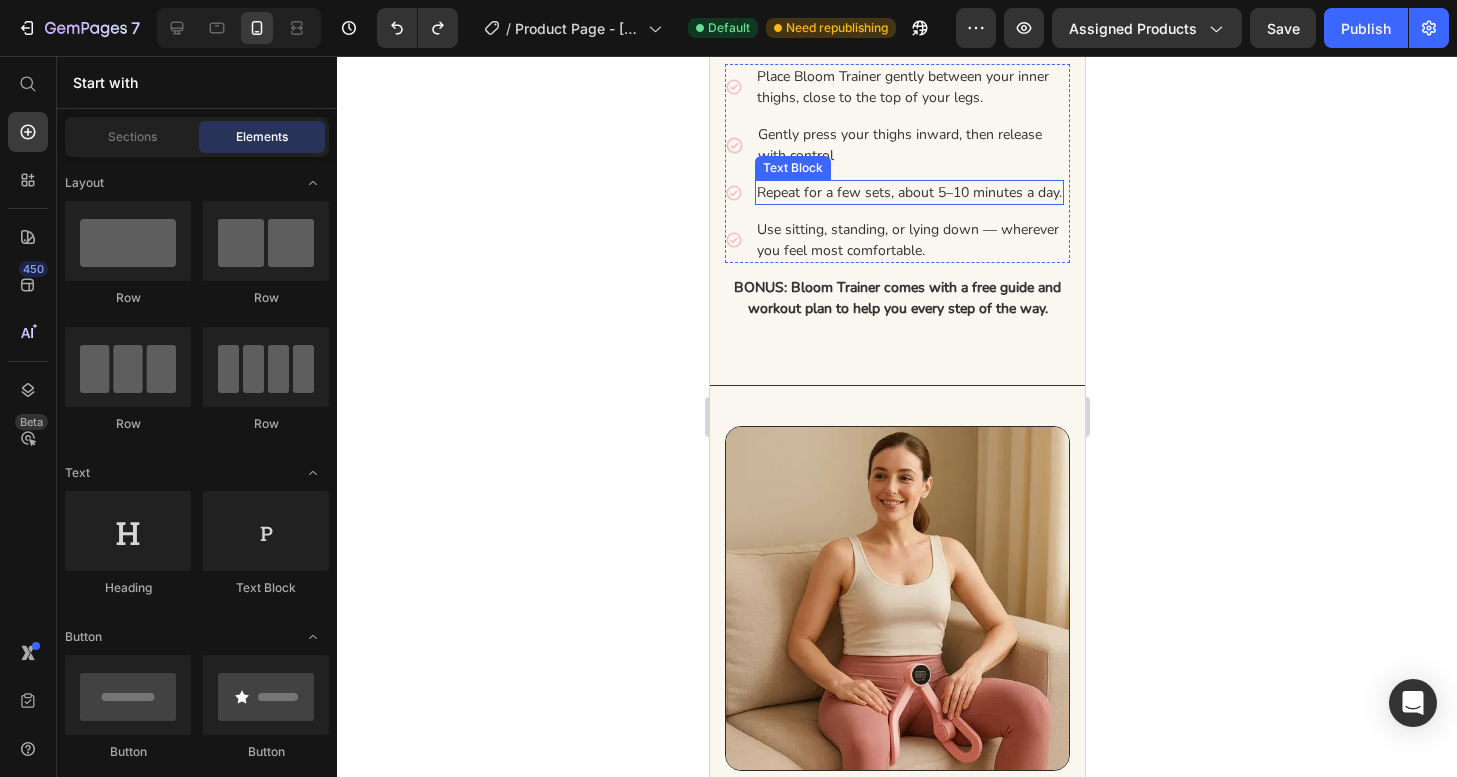 scroll, scrollTop: 4600, scrollLeft: 0, axis: vertical 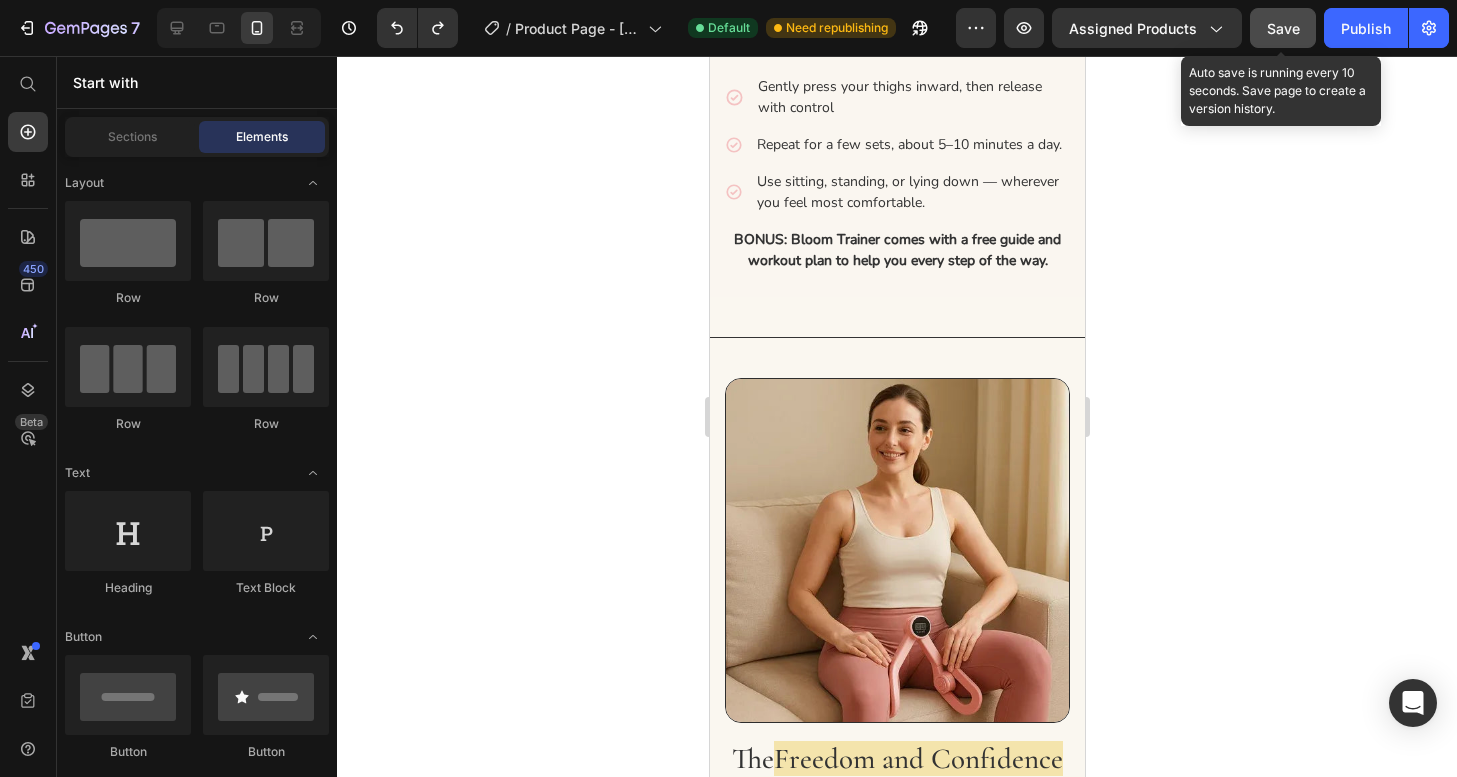 click on "Save" 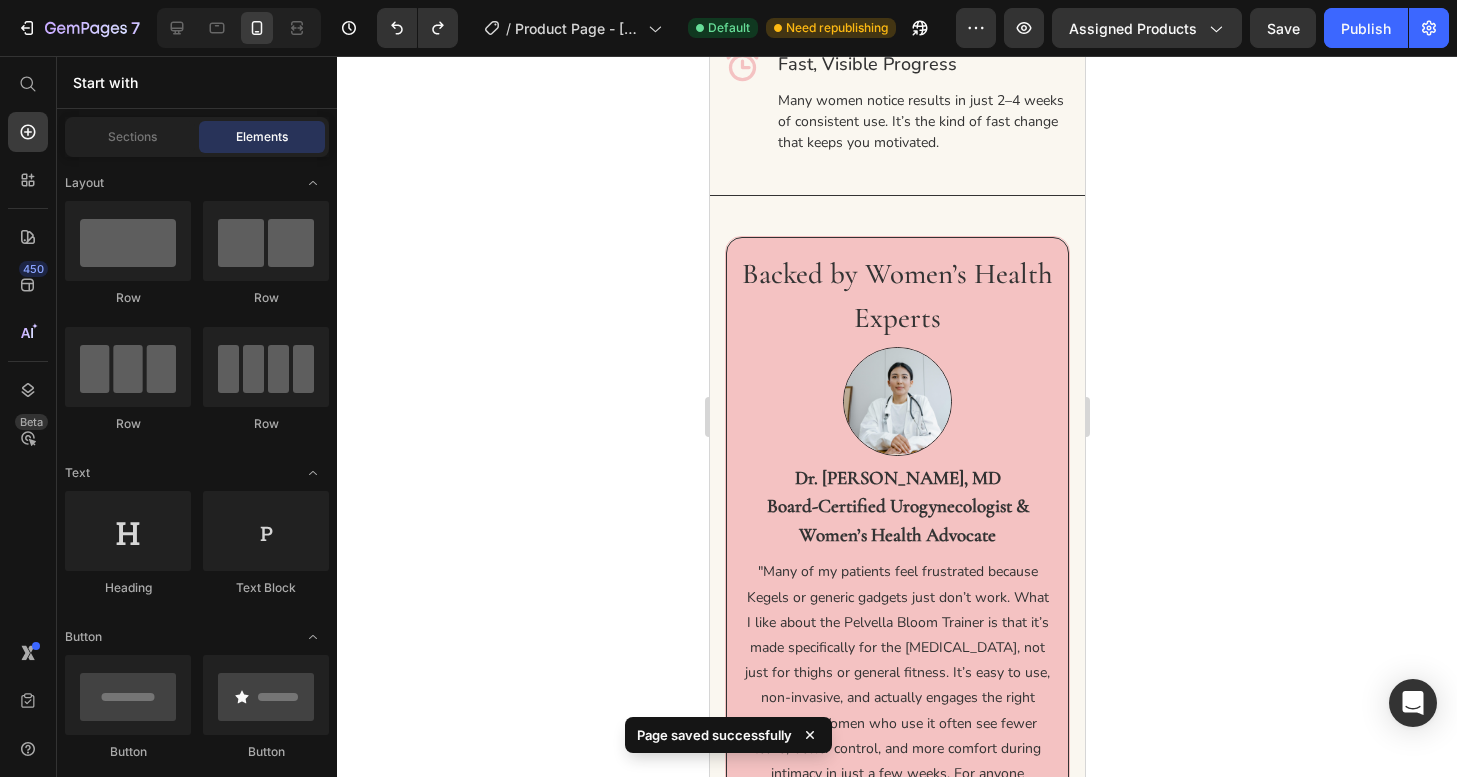 scroll, scrollTop: 5820, scrollLeft: 0, axis: vertical 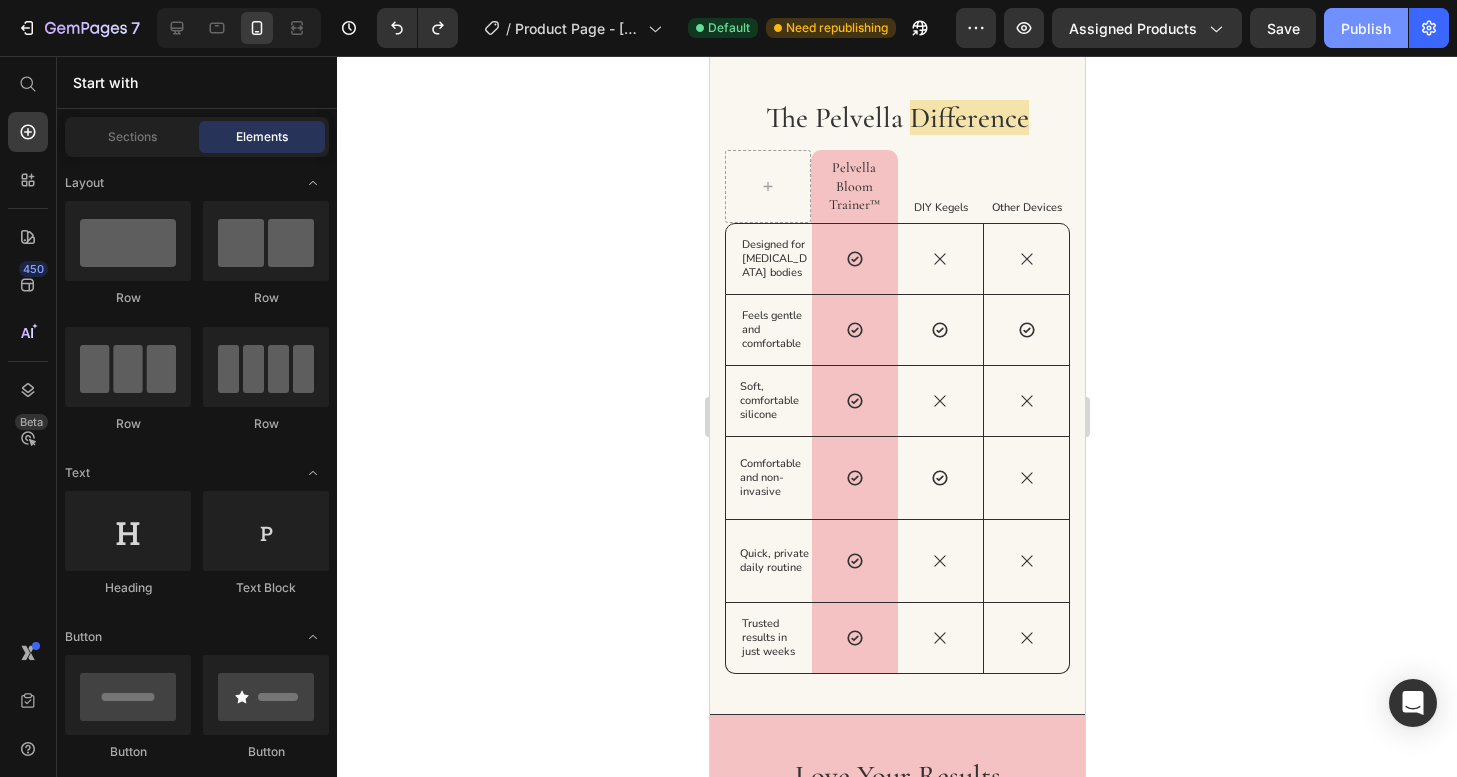 click on "Publish" 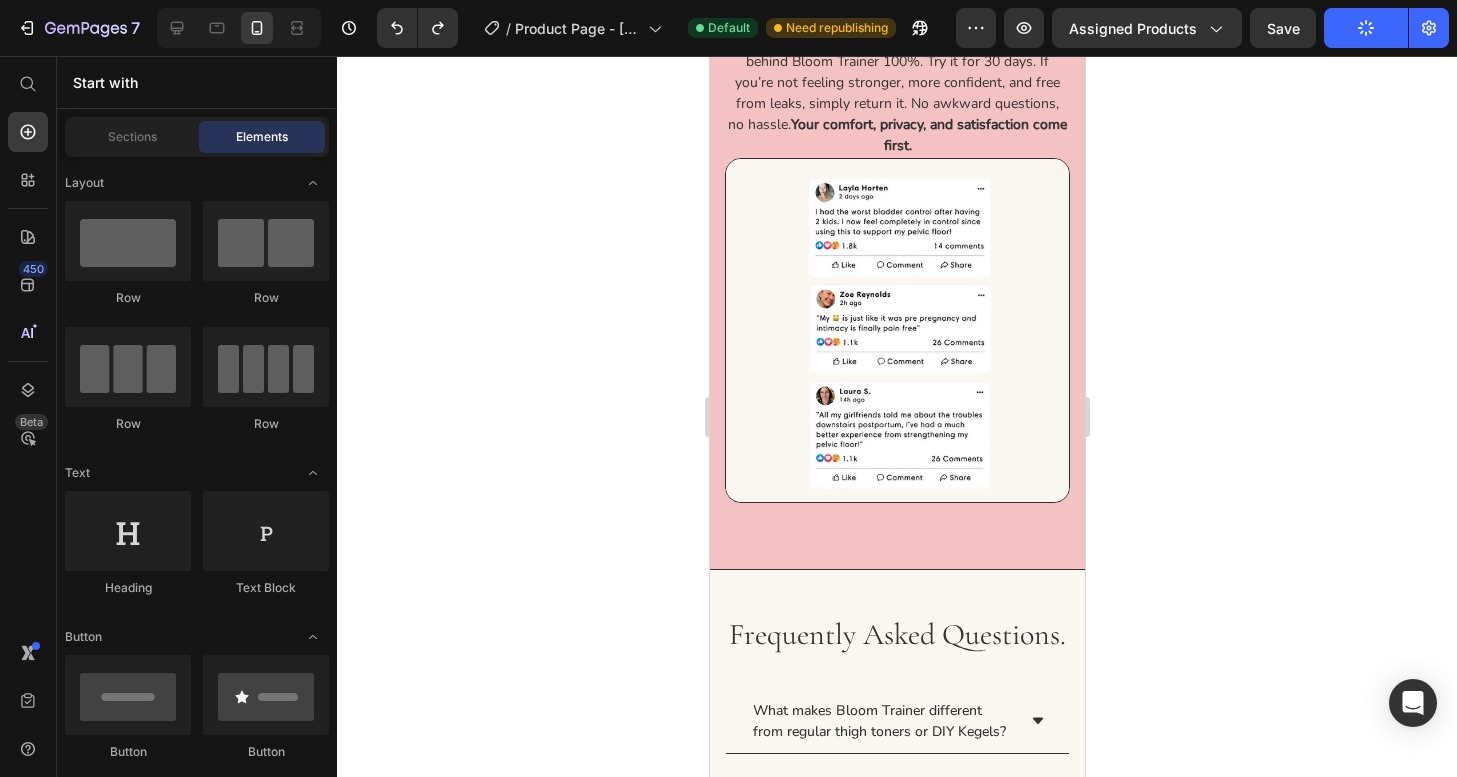 scroll, scrollTop: 7613, scrollLeft: 0, axis: vertical 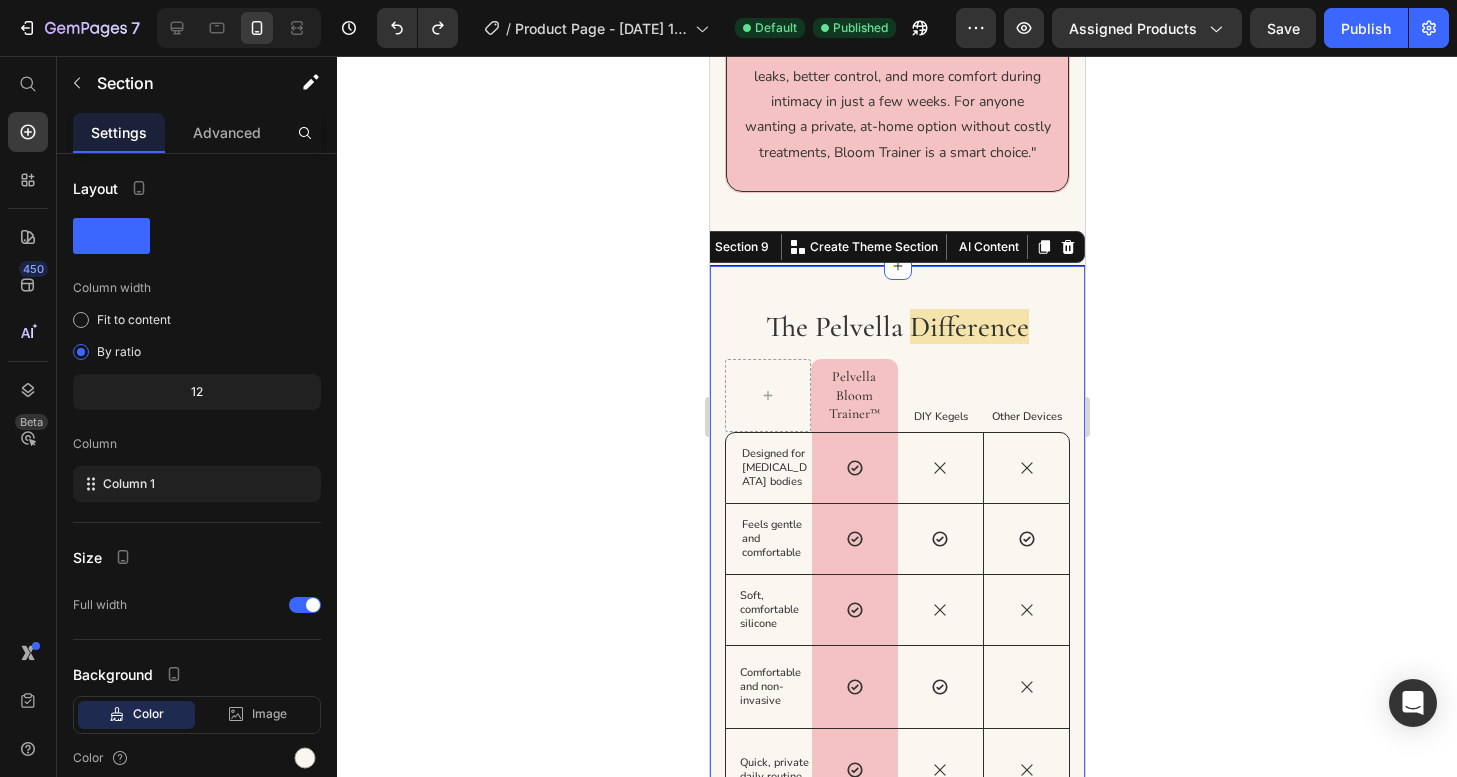 click on "The Pelvella   Difference Heading
Pelvella Bloom Trainer™ Text Block Row DIY Kegels Text Block Other Devices Text Block Row Designed for [MEDICAL_DATA] bodies Text Block
Icon Row
Icon
Icon Hero Banner Row Feels gentle and comfortable Text Block
Icon Row
Icon
Icon Hero Banner Row Soft, comfortable silicone Text Block
Icon Row
Icon
Icon Hero Banner Row Comfortable and non-invasive Text Block
Icon Row
Icon
Icon Hero Banner Row Quick, private daily routine Text Block
Icon Row
Icon
Icon Hero Banner Row Trusted results in just weeks Text Block
Icon Row
Icon
Icon Hero Banner Row Row Section 9   You can create reusable sections Create Theme Section AI Content Write with GemAI What would you like to describe here?" at bounding box center (896, 595) 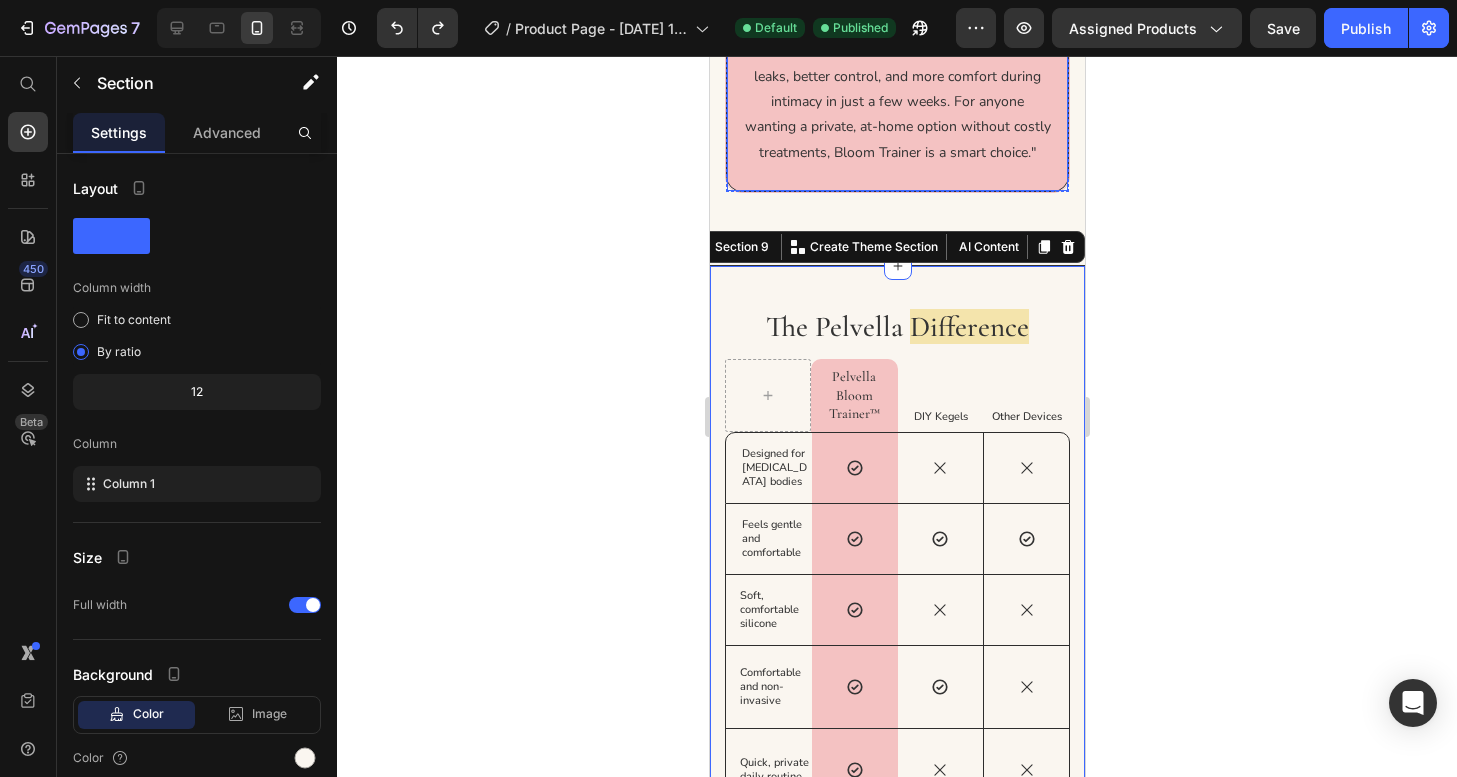 click on ""Many of my patients feel frustrated because Kegels or generic gadgets just don’t work. What I like about the Pelvella Bloom Trainer is that it’s made specifically for the [MEDICAL_DATA], not just for thighs or general fitness. It’s easy to use, non-invasive, and actually engages the right muscles. Women who use it often see fewer leaks, better control, and more comfort during intimacy in just a few weeks. For anyone wanting a private, at-home option without costly treatments, Bloom Trainer is a smart choice." Text Block" at bounding box center (896, 37) 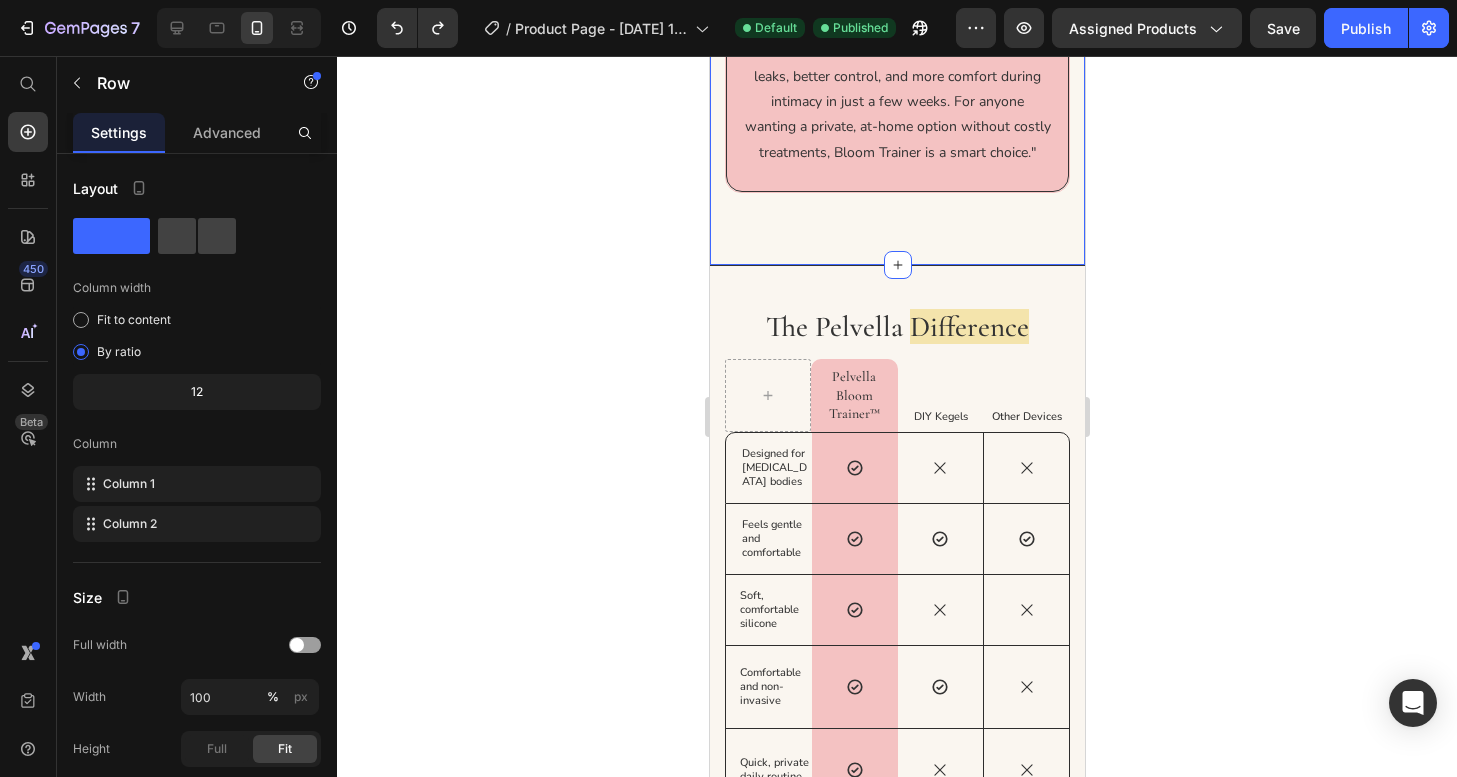 click on "Backed by Women’s Health Experts Heading Image Dr. [PERSON_NAME], MD Board-Certified Urogynecologist & Women’s Health Advocate Heading "Many of my patients feel frustrated because Kegels or generic gadgets just don’t work. What I like about the Pelvella Bloom Trainer is that it’s made specifically for the [MEDICAL_DATA], not just for thighs or general fitness. It’s easy to use, non-invasive, and actually engages the right muscles. Women who use it often see fewer leaks, better control, and more comfort during intimacy in just a few weeks. For anyone wanting a private, at-home option without costly treatments, Bloom Trainer is a smart choice." Text Block Row Row Row Row Section 7   You can create reusable sections Create Theme Section AI Content Write with GemAI What would you like to describe here? Tone and Voice Persuasive Product Pelvella Bloom Trainer™ Show more Generate" at bounding box center (896, -105) 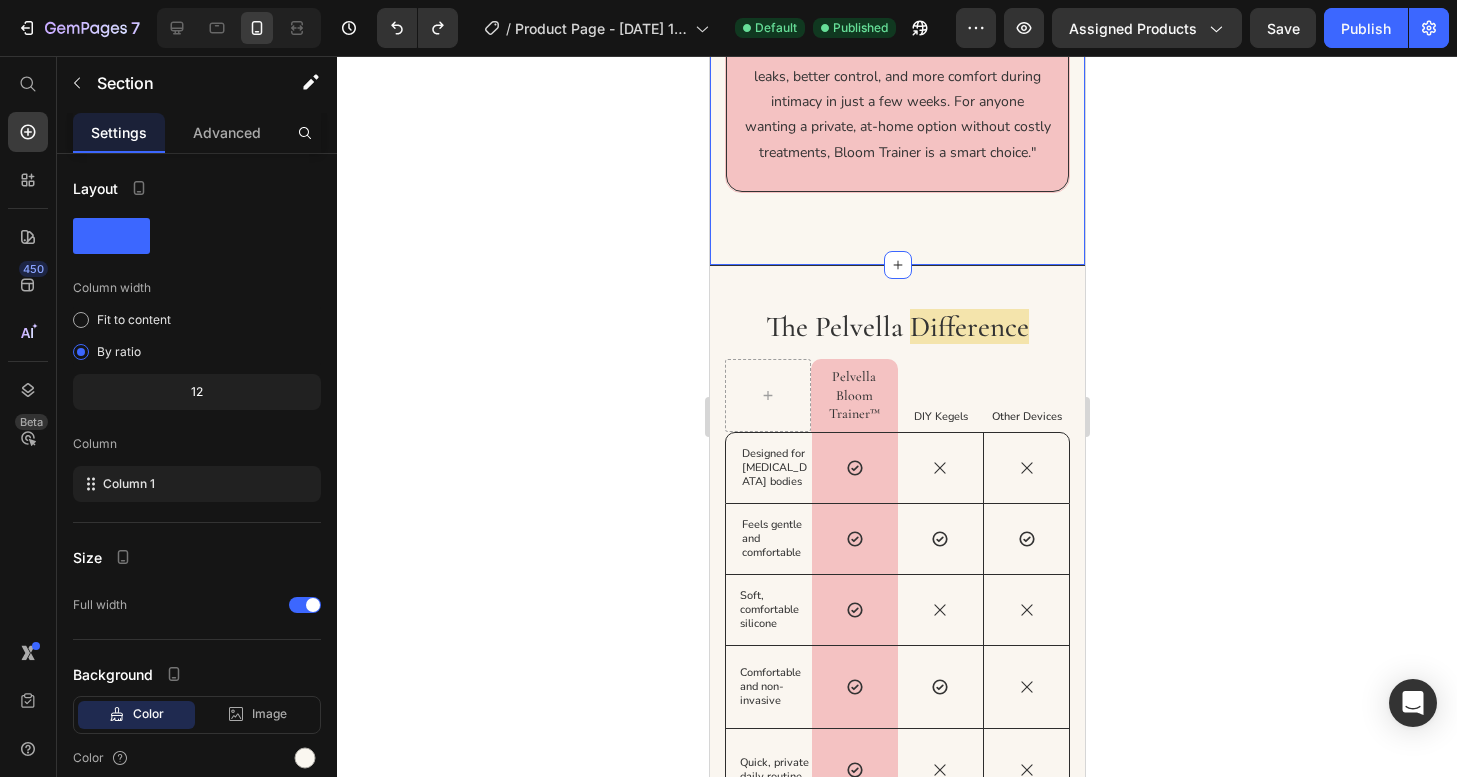 click on "Backed by Women’s Health Experts Heading Image Dr. [PERSON_NAME], MD Board-Certified Urogynecologist & Women’s Health Advocate Heading "Many of my patients feel frustrated because Kegels or generic gadgets just don’t work. What I like about the Pelvella Bloom Trainer is that it’s made specifically for the [MEDICAL_DATA], not just for thighs or general fitness. It’s easy to use, non-invasive, and actually engages the right muscles. Women who use it often see fewer leaks, better control, and more comfort during intimacy in just a few weeks. For anyone wanting a private, at-home option without costly treatments, Bloom Trainer is a smart choice." Text Block Row Row Row Row Section 7   You can create reusable sections Create Theme Section AI Content Write with GemAI What would you like to describe here? Tone and Voice Persuasive Product Pelvella Bloom Trainer™ Show more Generate" at bounding box center (896, -105) 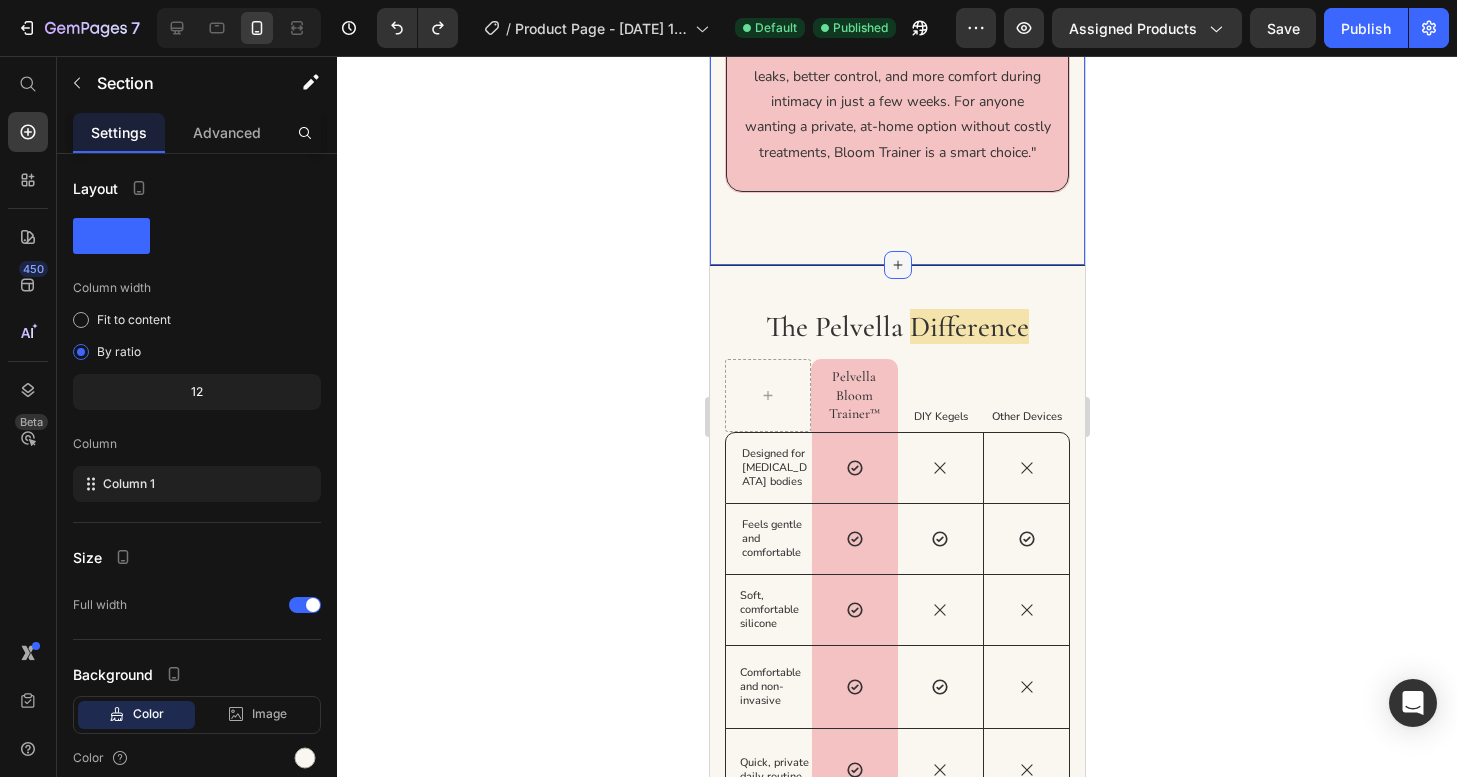 click 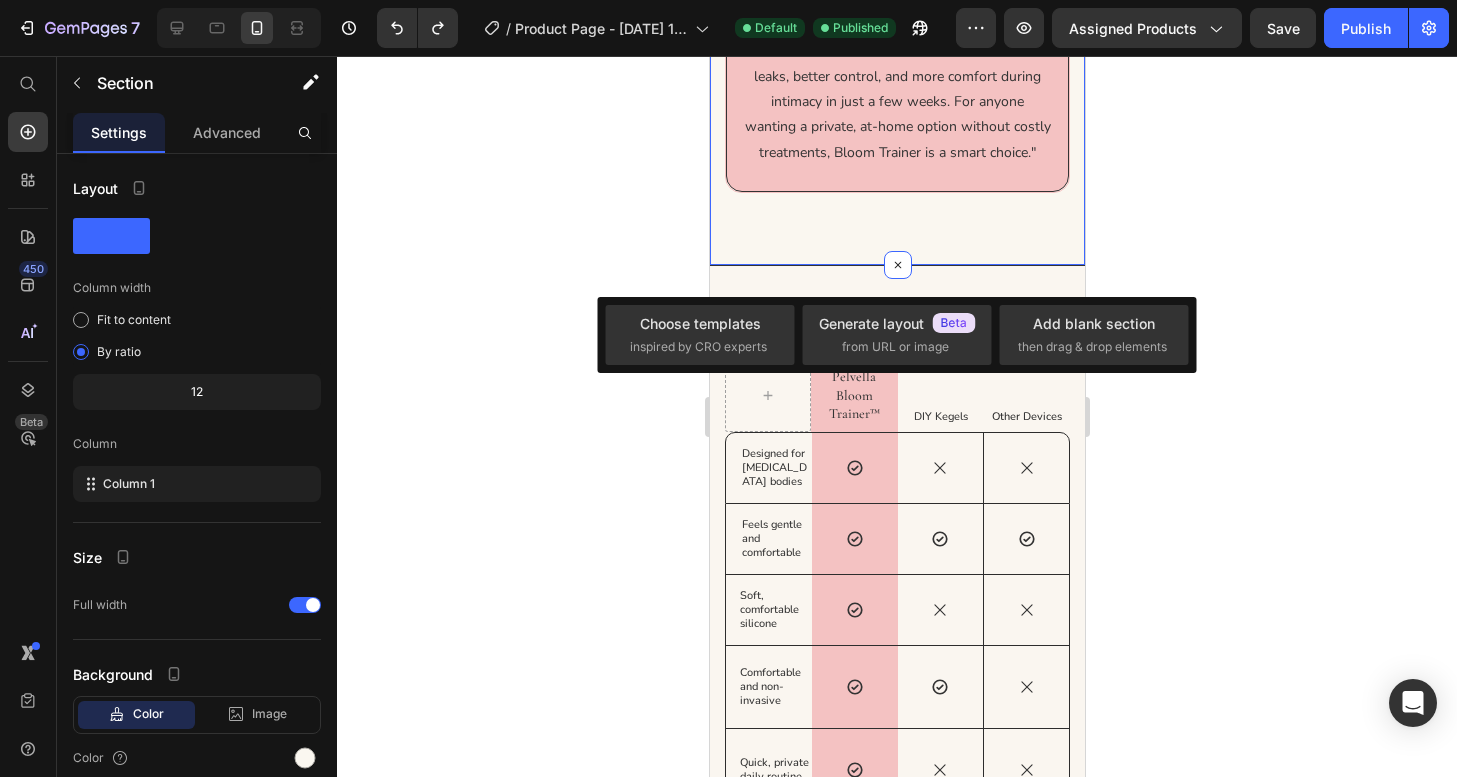 click on "Backed by Women’s Health Experts Heading Image Dr. [PERSON_NAME], MD Board-Certified Urogynecologist & Women’s Health Advocate Heading "Many of my patients feel frustrated because Kegels or generic gadgets just don’t work. What I like about the Pelvella Bloom Trainer is that it’s made specifically for the [MEDICAL_DATA], not just for thighs or general fitness. It’s easy to use, non-invasive, and actually engages the right muscles. Women who use it often see fewer leaks, better control, and more comfort during intimacy in just a few weeks. For anyone wanting a private, at-home option without costly treatments, Bloom Trainer is a smart choice." Text Block Row Row Row Row Section 7   You can create reusable sections Create Theme Section AI Content Write with GemAI What would you like to describe here? Tone and Voice Persuasive Product Pelvella Bloom Trainer™ Show more Generate" at bounding box center (896, -105) 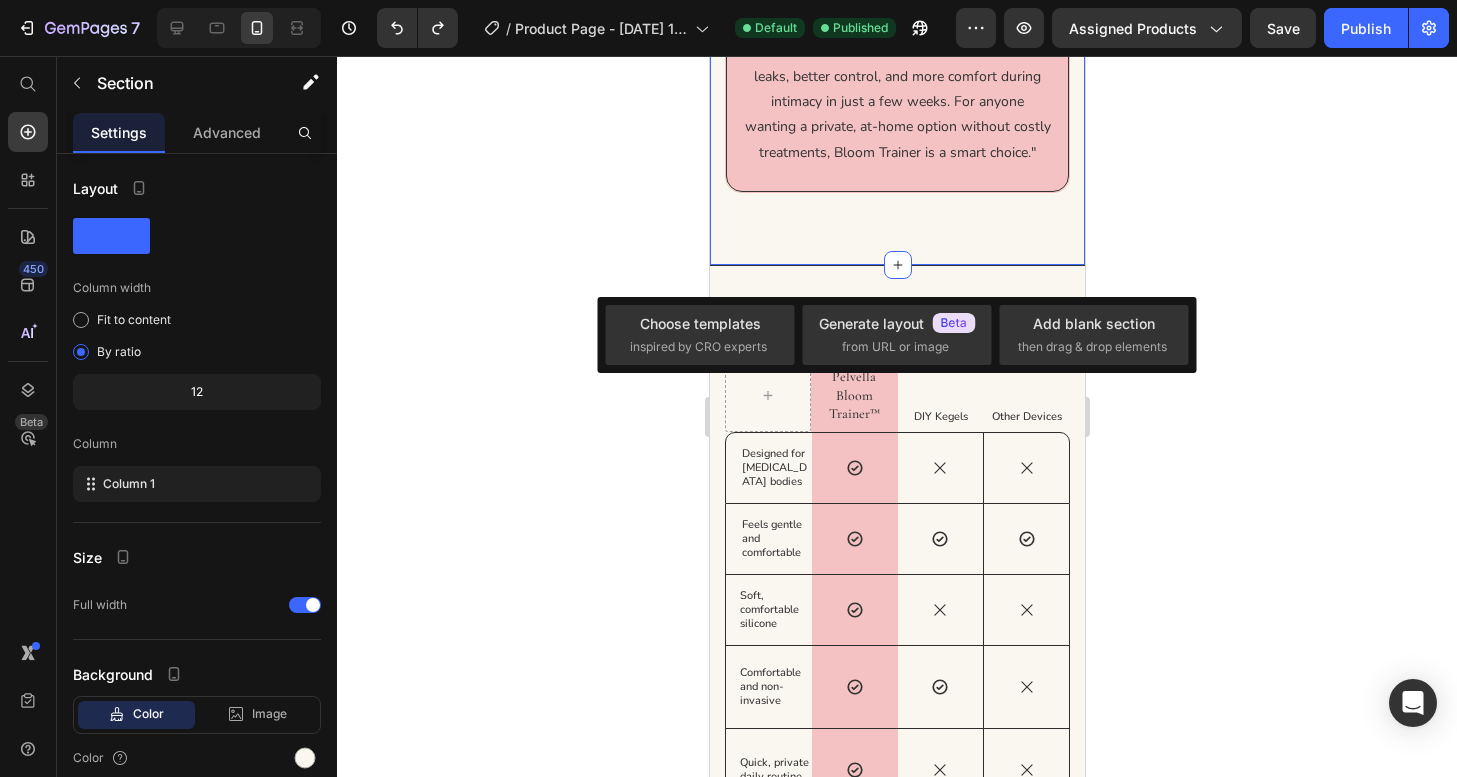 click on "Backed by Women’s Health Experts Heading Image Dr. [PERSON_NAME], MD Board-Certified Urogynecologist & Women’s Health Advocate Heading "Many of my patients feel frustrated because Kegels or generic gadgets just don’t work. What I like about the Pelvella Bloom Trainer is that it’s made specifically for the [MEDICAL_DATA], not just for thighs or general fitness. It’s easy to use, non-invasive, and actually engages the right muscles. Women who use it often see fewer leaks, better control, and more comfort during intimacy in just a few weeks. For anyone wanting a private, at-home option without costly treatments, Bloom Trainer is a smart choice." Text Block Row Row Row Row Section 7   You can create reusable sections Create Theme Section AI Content Write with GemAI What would you like to describe here? Tone and Voice Persuasive Product Pelvella Bloom Trainer™ Show more Generate" at bounding box center [896, -105] 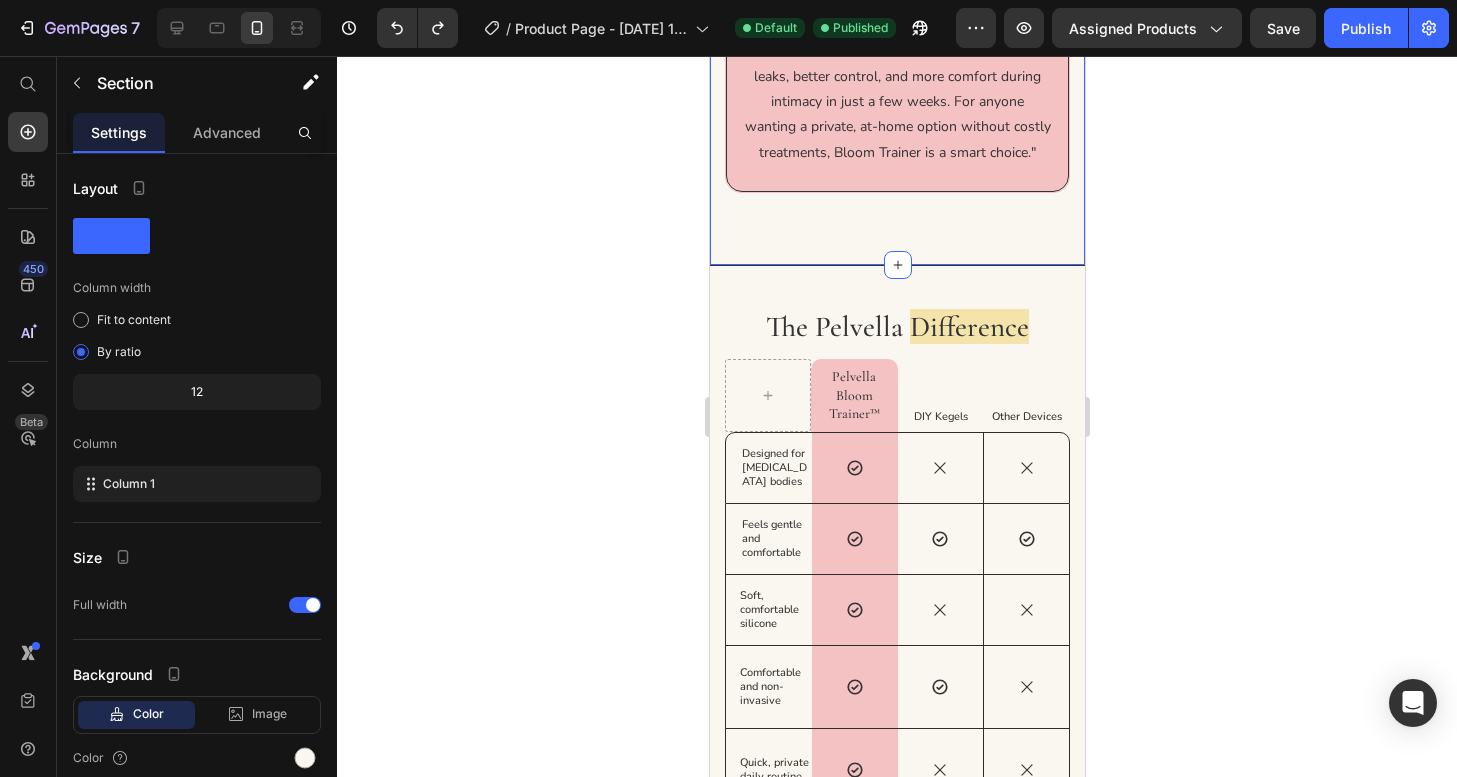 click on "Backed by Women’s Health Experts Heading Image Dr. [PERSON_NAME], MD Board-Certified Urogynecologist & Women’s Health Advocate Heading "Many of my patients feel frustrated because Kegels or generic gadgets just don’t work. What I like about the Pelvella Bloom Trainer is that it’s made specifically for the [MEDICAL_DATA], not just for thighs or general fitness. It’s easy to use, non-invasive, and actually engages the right muscles. Women who use it often see fewer leaks, better control, and more comfort during intimacy in just a few weeks. For anyone wanting a private, at-home option without costly treatments, Bloom Trainer is a smart choice." Text Block Row Row Row Row Section 7   You can create reusable sections Create Theme Section AI Content Write with GemAI What would you like to describe here? Tone and Voice Persuasive Product Pelvella Bloom Trainer™ Show more Generate" at bounding box center [896, -105] 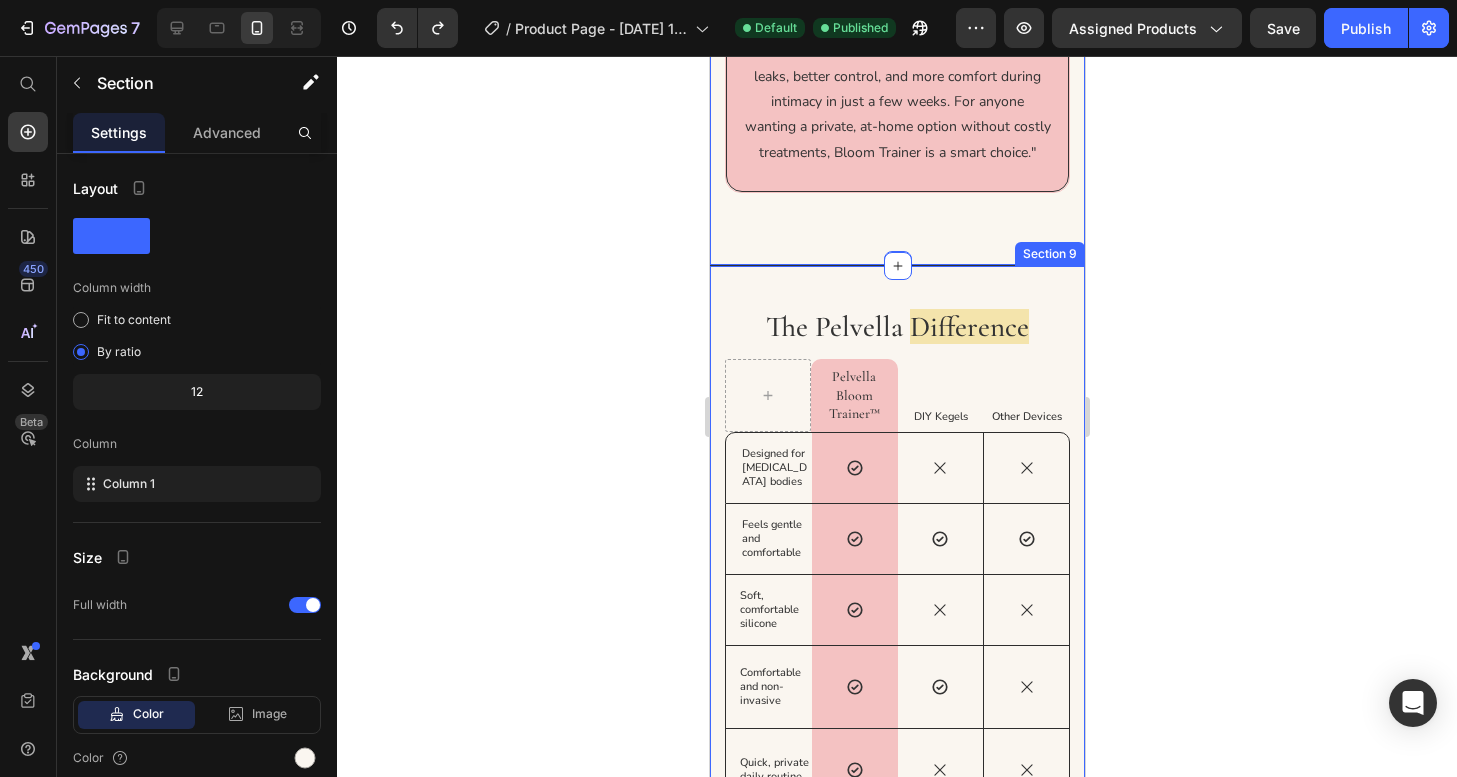 click on "The Pelvella   Difference Heading
Pelvella Bloom Trainer™ Text Block Row DIY Kegels Text Block Other Devices Text Block Row Designed for [MEDICAL_DATA] bodies Text Block
Icon Row
Icon
Icon Hero Banner Row Feels gentle and comfortable Text Block
Icon Row
Icon
Icon Hero Banner Row Soft, comfortable silicone Text Block
Icon Row
Icon
Icon Hero Banner Row Comfortable and non-invasive Text Block
Icon Row
Icon
Icon Hero Banner Row Quick, private daily routine Text Block
Icon Row
Icon
Icon Hero Banner Row Trusted results in just weeks Text Block
Icon Row
Icon
Icon Hero Banner Row Row Section 9" at bounding box center (896, 595) 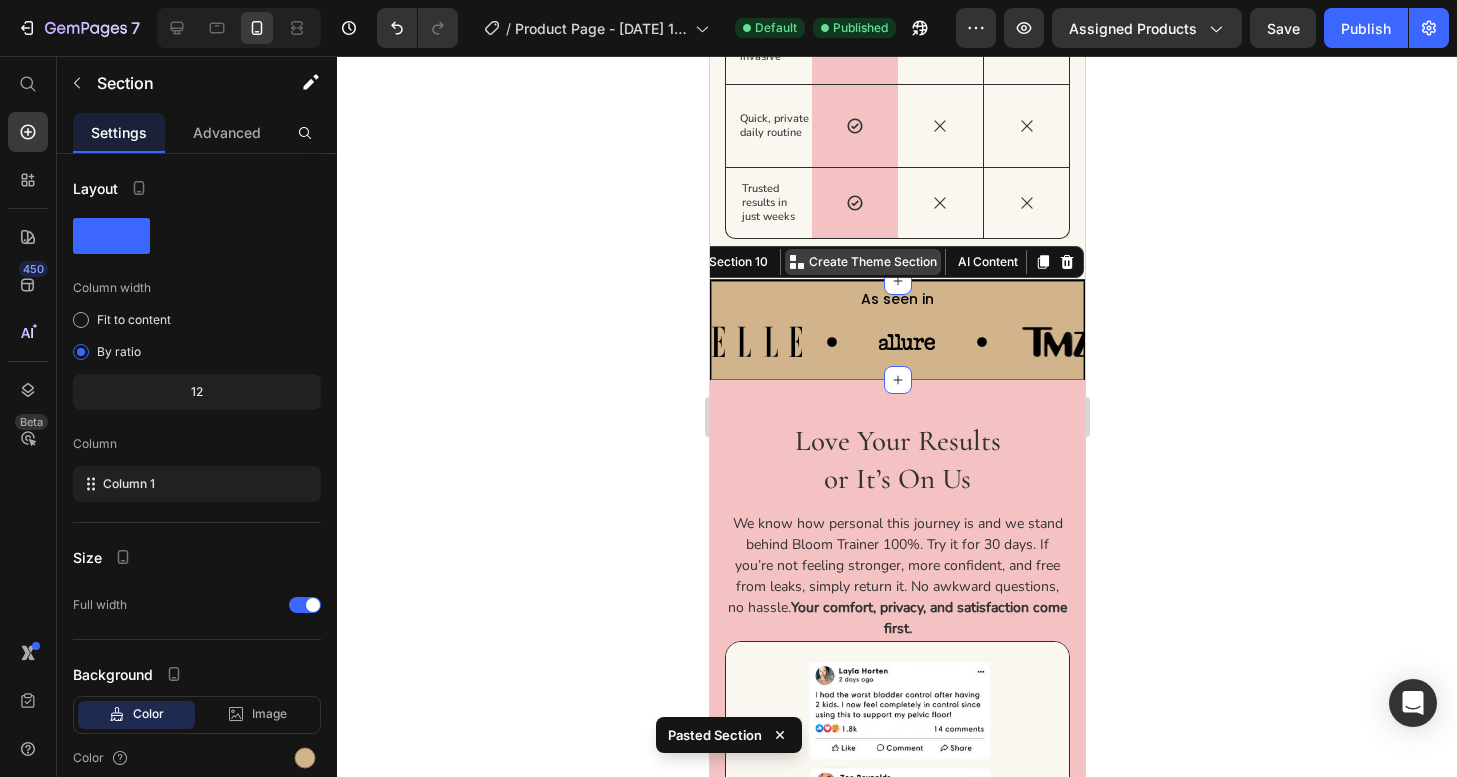 scroll, scrollTop: 7085, scrollLeft: 0, axis: vertical 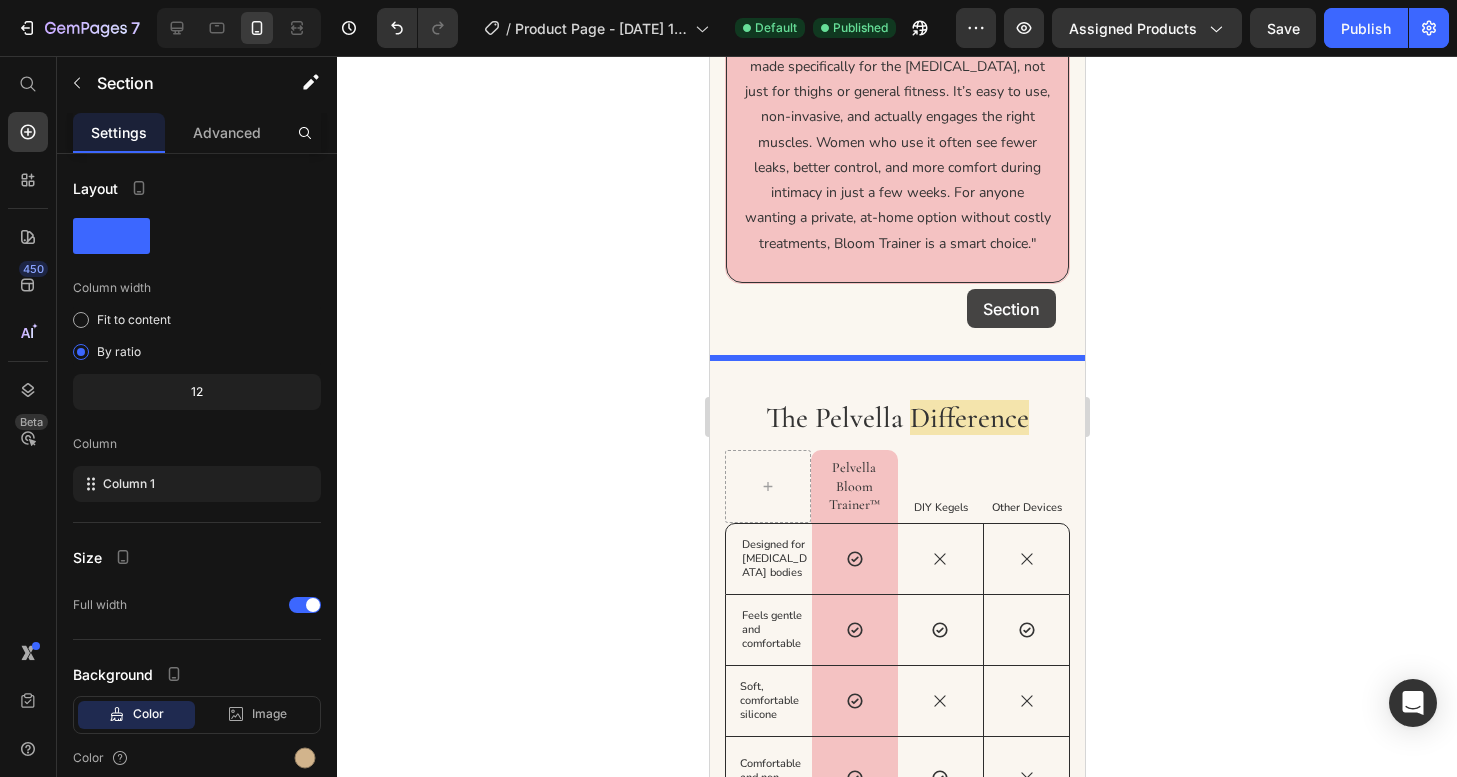drag, startPoint x: 987, startPoint y: 278, endPoint x: 978, endPoint y: 283, distance: 10.29563 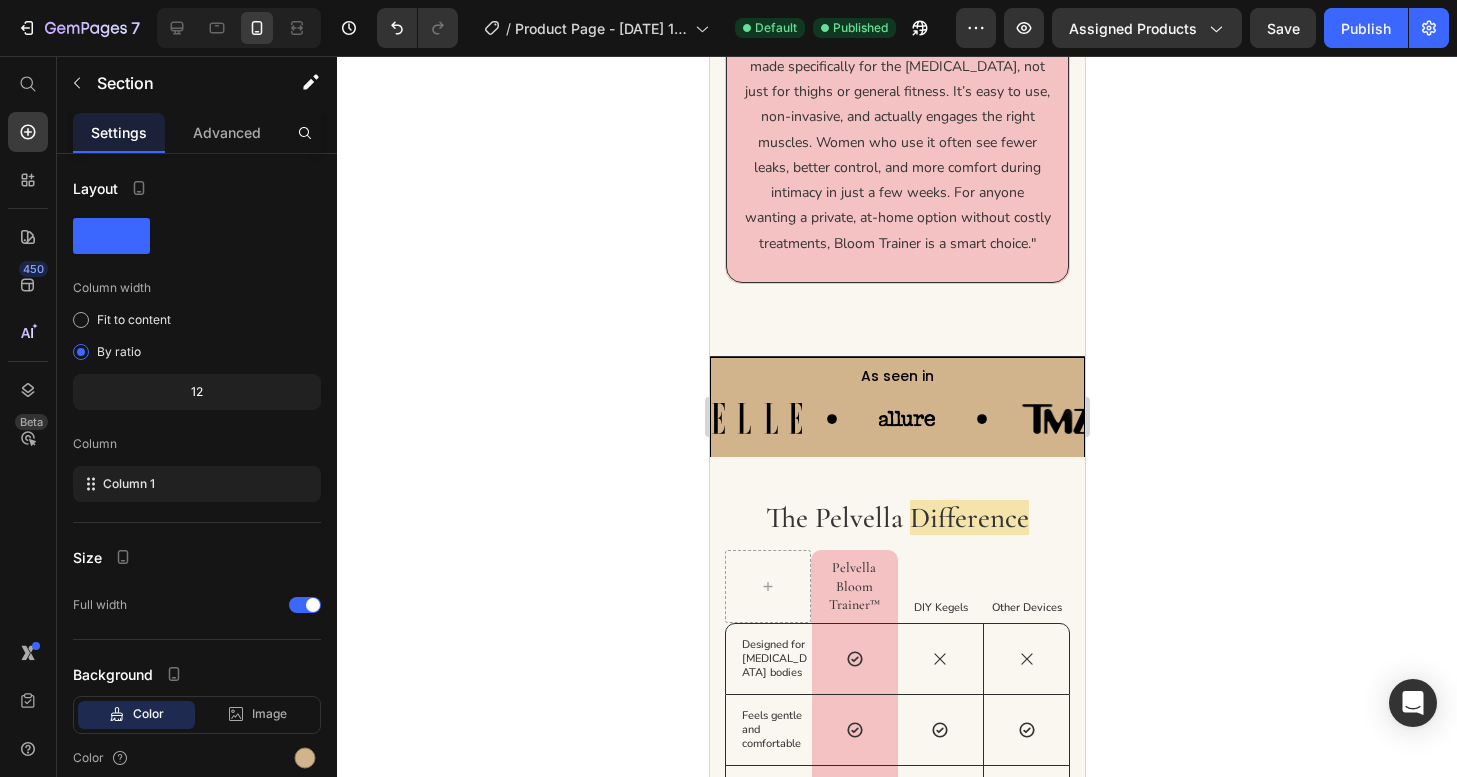 click 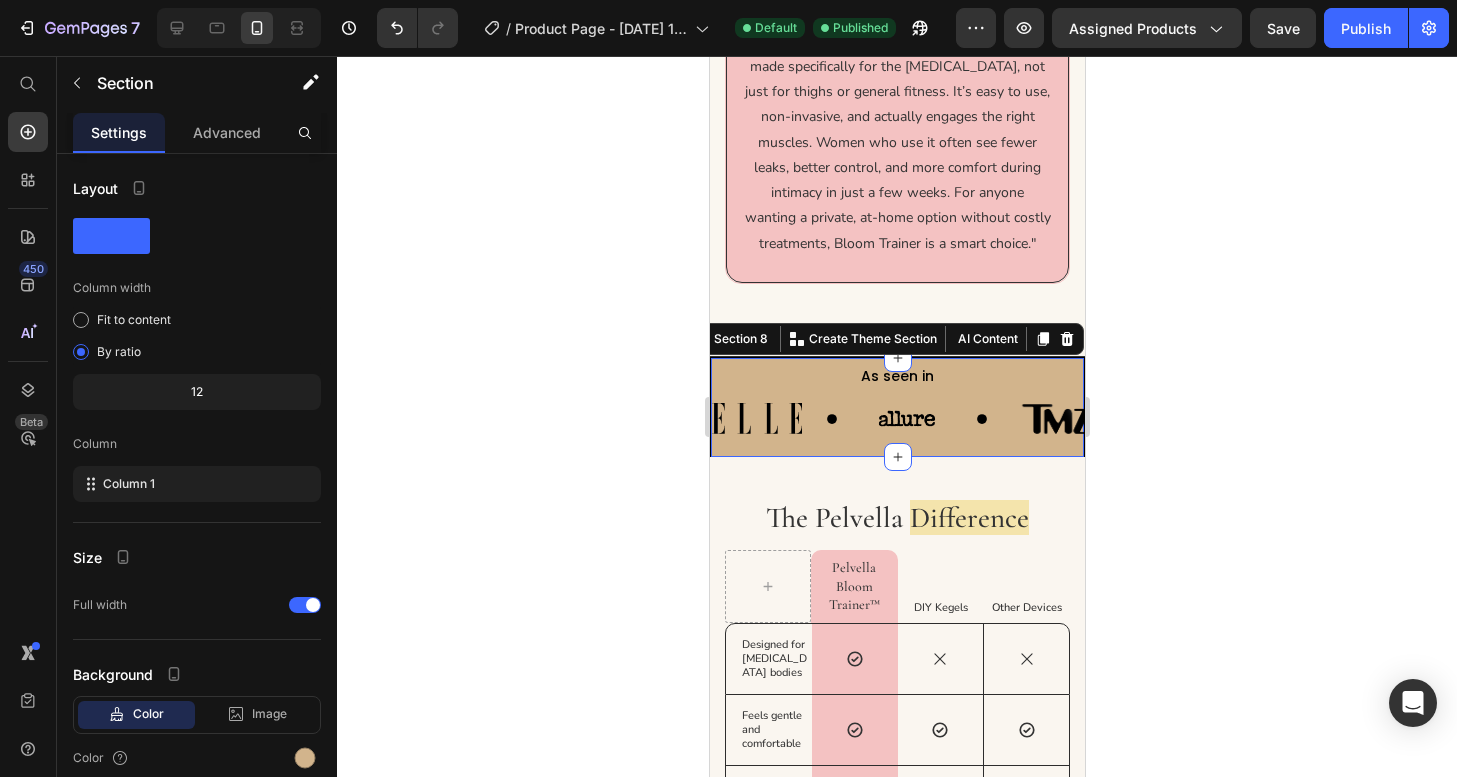 click on "Image
Image
Image
Image
Image
Image
Image
Image
Image
Image
Marquee" at bounding box center (896, 421) 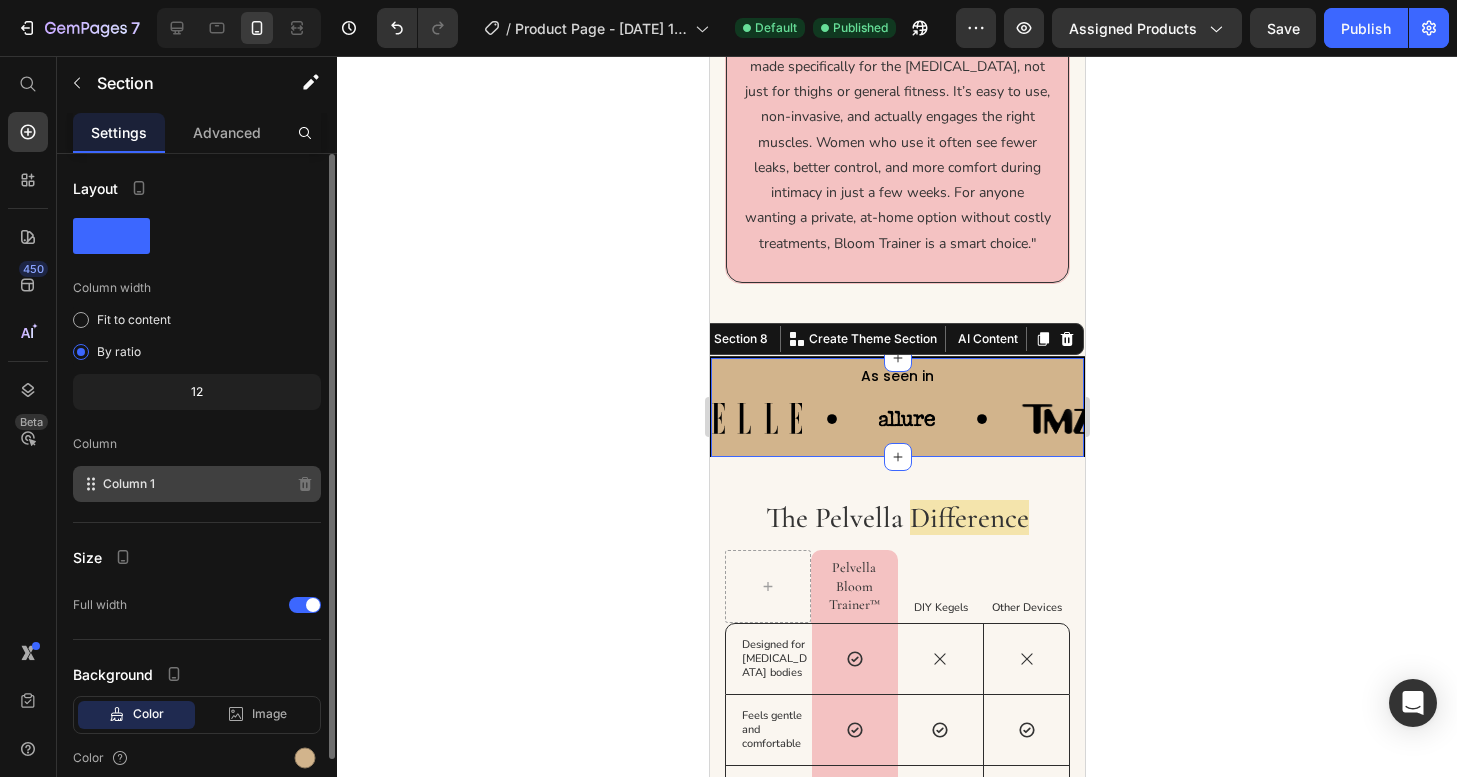 scroll, scrollTop: 84, scrollLeft: 0, axis: vertical 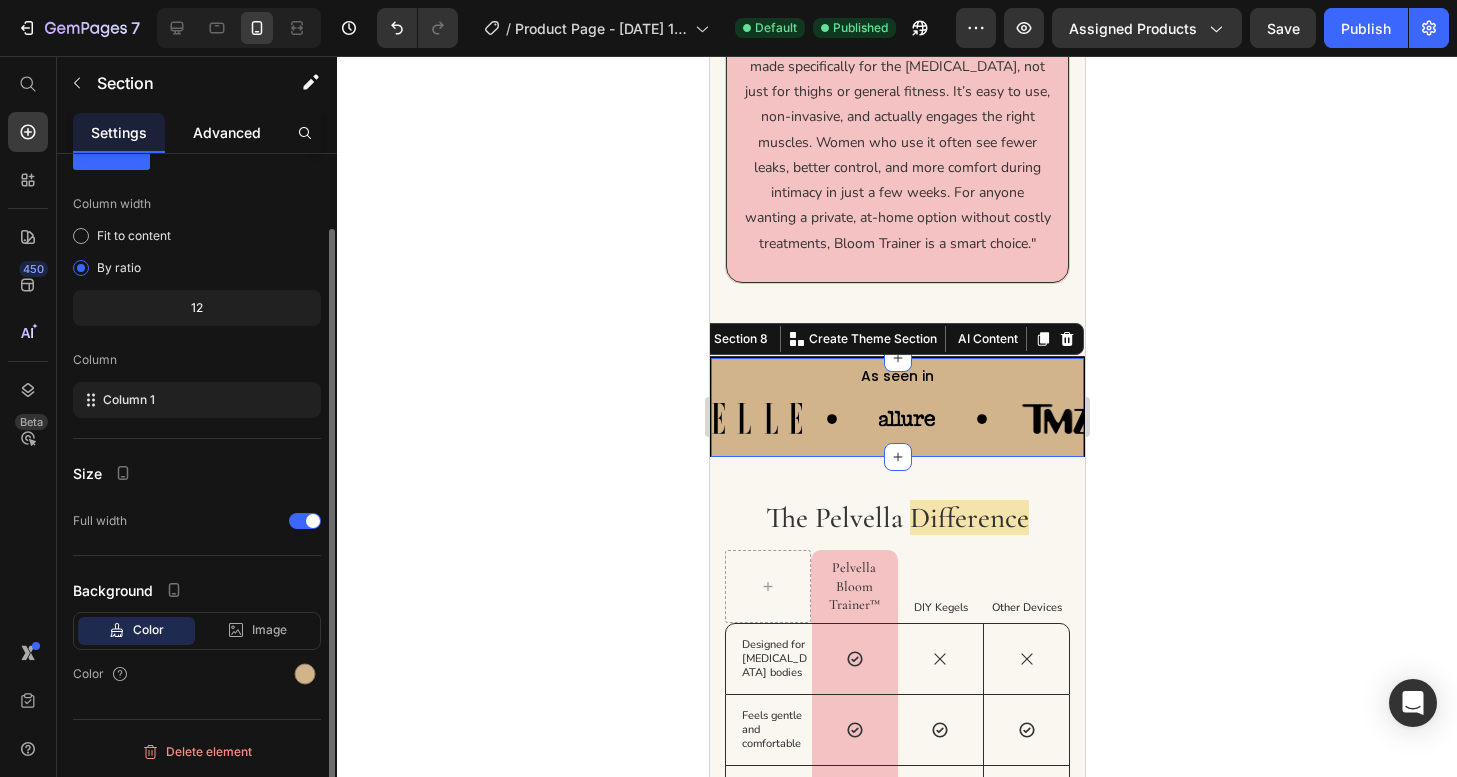click on "Advanced" at bounding box center [227, 132] 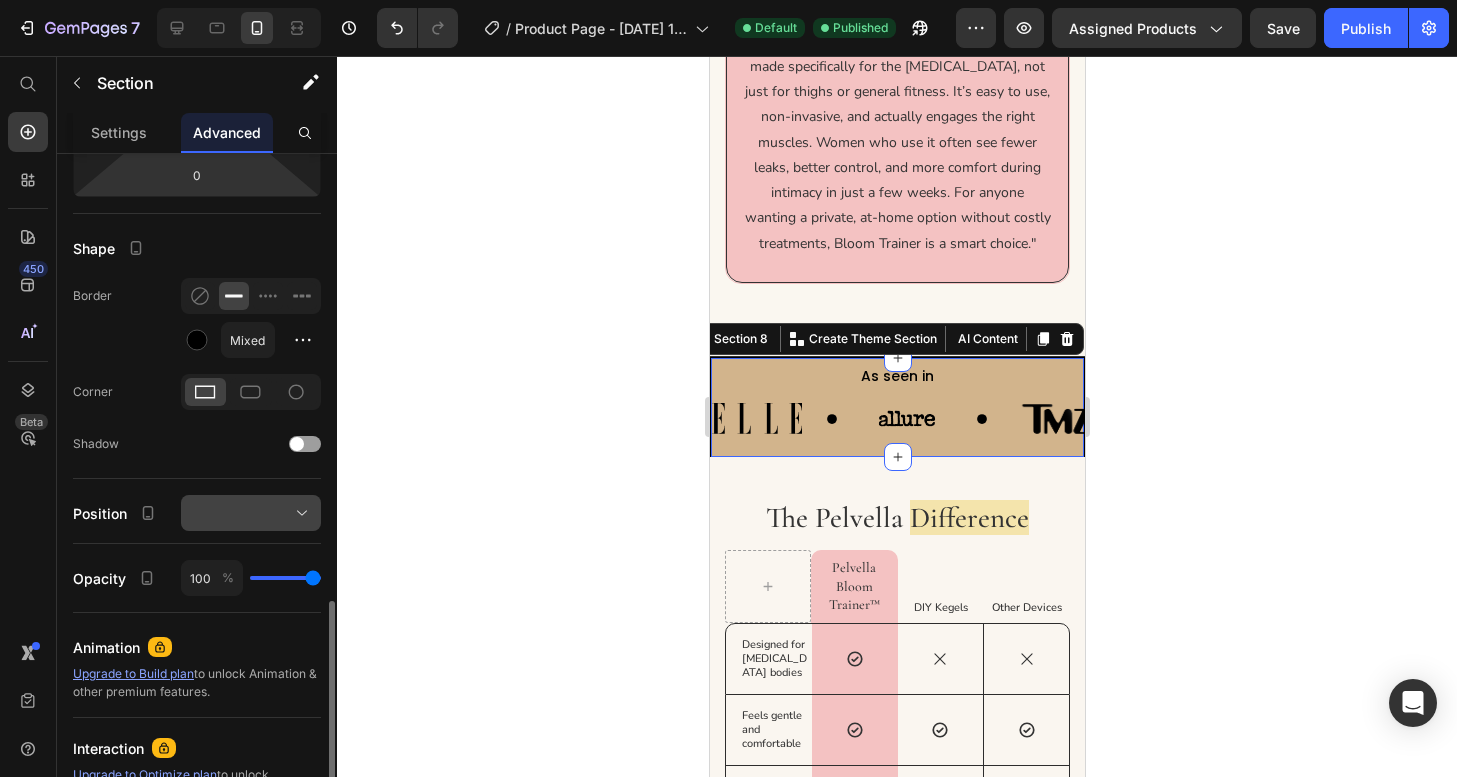 scroll, scrollTop: 337, scrollLeft: 0, axis: vertical 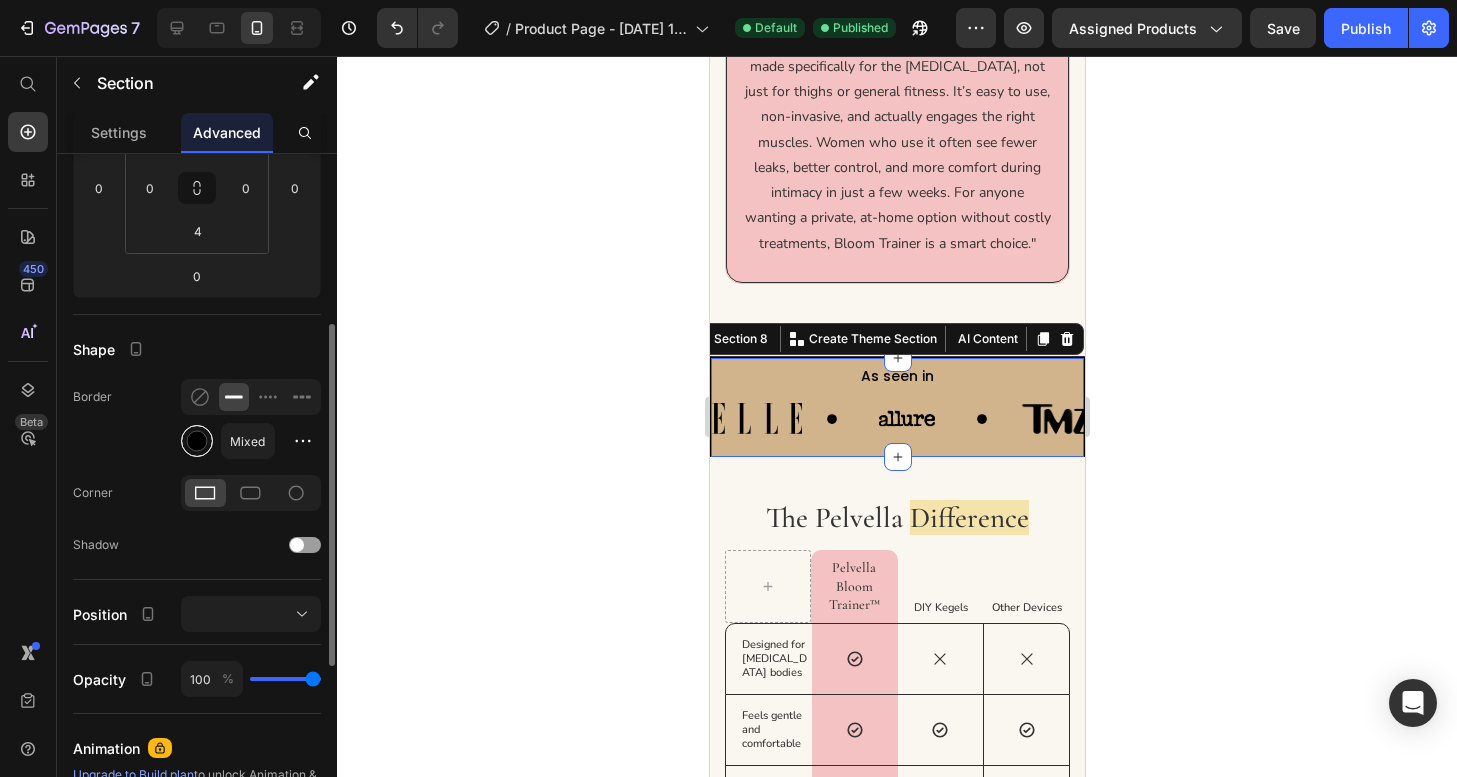 click at bounding box center (197, 441) 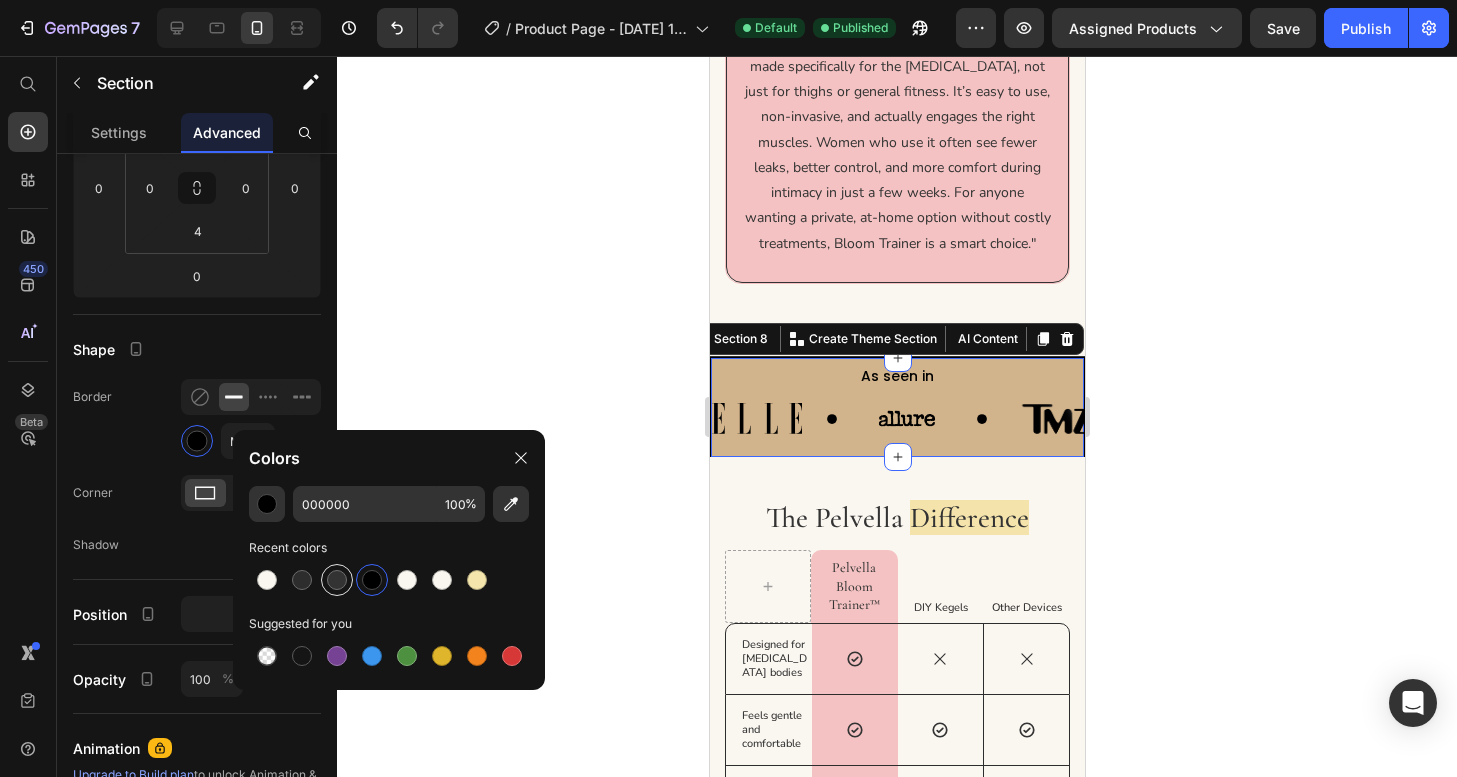 click at bounding box center [337, 580] 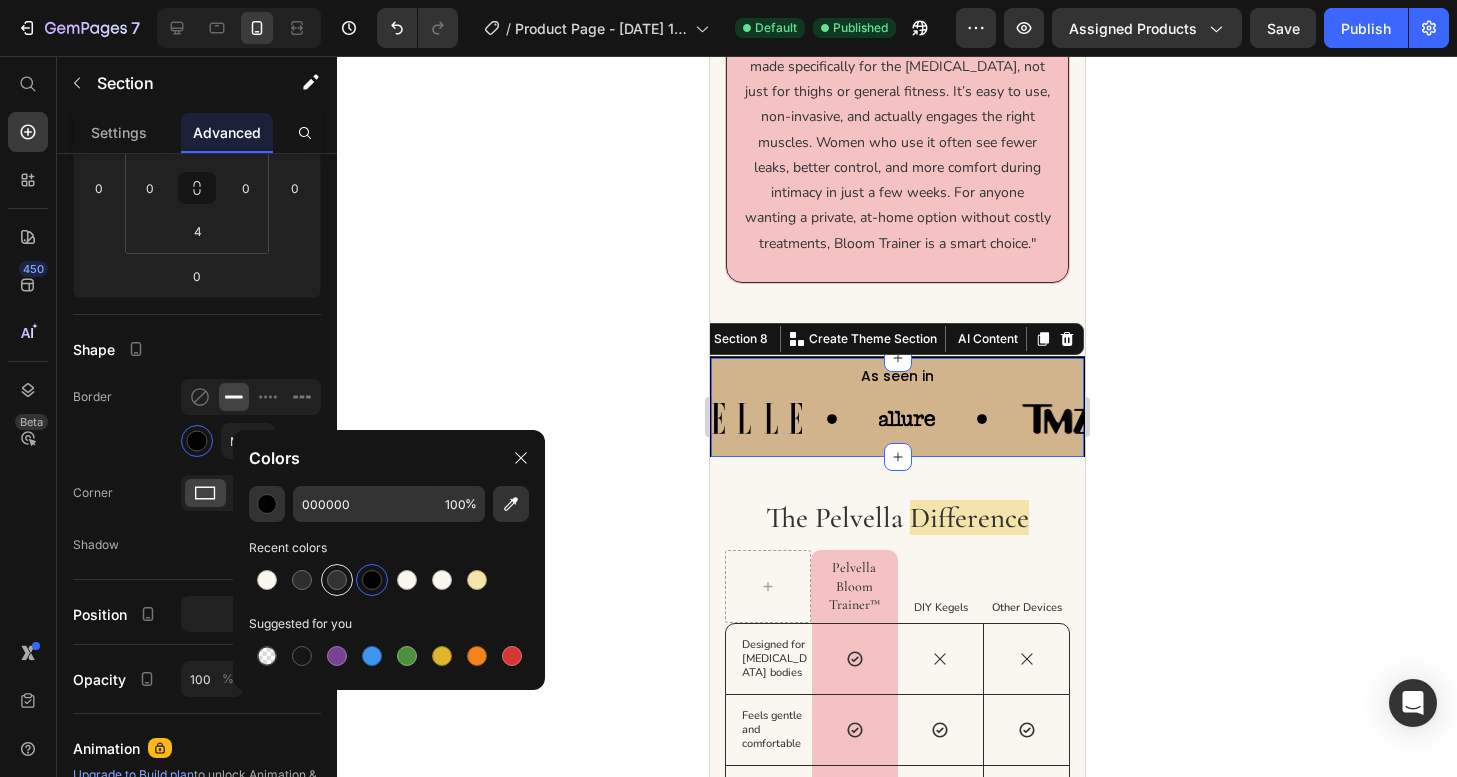 type on "333333" 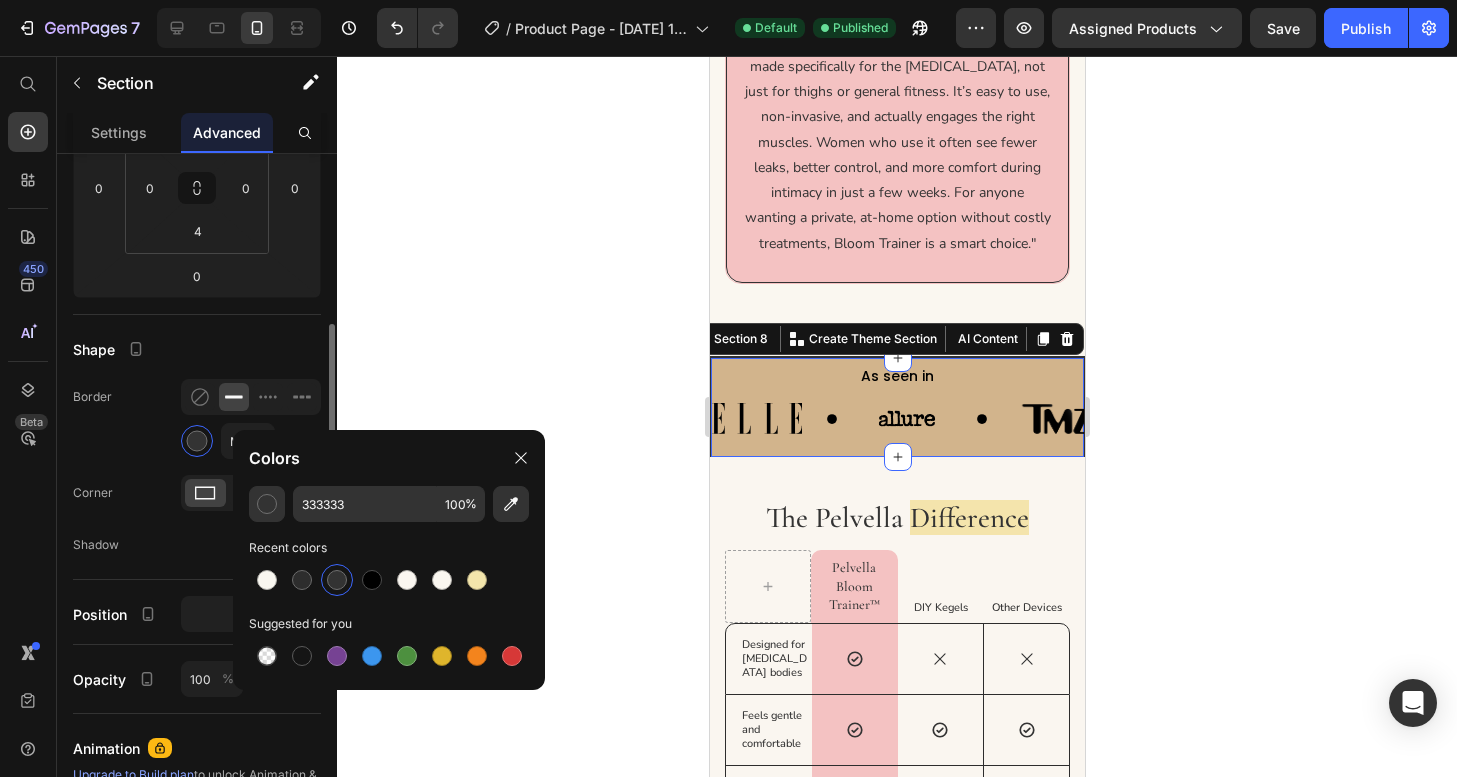 click on "Border Mixed" 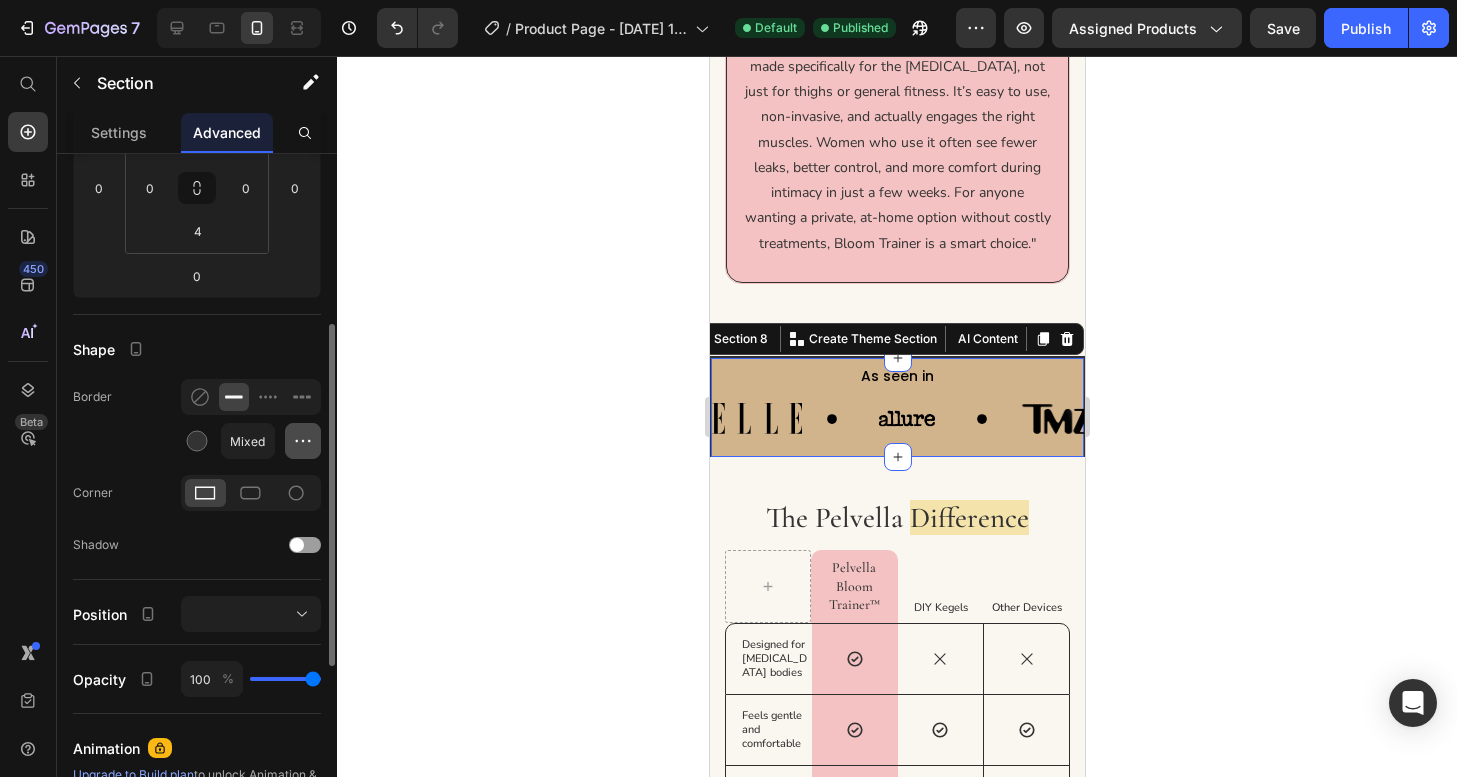 click 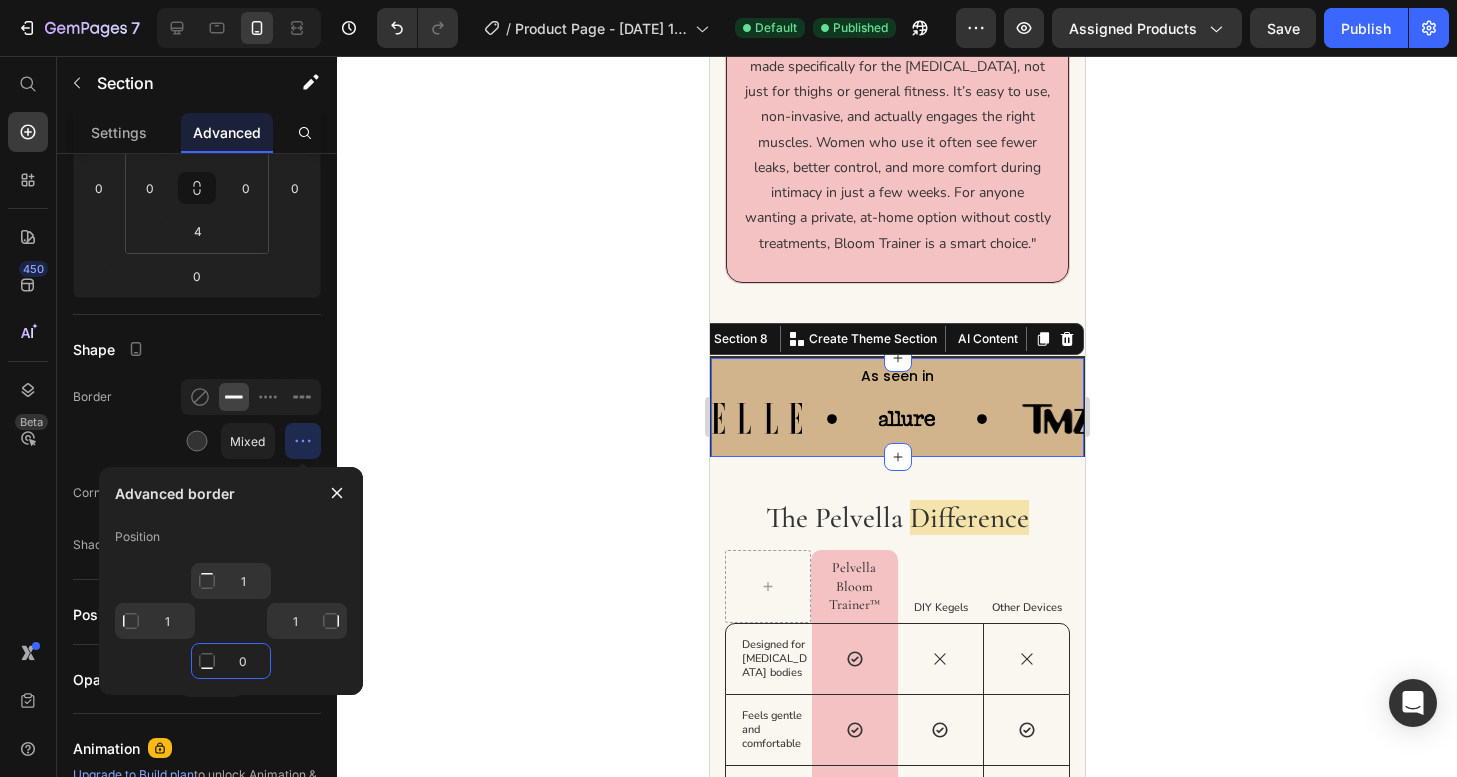 click on "0" 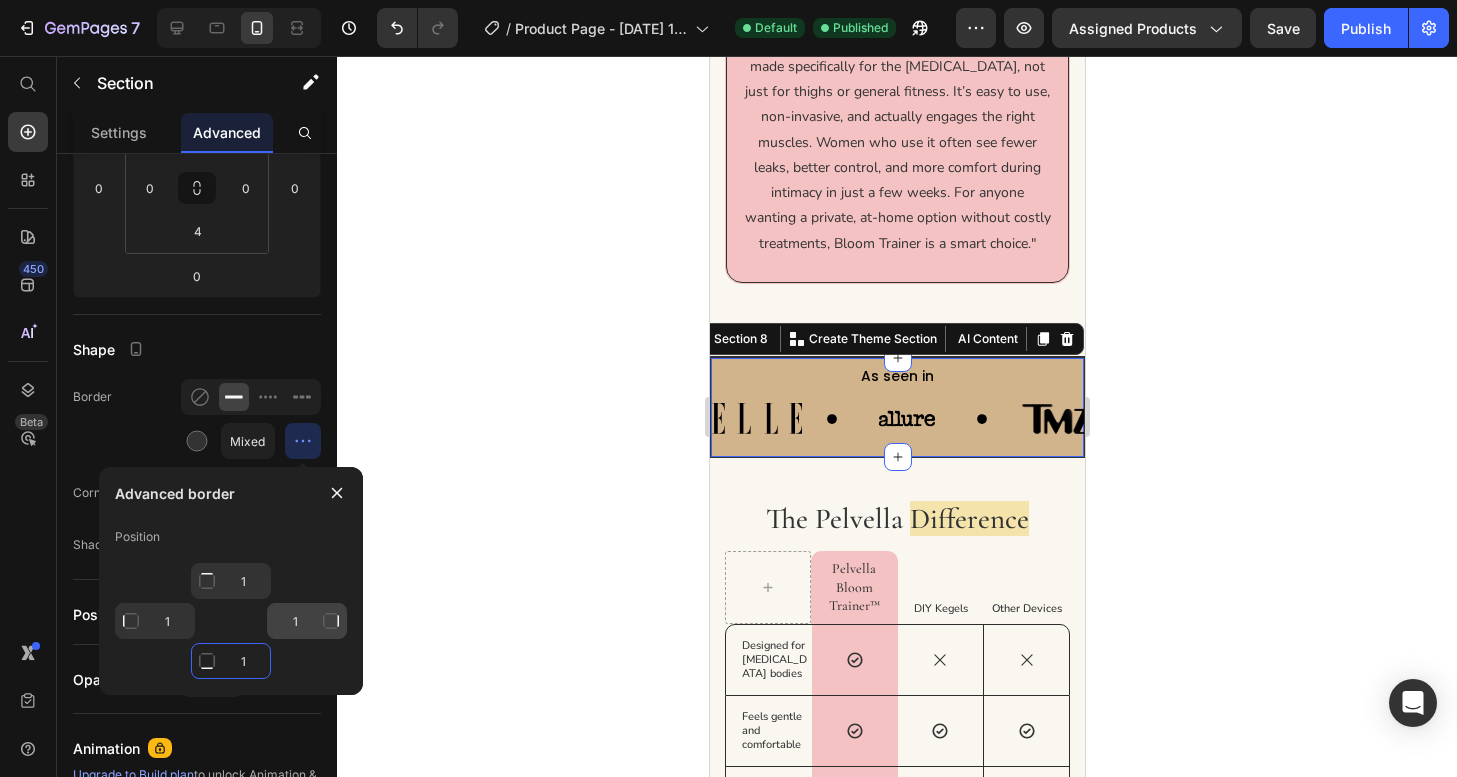 type on "1" 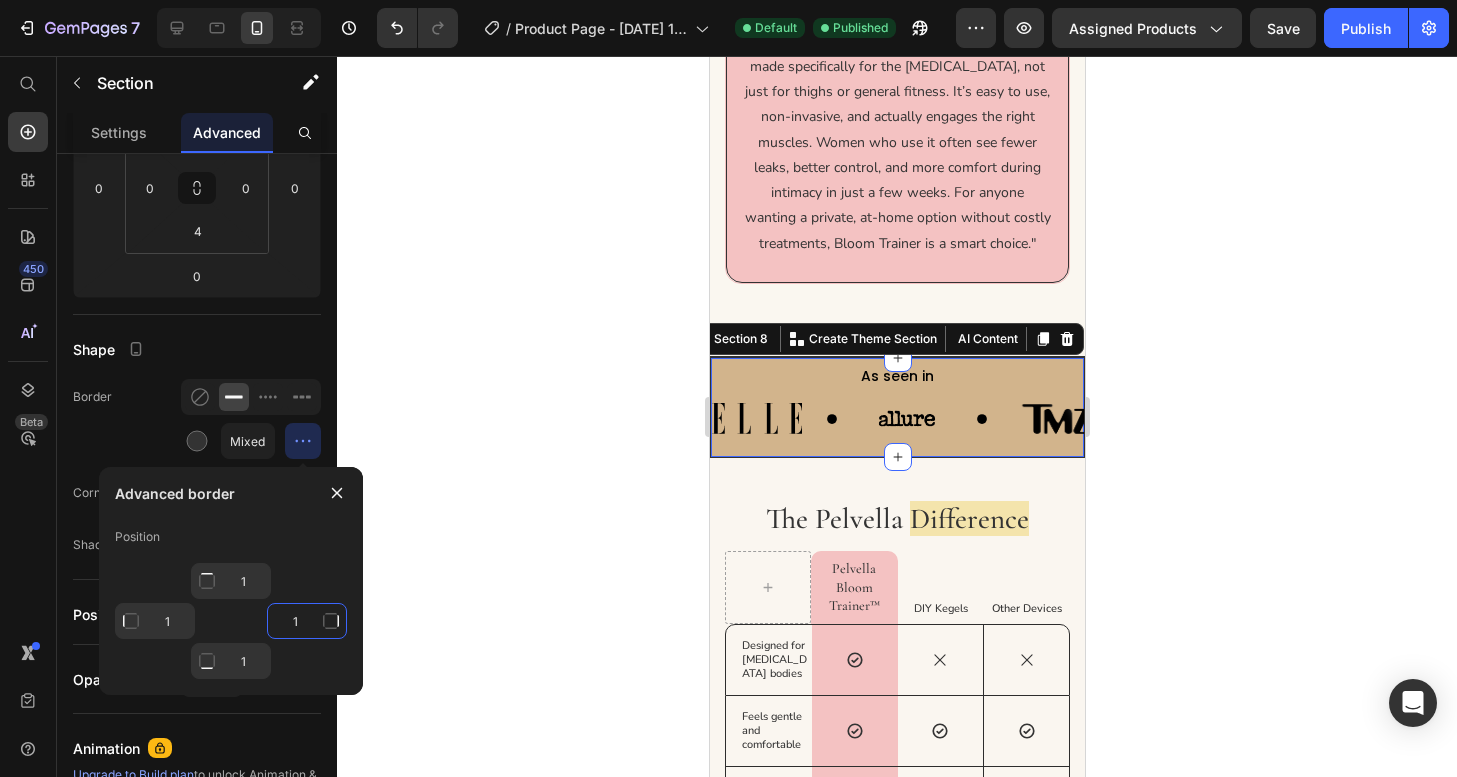 type on "1" 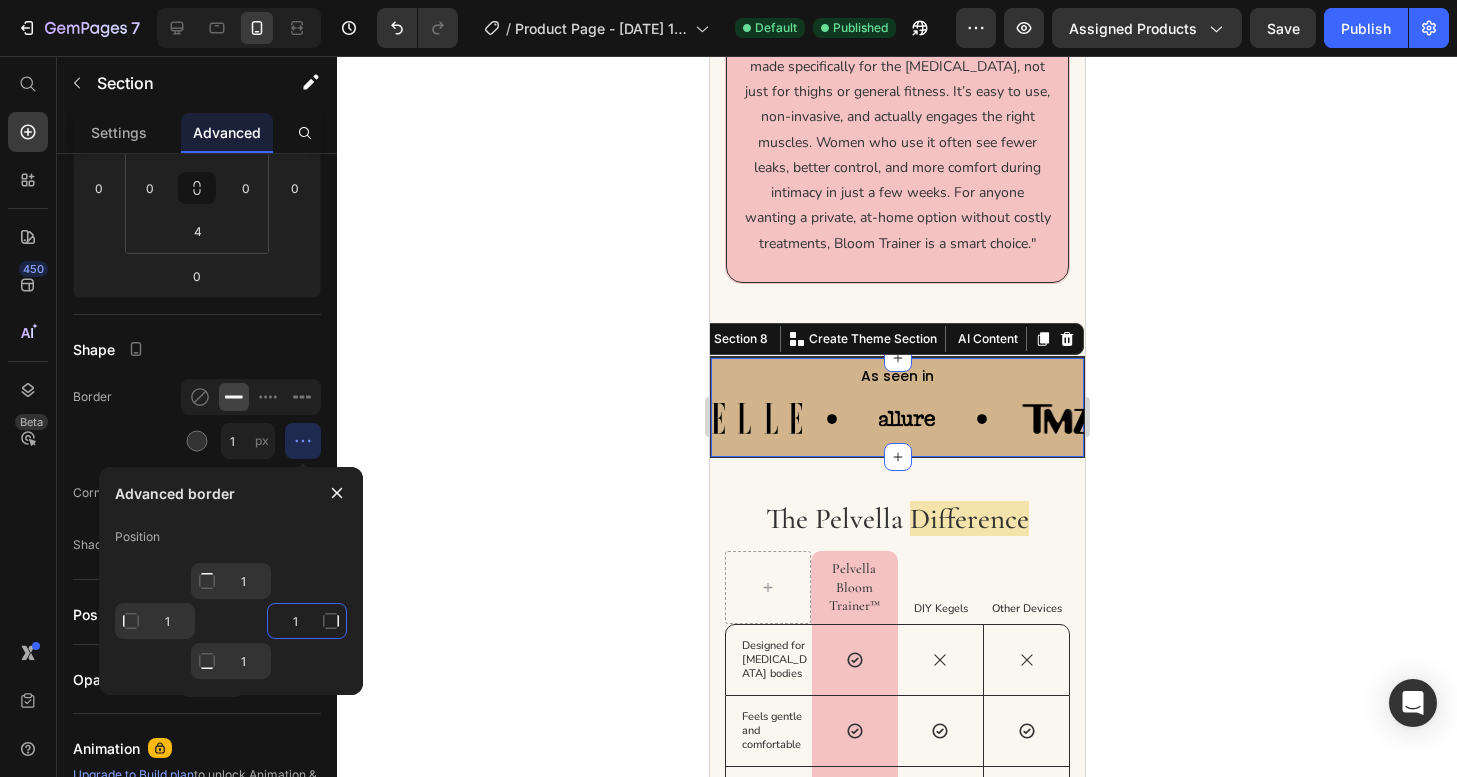 click on "1" 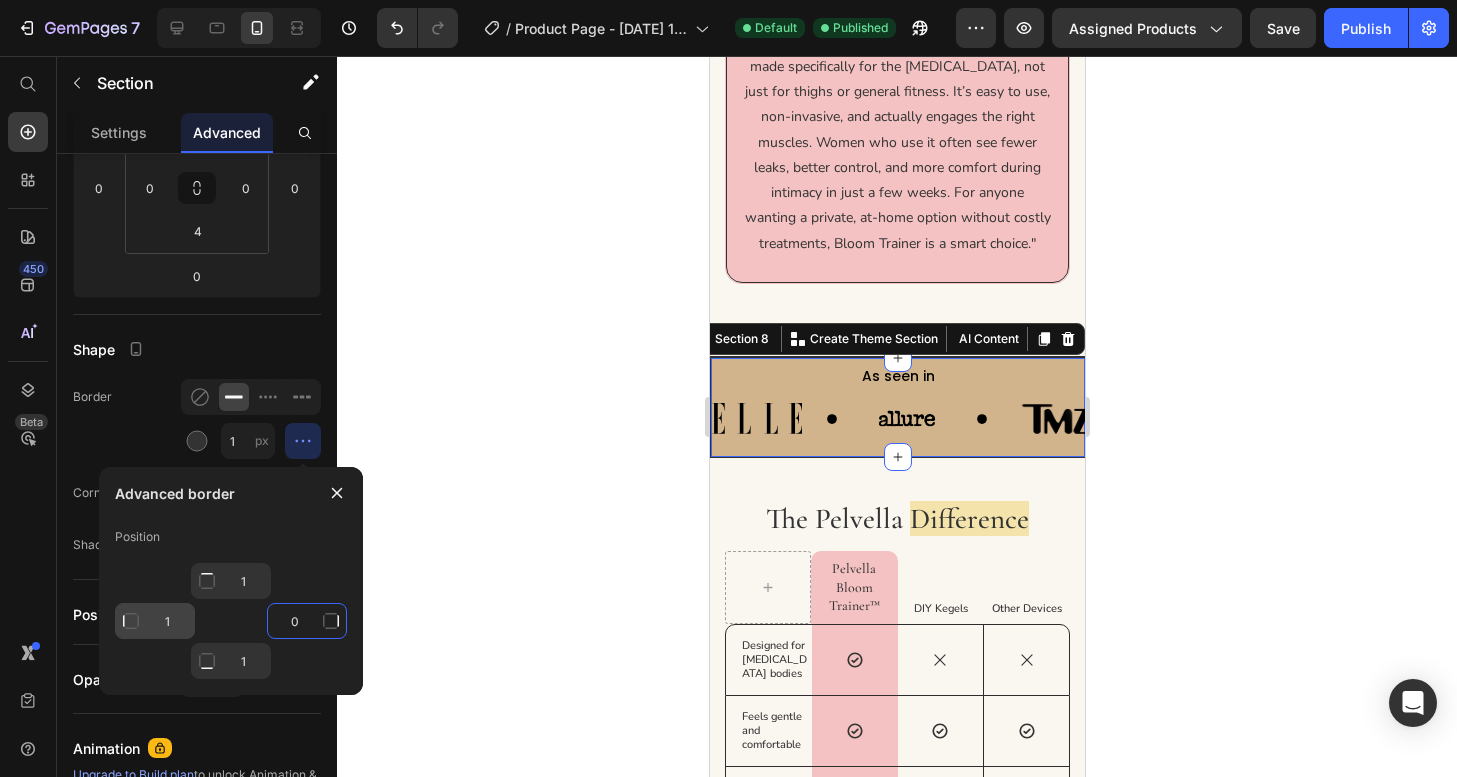 type on "0" 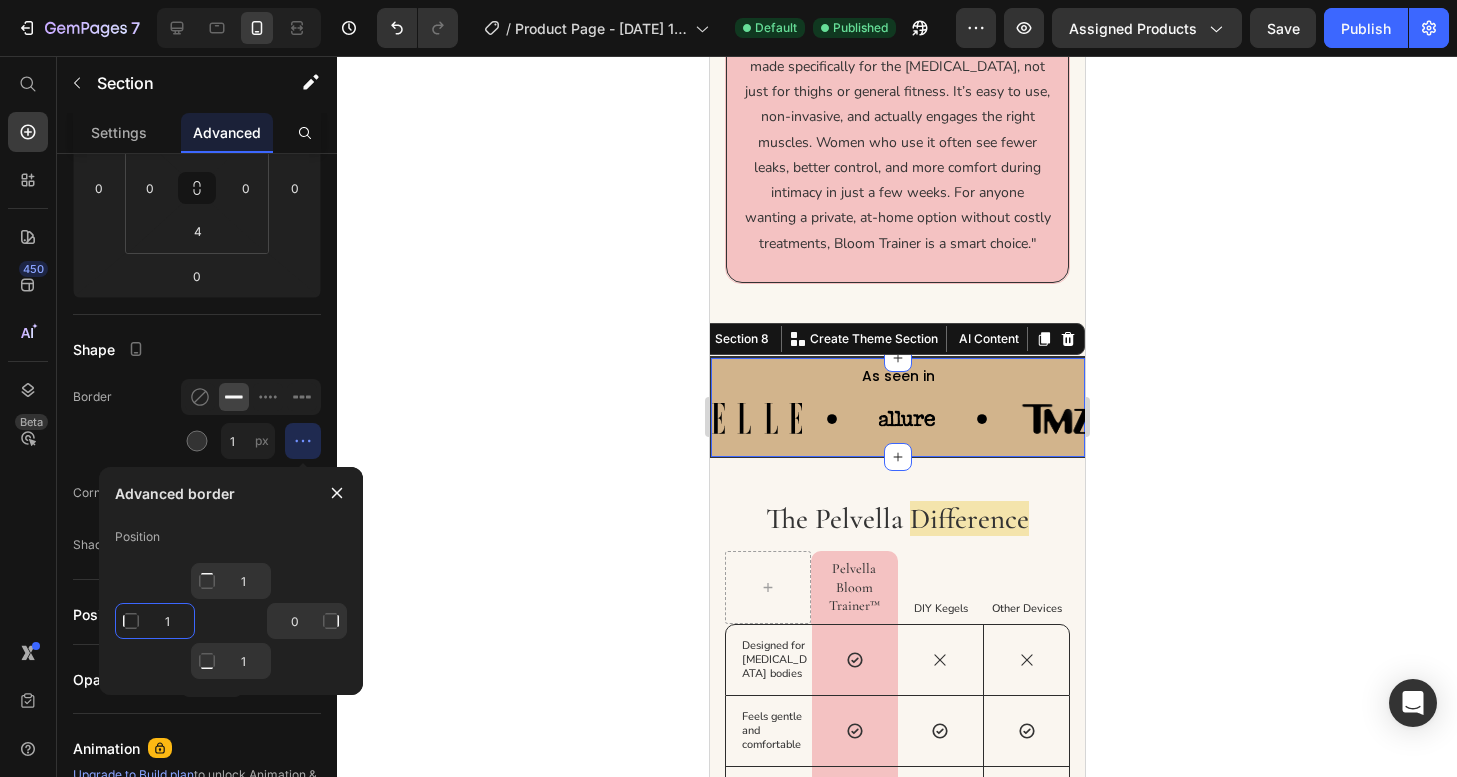 type on "Mixed" 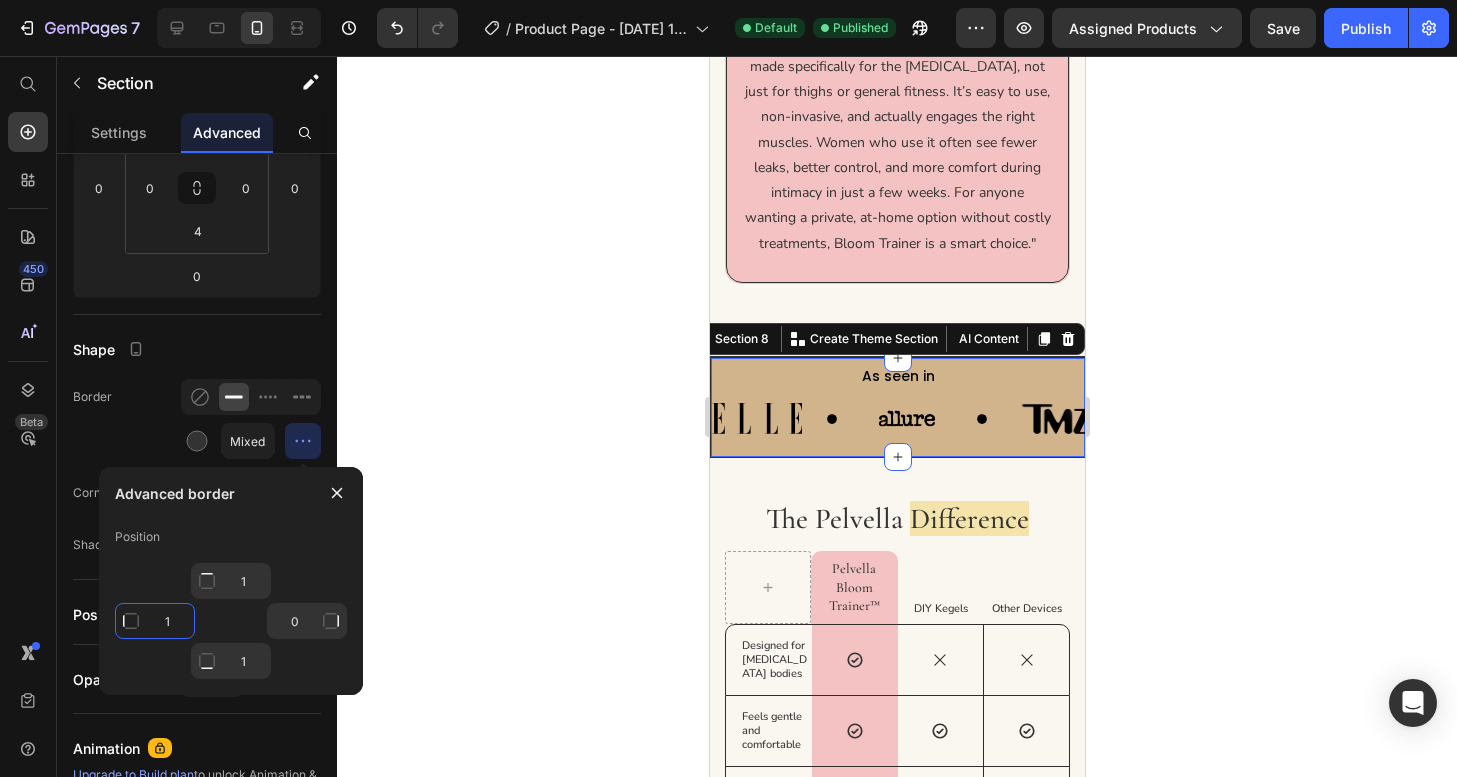 click on "1" 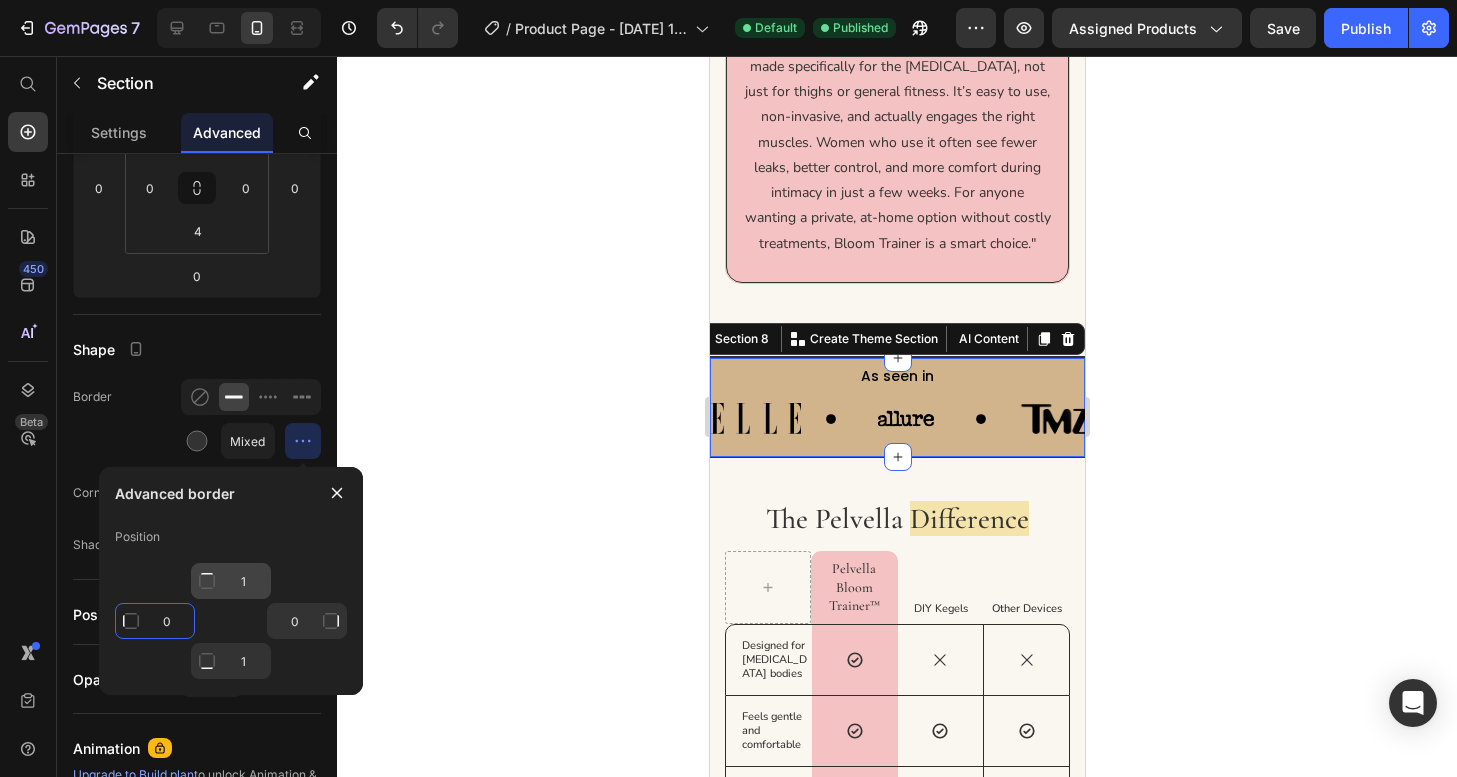 type on "0" 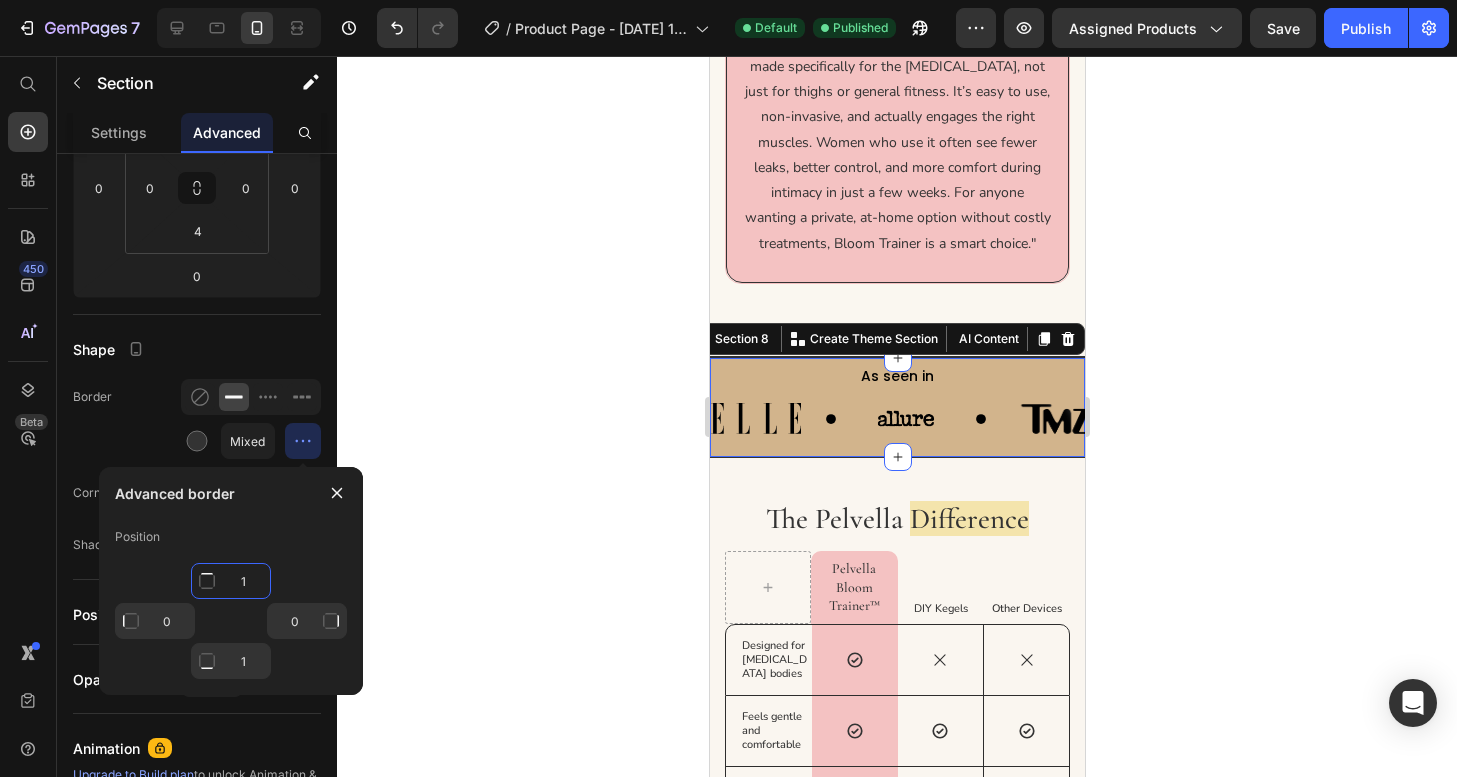 click on "1" 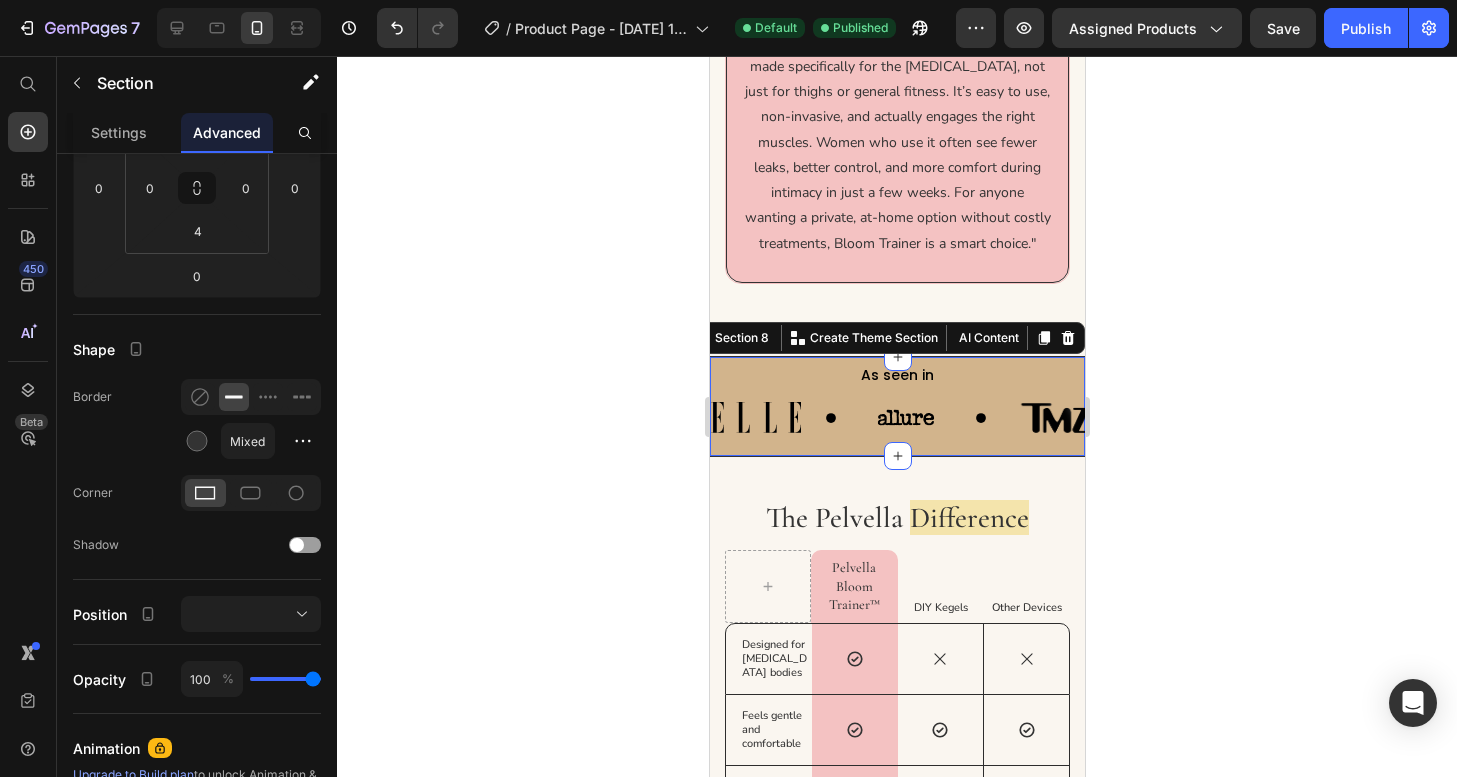 click 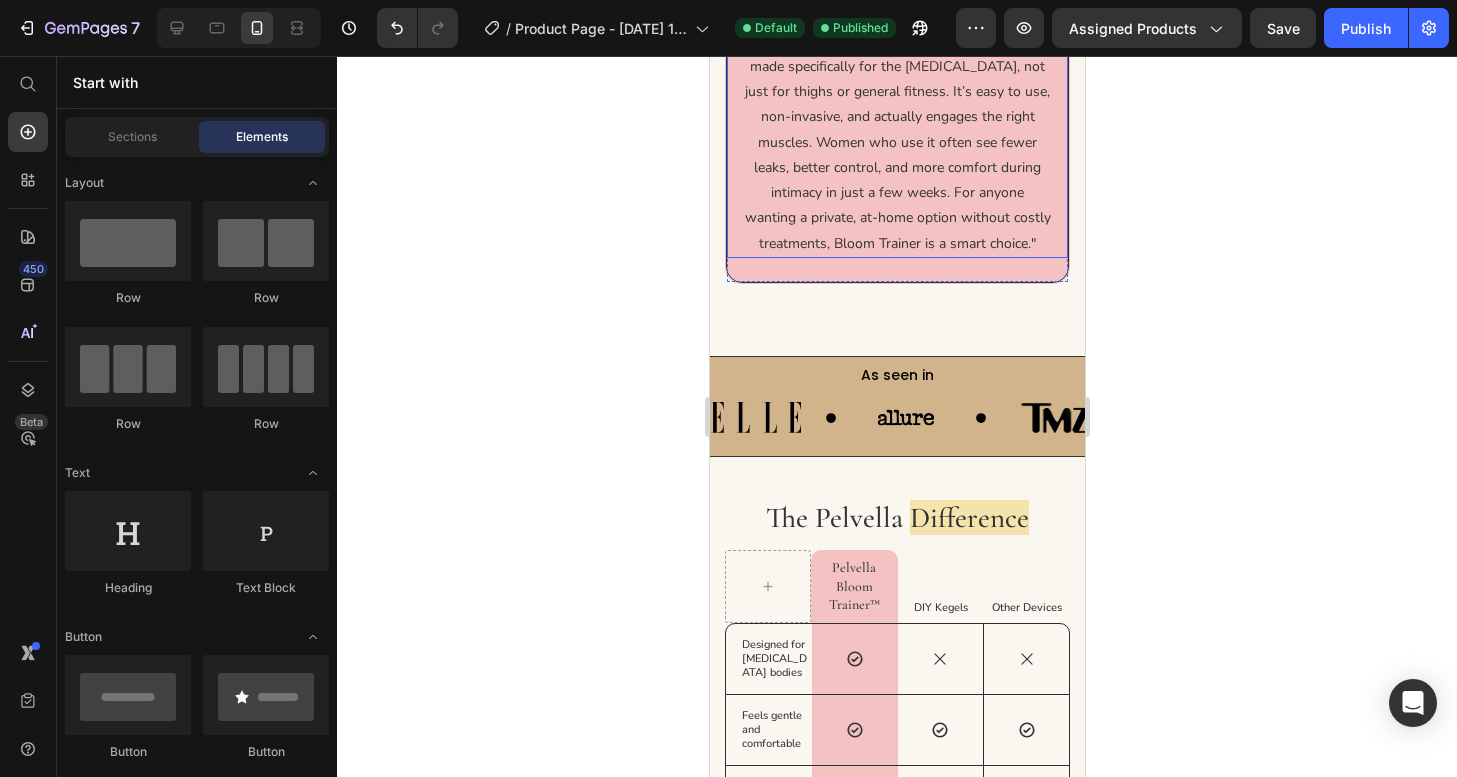 scroll, scrollTop: 6373, scrollLeft: 0, axis: vertical 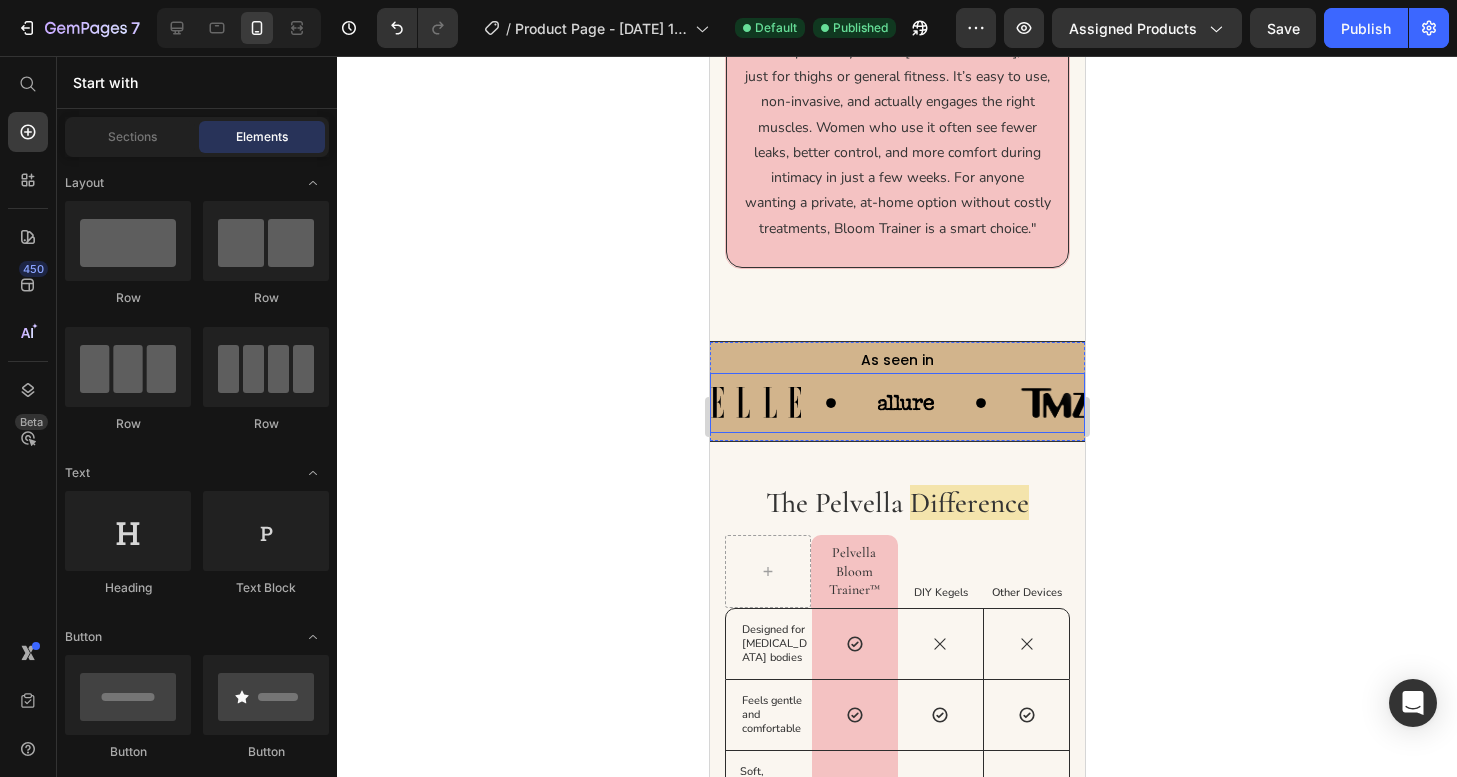 click on "Image" at bounding box center (785, 402) 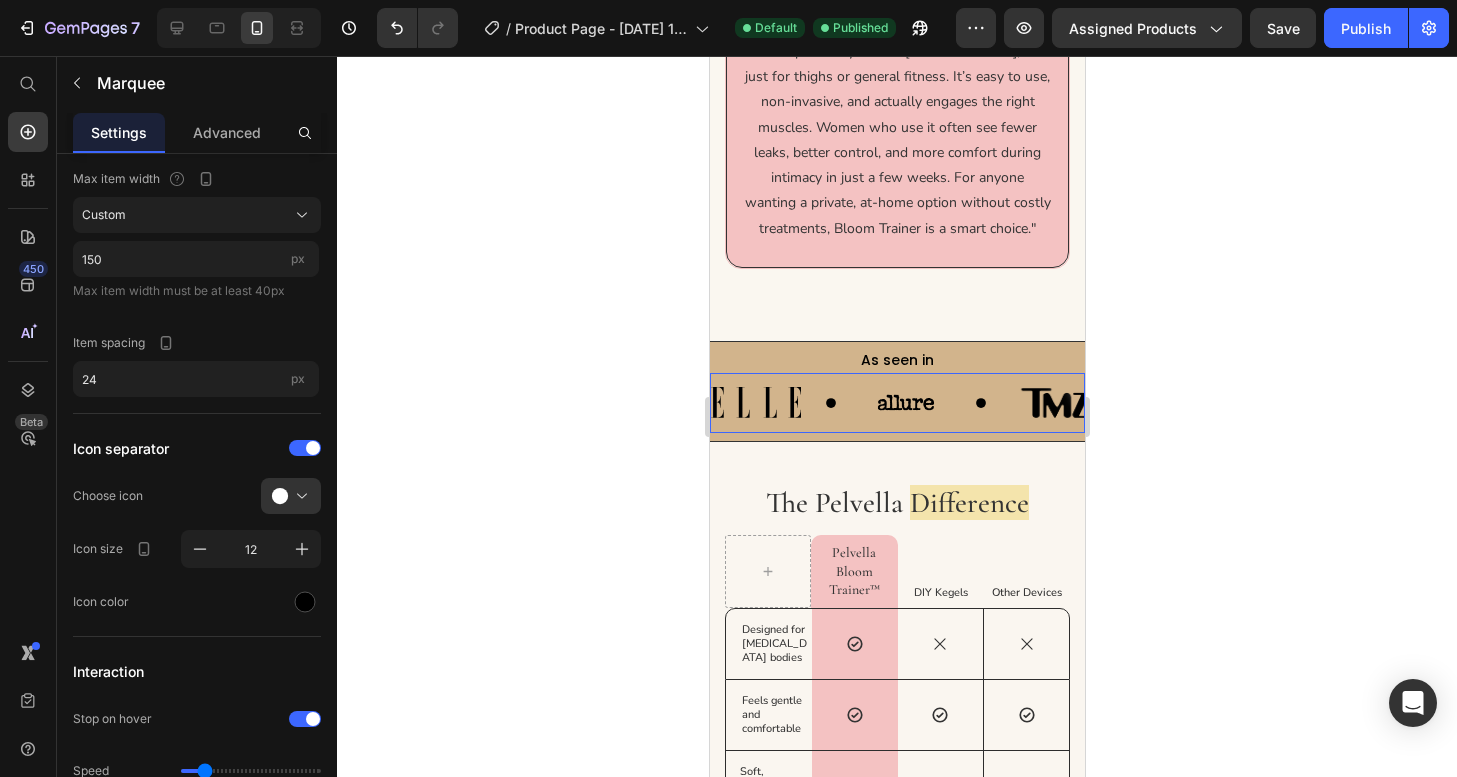 scroll, scrollTop: 0, scrollLeft: 0, axis: both 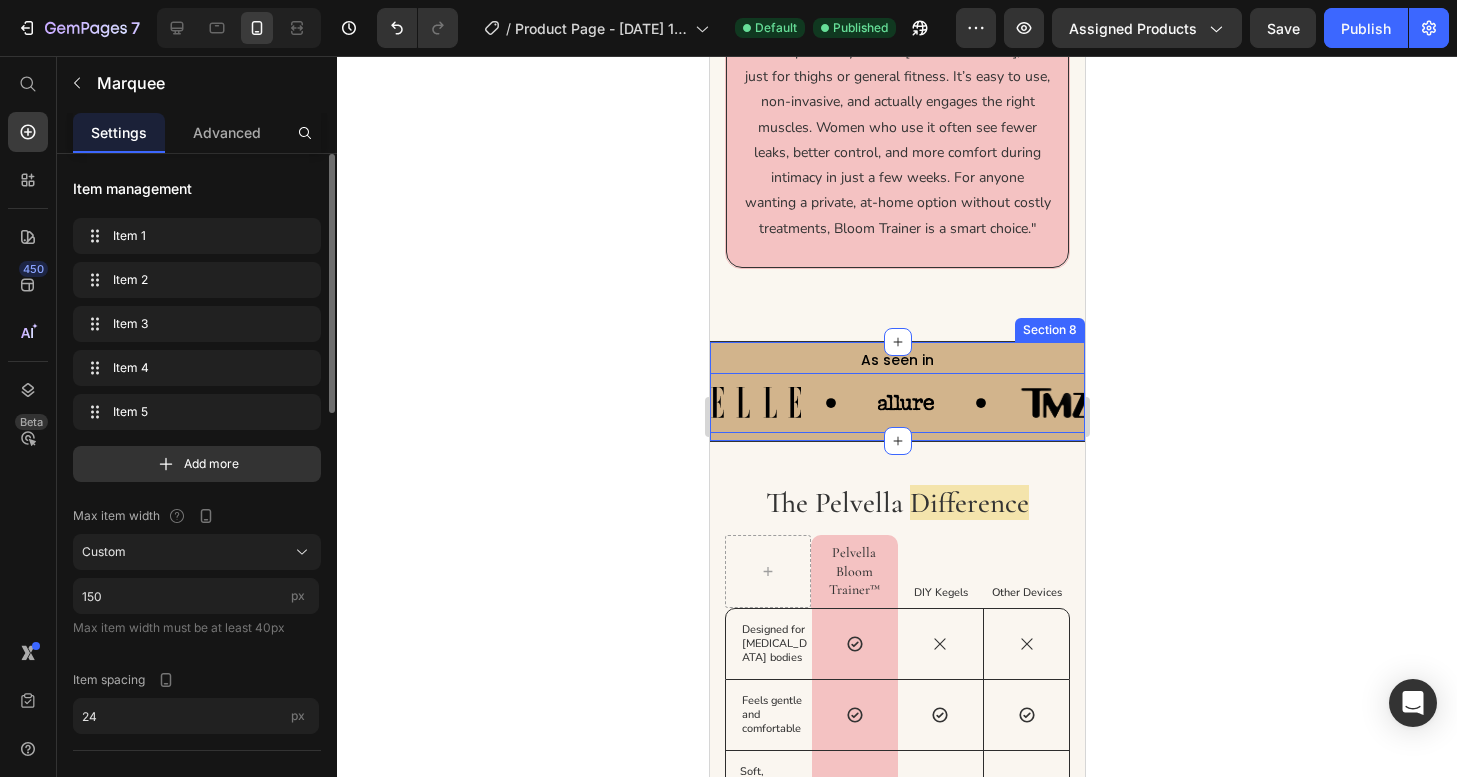 click on "As seen in Text Block Image
Image
Image
Image
Image
Image
Image
Image
Image
Image
Marquee   4 Section 8" at bounding box center [896, 392] 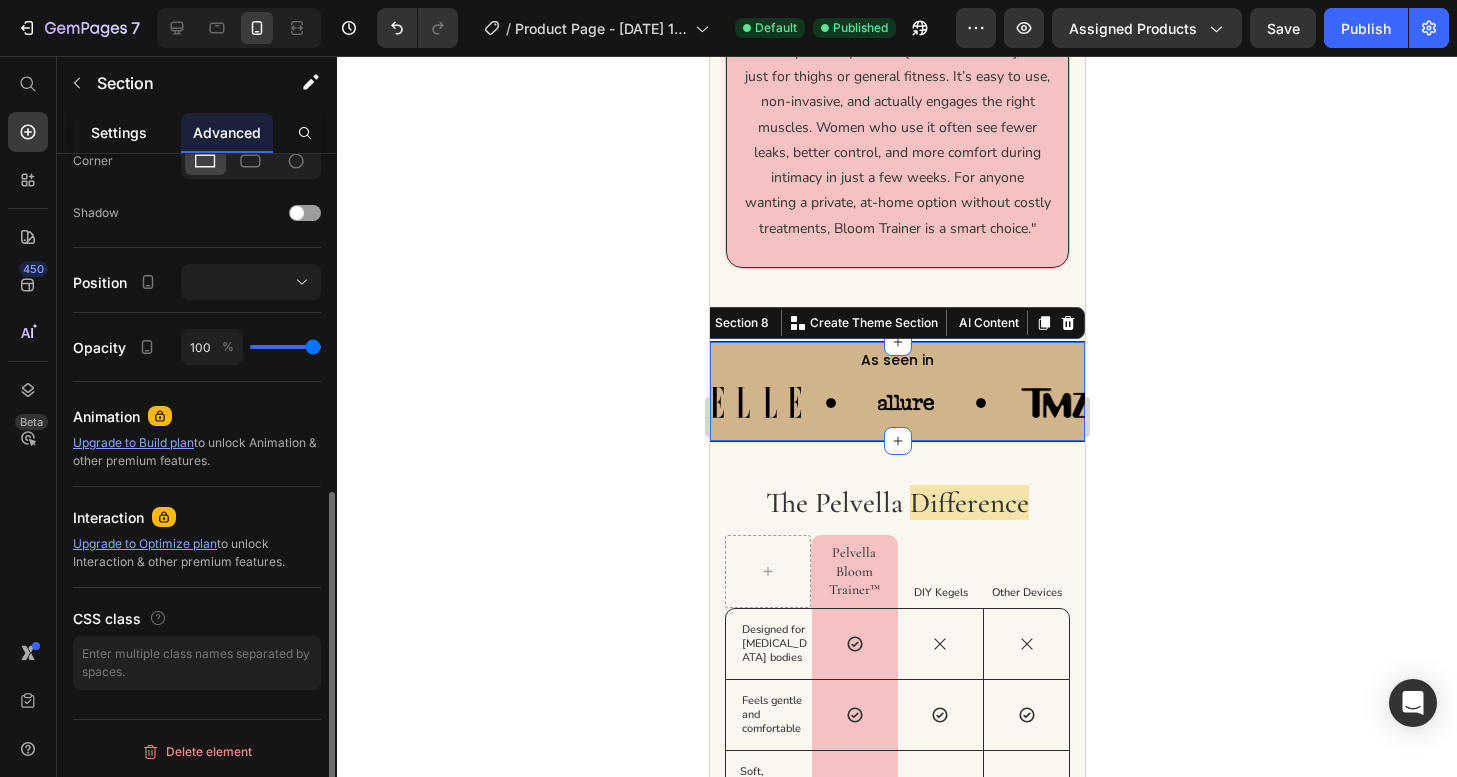 click on "Settings" at bounding box center [119, 132] 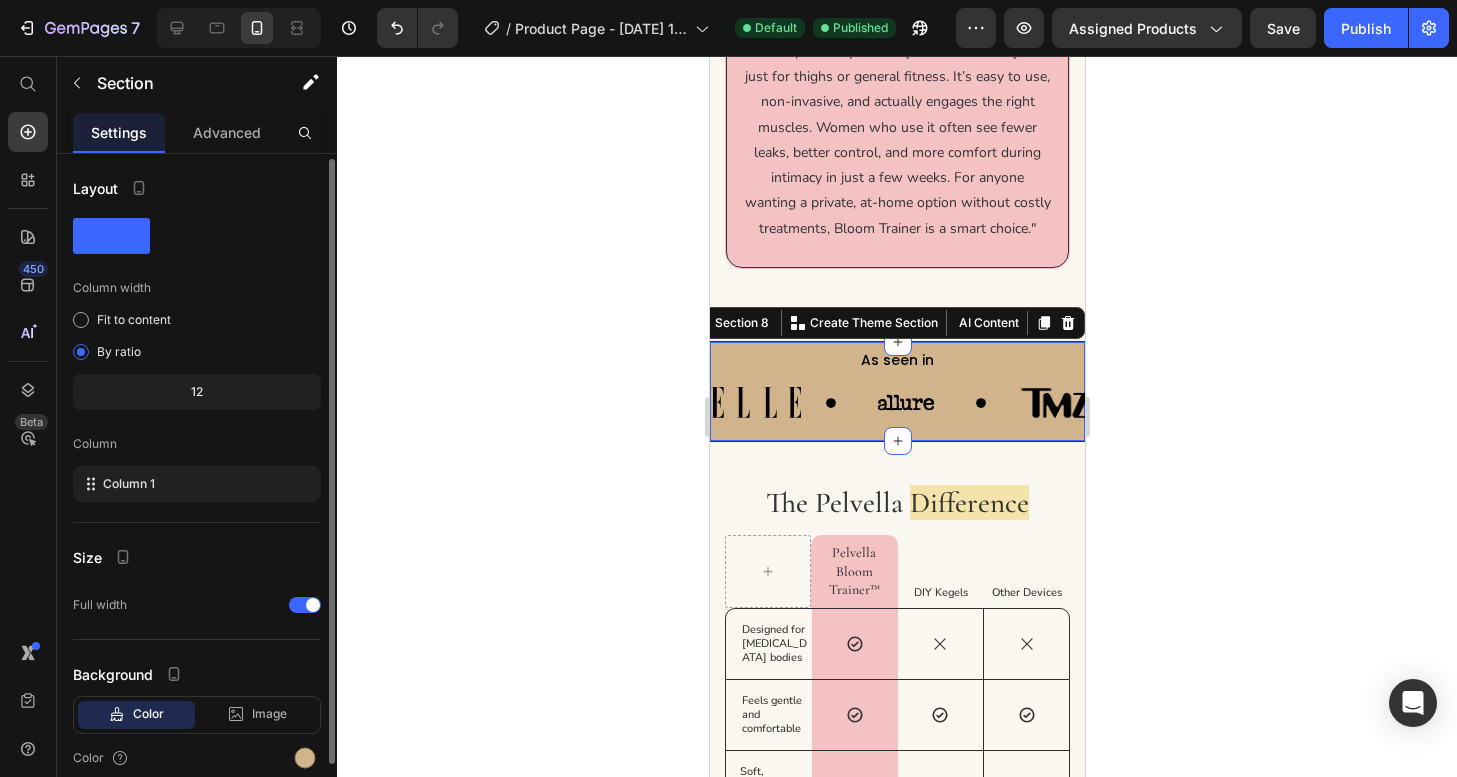 scroll, scrollTop: 84, scrollLeft: 0, axis: vertical 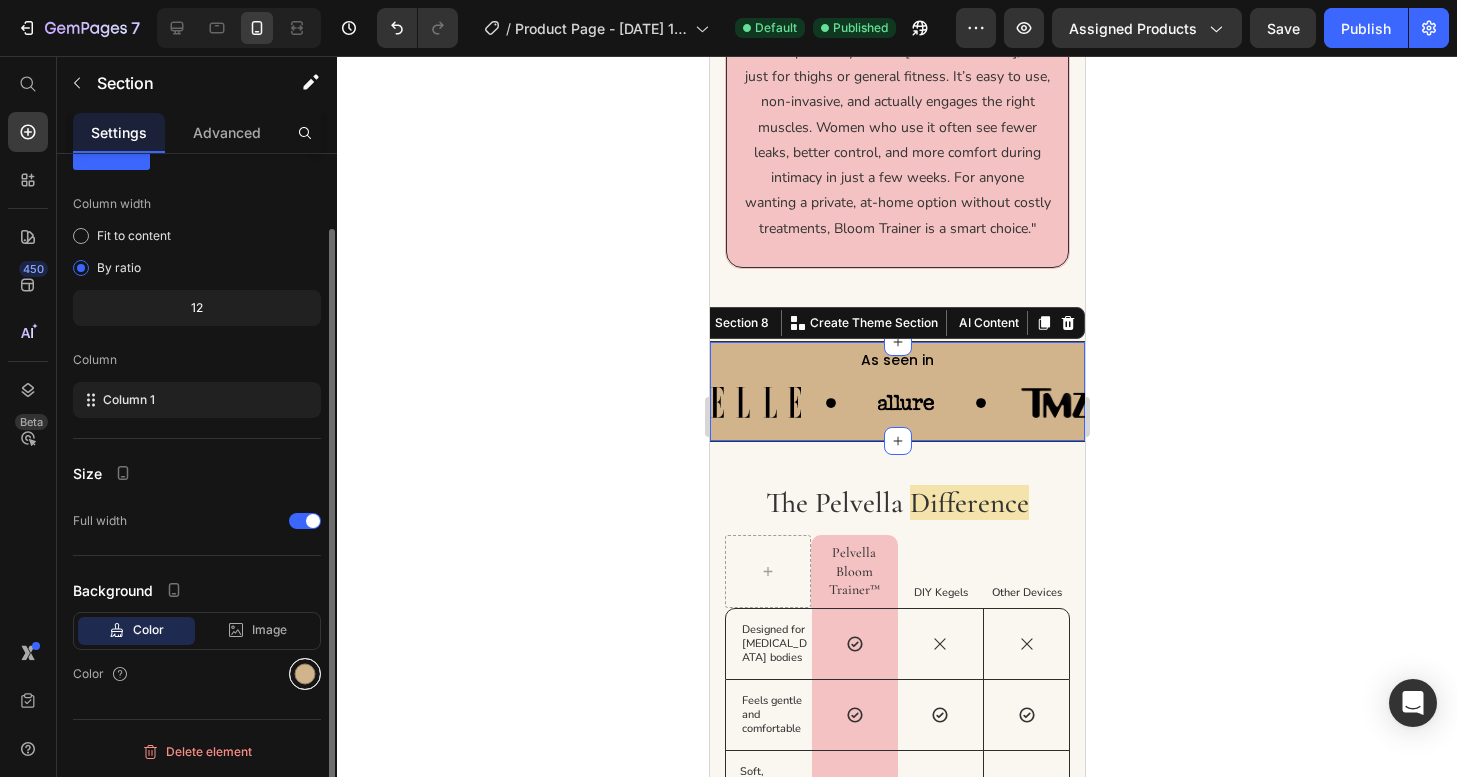 click at bounding box center [305, 674] 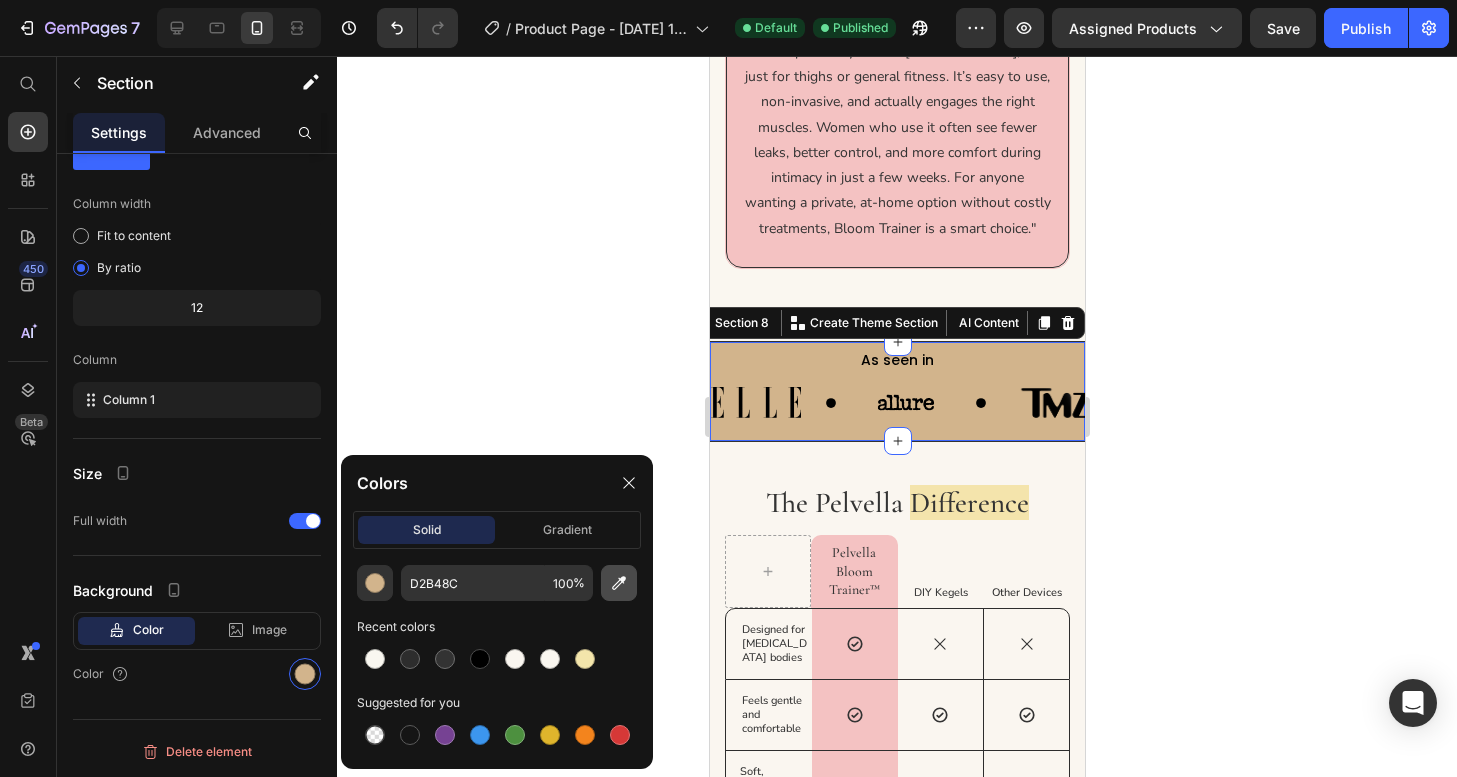 click 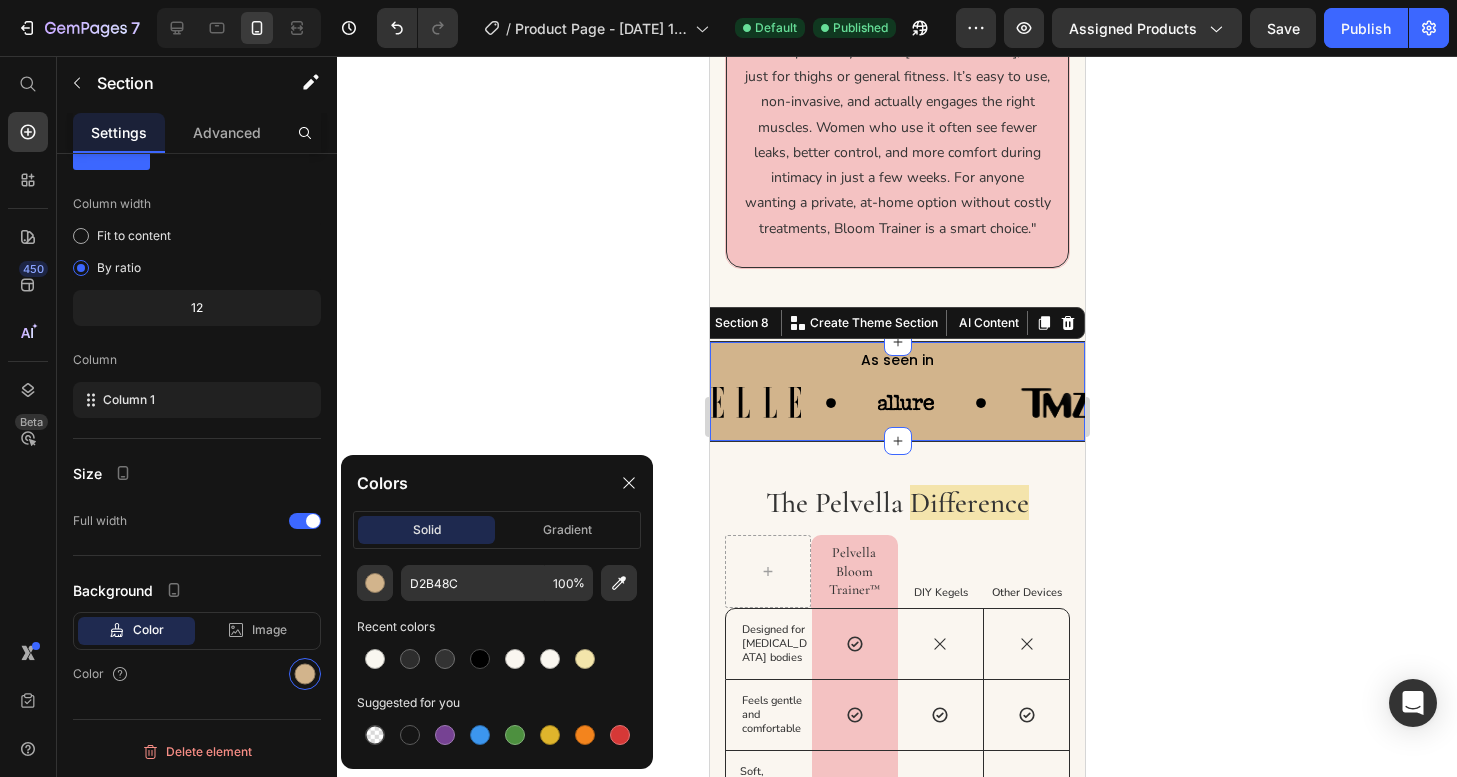 type on "F4C2C2" 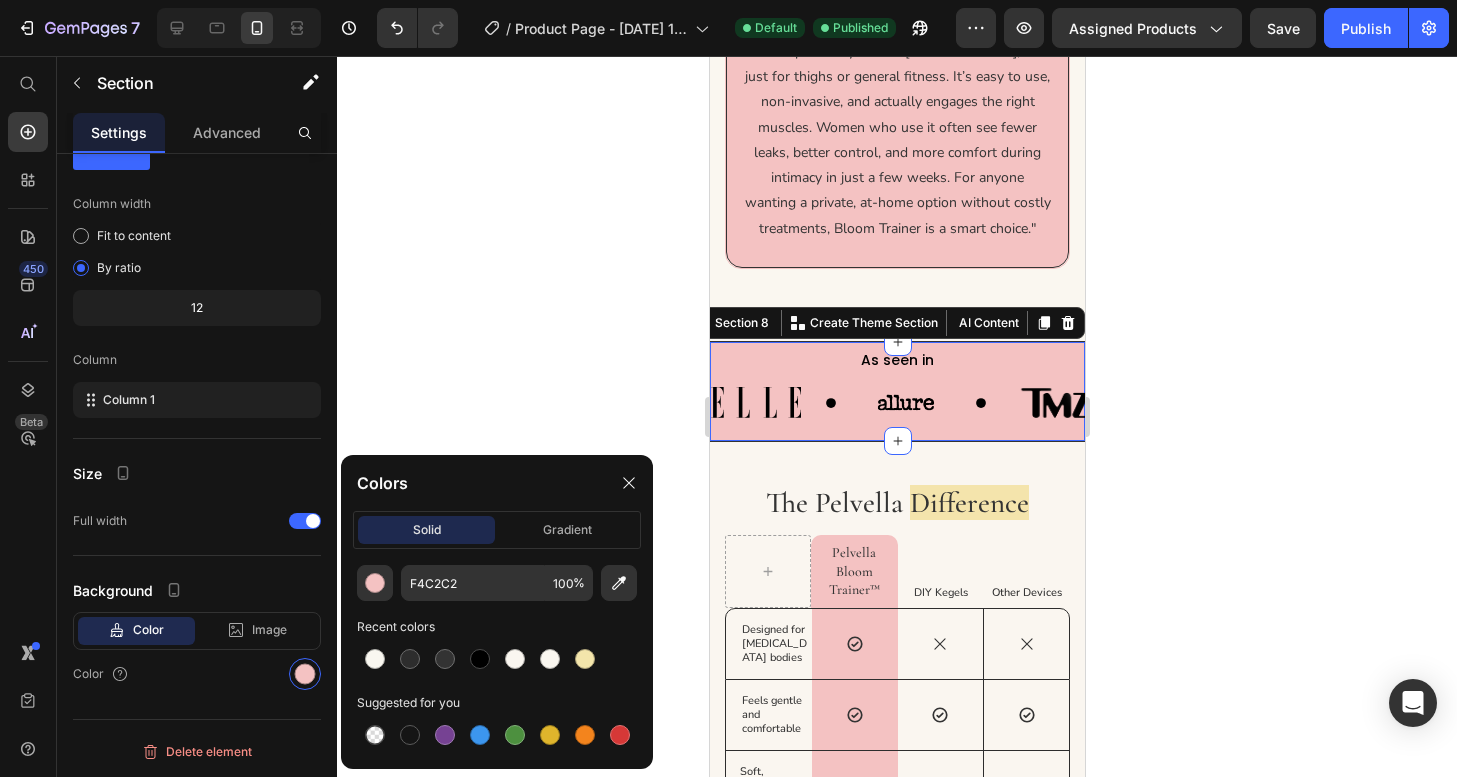 click 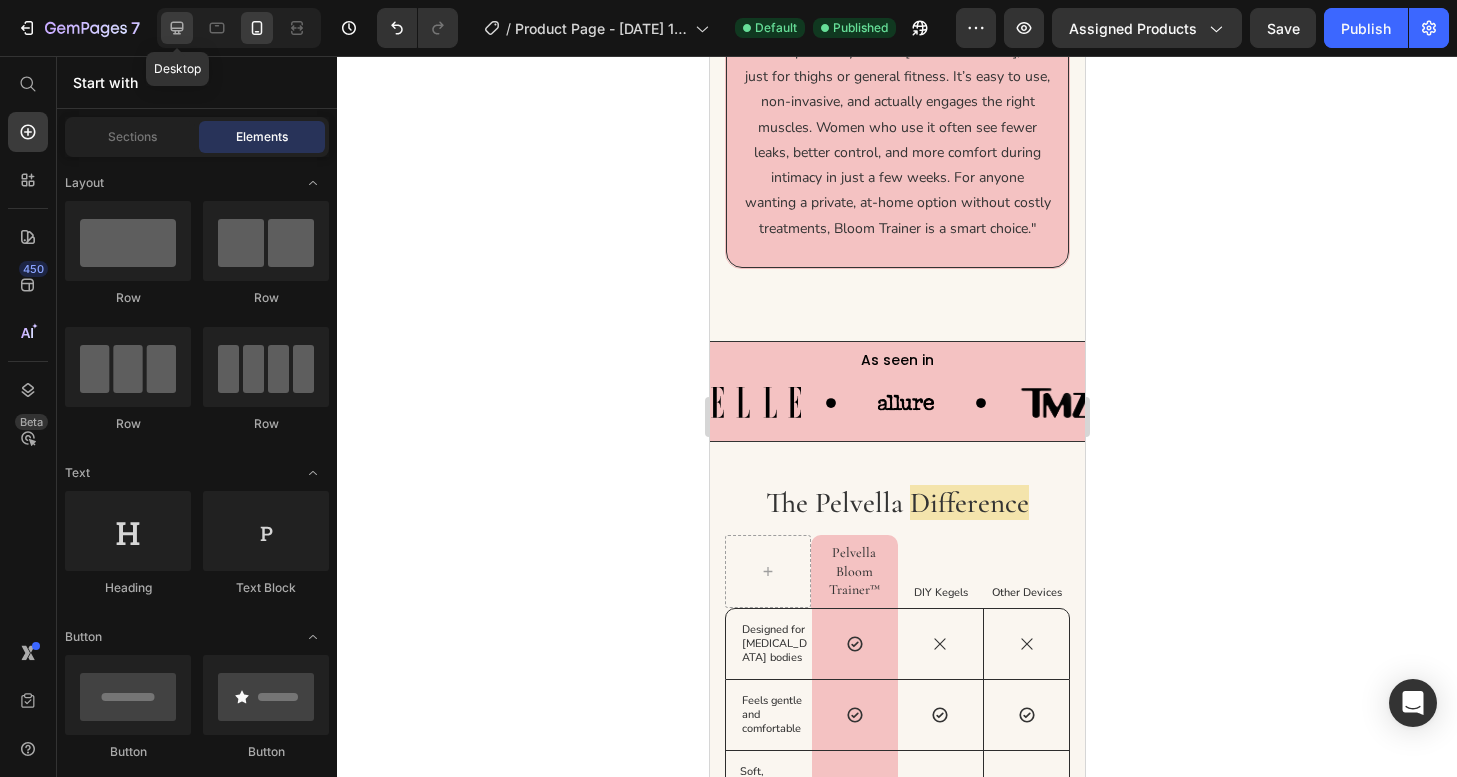 click 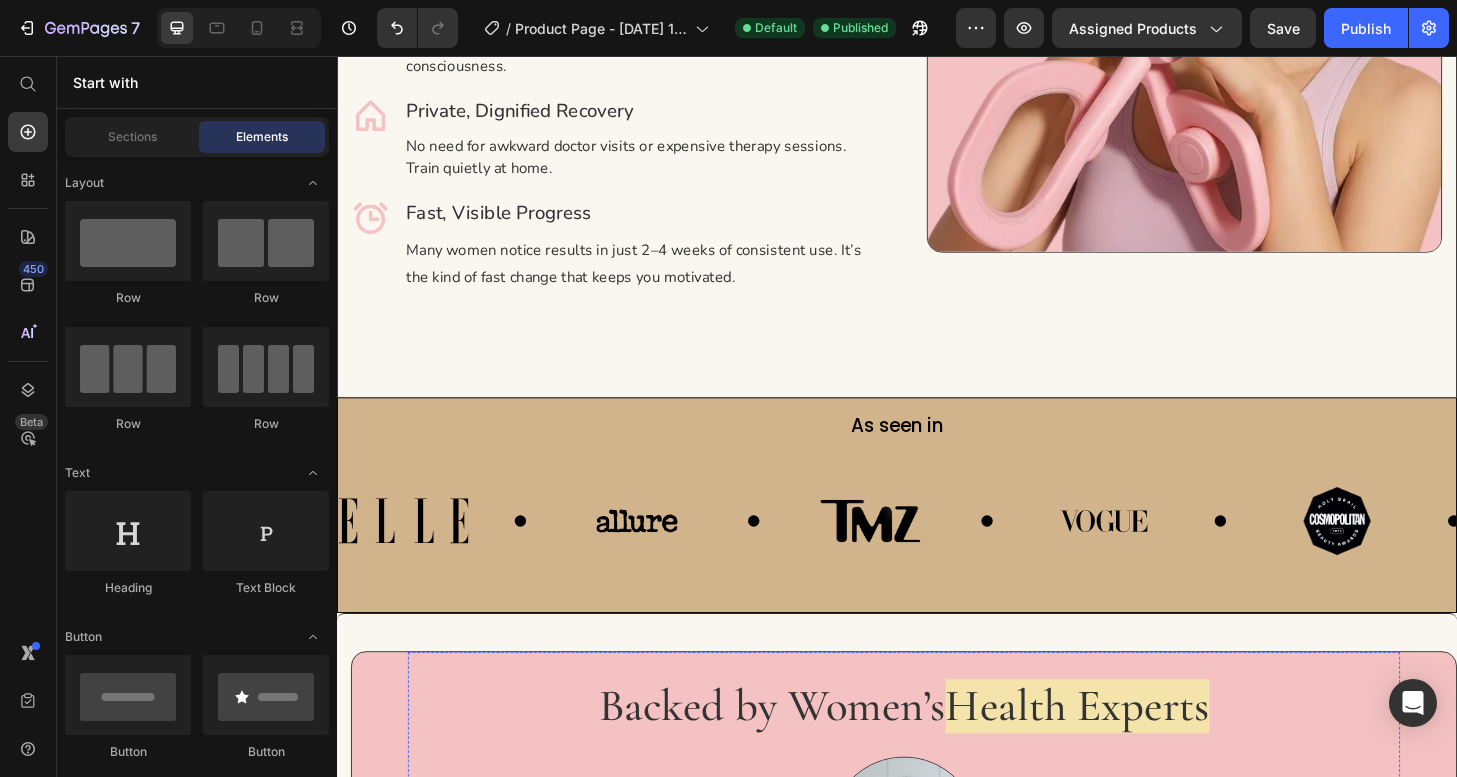 scroll, scrollTop: 5664, scrollLeft: 0, axis: vertical 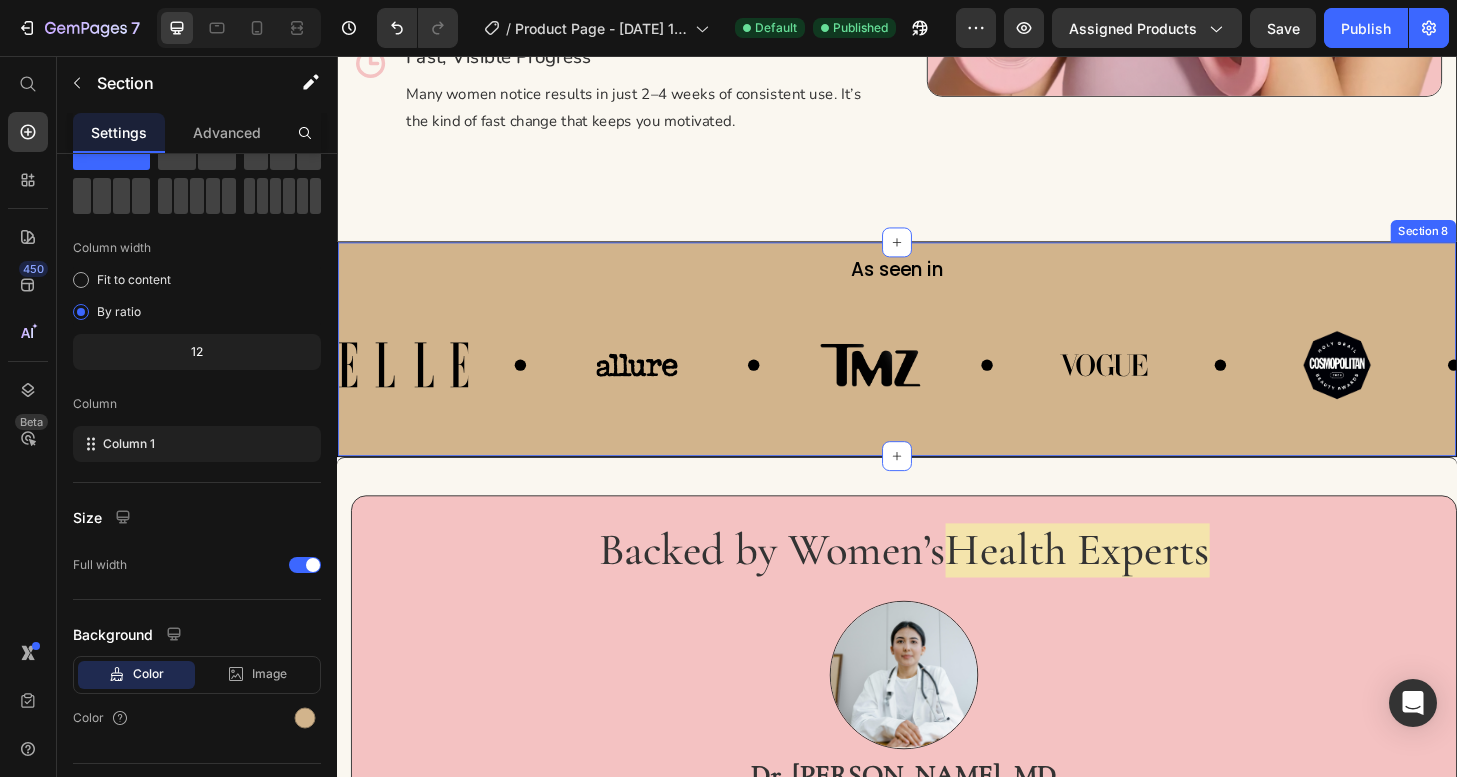 click on "As seen in Text Block Image
Image
Image
Image
Image
Image
Image
Image
Image
Image
Marquee Section 8" at bounding box center (937, 370) 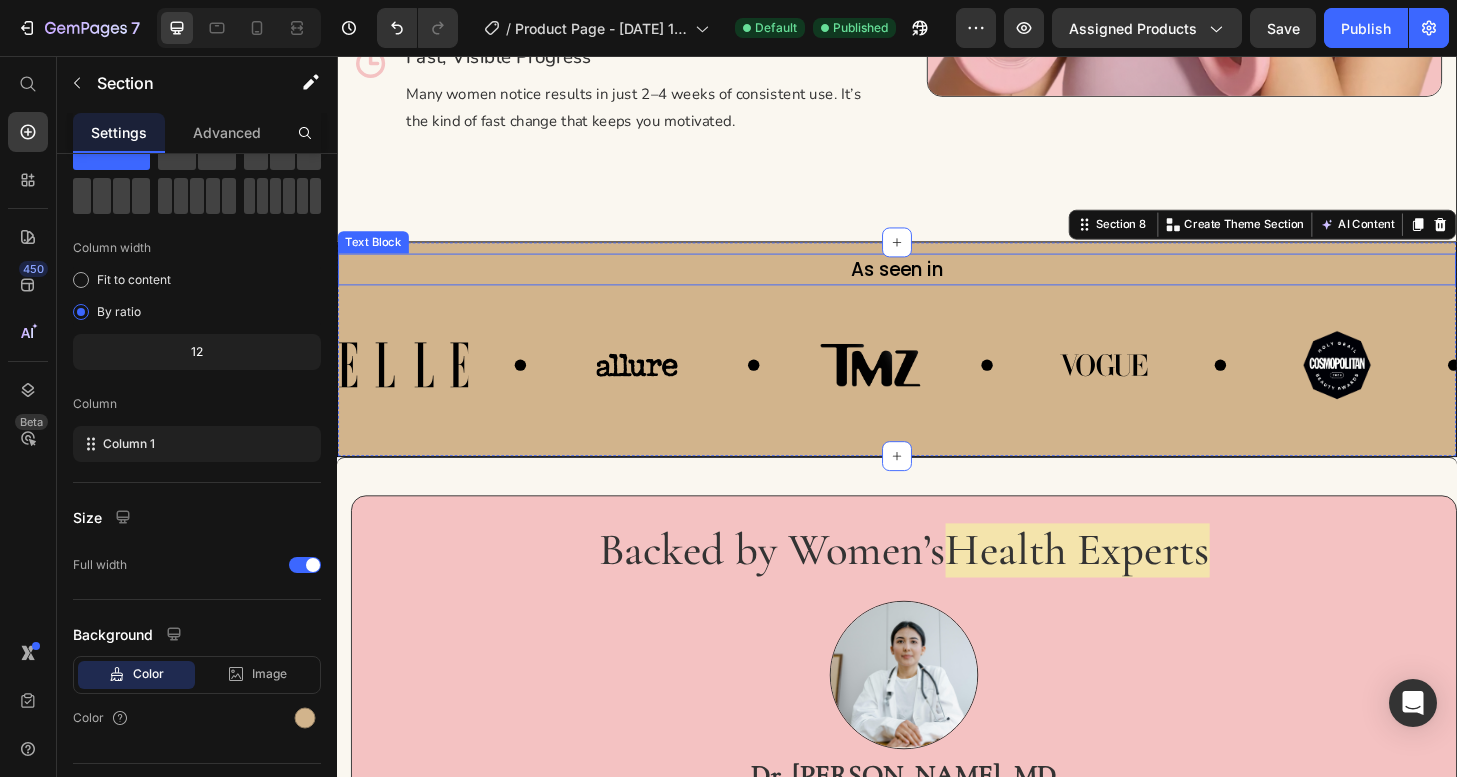 click on "As seen in" at bounding box center (937, 285) 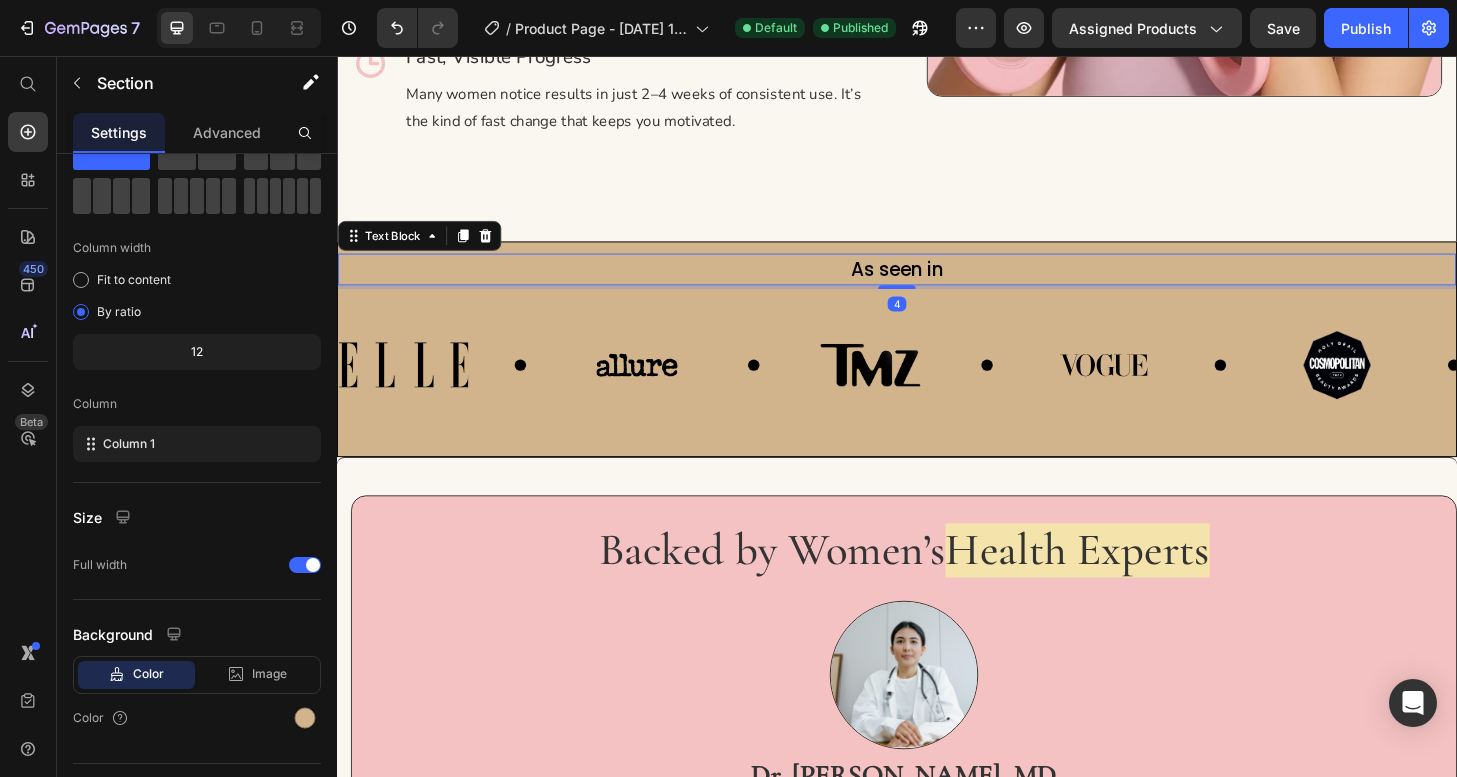 scroll, scrollTop: 0, scrollLeft: 0, axis: both 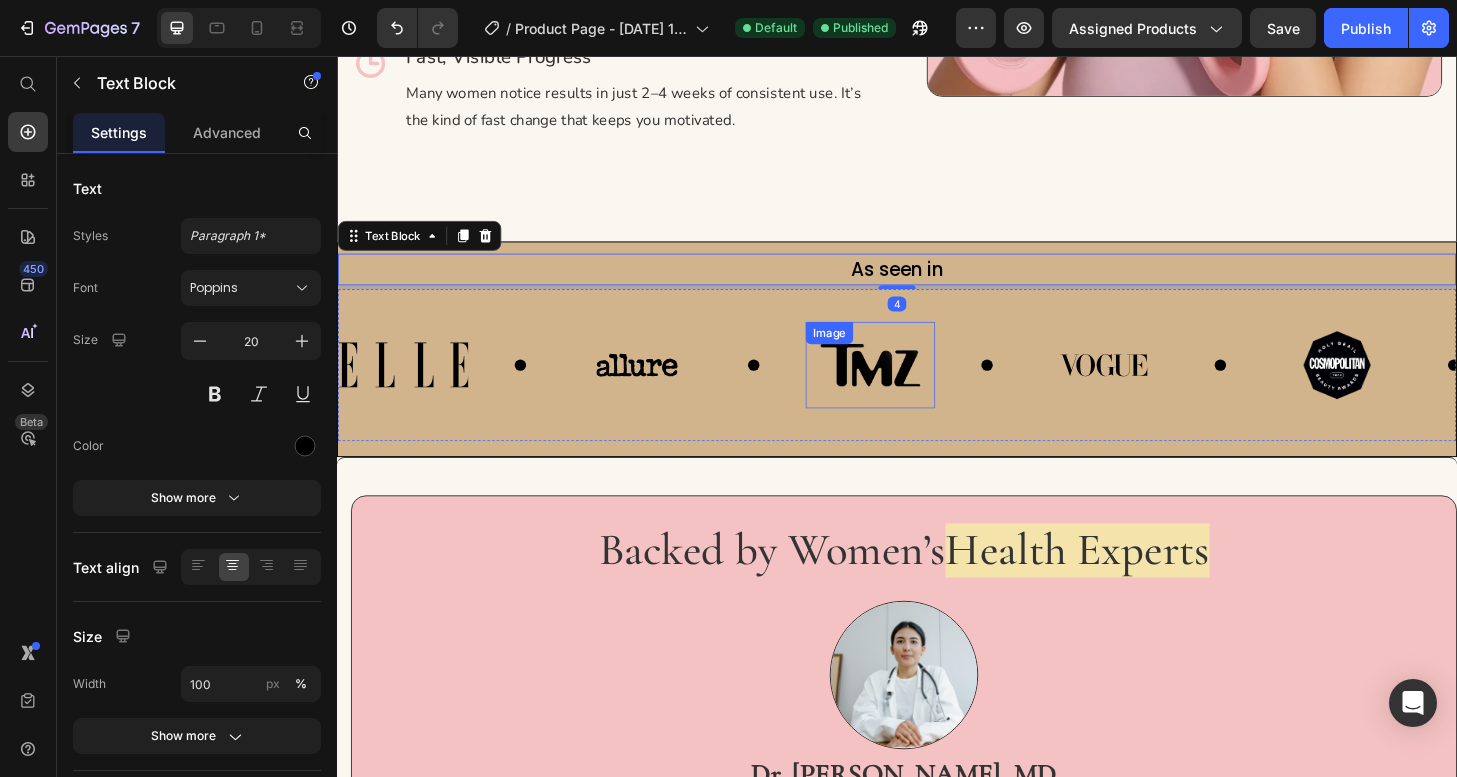 click on "Image" at bounding box center (864, 353) 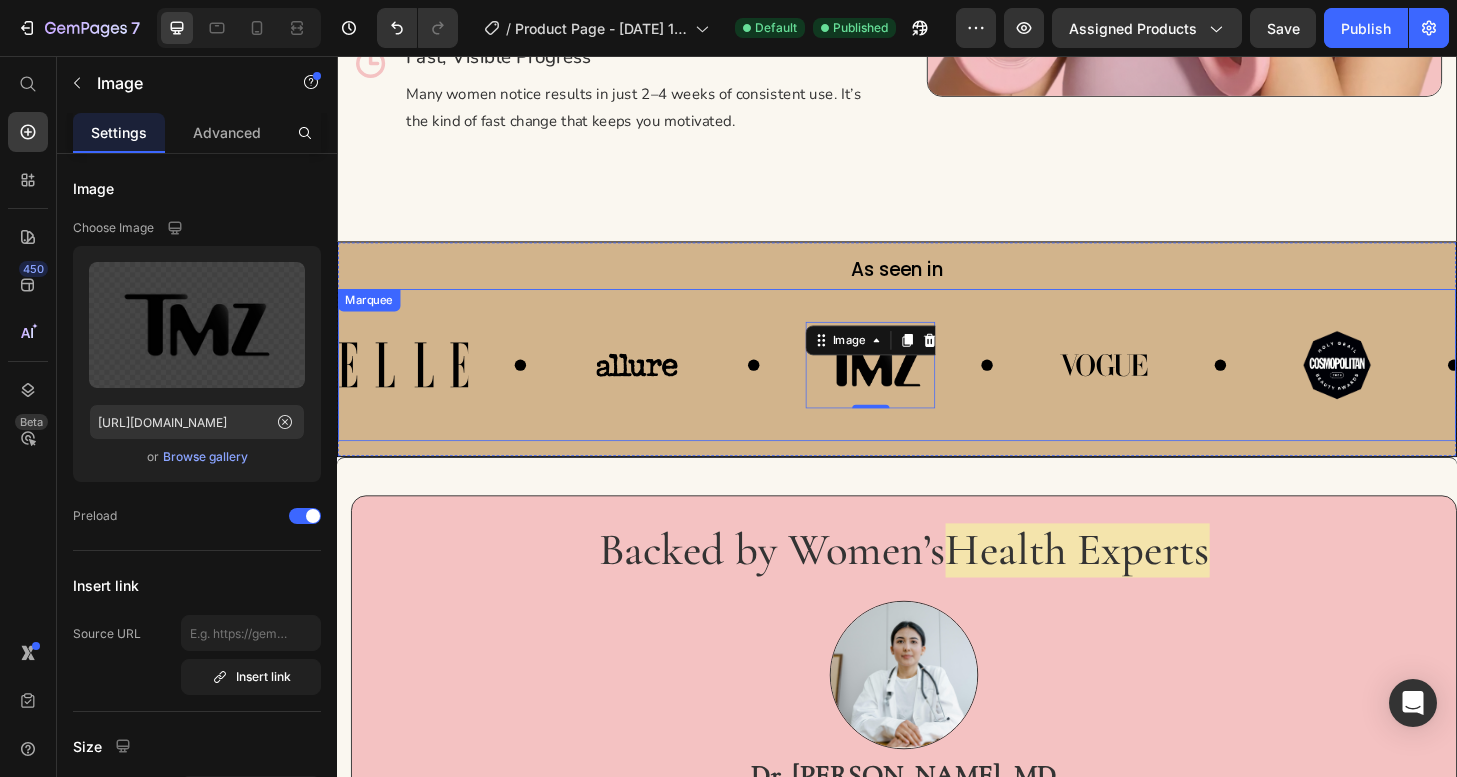 click on "Image
Image
Image   0
Image
Image" at bounding box center [964, 387] 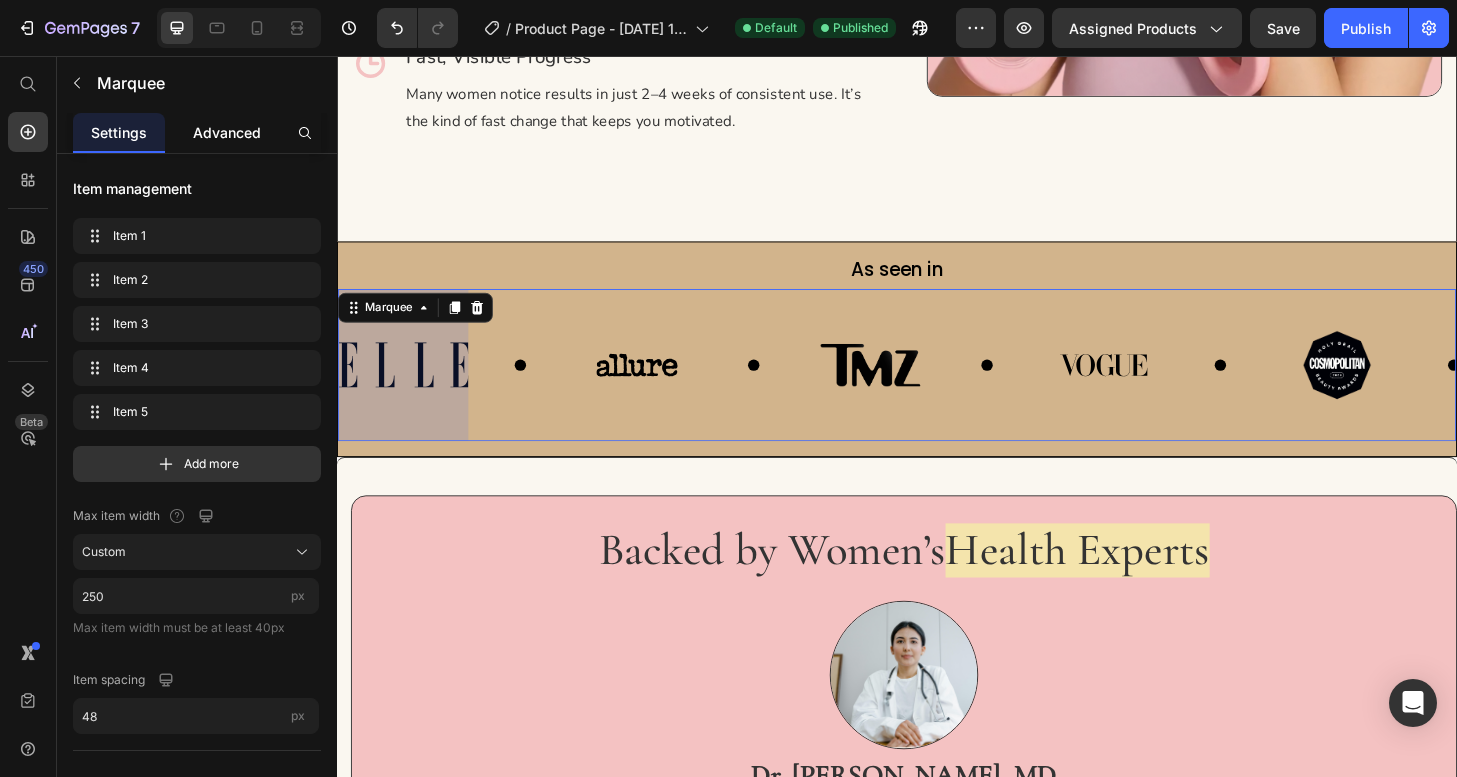 click on "Advanced" at bounding box center [227, 132] 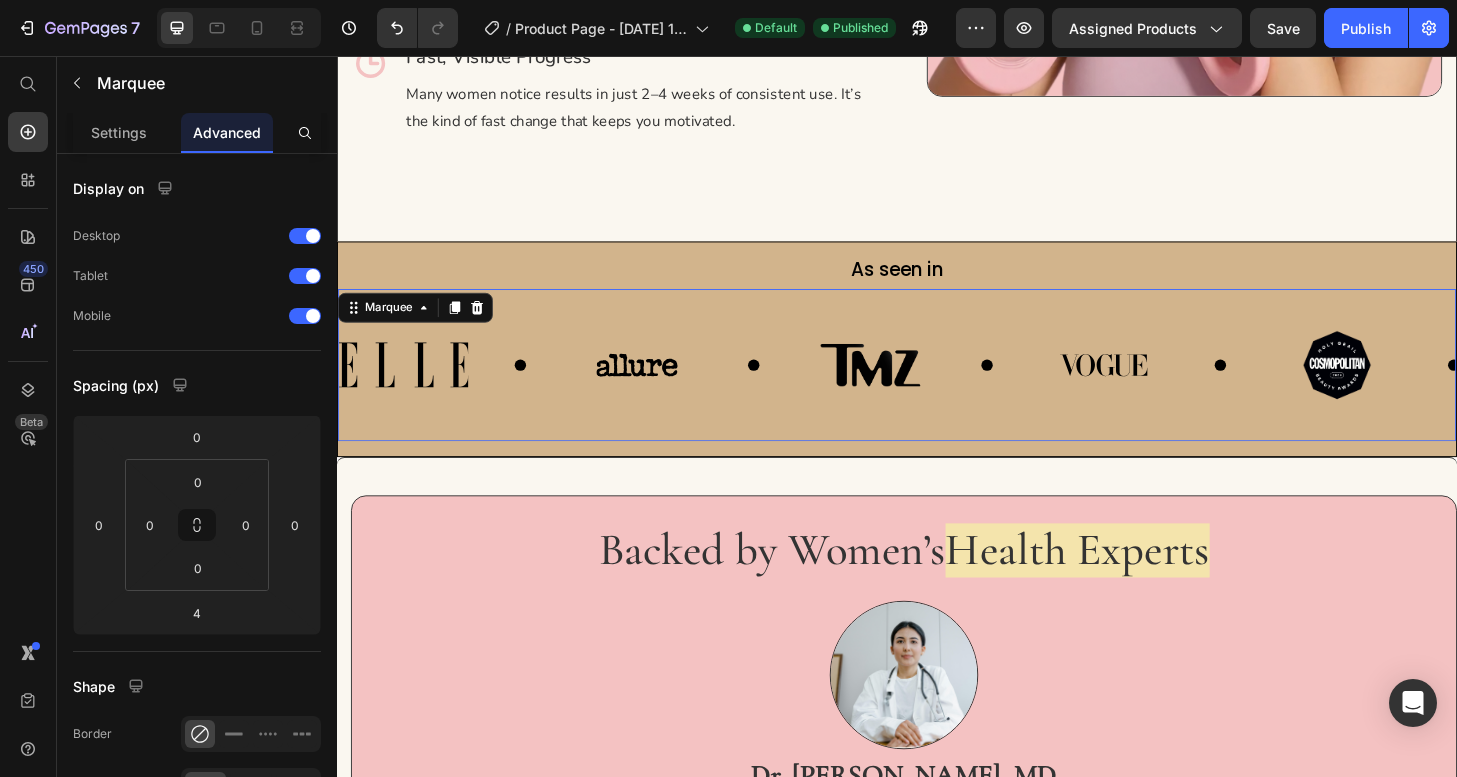 click on "Image
Image
Image
Image
Image" at bounding box center [964, 387] 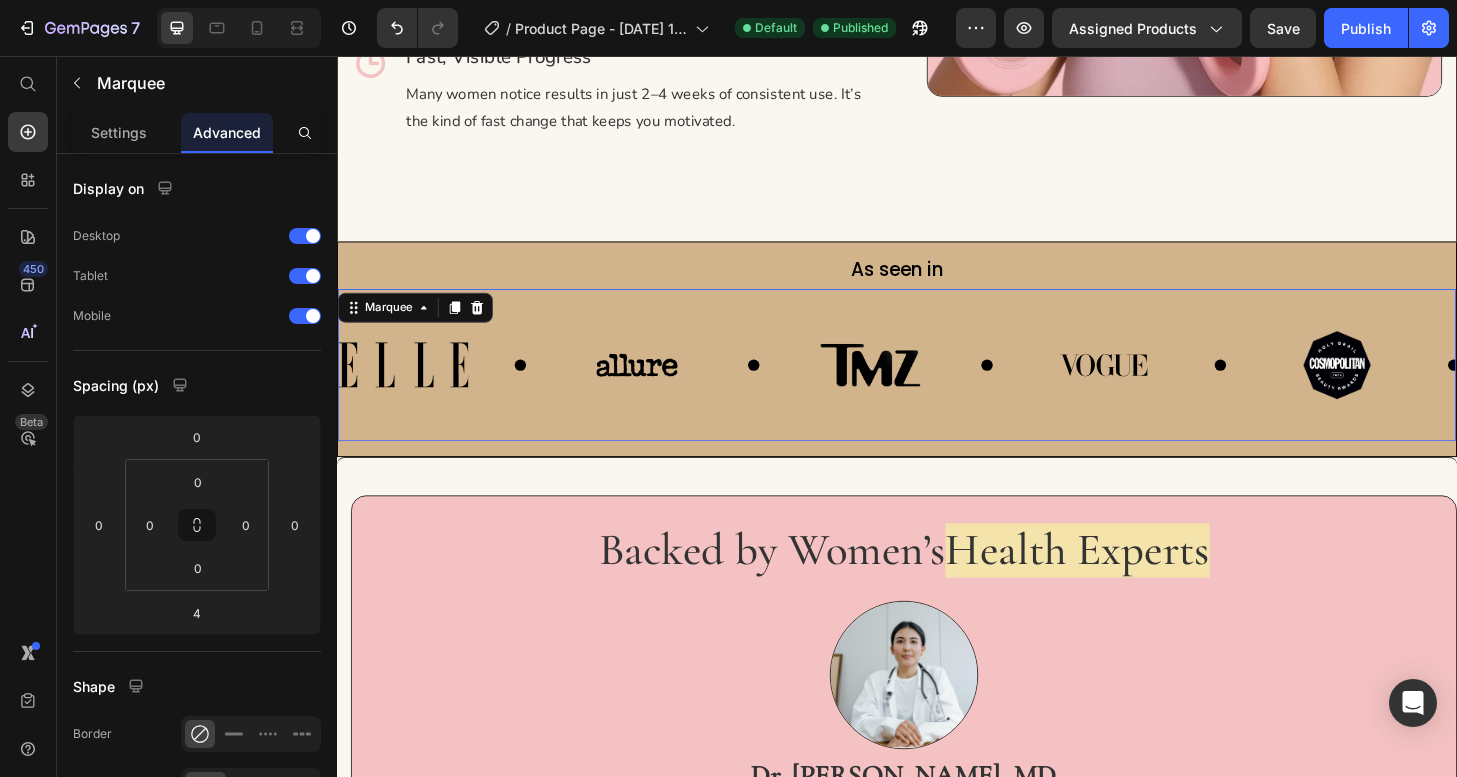 click on "Image
Image
Image
Image
Image" at bounding box center (964, 387) 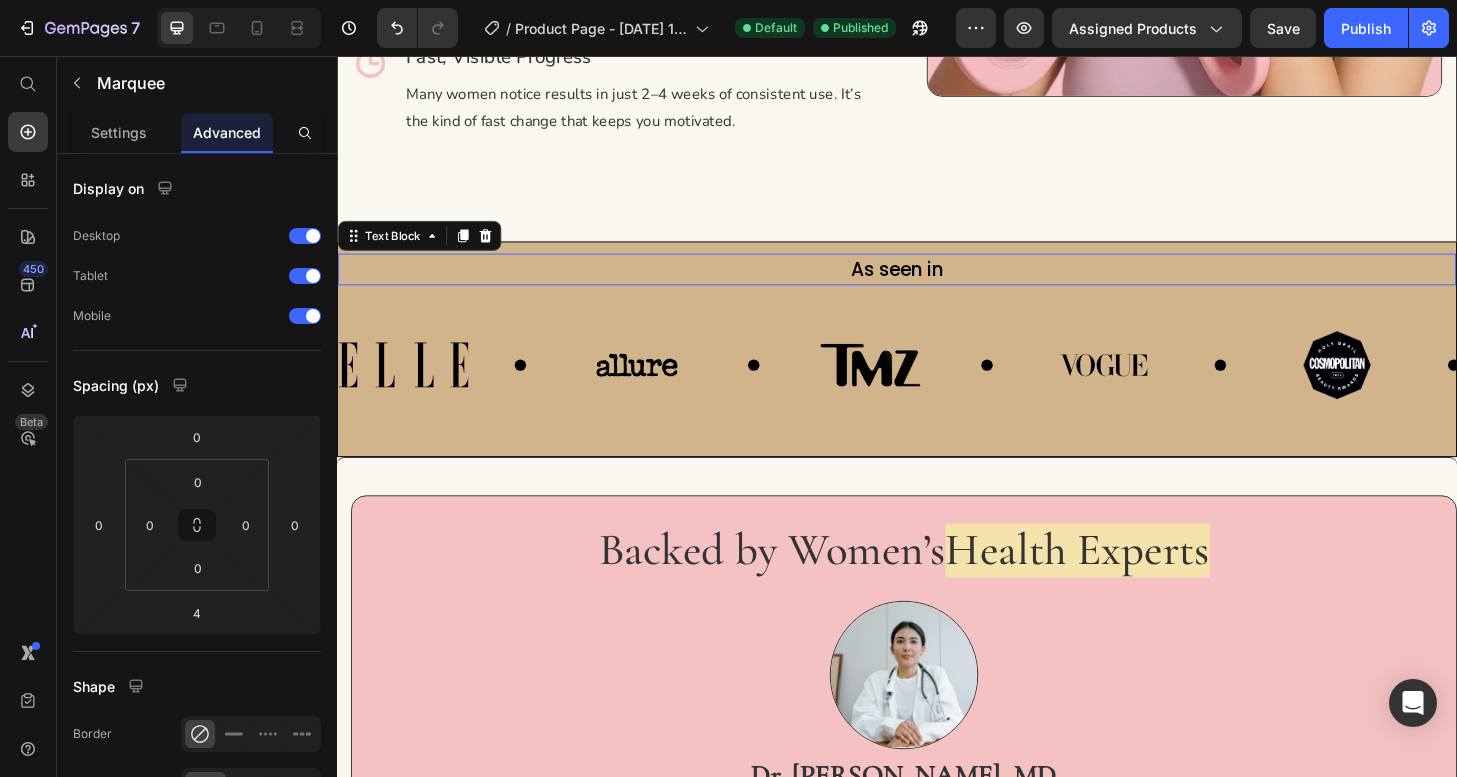 click on "As seen in" at bounding box center [937, 285] 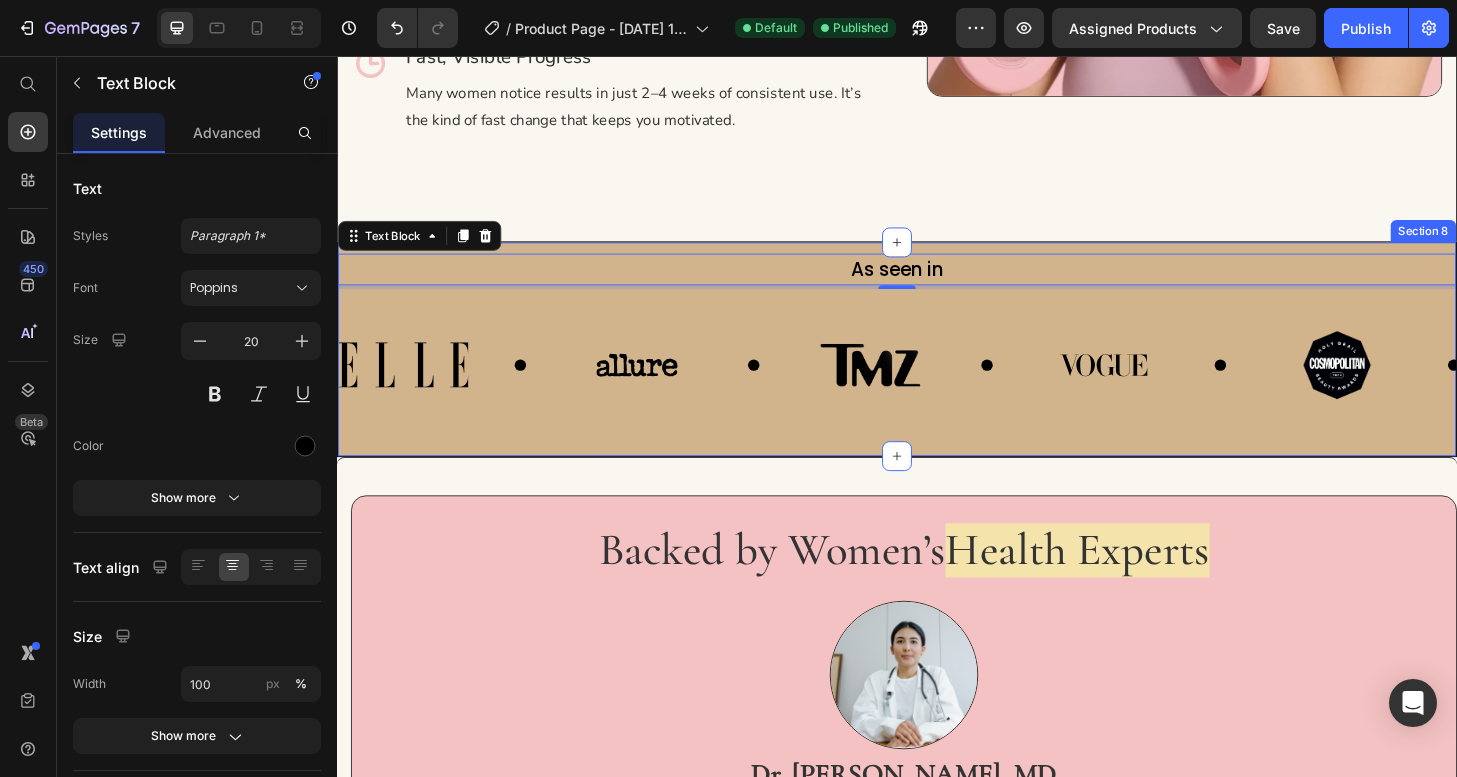 click on "As seen in Text Block   4 Image
Image
Image
Image
Image
Image
Image
Image
Image
Image
Marquee Section 8" at bounding box center [937, 370] 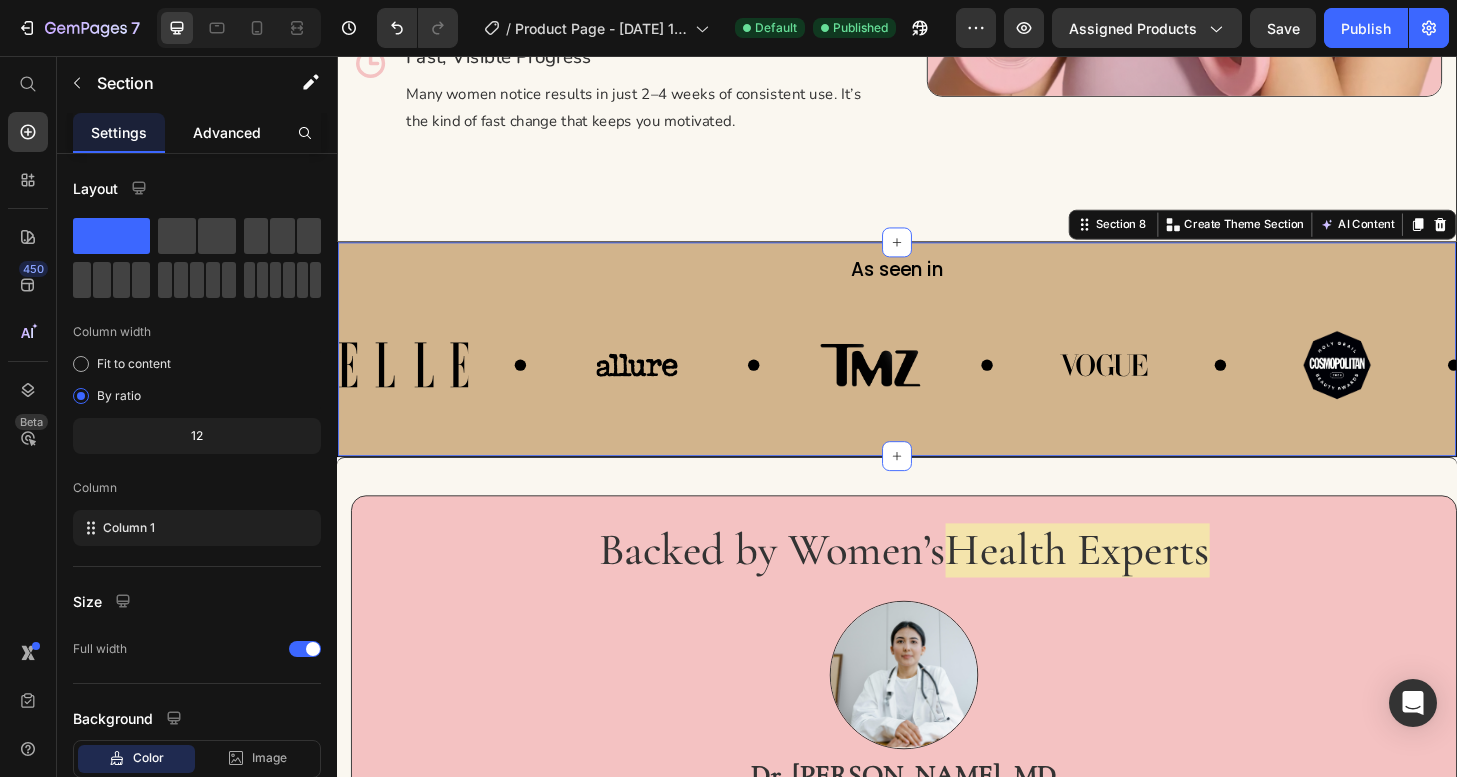click on "Advanced" at bounding box center (227, 132) 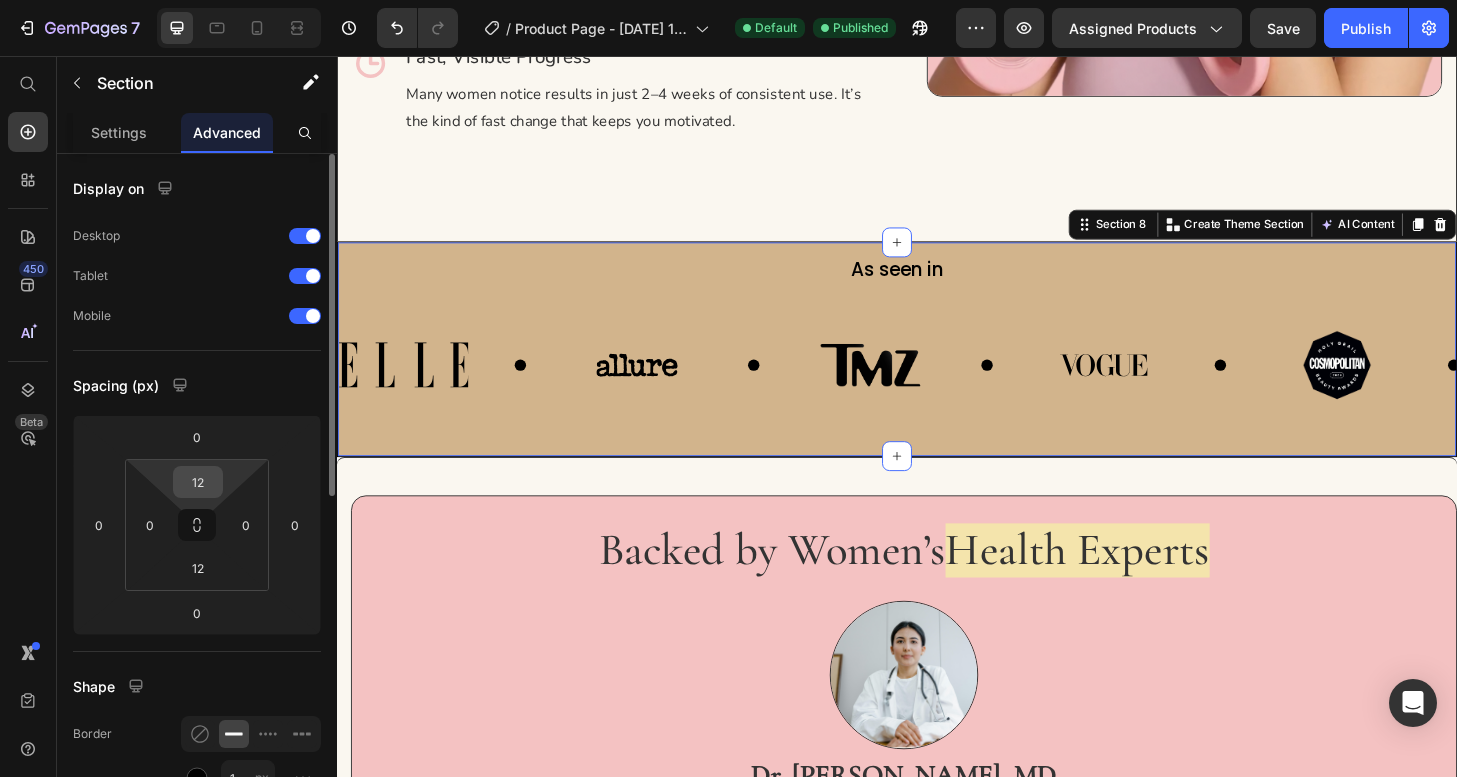 click on "12" at bounding box center (198, 482) 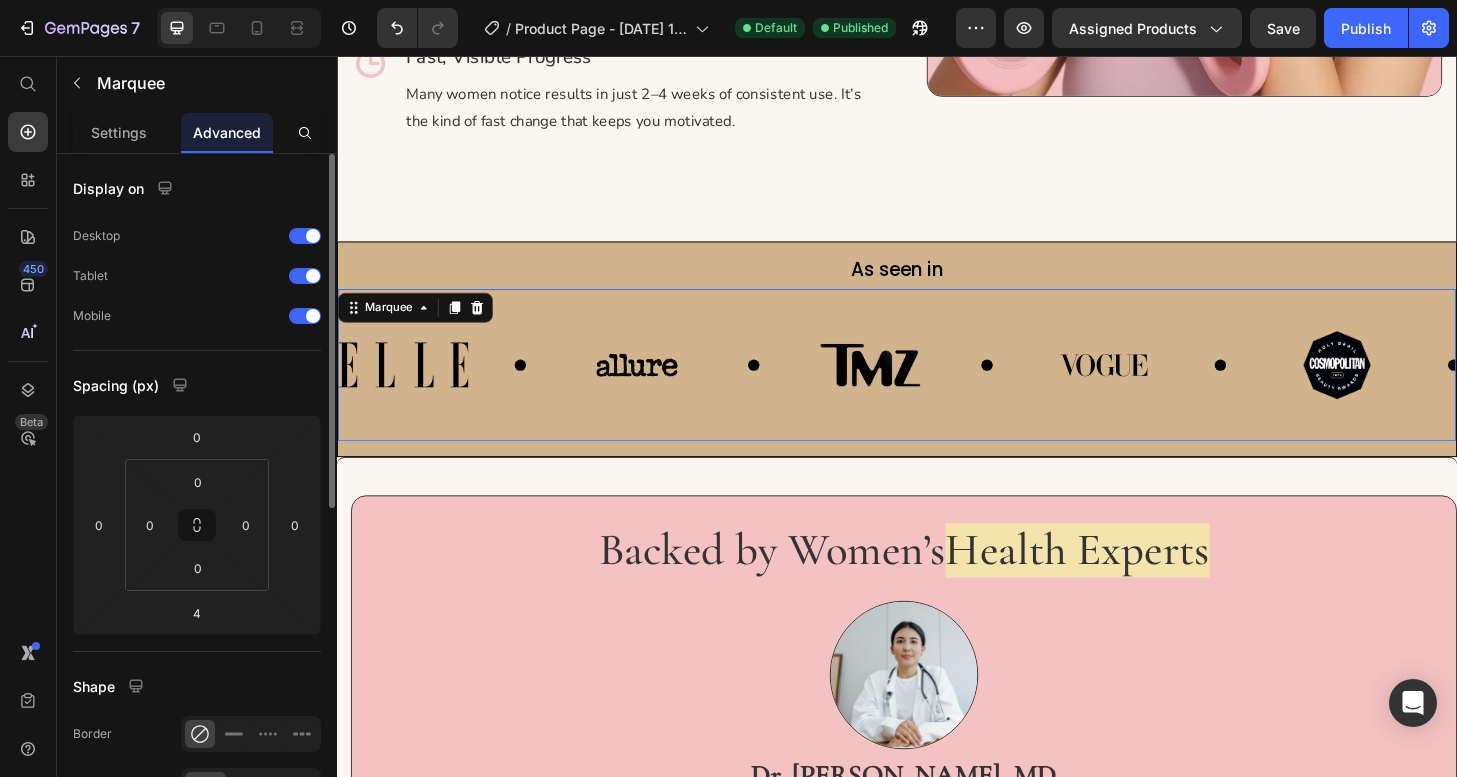 click on "Image
Image
Image
Image
Image" at bounding box center [964, 387] 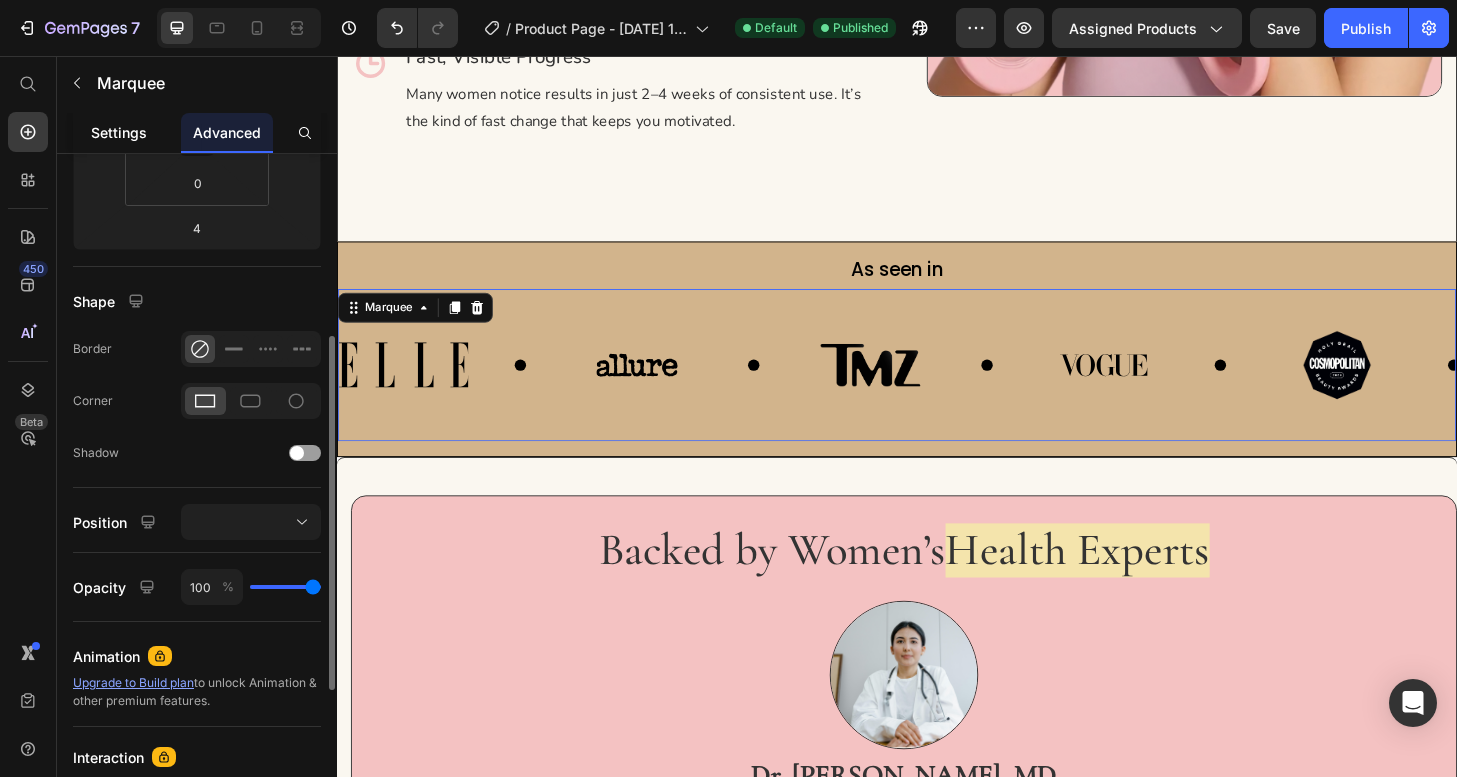 scroll, scrollTop: 420, scrollLeft: 0, axis: vertical 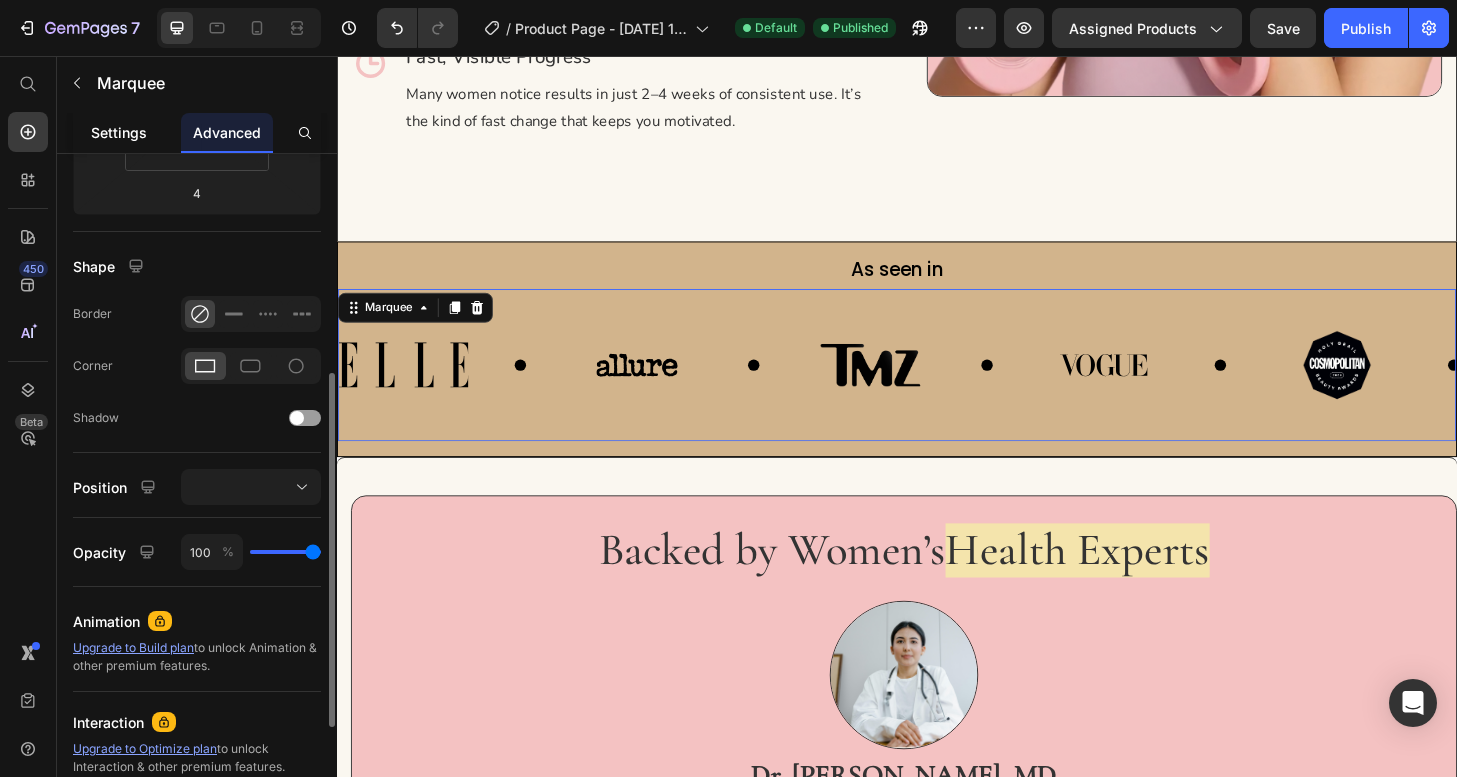 click on "Settings" 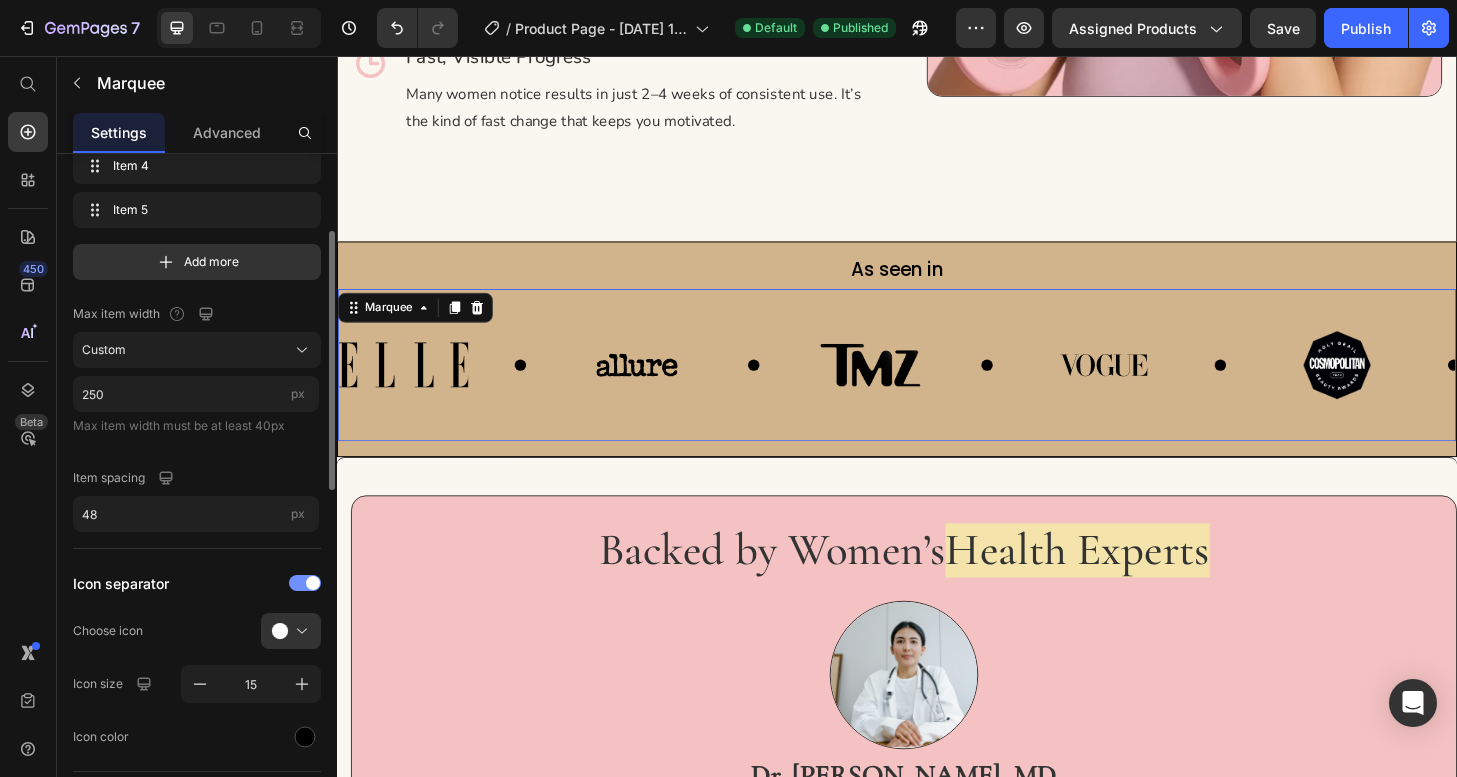 scroll, scrollTop: 204, scrollLeft: 0, axis: vertical 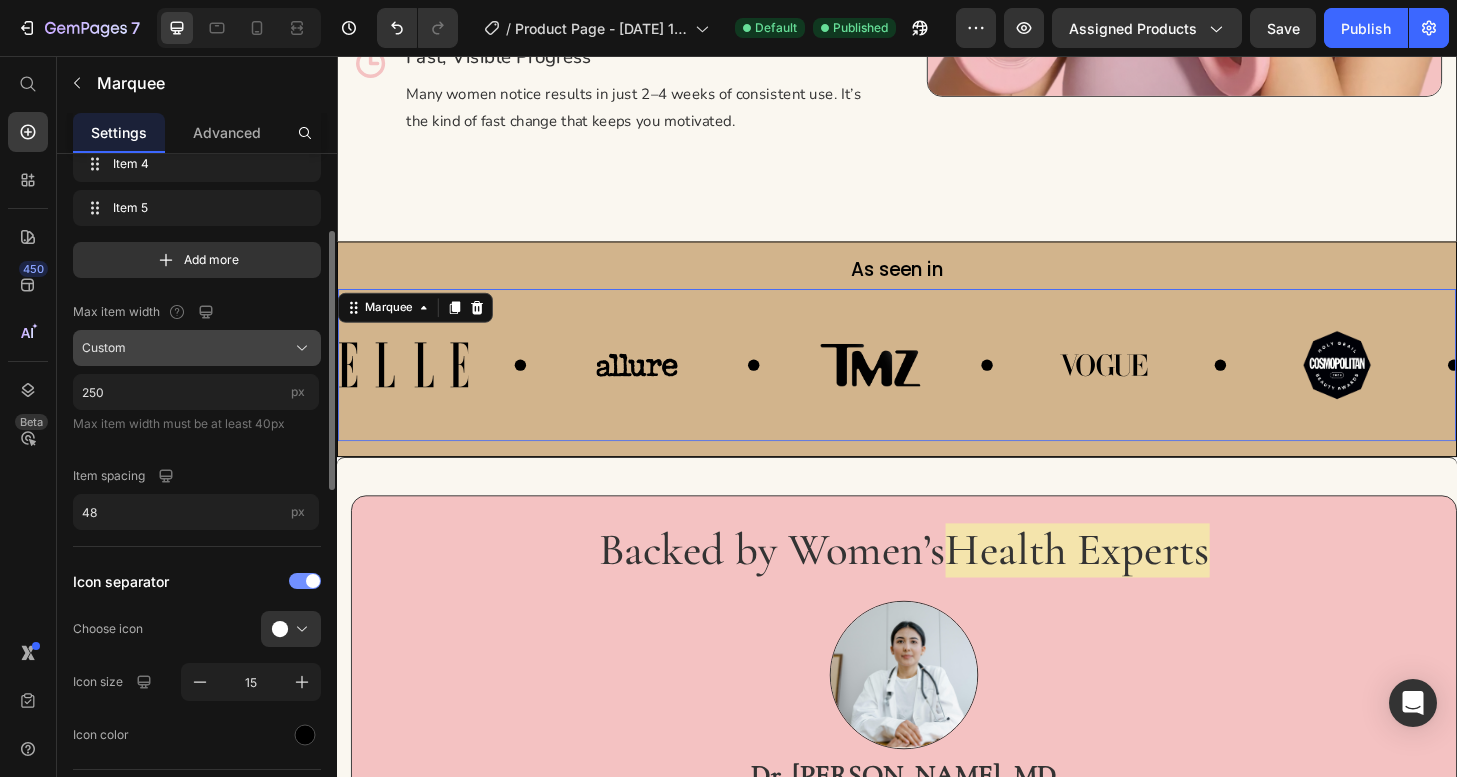 click on "Custom" 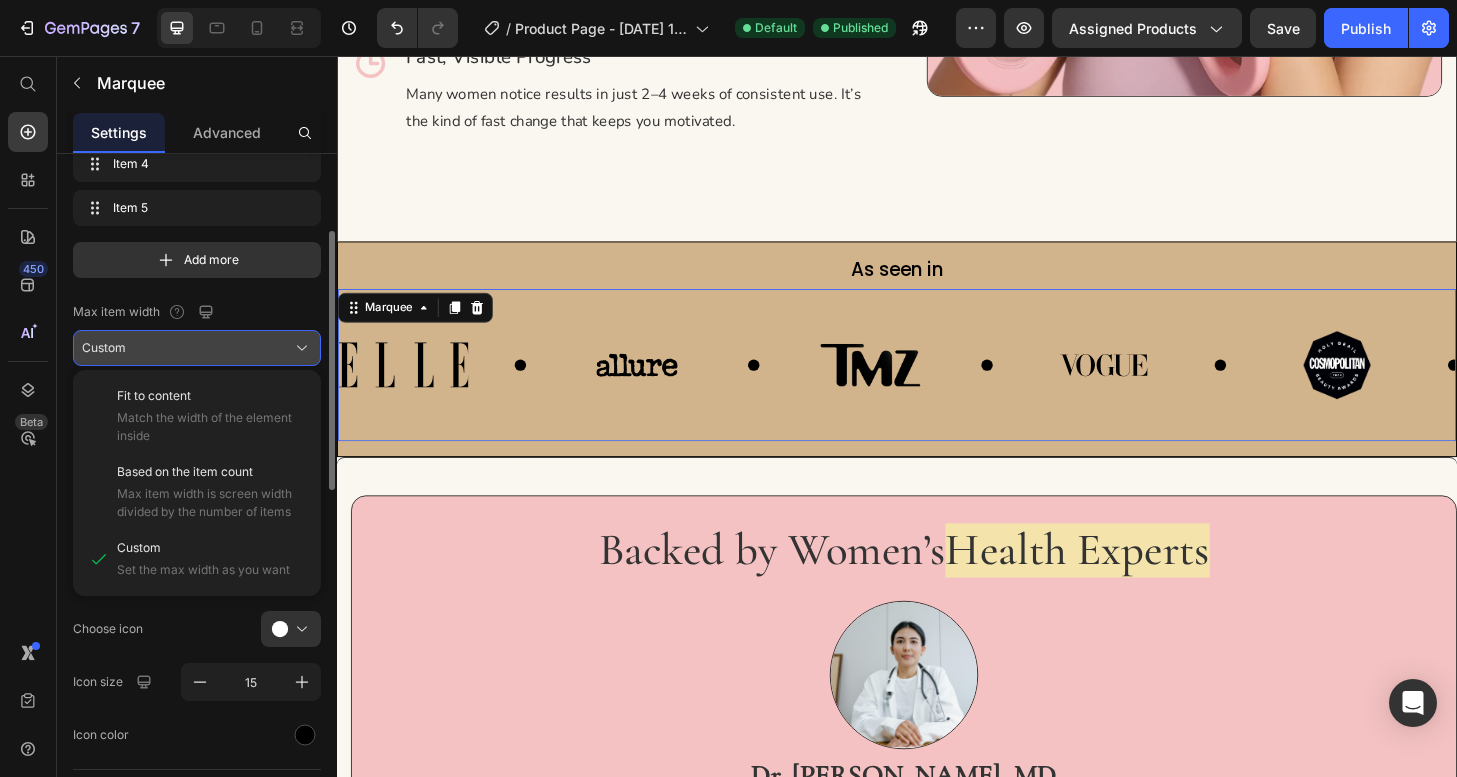 click on "Custom" 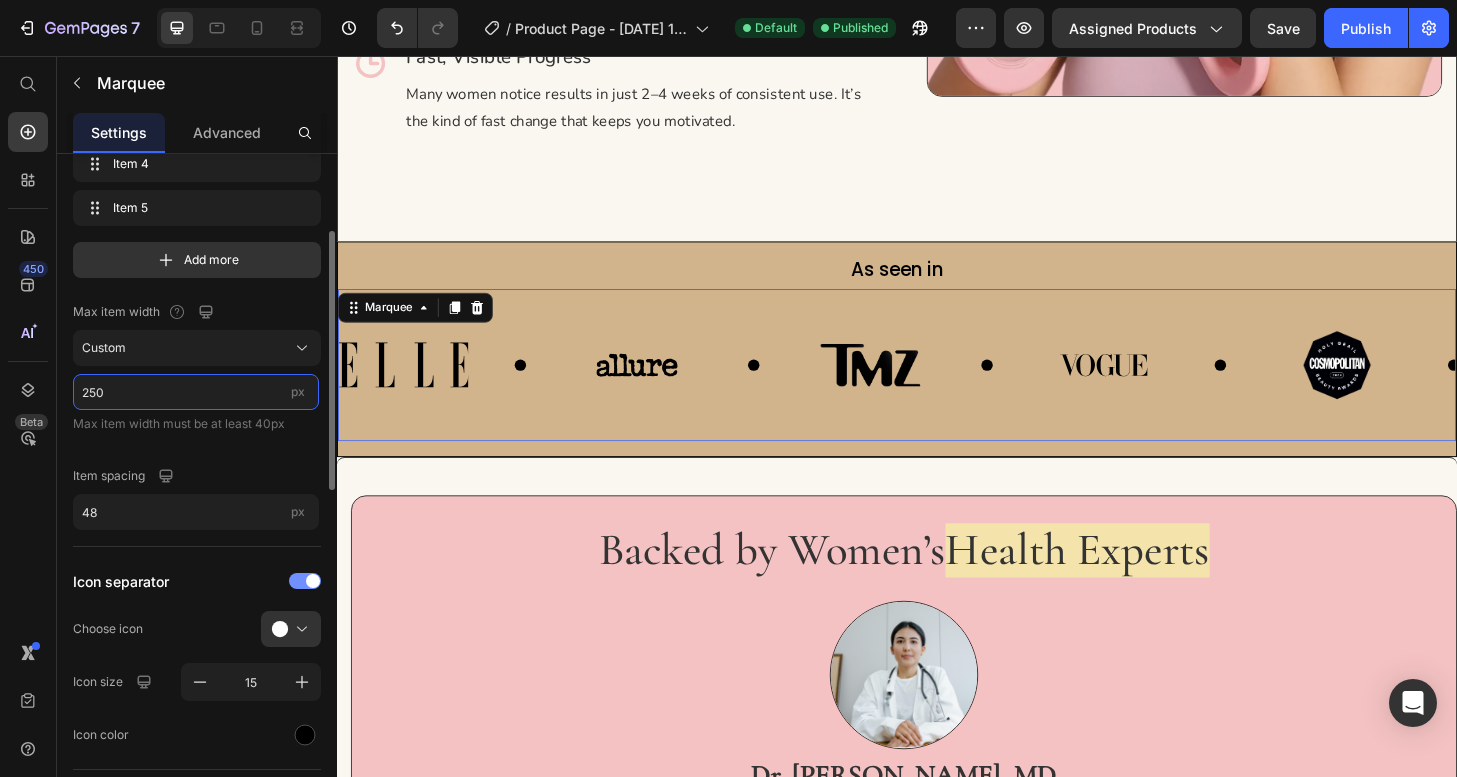 click on "250" at bounding box center [196, 392] 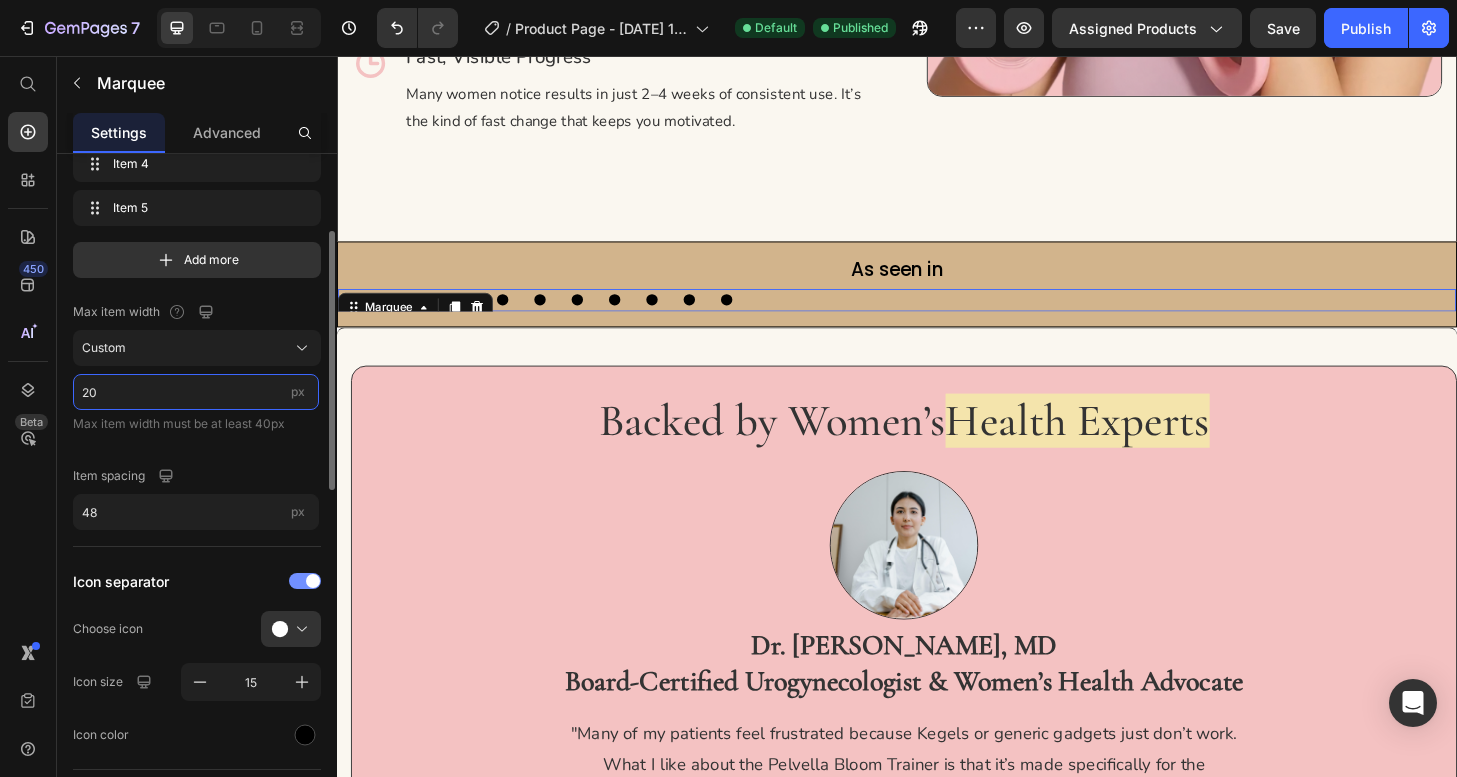 type on "200" 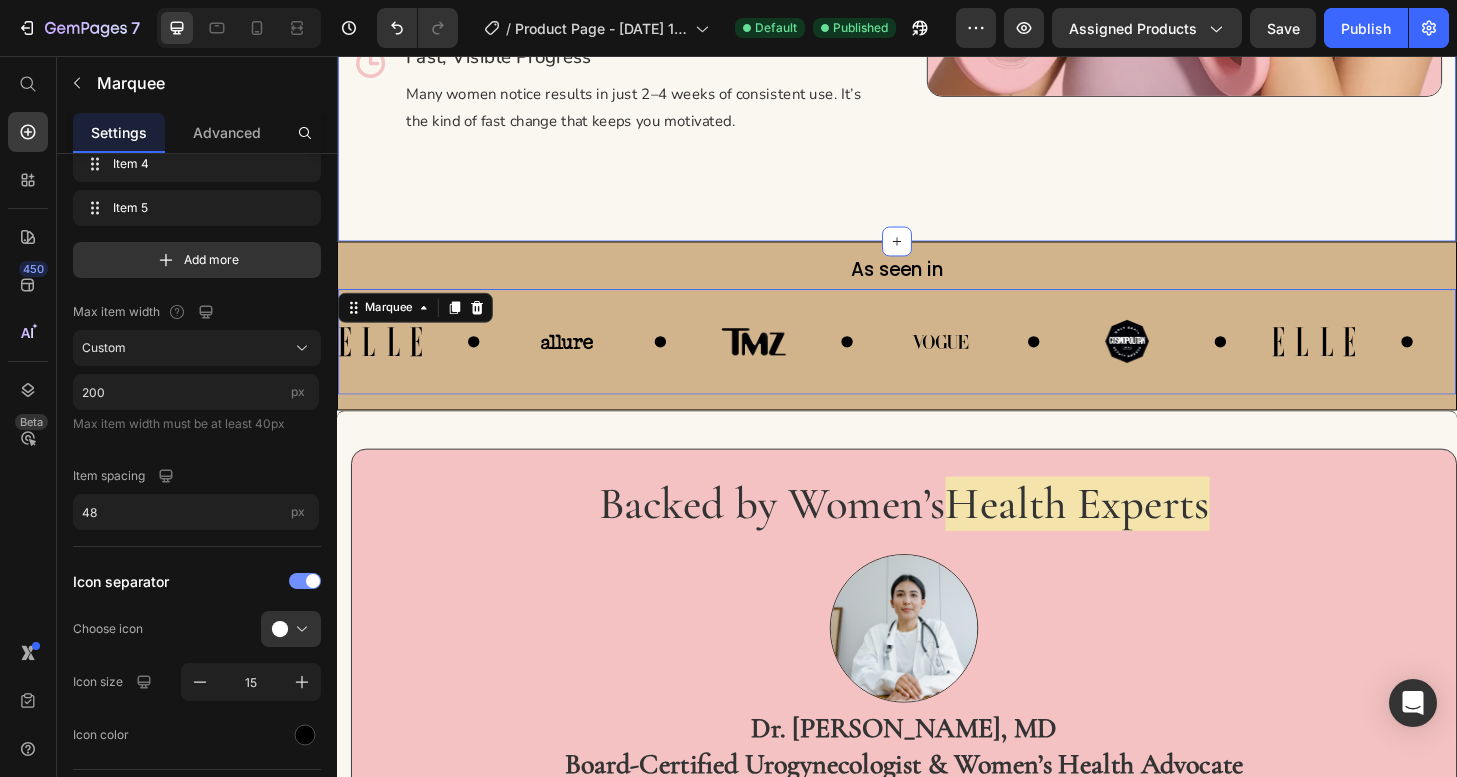 click on "The  Freedom and Confidence   You Deserve Heading Pelvella Bloom Trainer™ goes beyond generic exercise tools. It’s designed for real-life outcomes: Text block
Icon No More Sneaky Leaks Heading Cough, laugh, jump, or run without fear. Enjoy your favorite activities confidently. Text block Row
Icon Feel Intimate, Tight, and Connected Heading Rediscover pleasure and closeness without anxiety or self-consciousness. Text block Row
Icon Private, Dignified Recovery Heading No need for awkward doctor visits or expensive therapy sessions. Train quietly at home. Text block Row
Icon Fast, Visible Progress Heading Many women notice results in just 2–4 weeks of consistent use. It’s the kind of fast change that keeps you motivated. Text block Row" at bounding box center [629, -177] 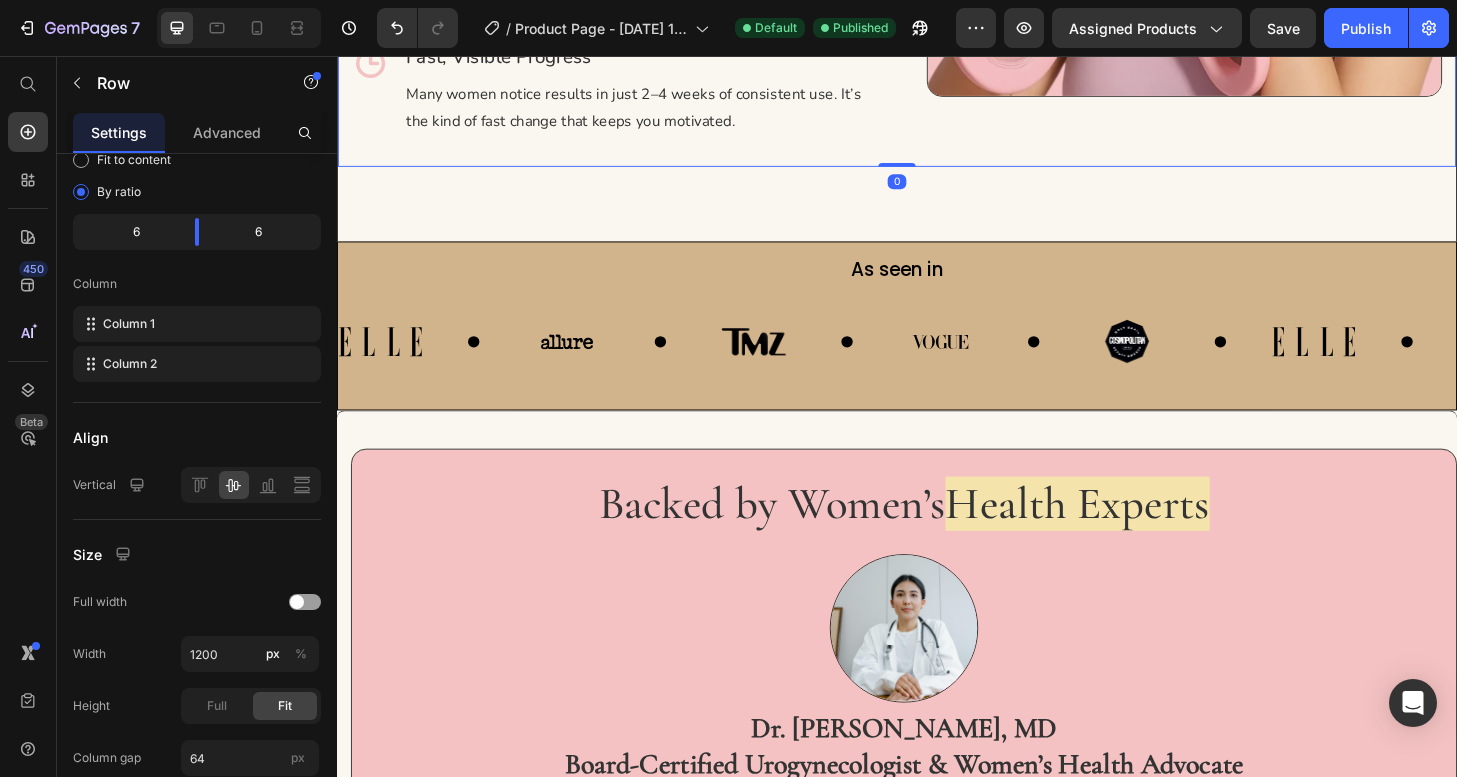 scroll, scrollTop: 0, scrollLeft: 0, axis: both 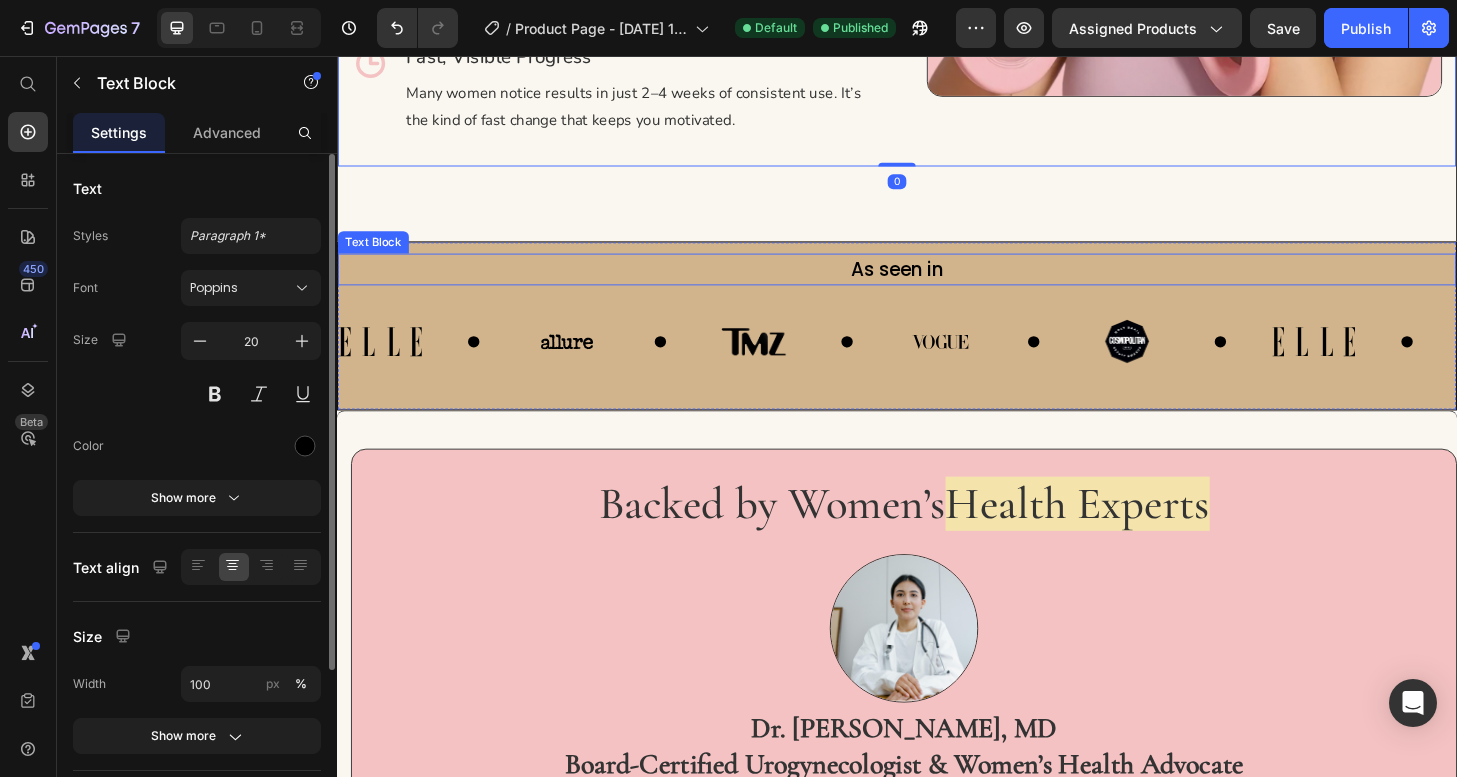 click on "As seen in" at bounding box center (937, 285) 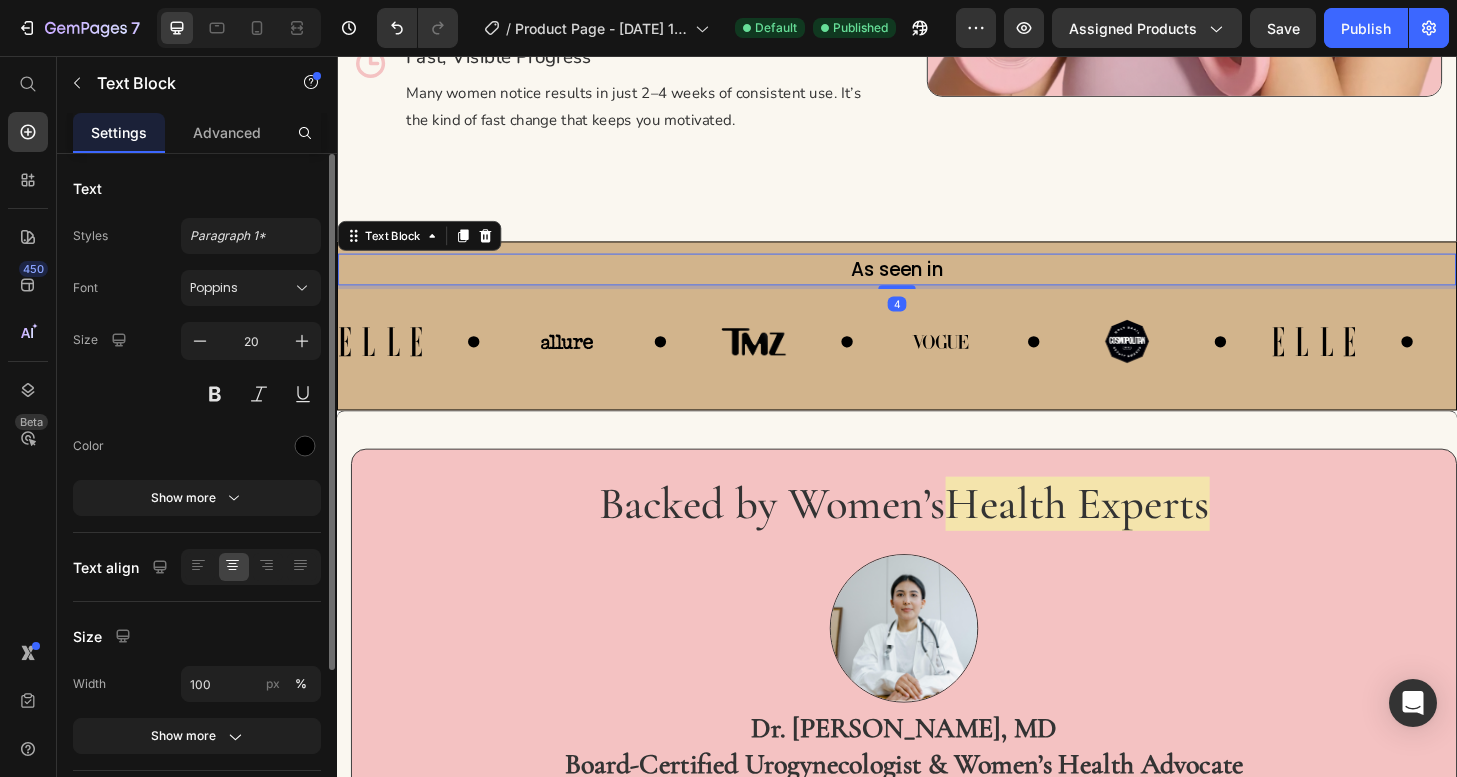 click on "Size 20" at bounding box center (197, 367) 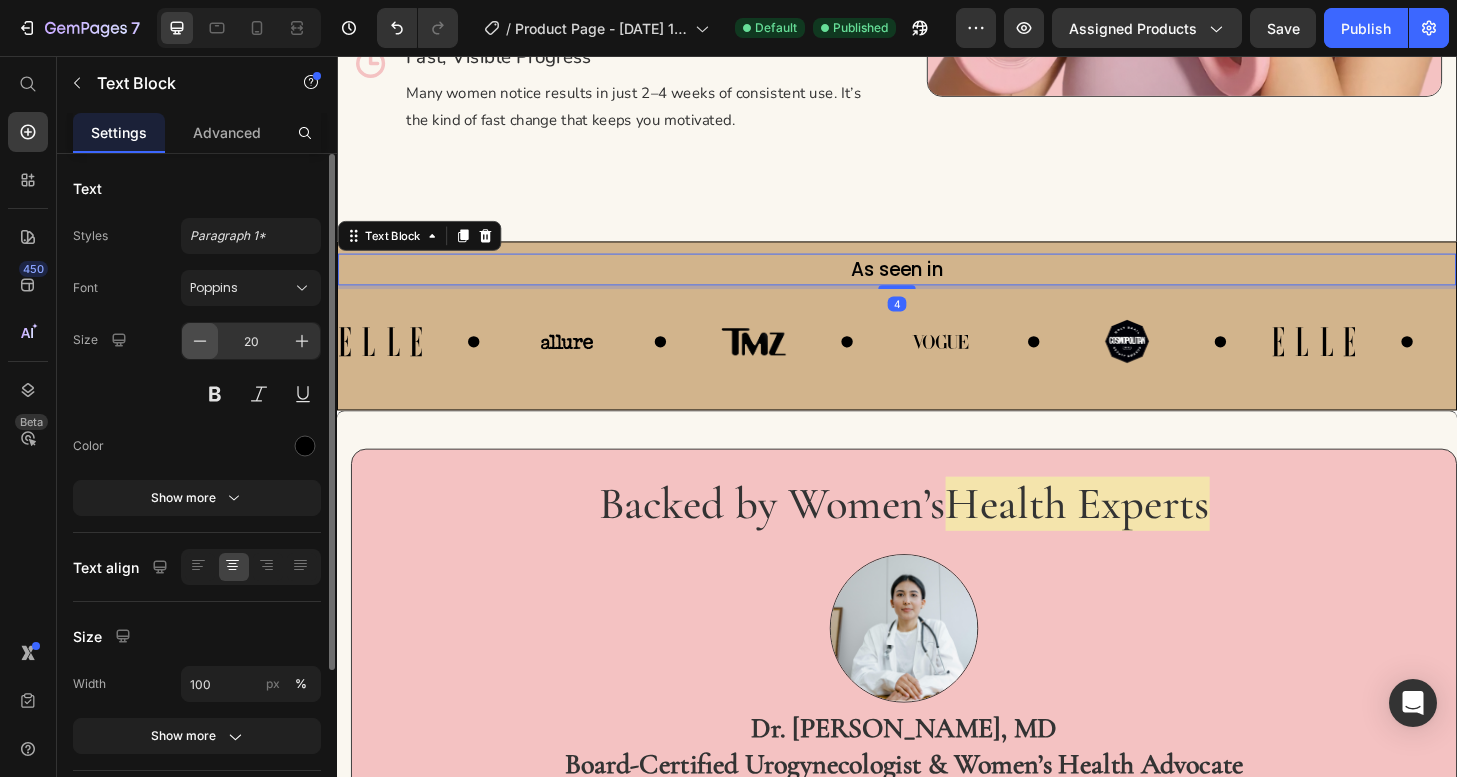 click at bounding box center [200, 341] 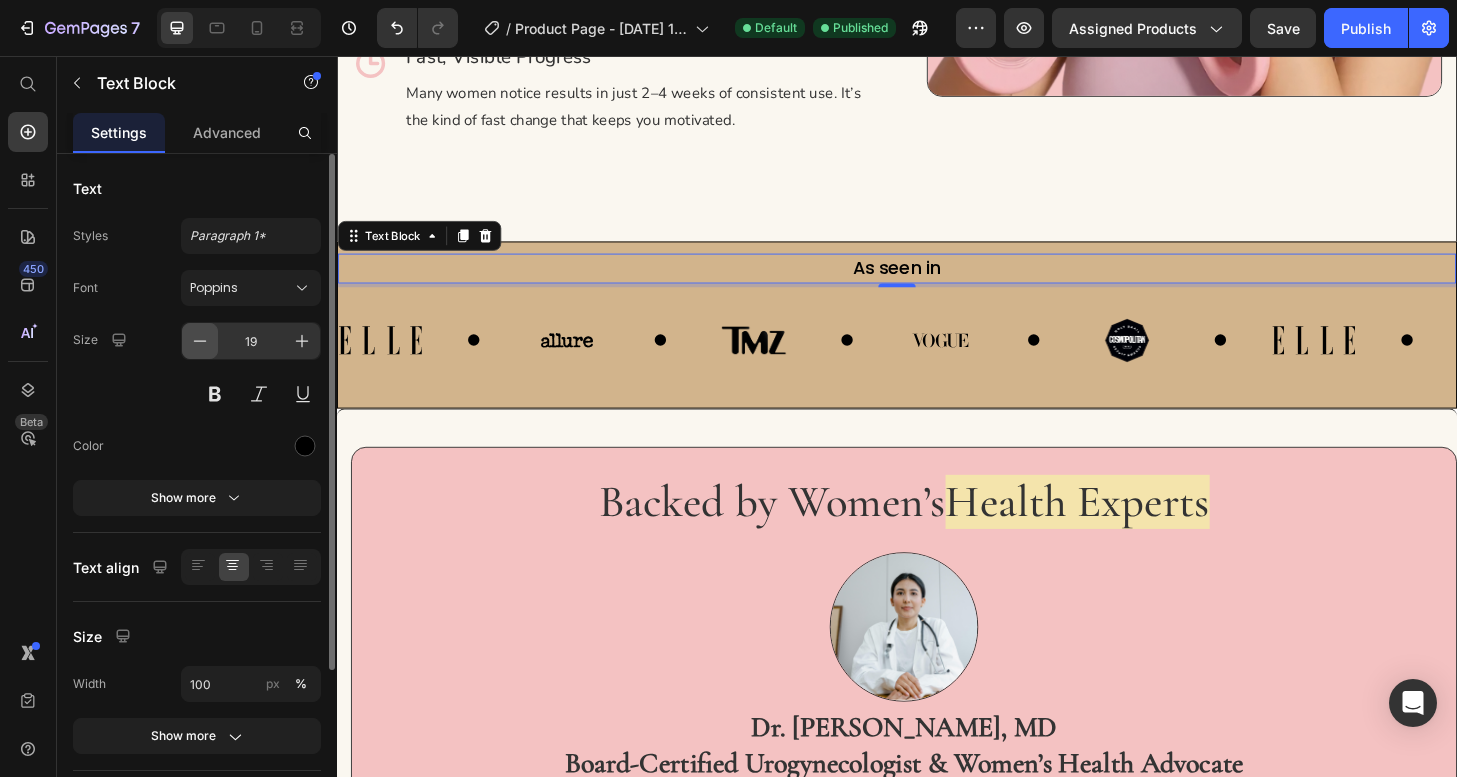 click at bounding box center (200, 341) 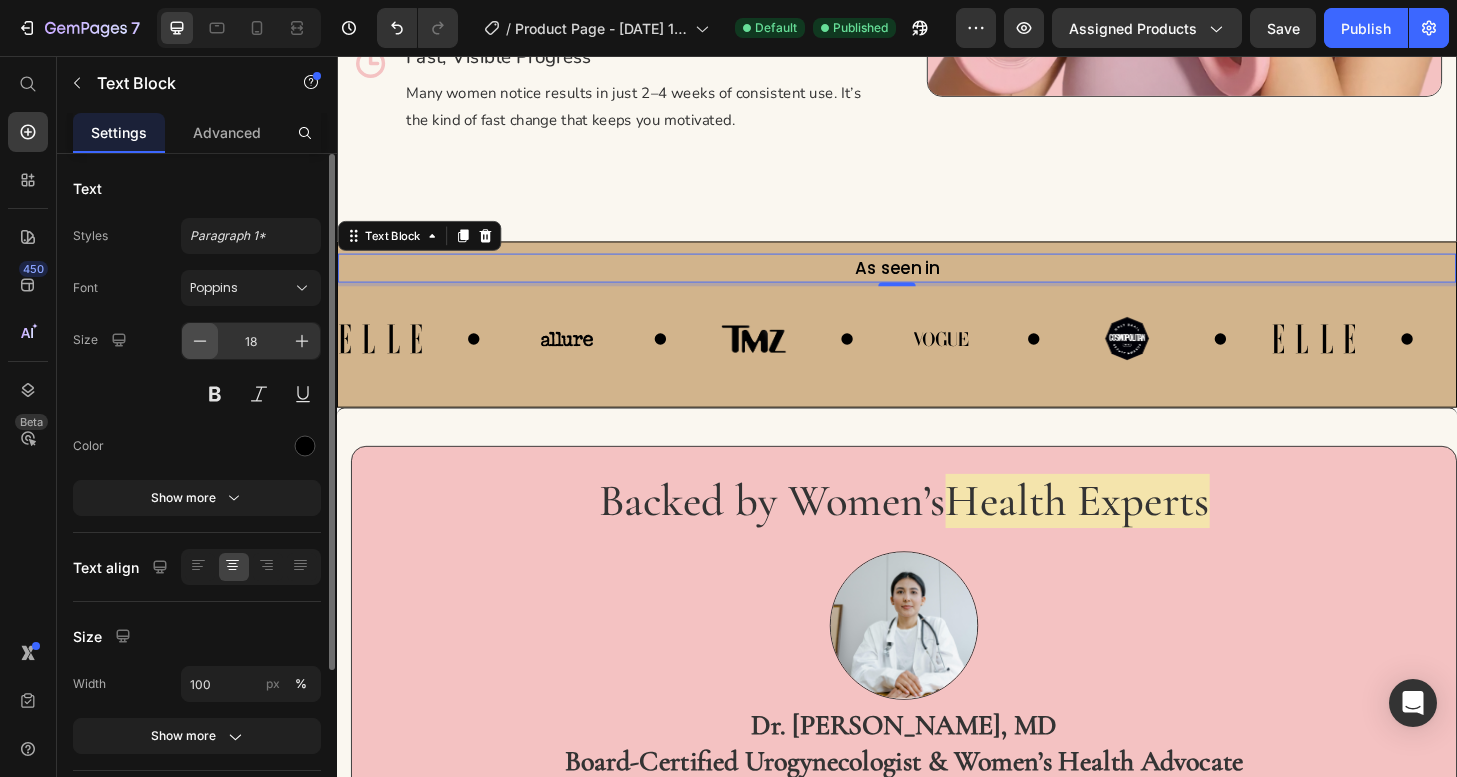click at bounding box center [200, 341] 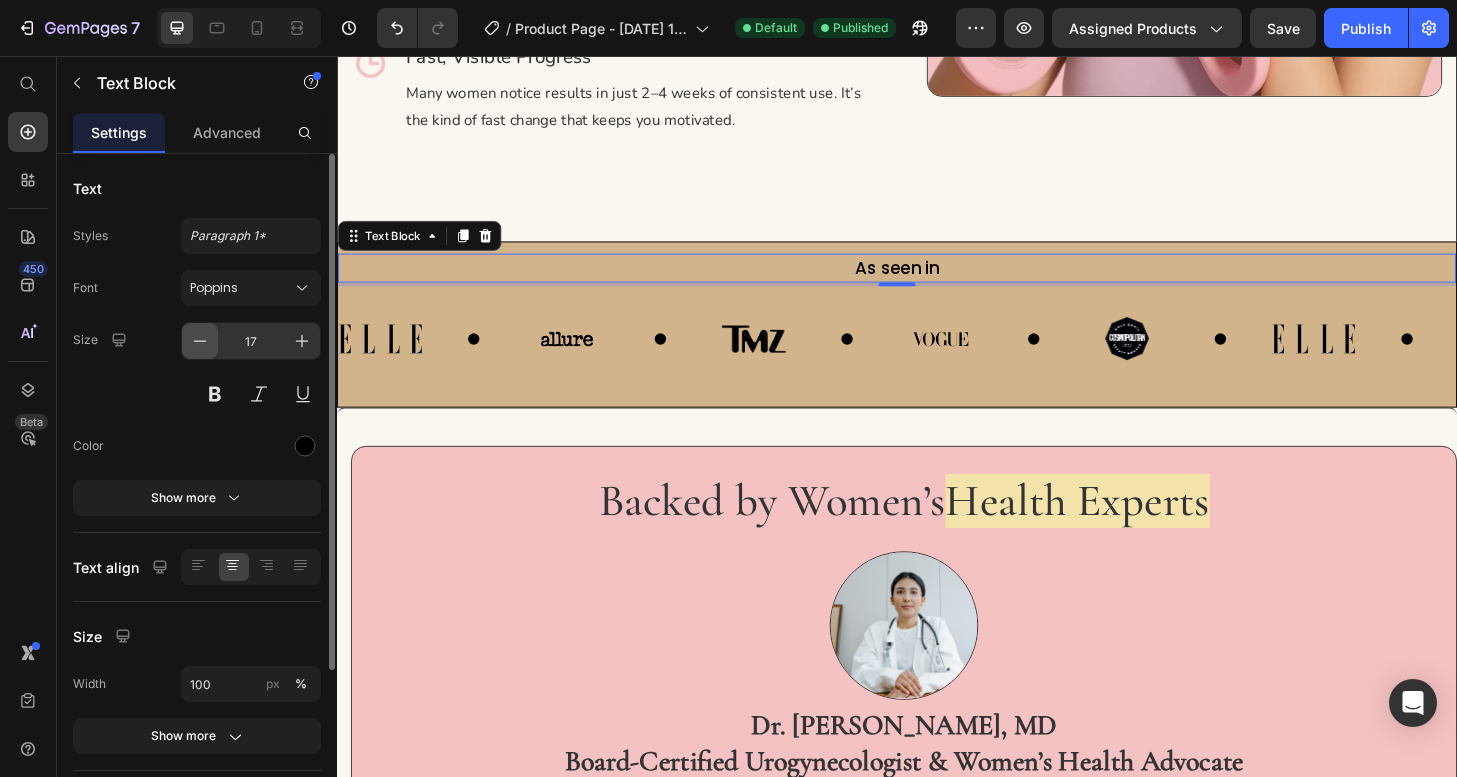click at bounding box center [200, 341] 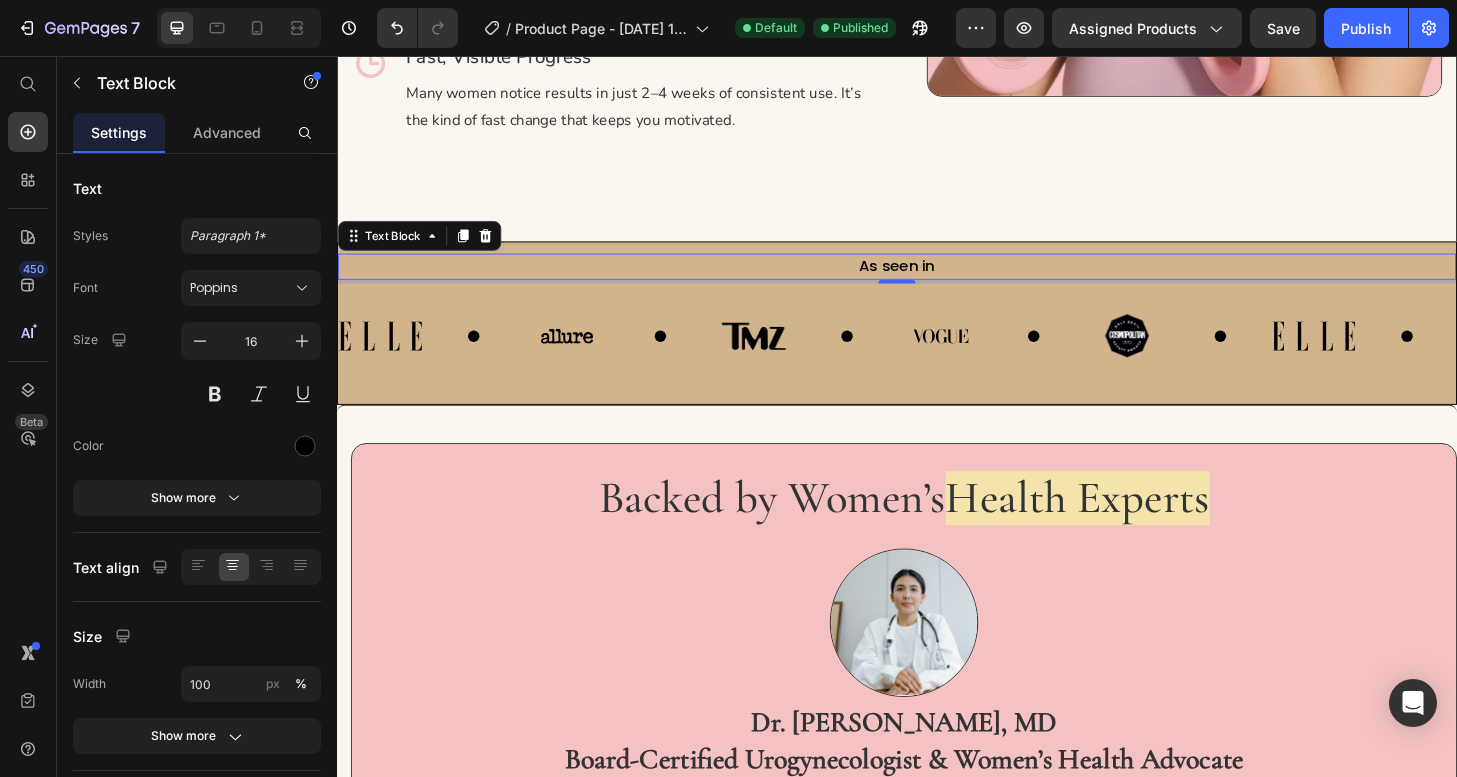 click on "4" at bounding box center [937, 316] 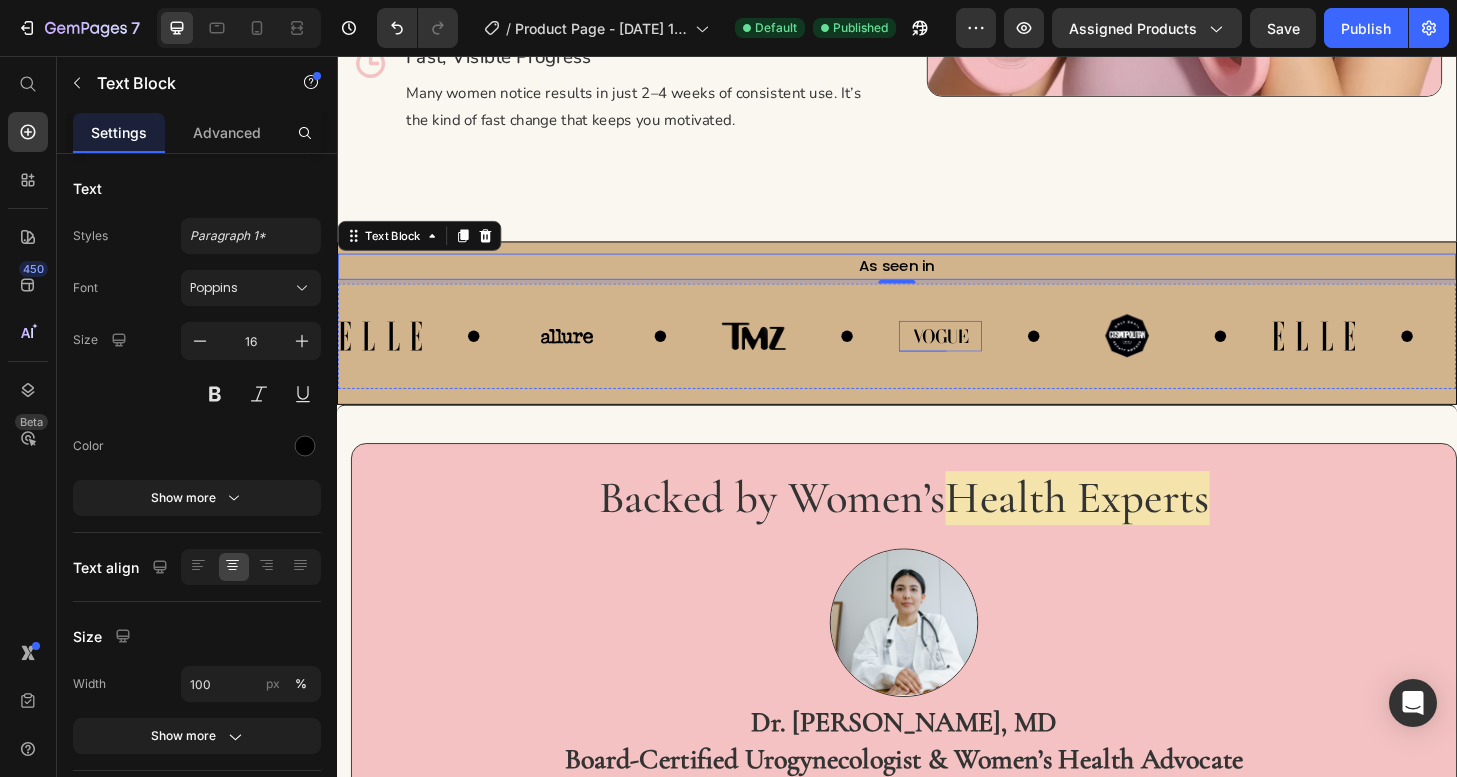 click on "Image" at bounding box center (839, 356) 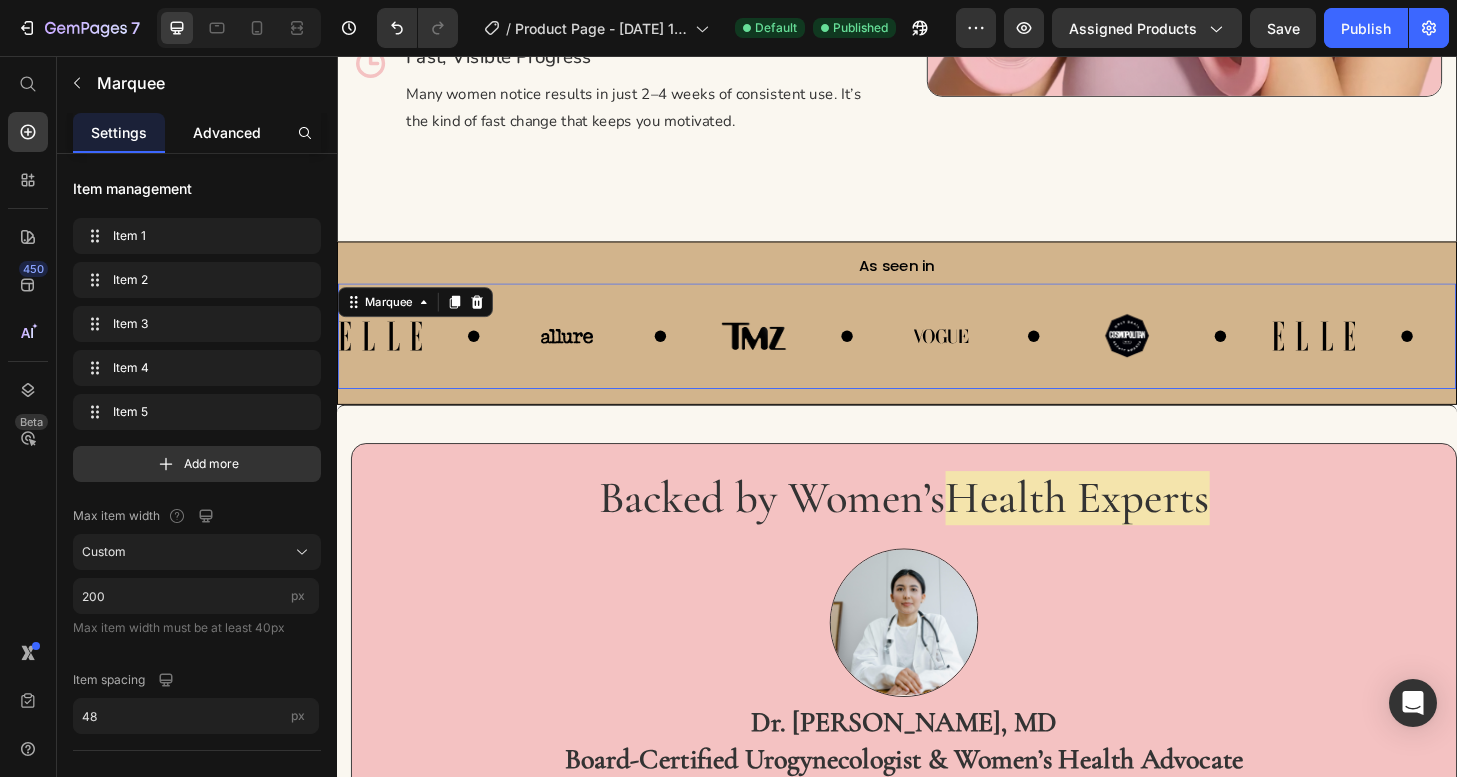 click on "Advanced" 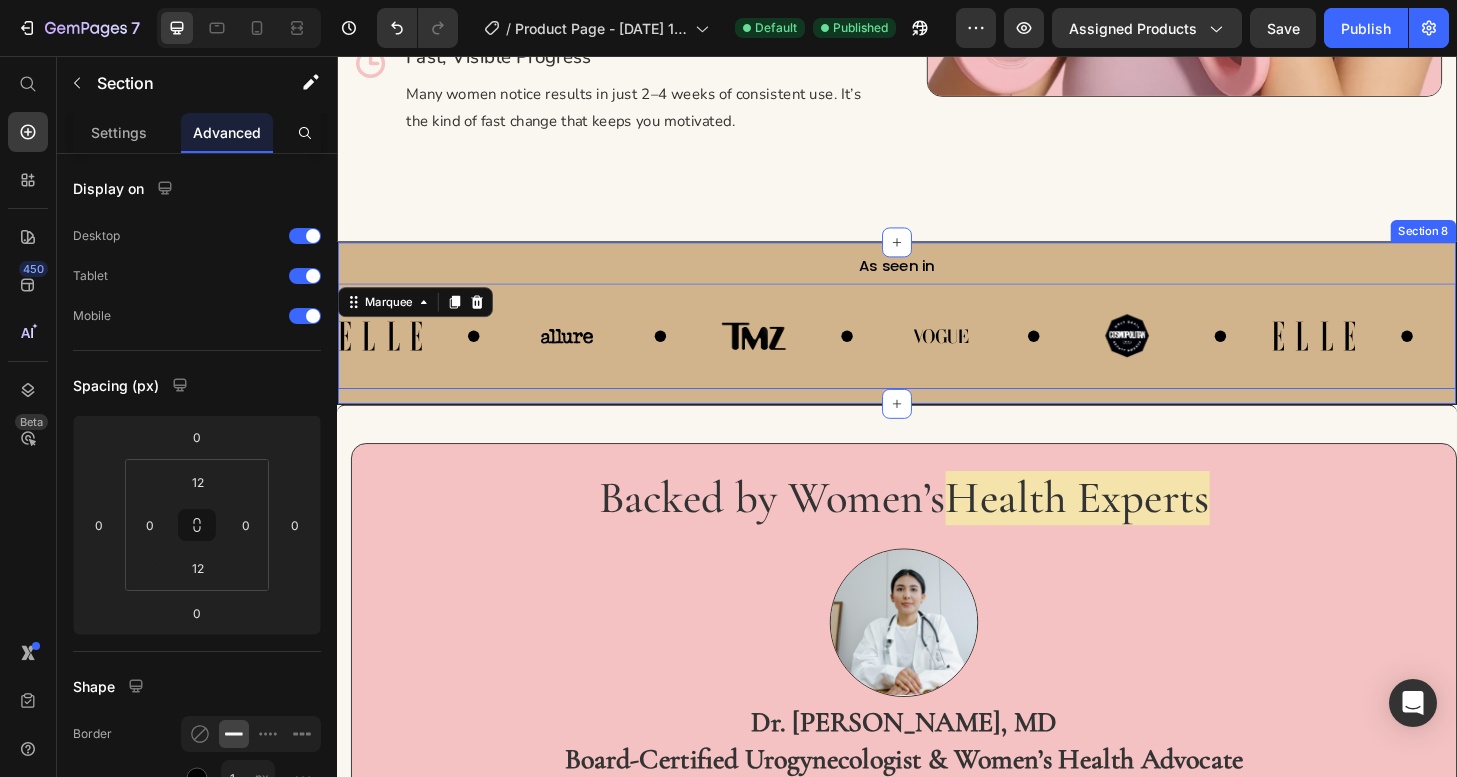 click on "As seen in Text Block Image
Image
Image
Image
Image
Image
Image
Image
Image
Image
Image
Image
Image
Image
Image
Image
Image
Image
Image
Image
Image
Image
Image
Image
Image
Image
Image
Image
Image
Image
Marquee   4 Section 8" at bounding box center (937, 342) 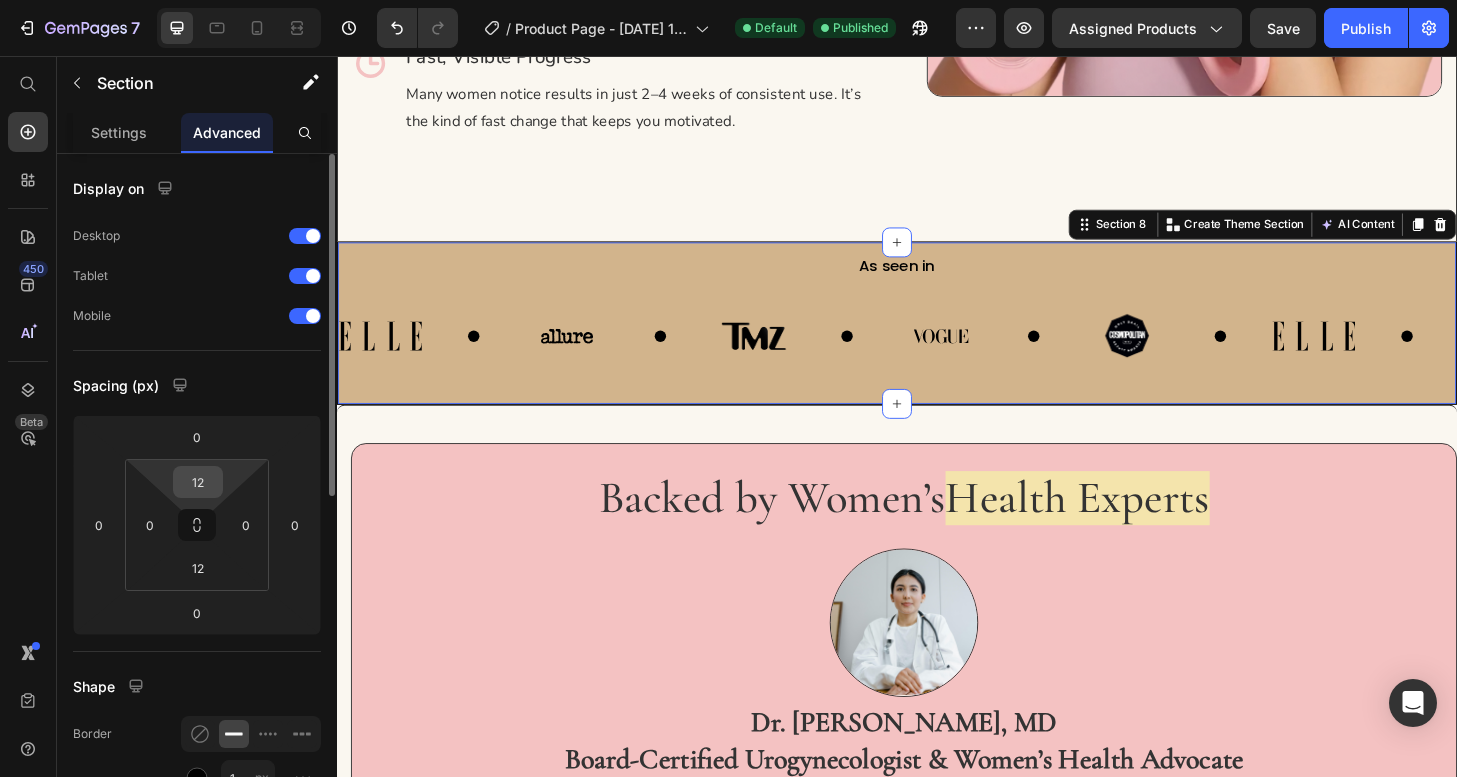 click on "12" at bounding box center [198, 482] 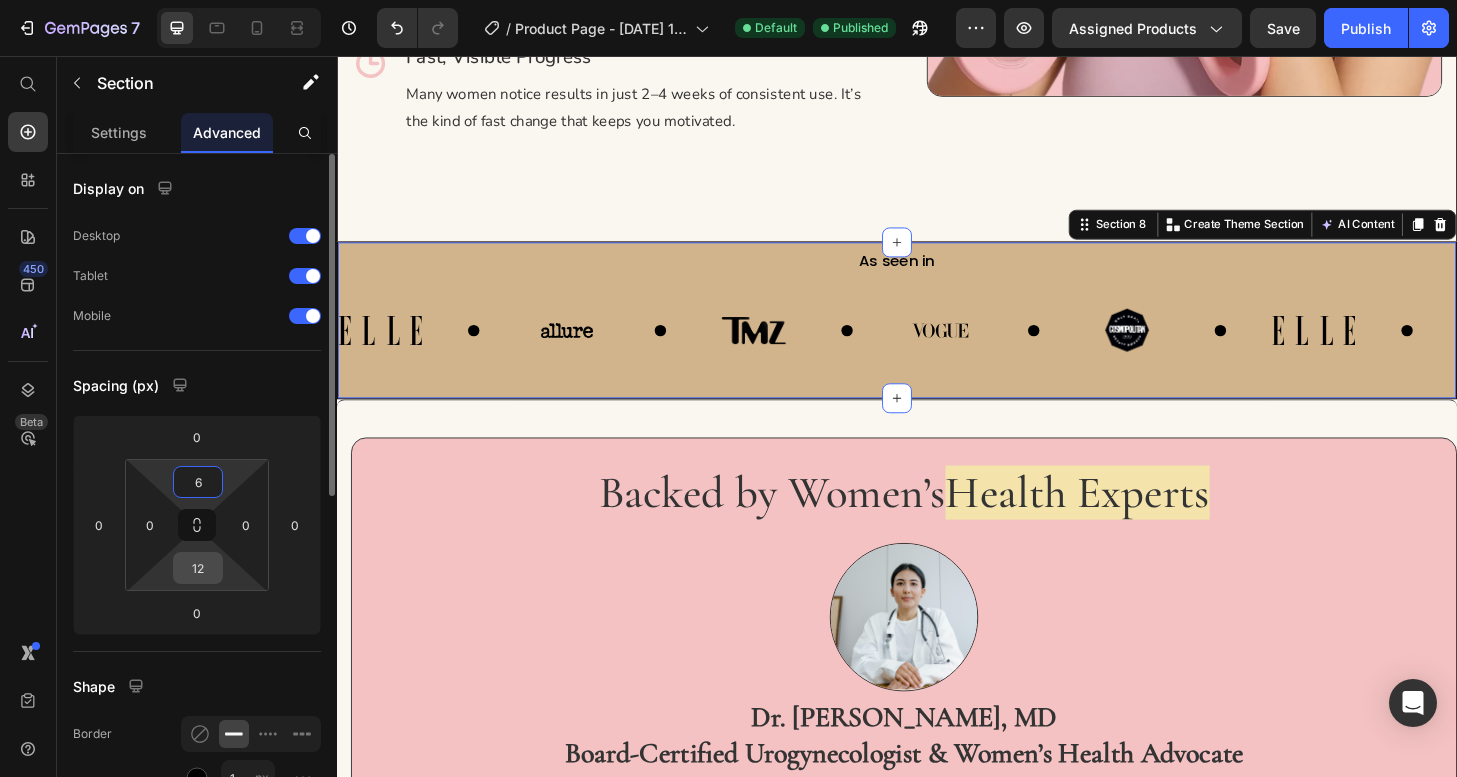type on "6" 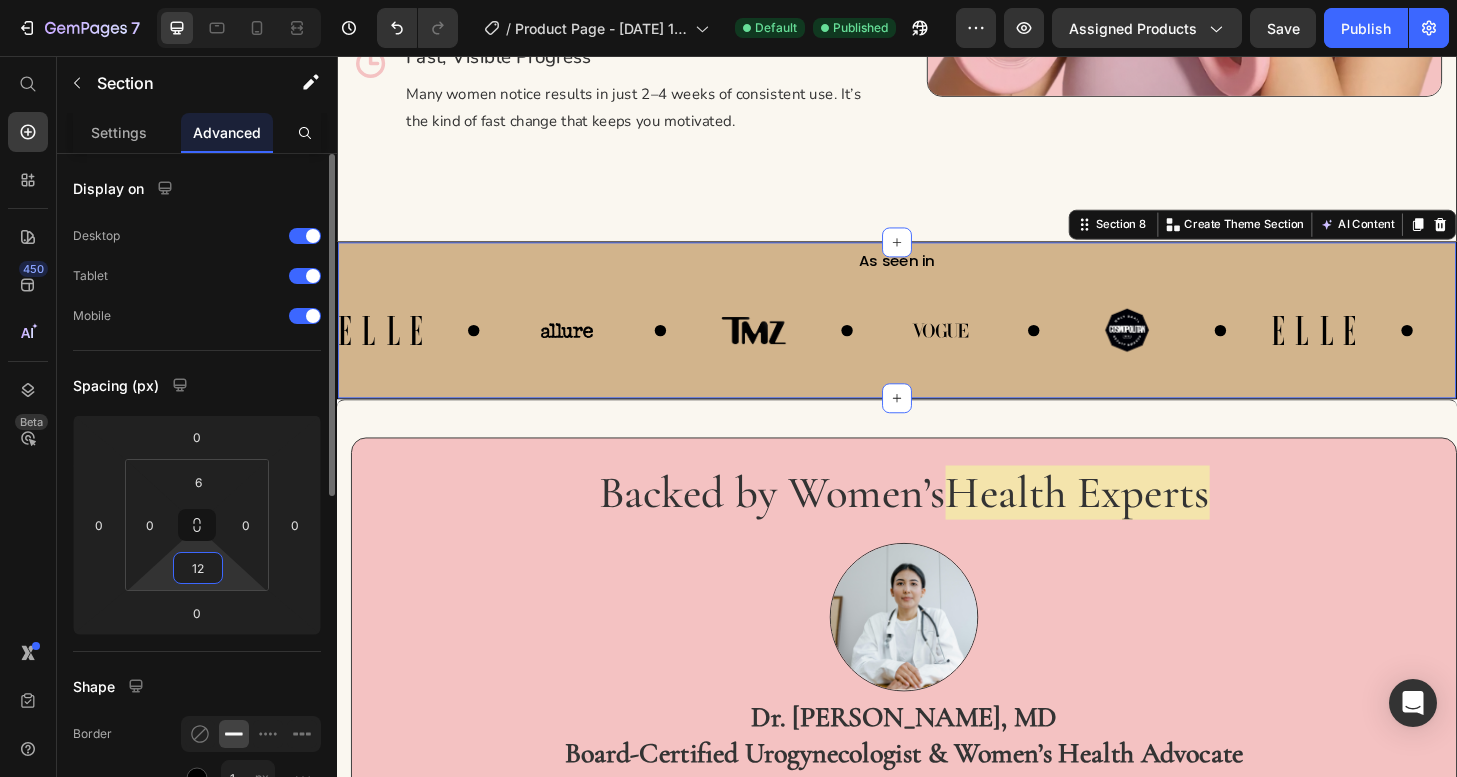 click on "12" at bounding box center (198, 568) 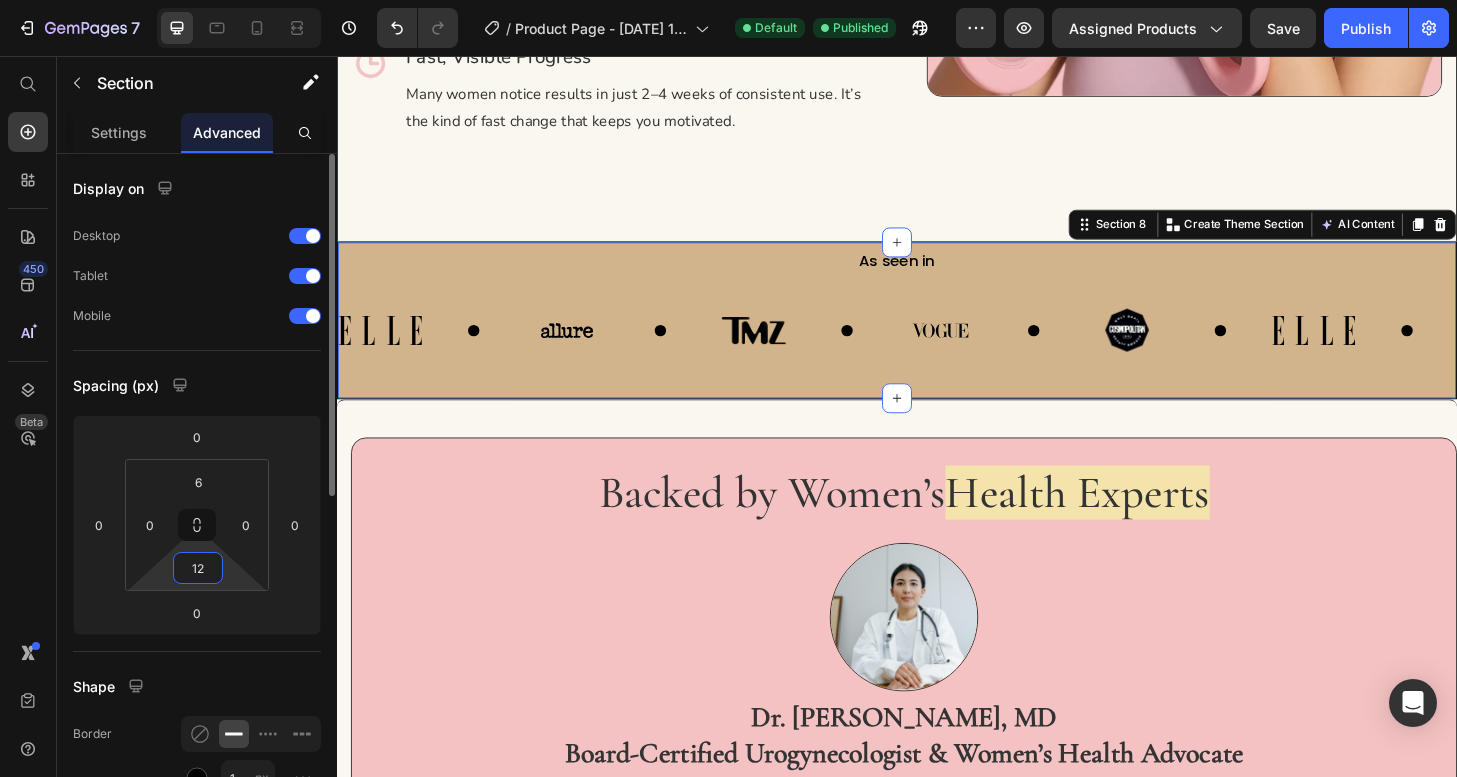 type on "6" 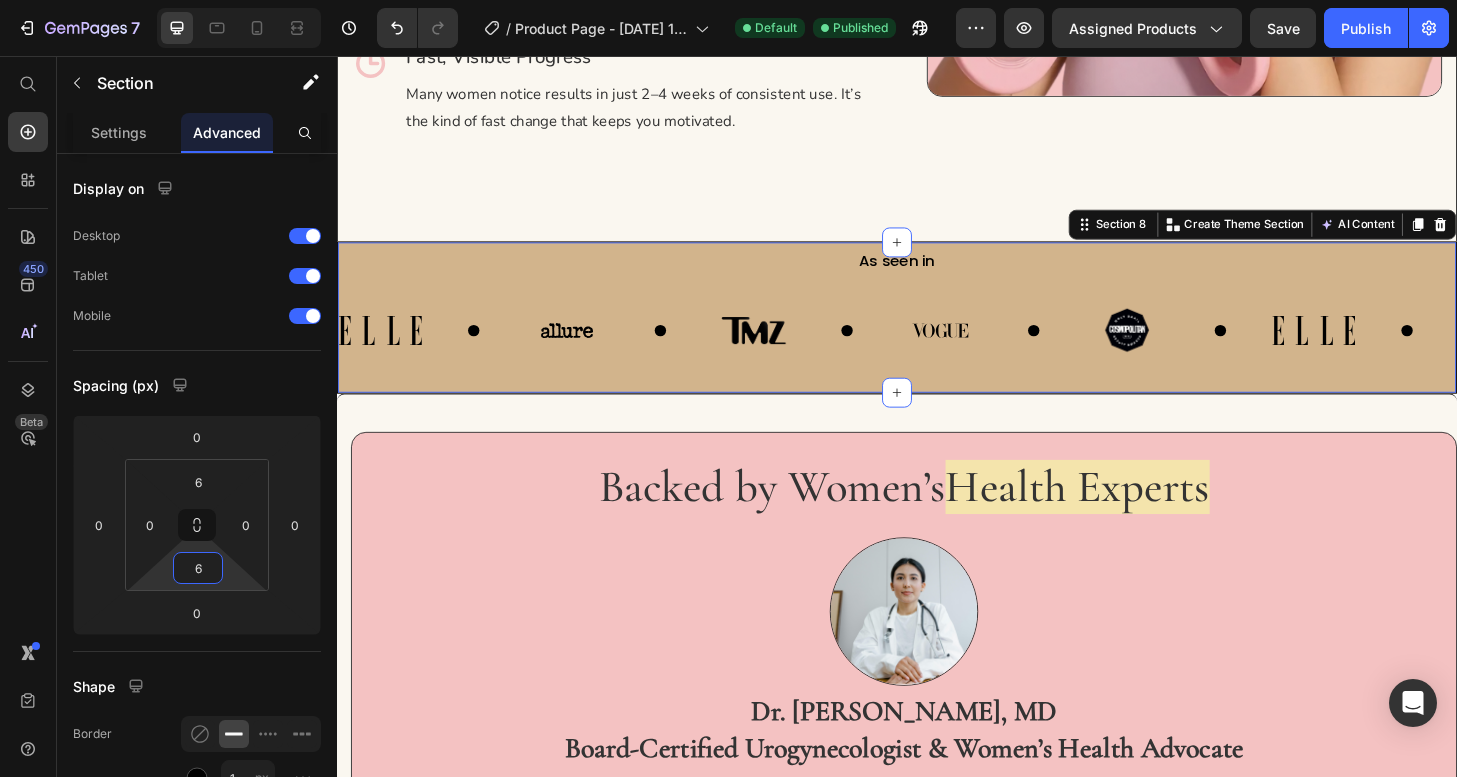 click on "The  Freedom and Confidence   You Deserve Heading Pelvella Bloom Trainer™ goes beyond generic exercise tools. It’s designed for real-life outcomes: Text block
Icon No More Sneaky Leaks Heading Cough, laugh, jump, or run without fear. Enjoy your favorite activities confidently. Text block Row
Icon Feel Intimate, Tight, and Connected Heading Rediscover pleasure and closeness without anxiety or self-consciousness. Text block Row
Icon Private, Dignified Recovery Heading No need for awkward doctor visits or expensive therapy sessions. Train quietly at home. Text block Row
Icon Fast, Visible Progress Heading Many women notice results in just 2–4 weeks of consistent use. It’s the kind of fast change that keeps you motivated. Text block Row Image Row Section 6" at bounding box center [937, -177] 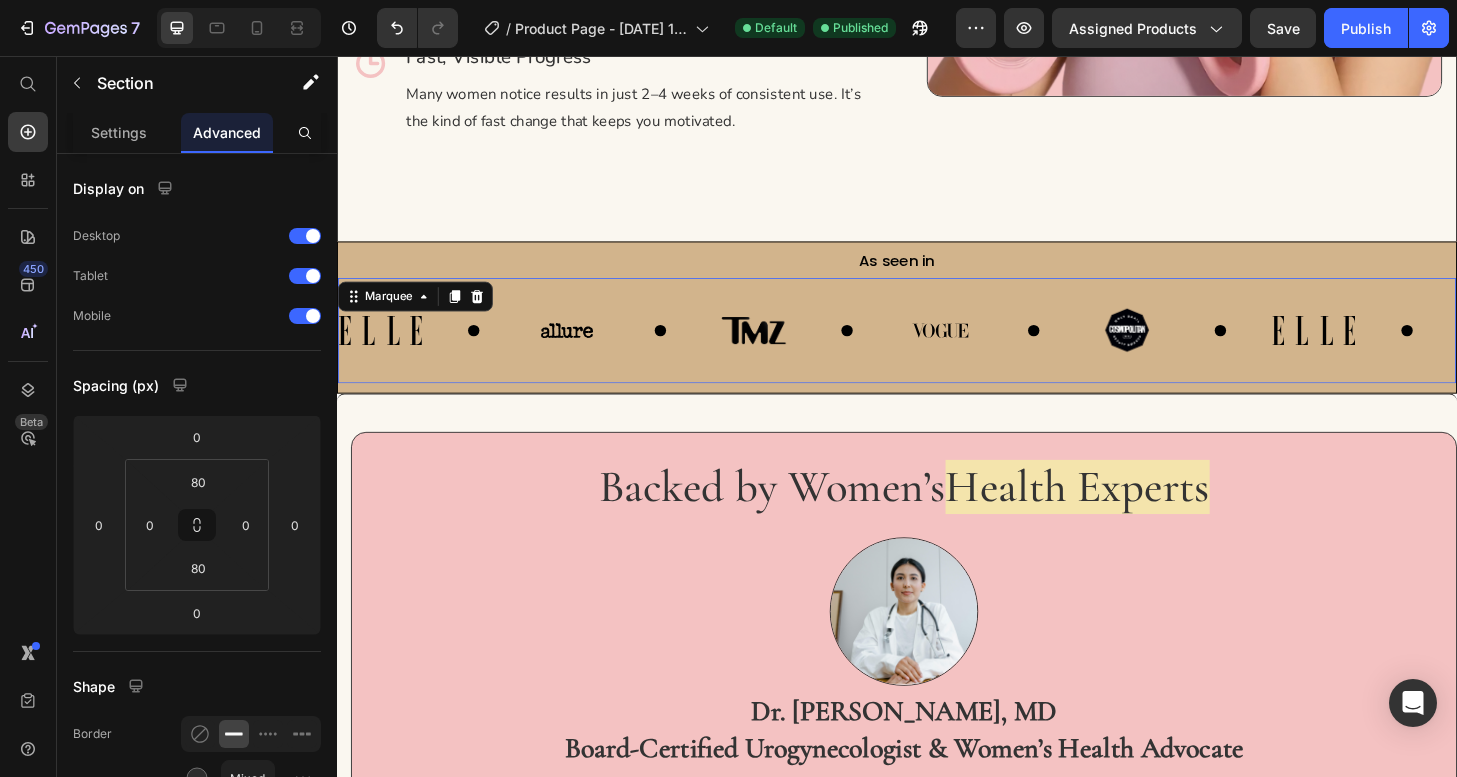 click on "Image
Image
Image
Image
Image" at bounding box center [839, 350] 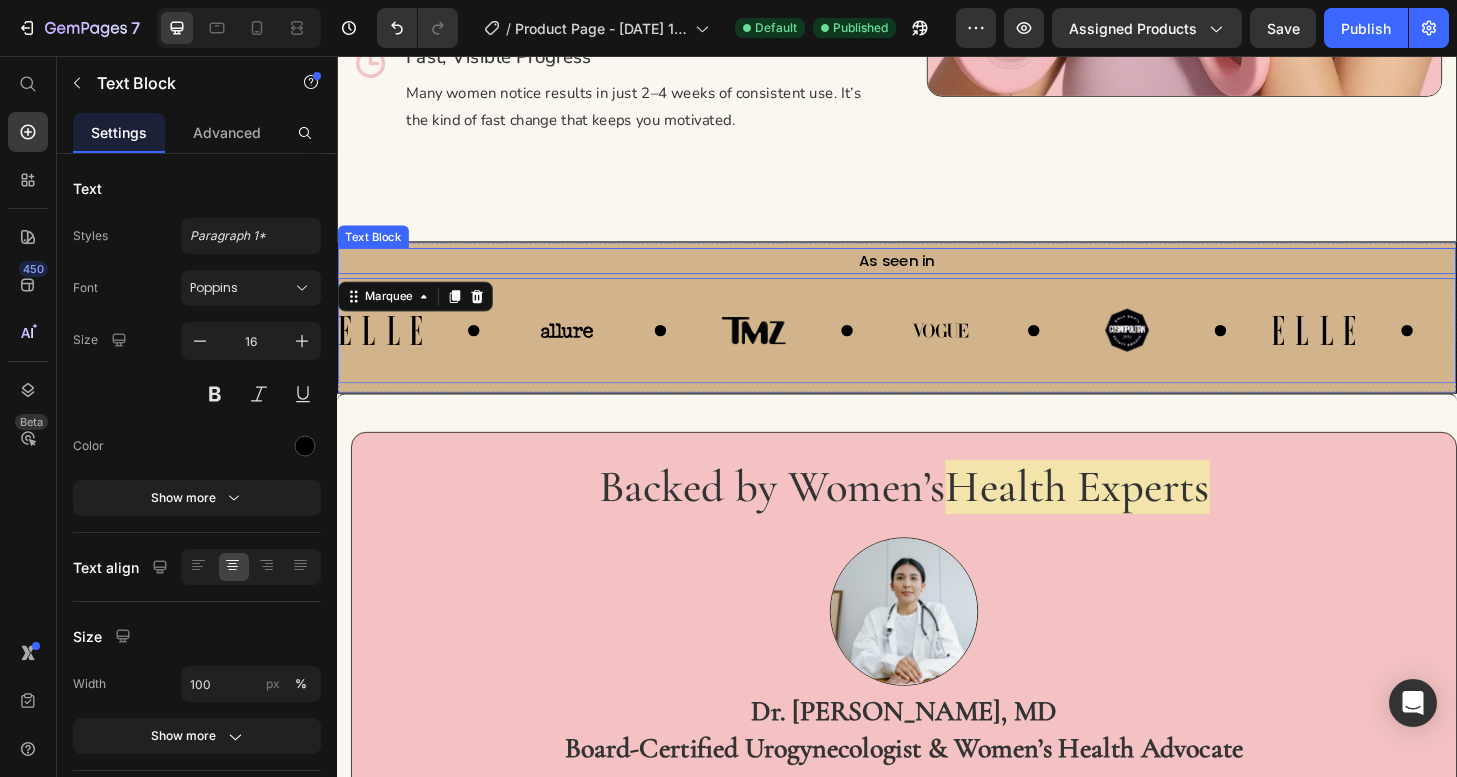 click on "As seen in" at bounding box center [937, 276] 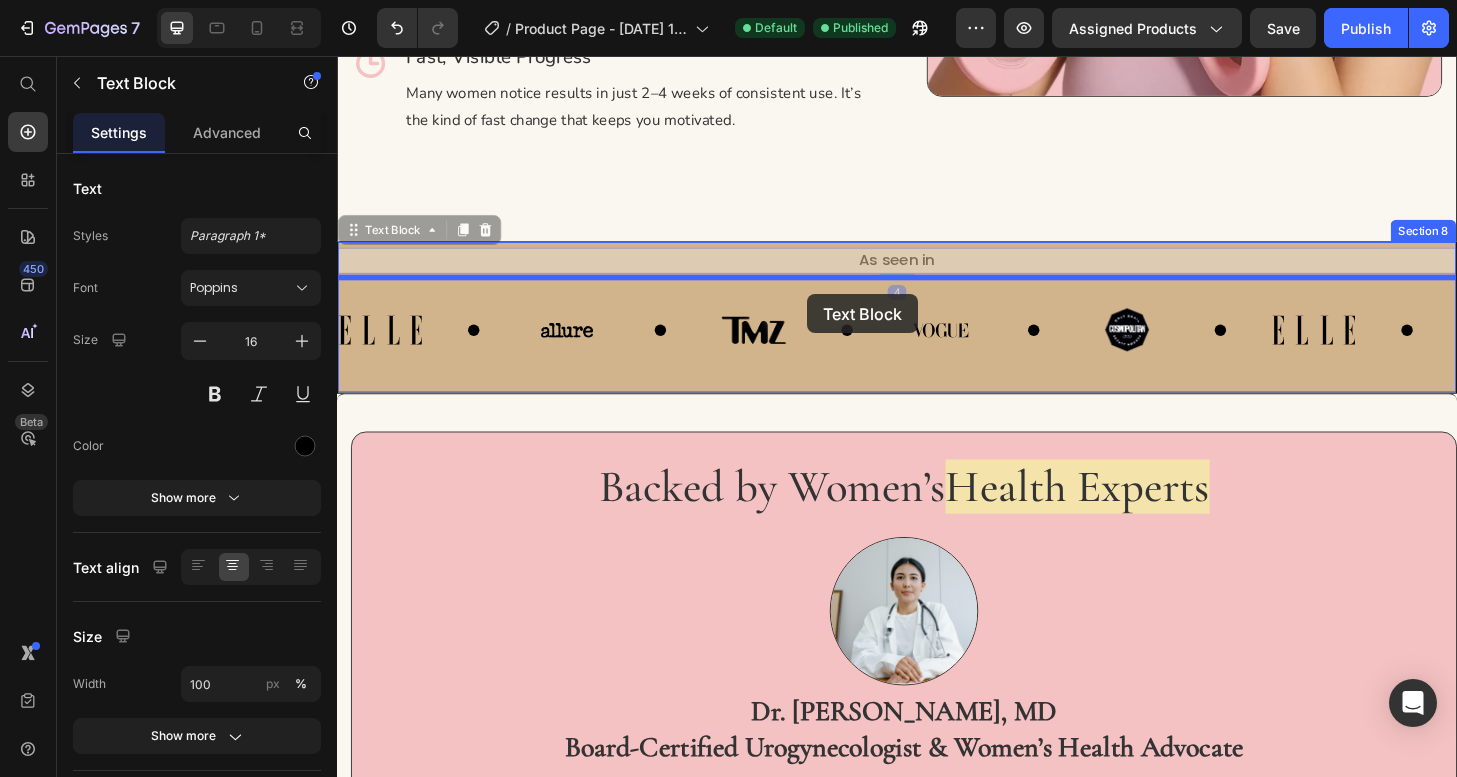 drag, startPoint x: 835, startPoint y: 275, endPoint x: 841, endPoint y: 311, distance: 36.496574 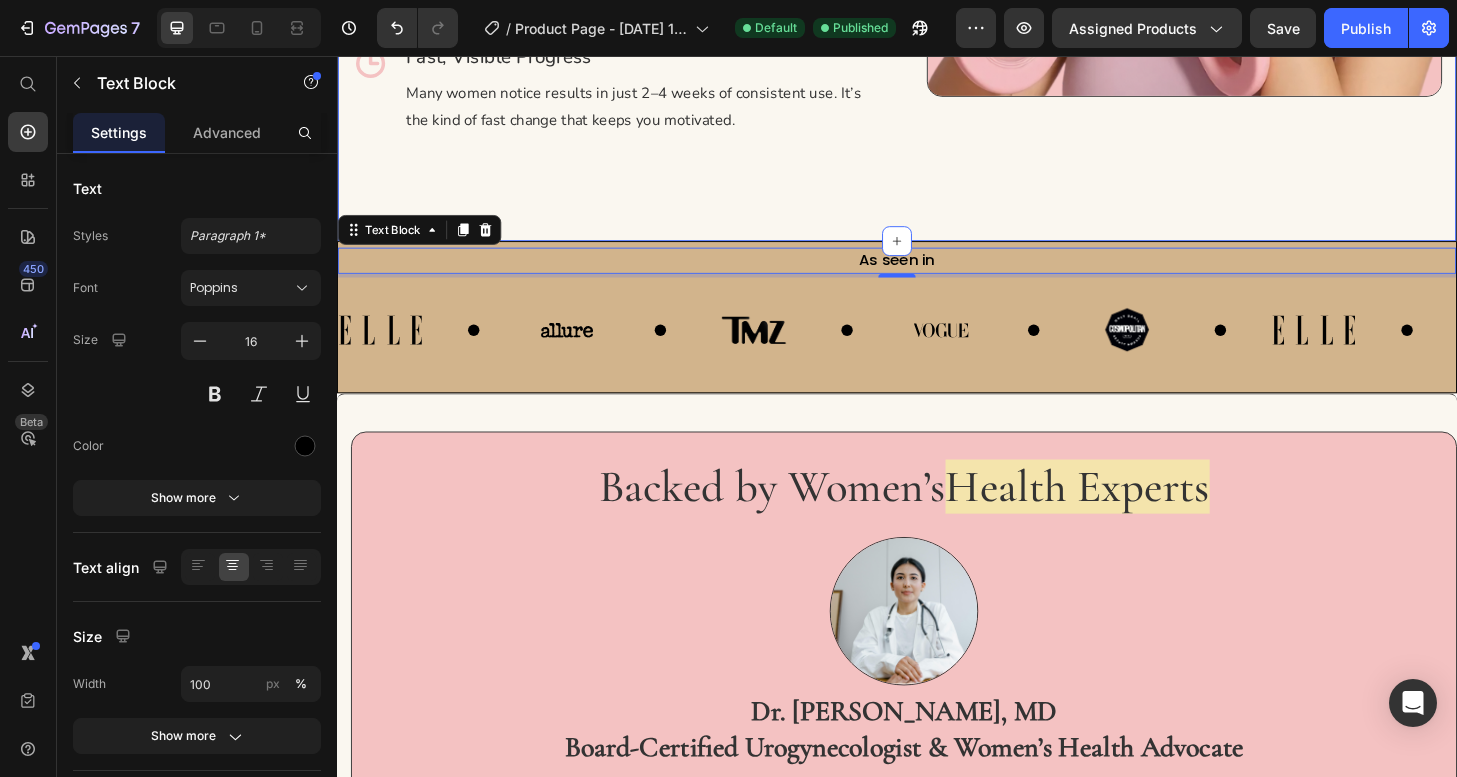 click on "The  Freedom and Confidence   You Deserve Heading Pelvella Bloom Trainer™ goes beyond generic exercise tools. It’s designed for real-life outcomes: Text block
Icon No More Sneaky Leaks Heading Cough, laugh, jump, or run without fear. Enjoy your favorite activities confidently. Text block Row
Icon Feel Intimate, Tight, and Connected Heading Rediscover pleasure and closeness without anxiety or self-consciousness. Text block Row
Icon Private, Dignified Recovery Heading No need for awkward doctor visits or expensive therapy sessions. Train quietly at home. Text block Row
Icon Fast, Visible Progress Heading Many women notice results in just 2–4 weeks of consistent use. It’s the kind of fast change that keeps you motivated. Text block Row Image Row Section 6" at bounding box center (937, -177) 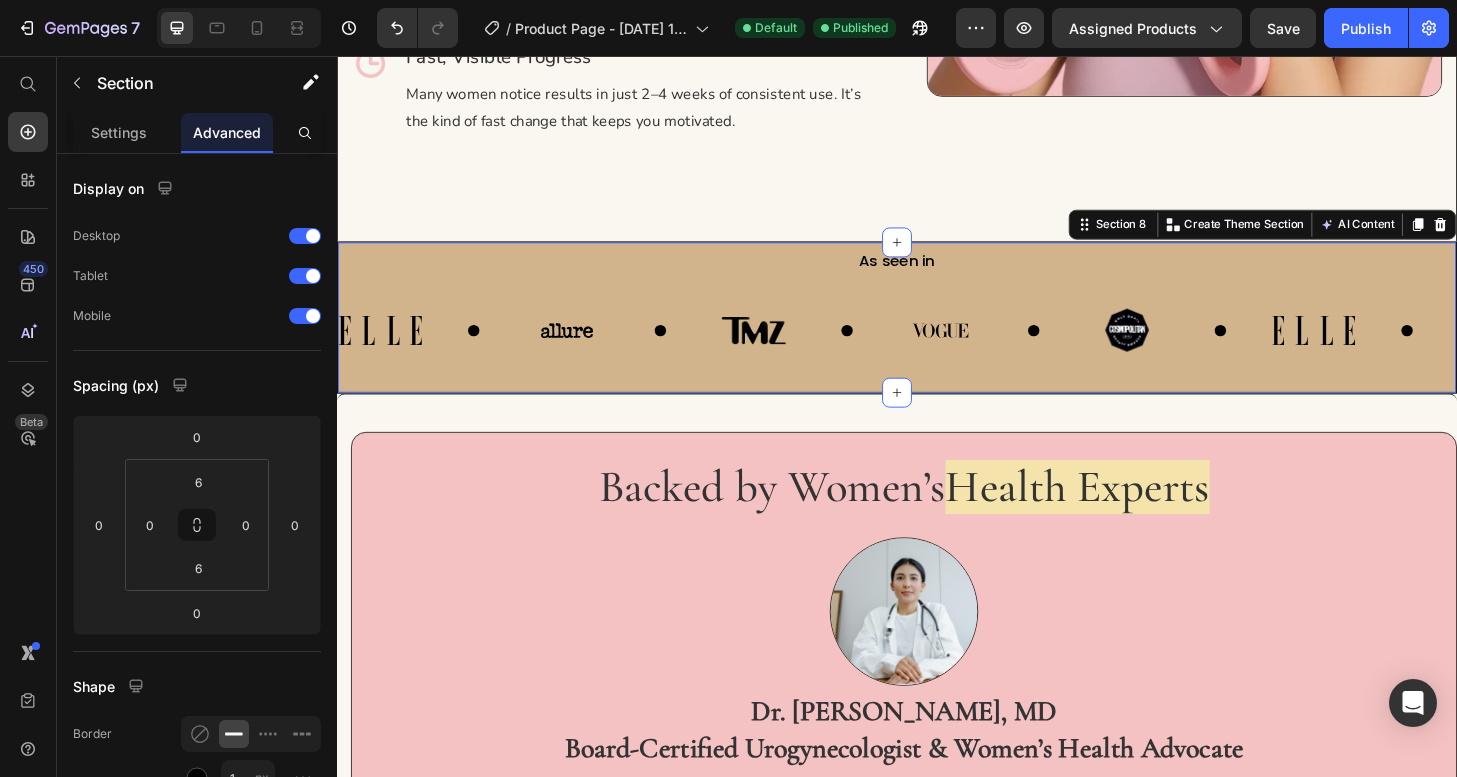 click on "As seen in Text Block Image
Image
Image
Image
Image
Image
Image
Image
Image
Image
Image
Image
Image
Image
Image
Image
Image
Image
Image
Image
Image
Image
Image
Image
Image
Image
Image
Image
Image
Image
Marquee Section 8   You can create reusable sections Create Theme Section AI Content Write with GemAI What would you like to describe here? Tone and Voice Persuasive Product Pelvella Bloom Trainer™ Show more Generate" at bounding box center (937, 336) 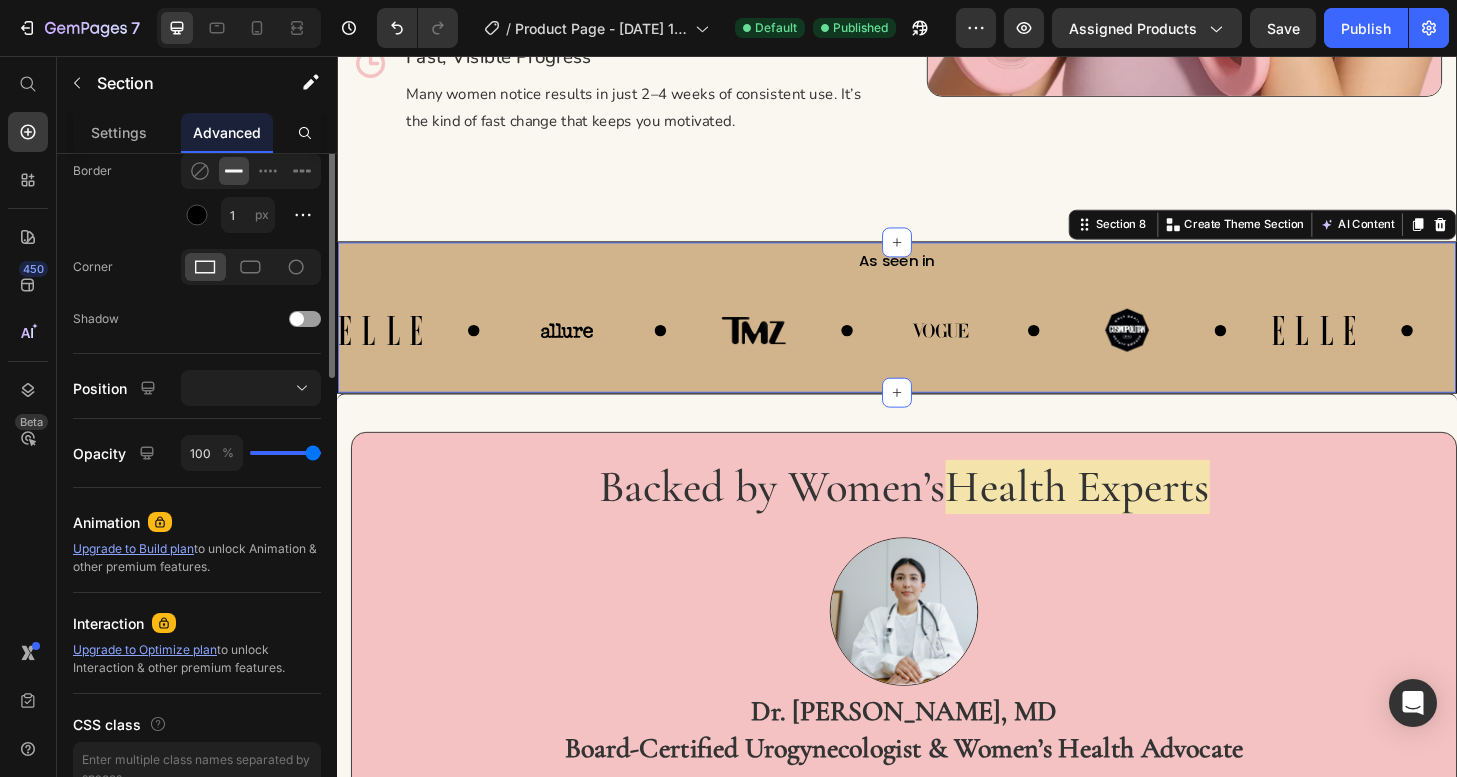 scroll, scrollTop: 669, scrollLeft: 0, axis: vertical 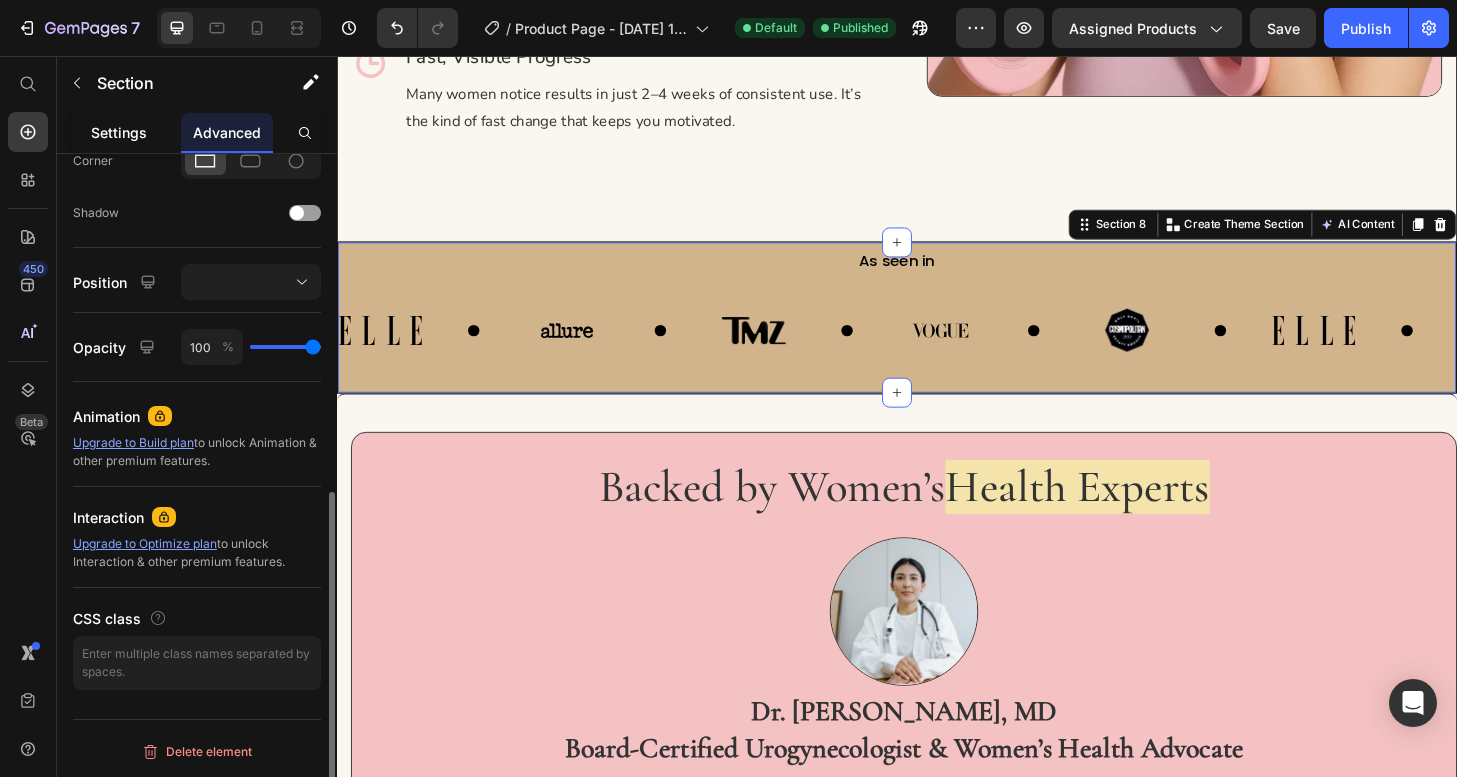 click on "Settings" 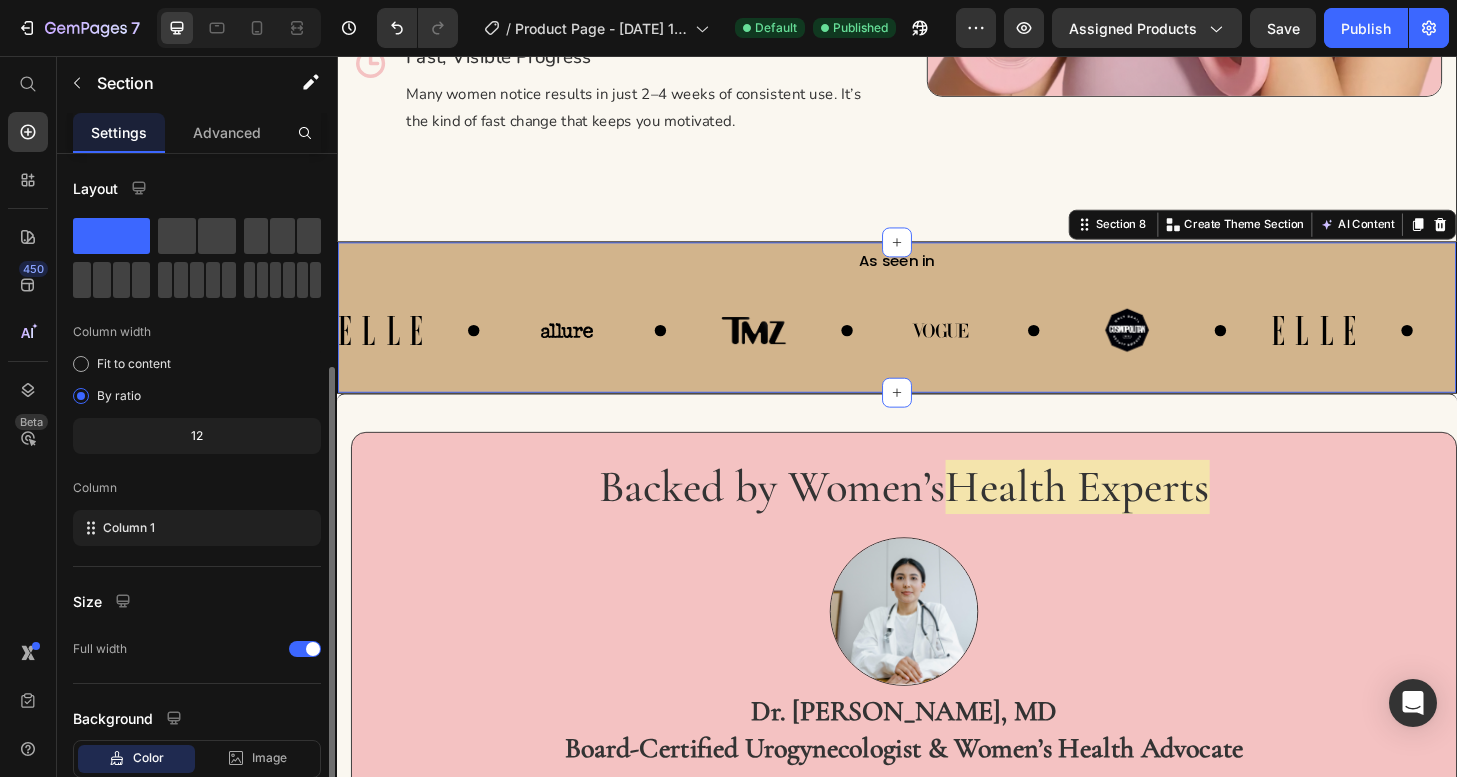 scroll, scrollTop: 128, scrollLeft: 0, axis: vertical 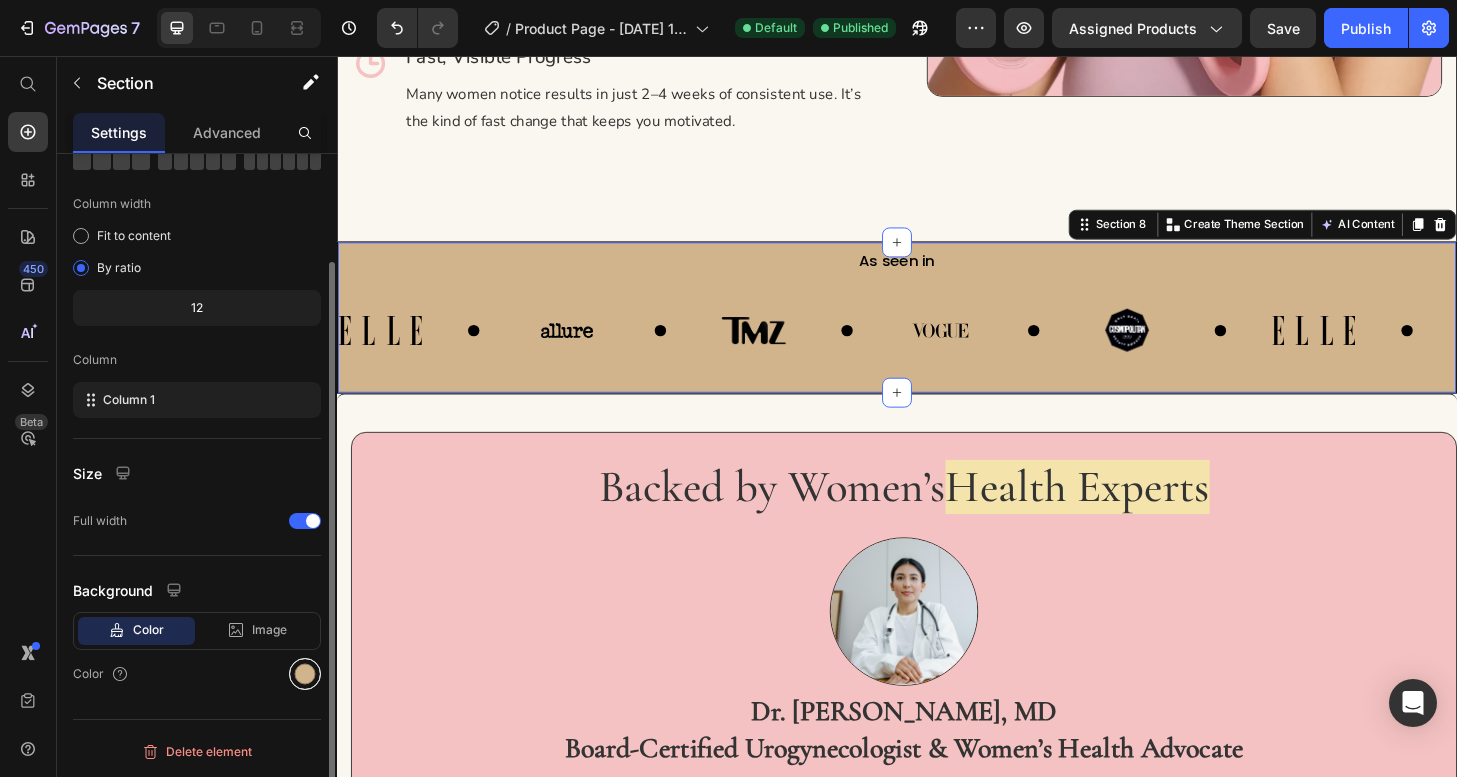 click at bounding box center [305, 674] 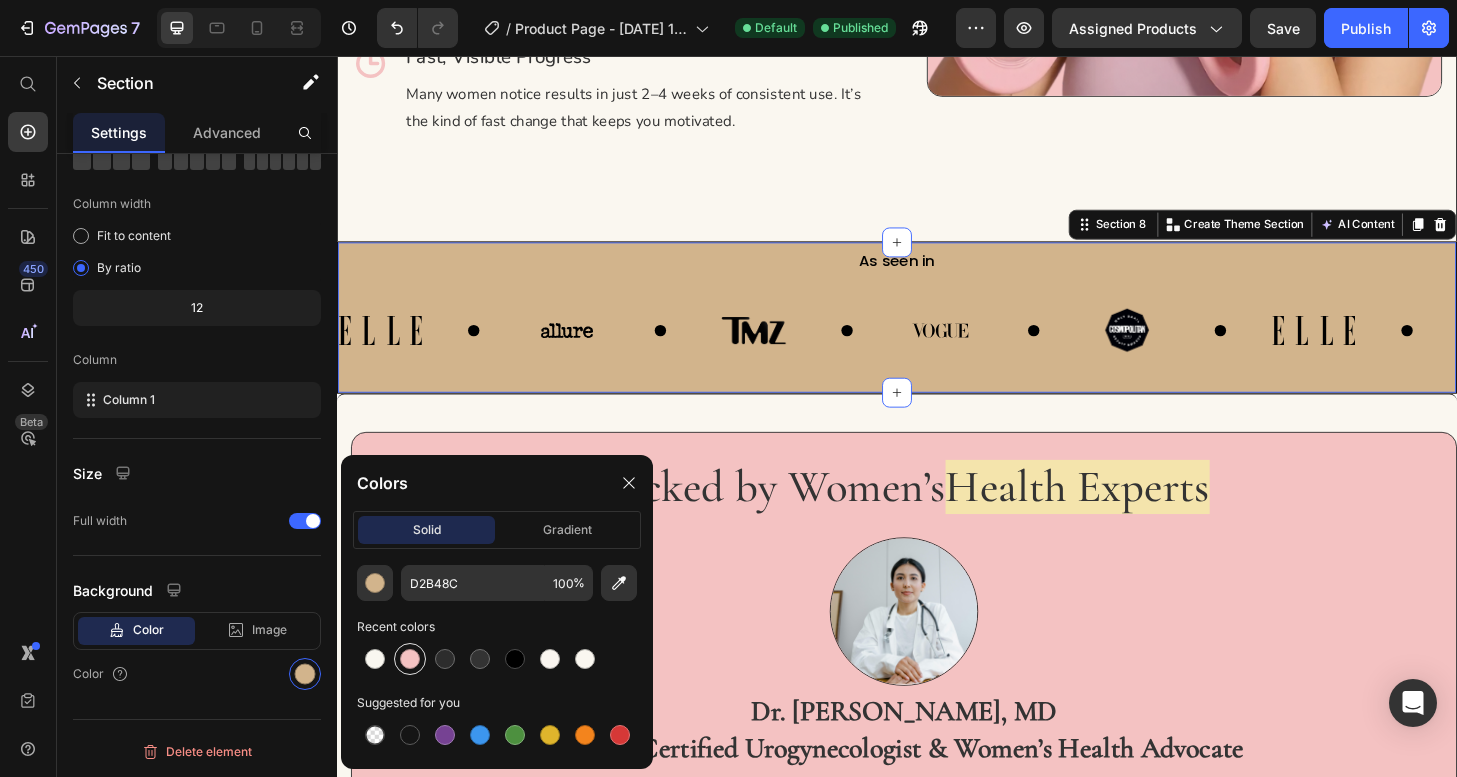 click at bounding box center [410, 659] 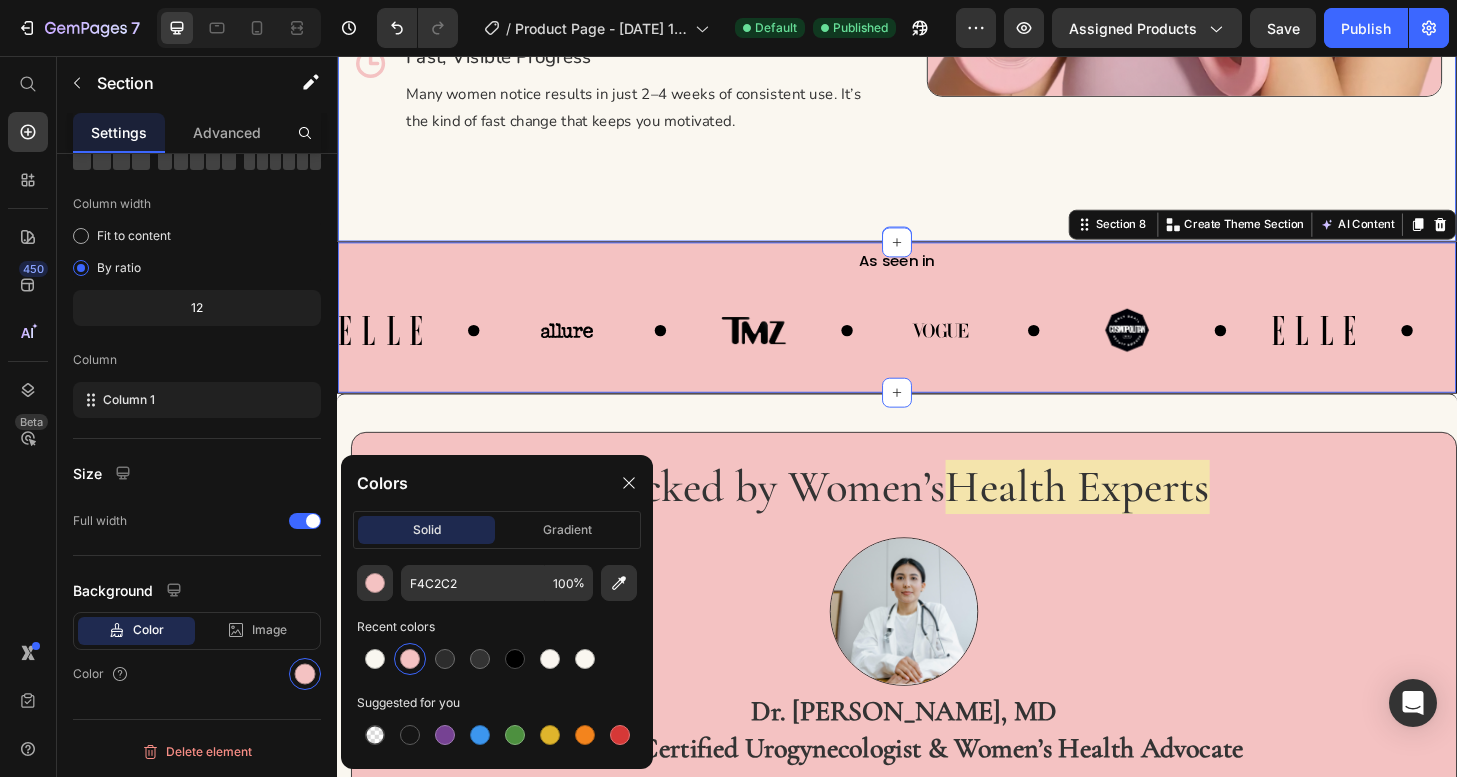 click on "The  Freedom and Confidence   You Deserve Heading Pelvella Bloom Trainer™ goes beyond generic exercise tools. It’s designed for real-life outcomes: Text block
Icon No More Sneaky Leaks Heading Cough, laugh, jump, or run without fear. Enjoy your favorite activities confidently. Text block Row
Icon Feel Intimate, Tight, and Connected Heading Rediscover pleasure and closeness without anxiety or self-consciousness. Text block Row
Icon Private, Dignified Recovery Heading No need for awkward doctor visits or expensive therapy sessions. Train quietly at home. Text block Row
Icon Fast, Visible Progress Heading Many women notice results in just 2–4 weeks of consistent use. It’s the kind of fast change that keeps you motivated. Text block Row Image Row Section 6" at bounding box center (937, -177) 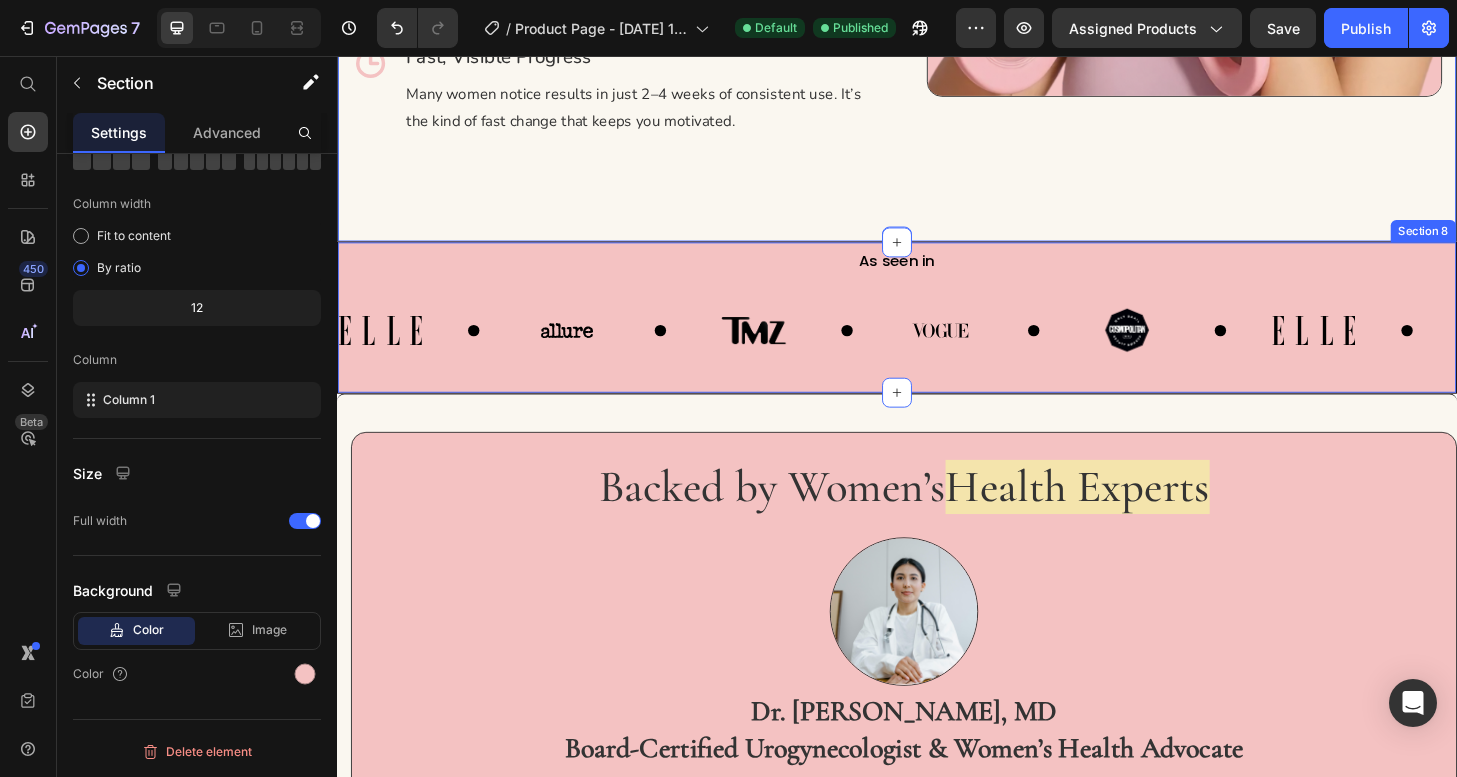 click on "As seen in Text Block Image
Image
Image
Image
Image
Image
Image
Image
Image
Image
Image
Image
Image
Image
Image
Image
Image
Image
Image
Image
Image
Image
Image
Image
Image
Image
Image
Image
Image
Image
Marquee Section 8" at bounding box center (937, 336) 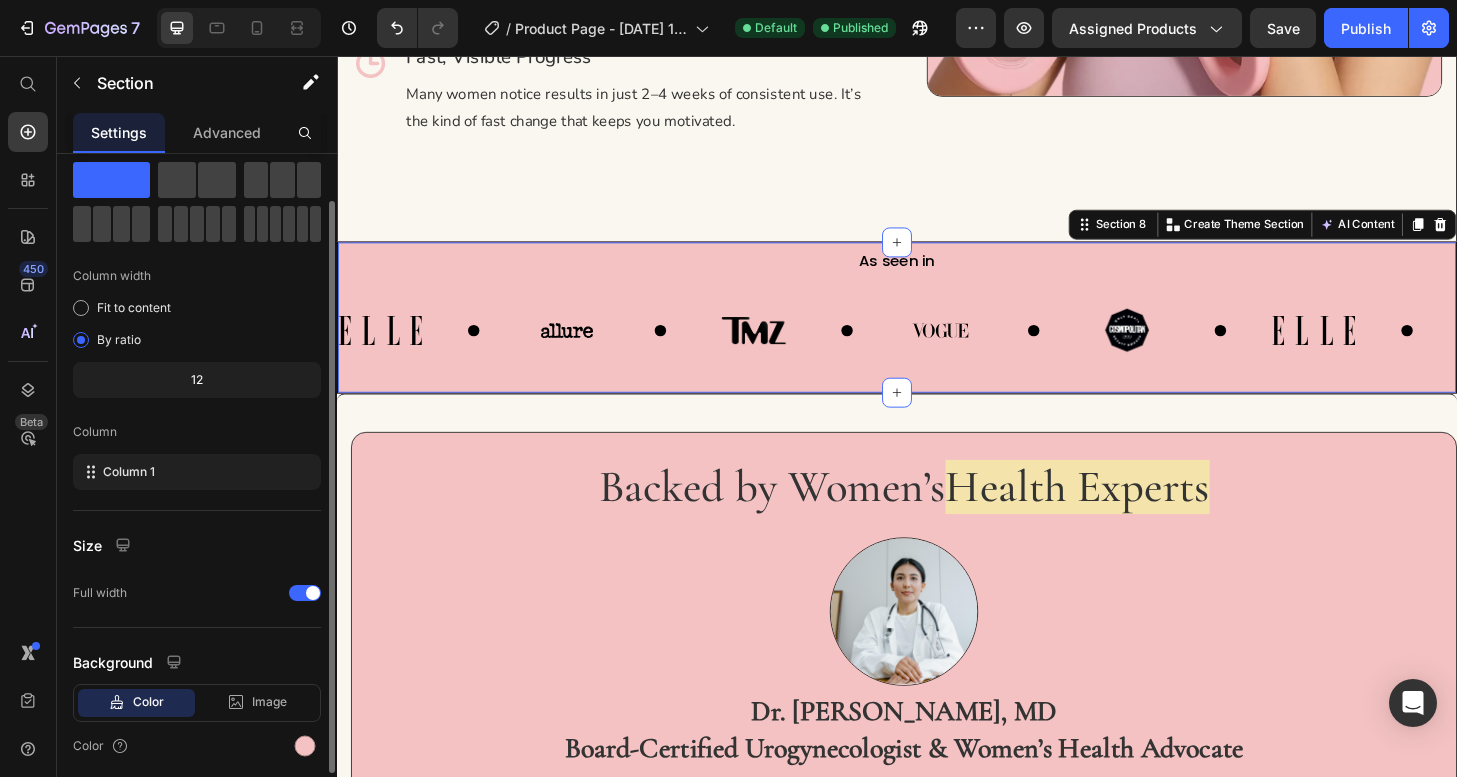 scroll, scrollTop: 0, scrollLeft: 0, axis: both 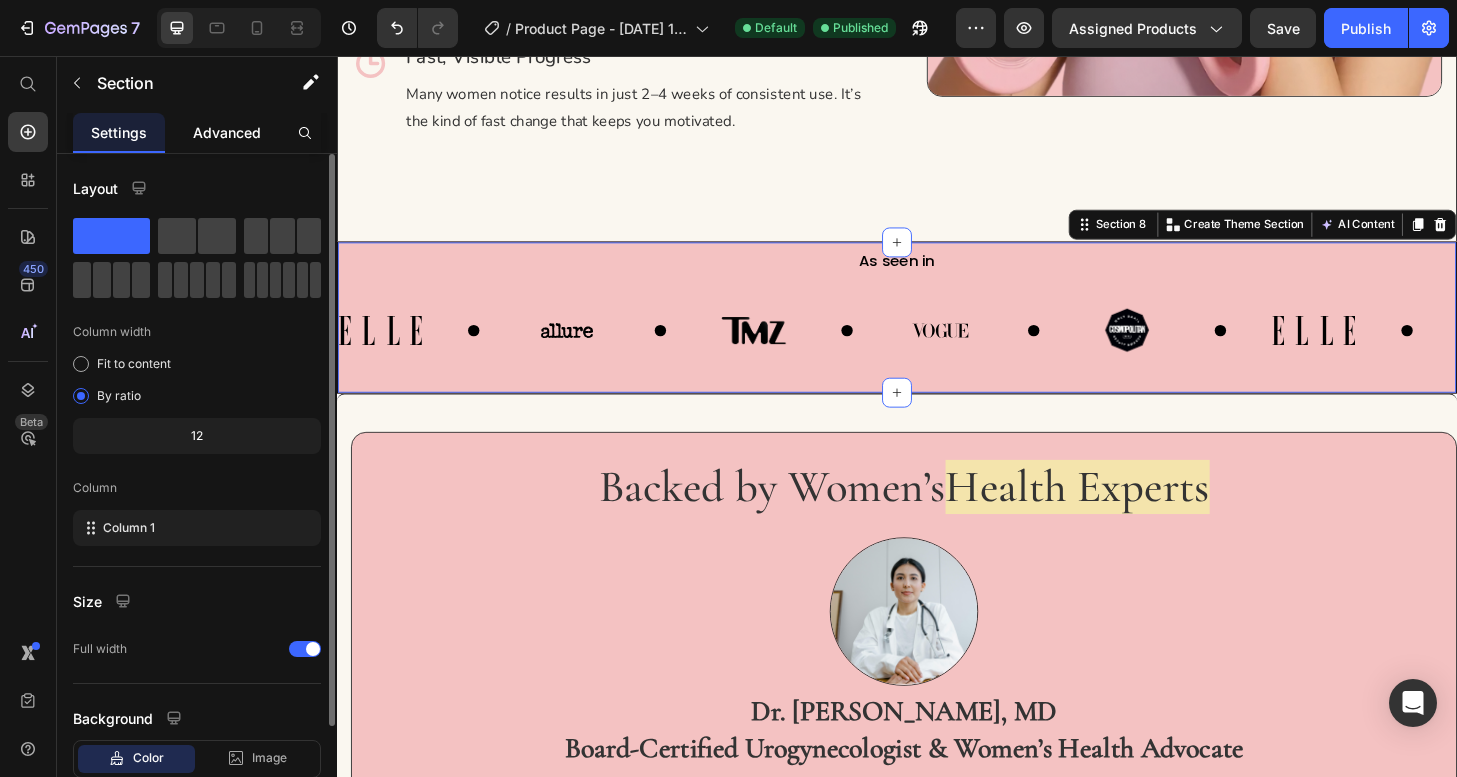 click on "Advanced" 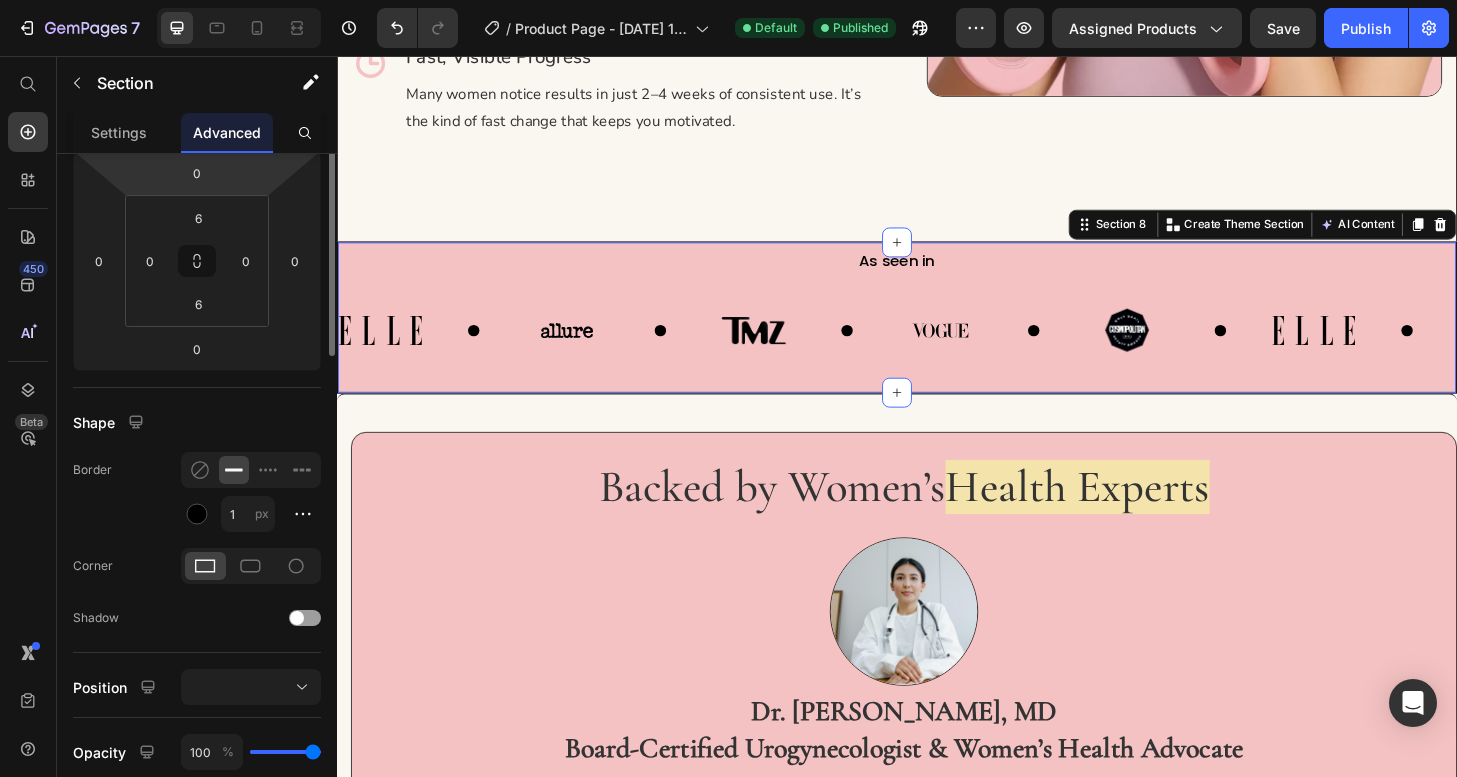scroll, scrollTop: 330, scrollLeft: 0, axis: vertical 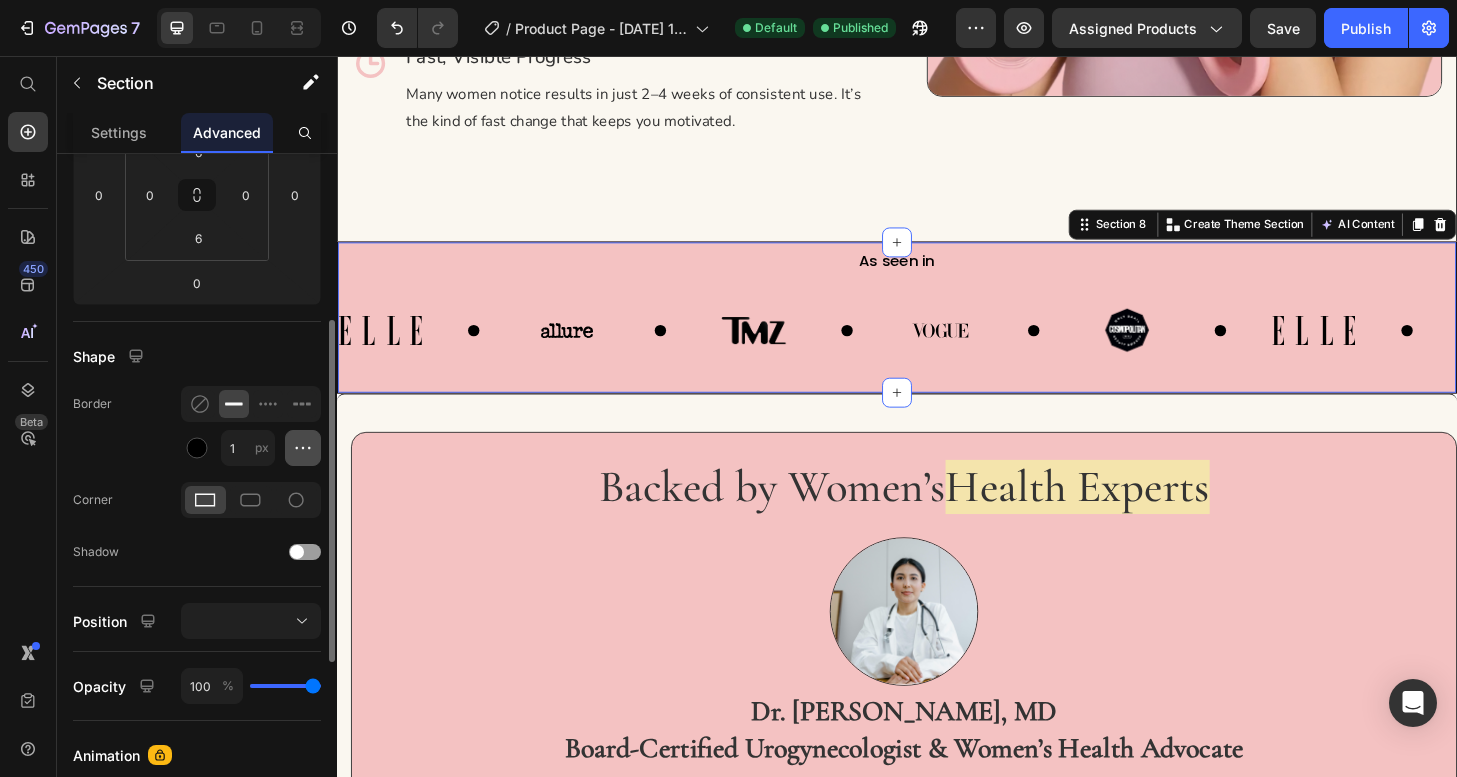 click 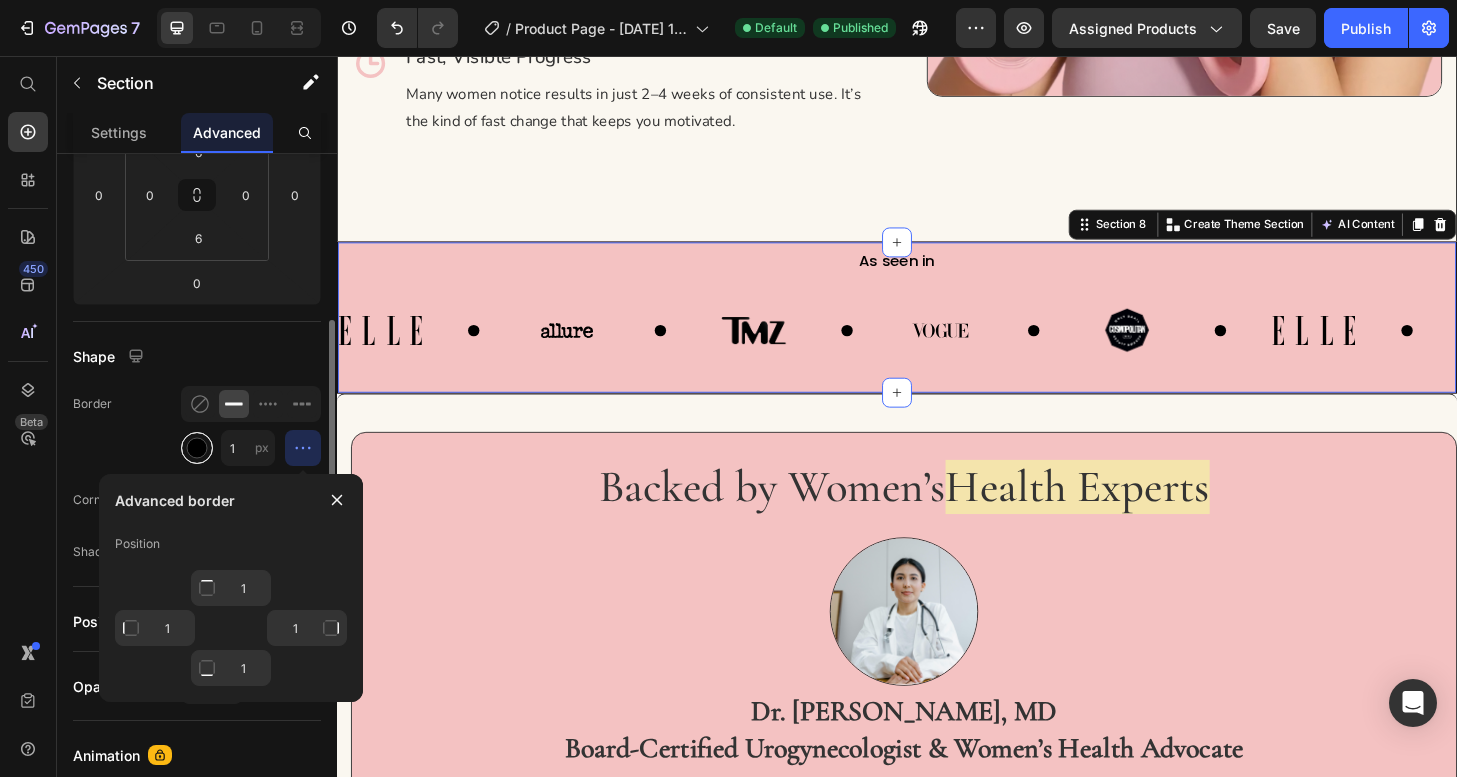 click at bounding box center (197, 448) 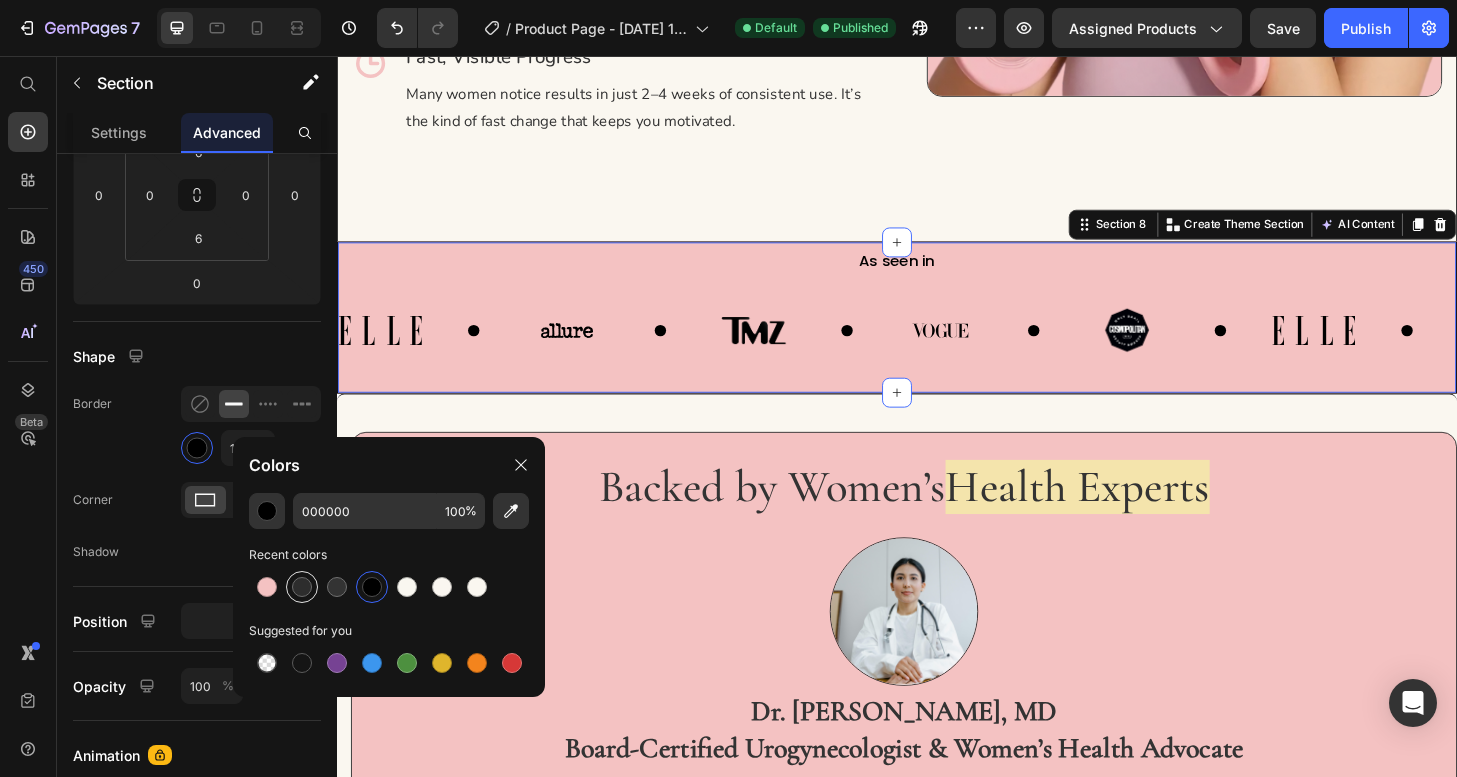 click at bounding box center [302, 587] 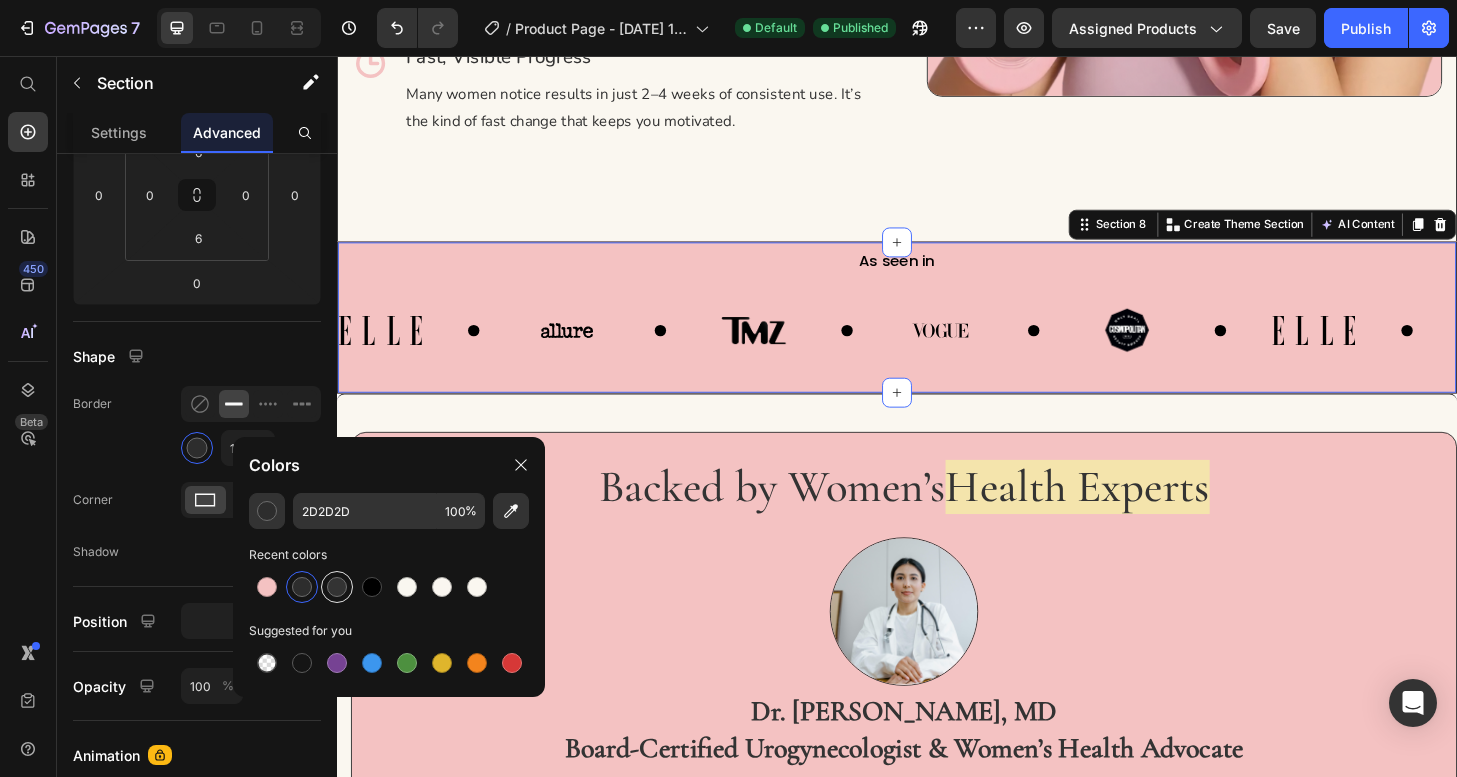 click at bounding box center [337, 587] 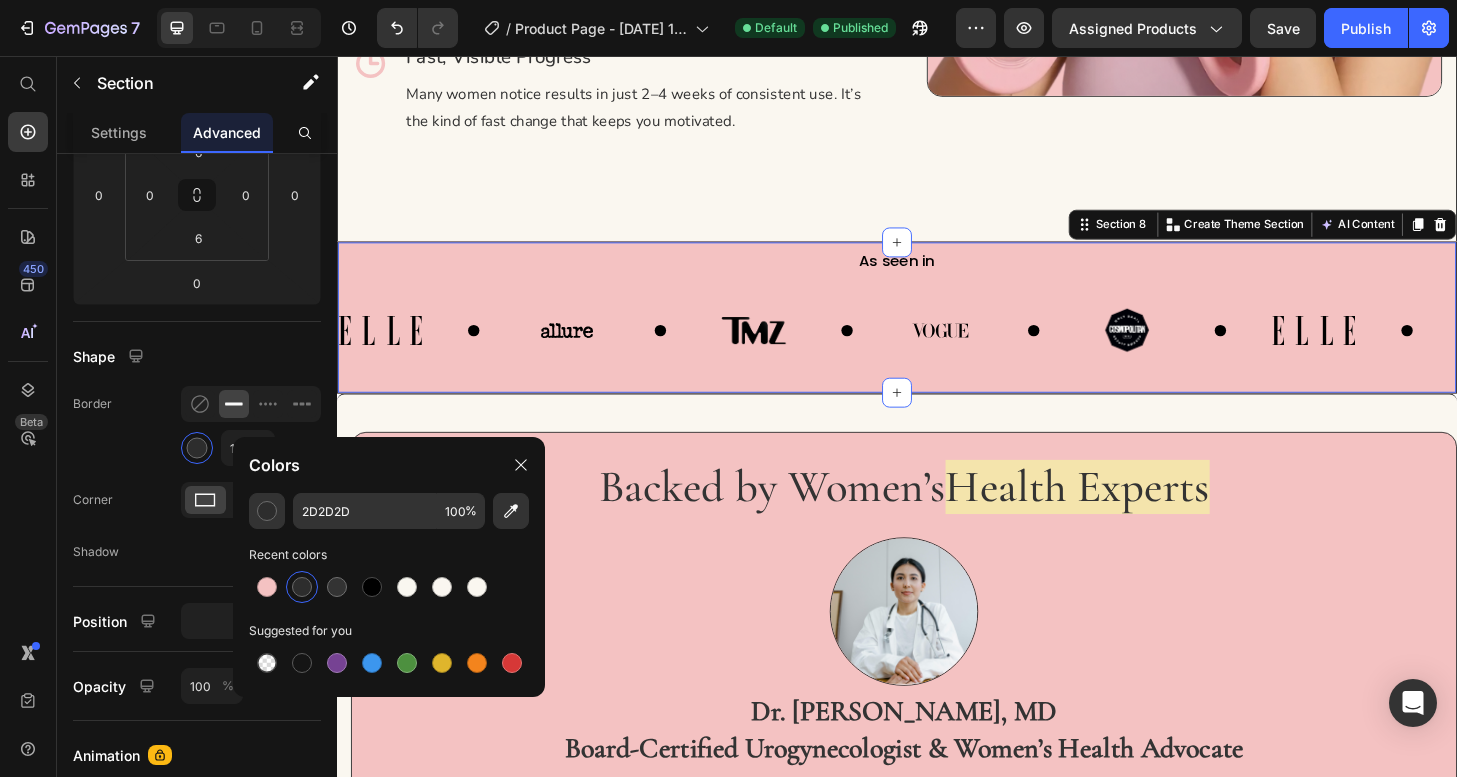 type on "333333" 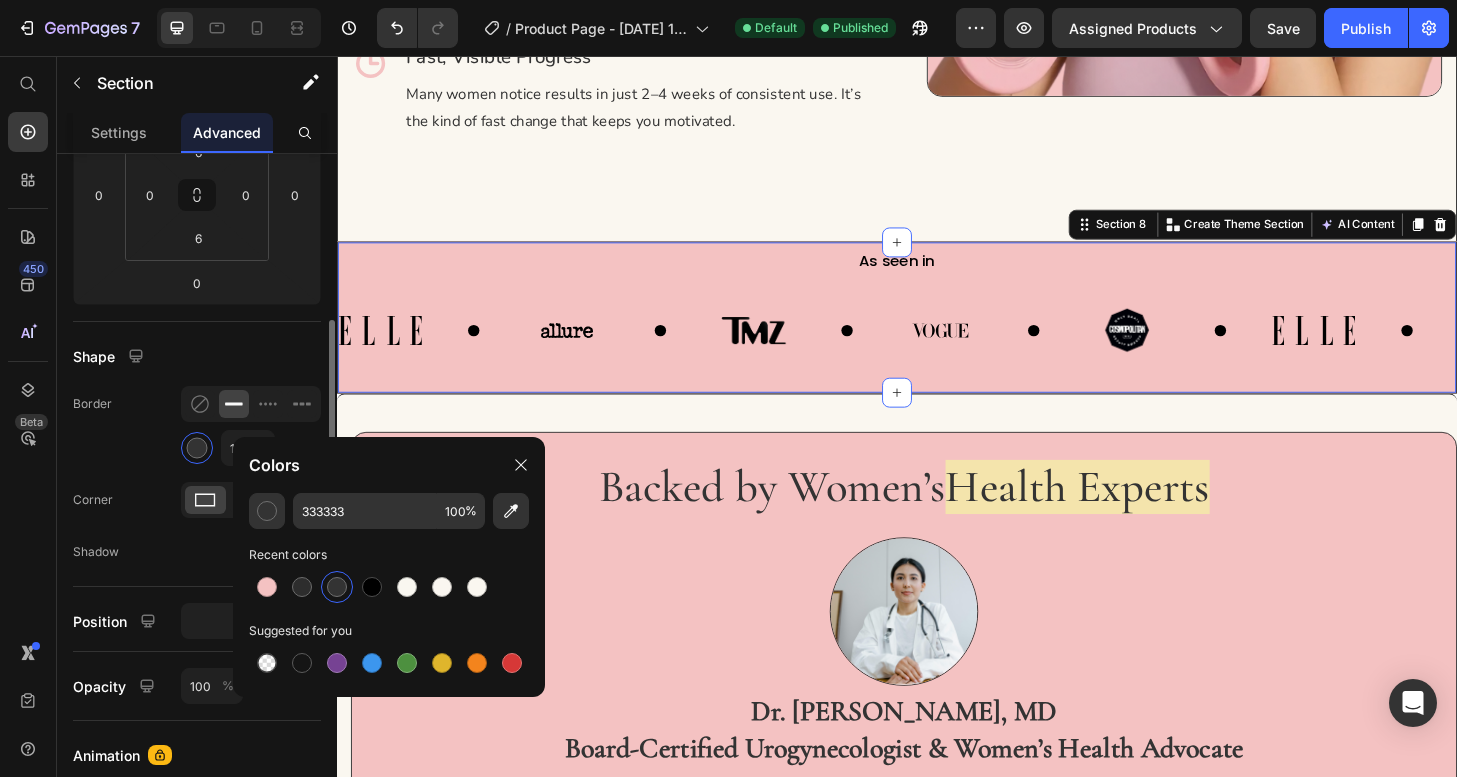 click on "Corner" 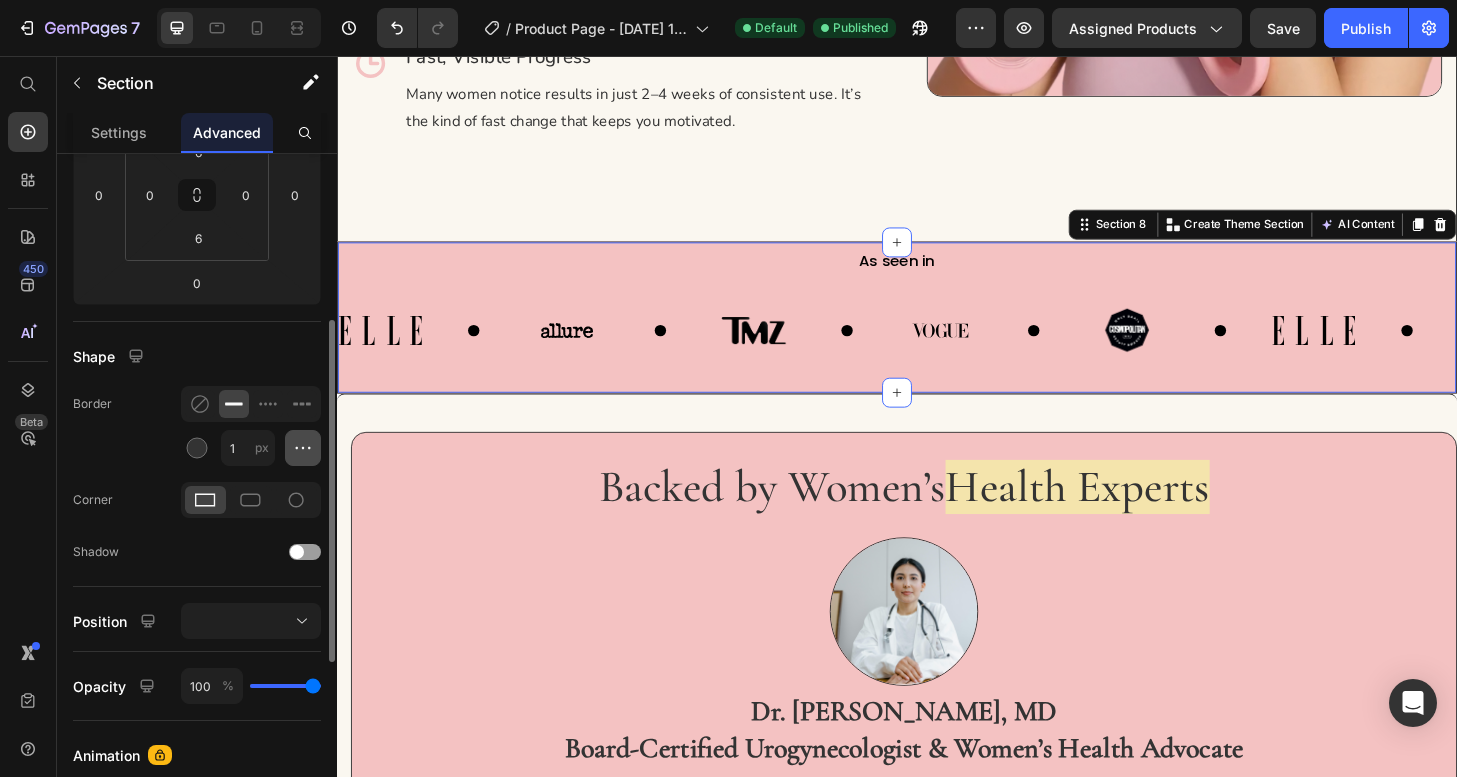 click 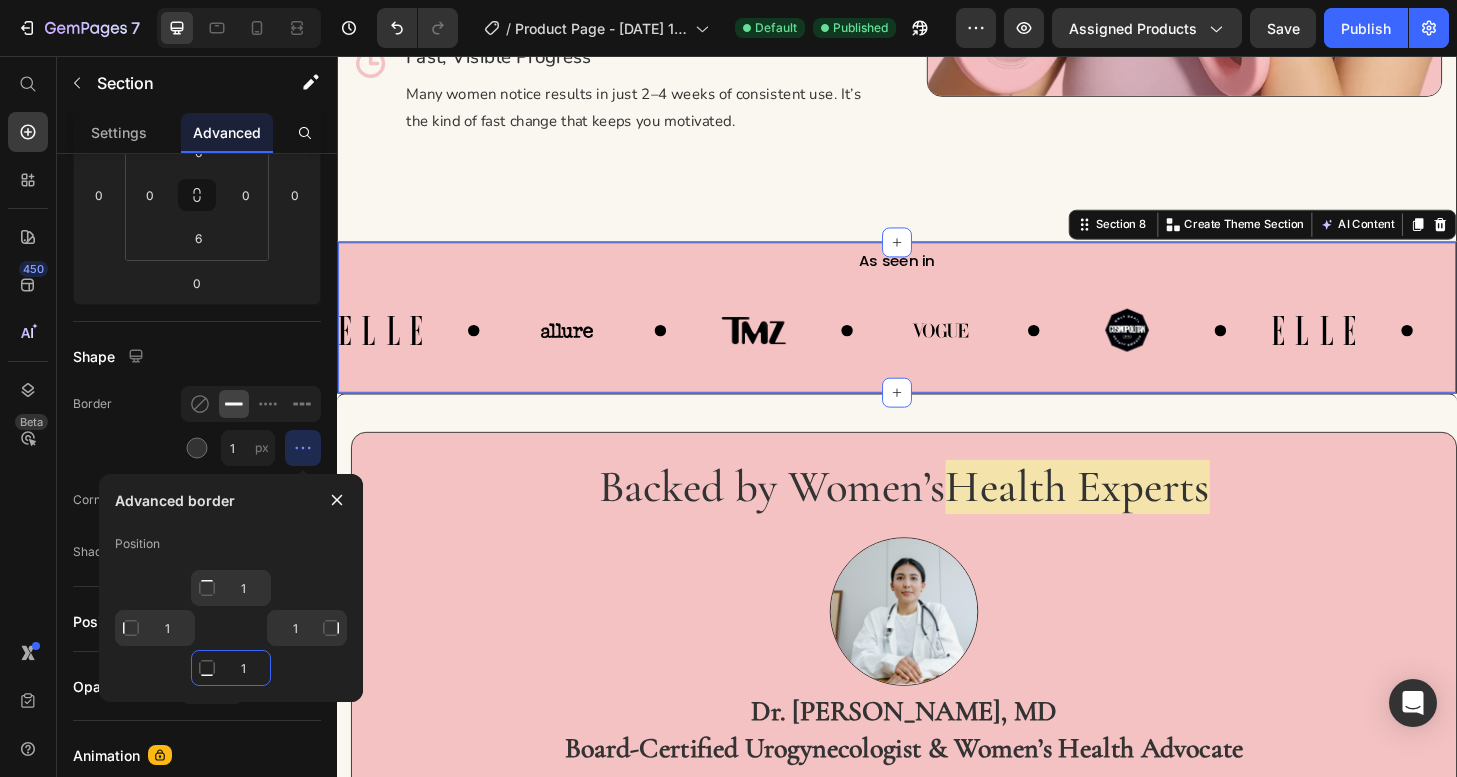 click on "1" 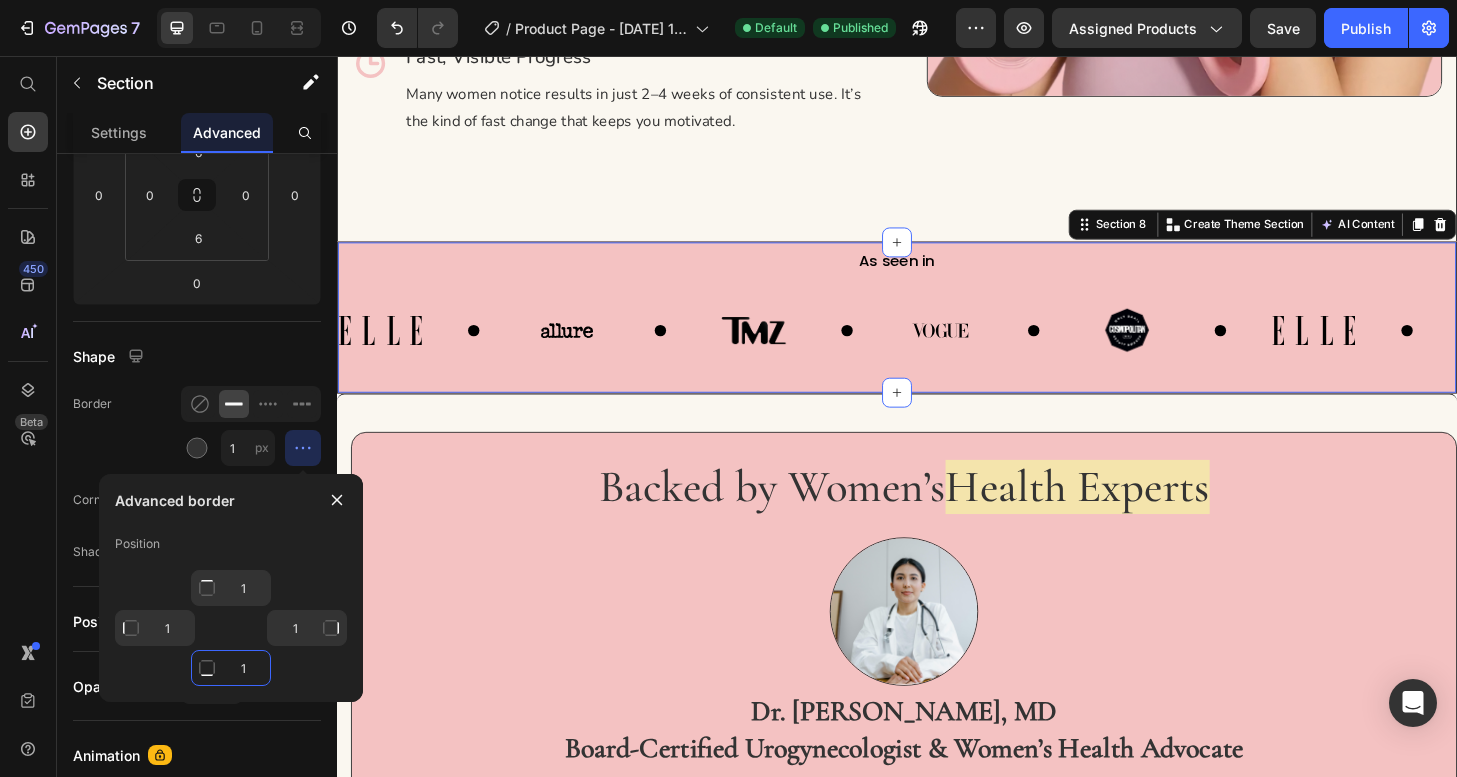 type on "0" 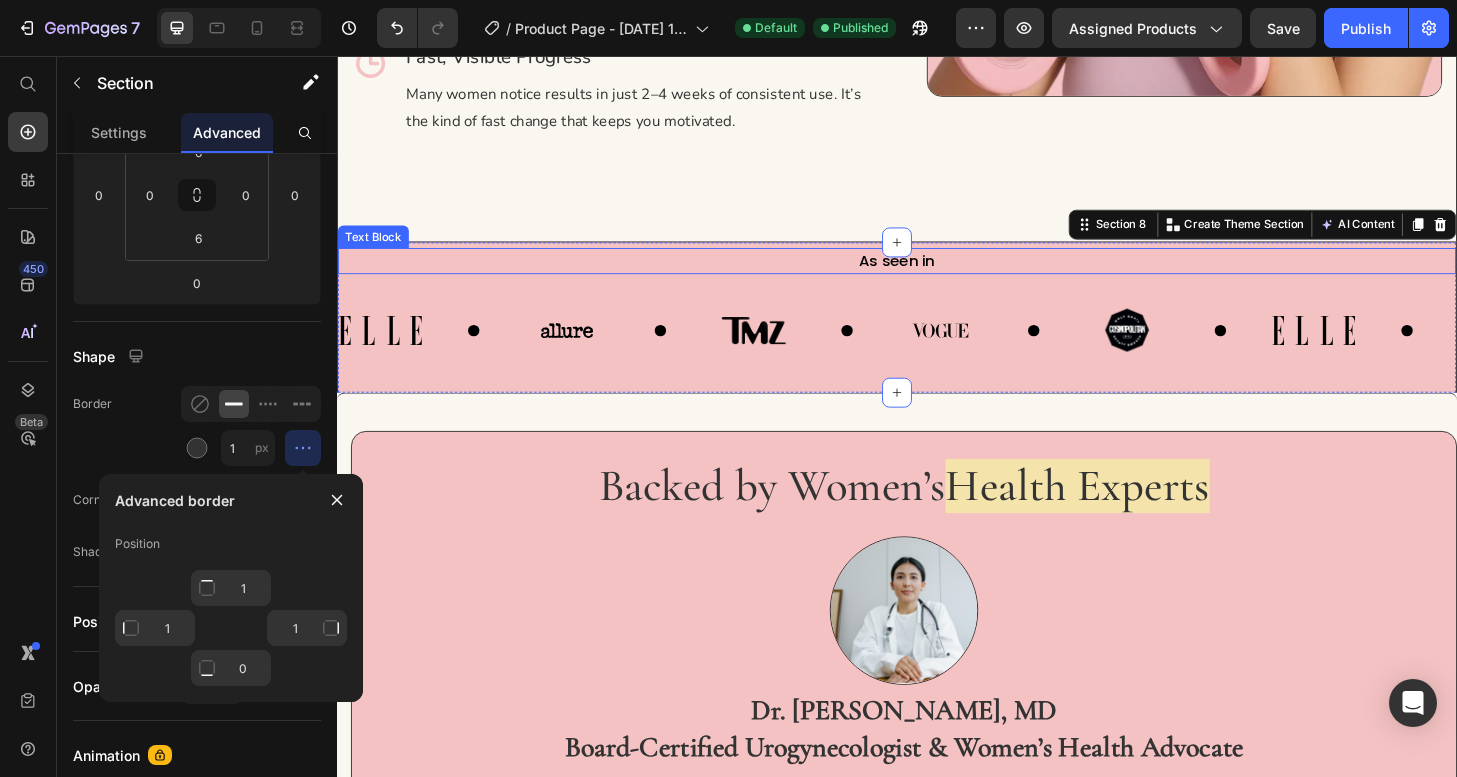 click on "As seen in" at bounding box center [937, 276] 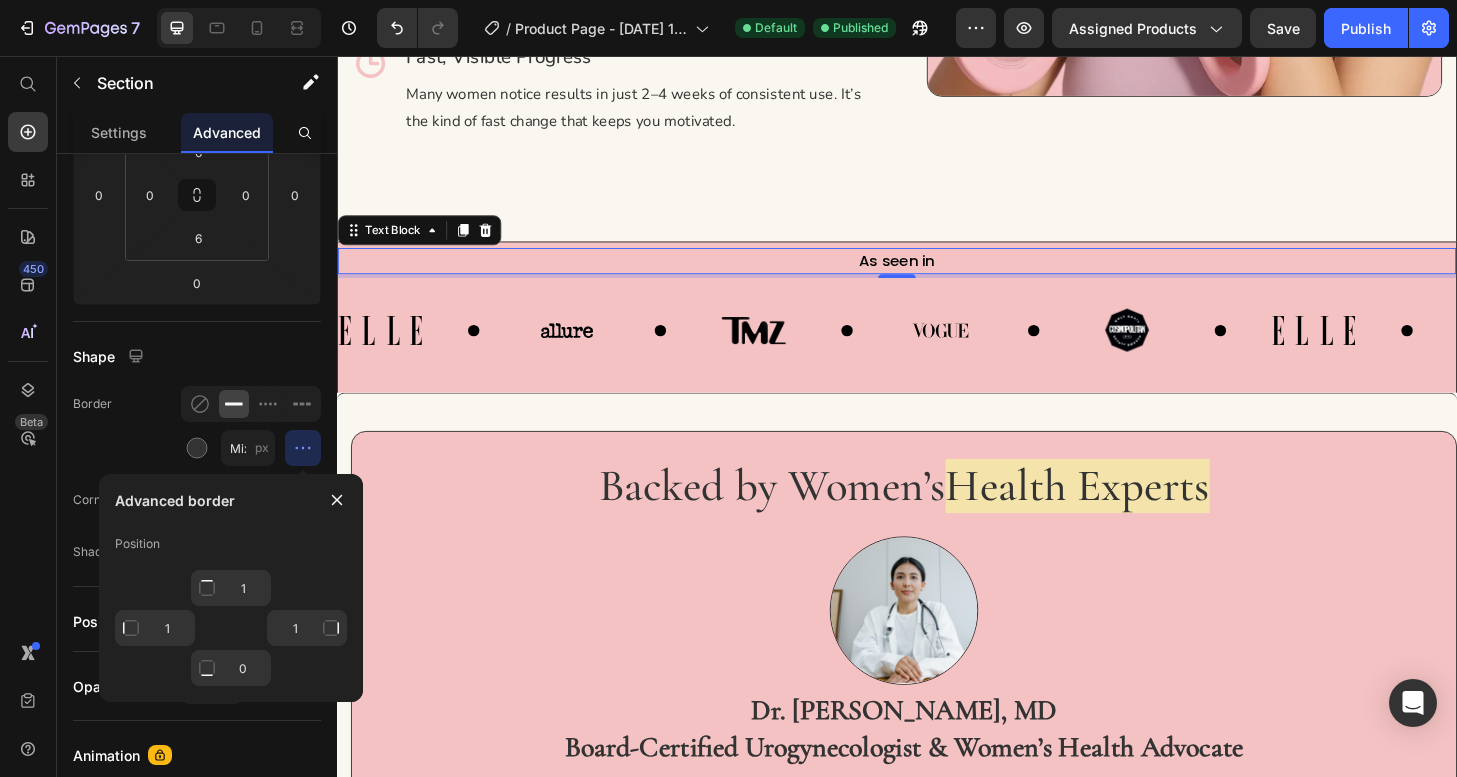 scroll, scrollTop: 0, scrollLeft: 0, axis: both 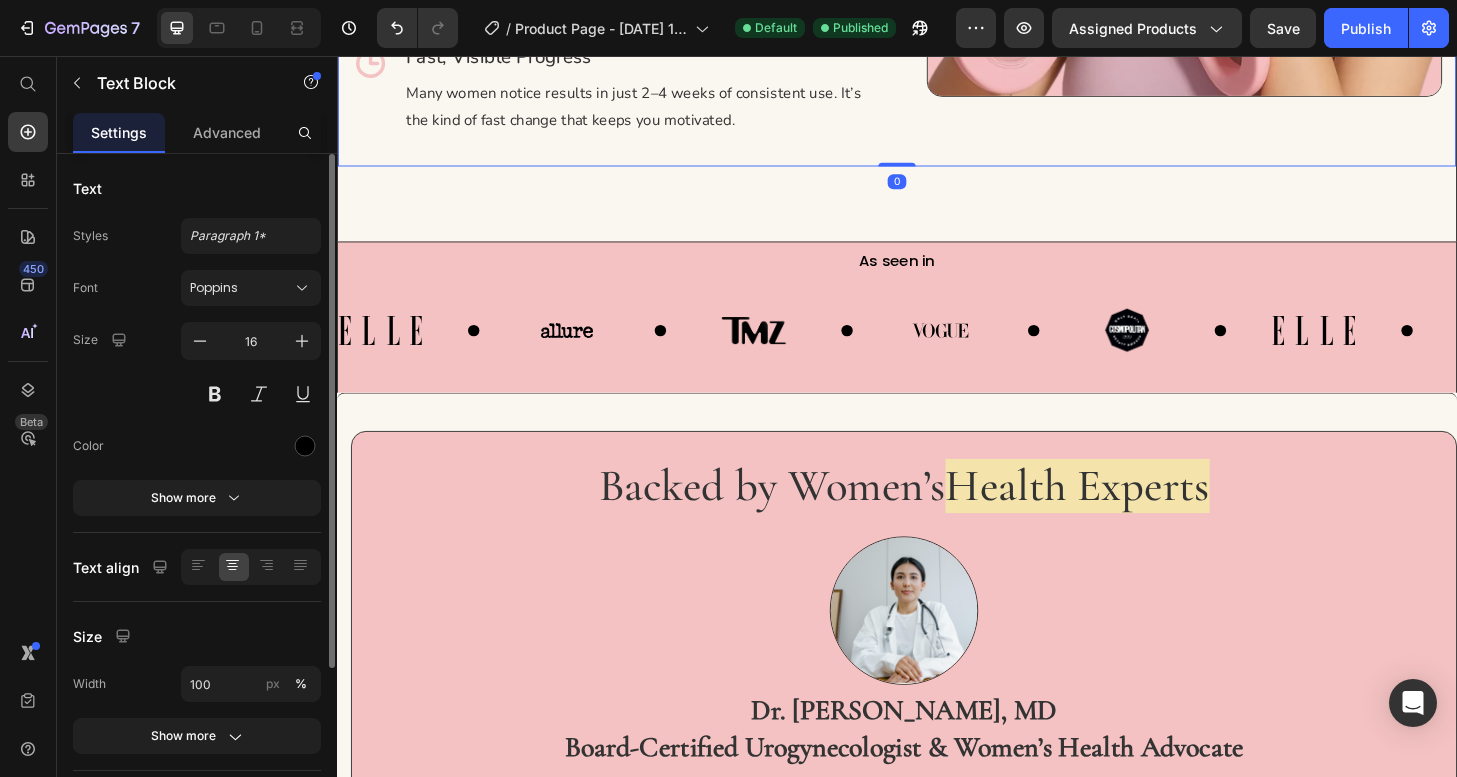 click on "The  Freedom and Confidence   You Deserve Heading Pelvella Bloom Trainer™ goes beyond generic exercise tools. It’s designed for real-life outcomes: Text block
Icon No More Sneaky Leaks Heading Cough, laugh, jump, or run without fear. Enjoy your favorite activities confidently. Text block Row
Icon Feel Intimate, Tight, and Connected Heading Rediscover pleasure and closeness without anxiety or self-consciousness. Text block Row
Icon Private, Dignified Recovery Heading No need for awkward doctor visits or expensive therapy sessions. Train quietly at home. Text block Row
Icon Fast, Visible Progress Heading Many women notice results in just 2–4 weeks of consistent use. It’s the kind of fast change that keeps you motivated. Text block Row" at bounding box center (629, -177) 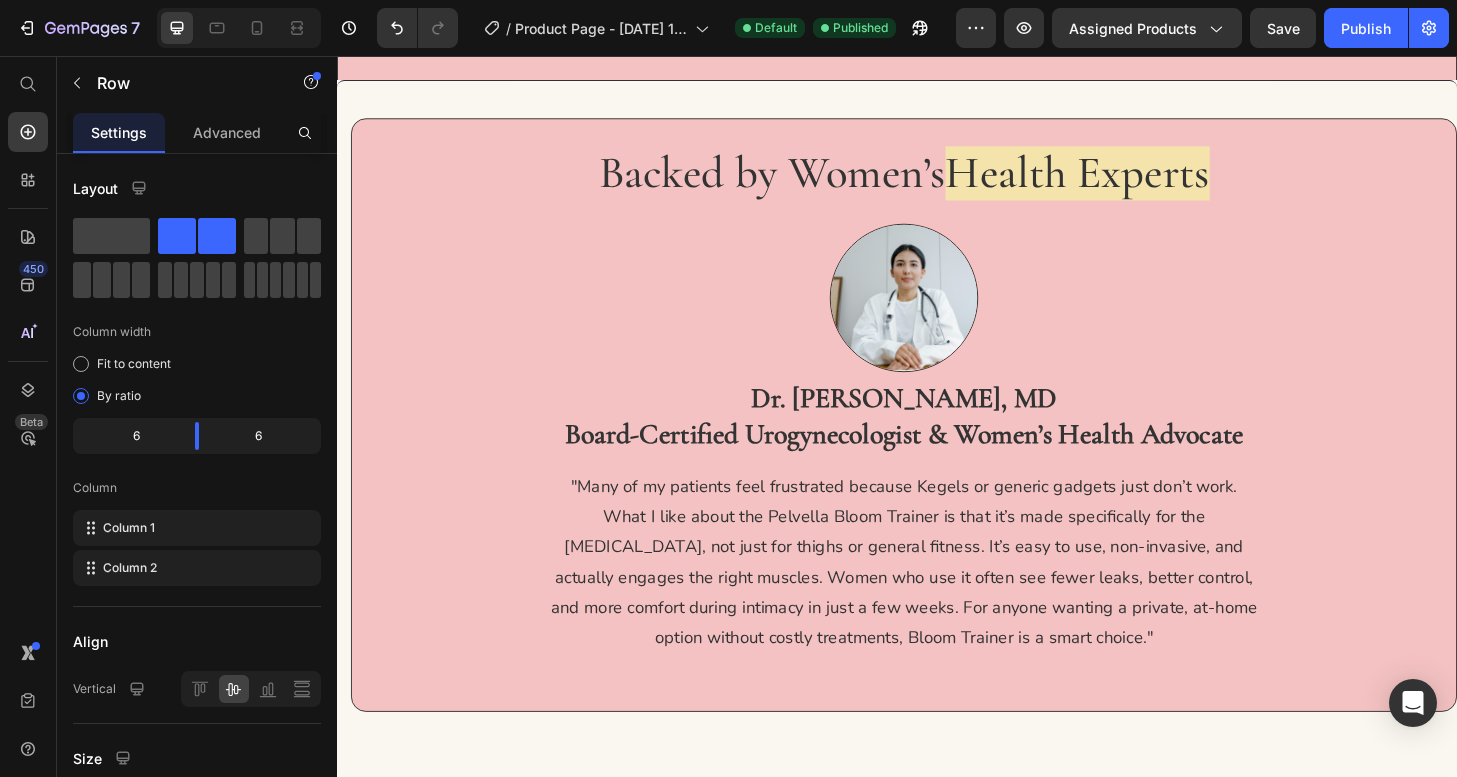 scroll, scrollTop: 5966, scrollLeft: 0, axis: vertical 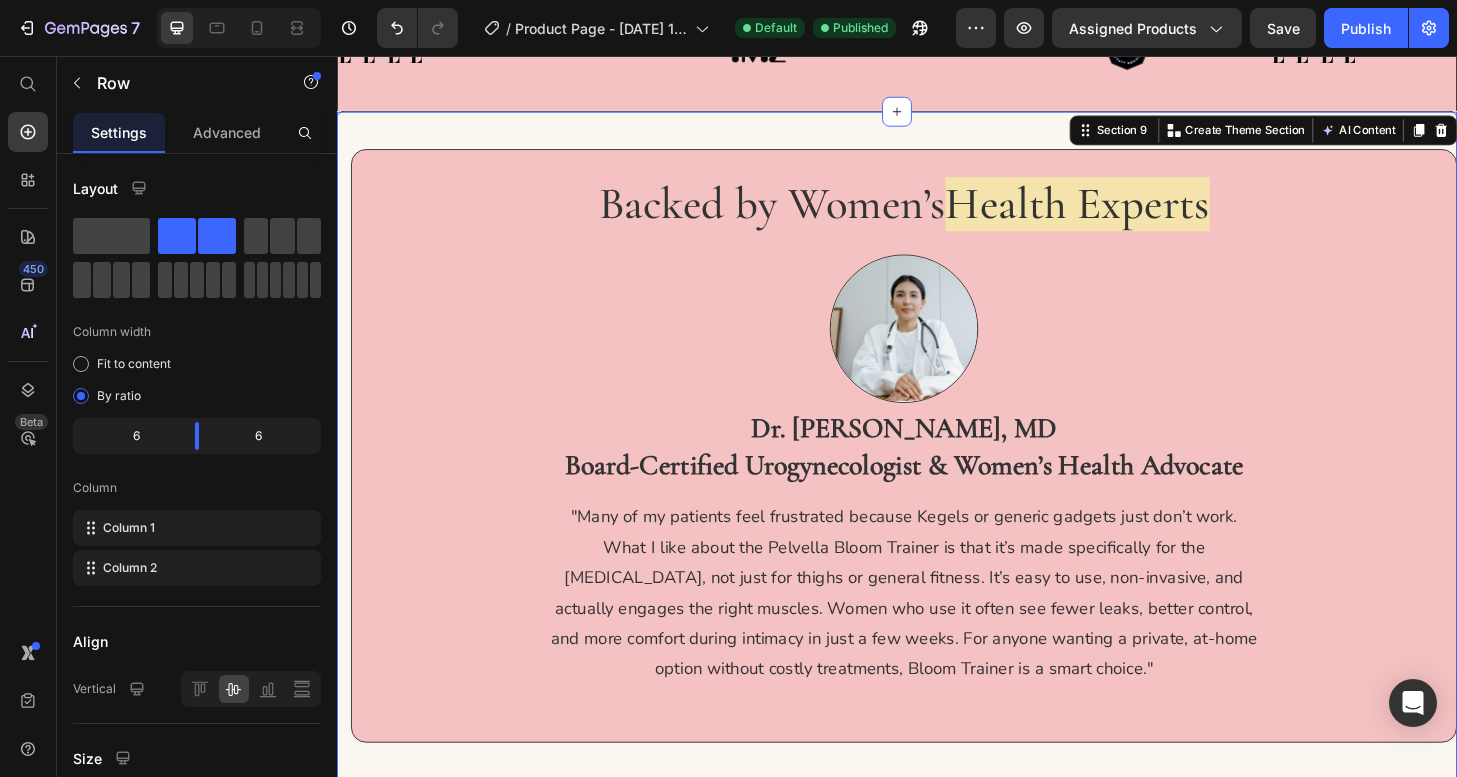 click on "Backed by Women’s  Health Experts Heading Image Dr. [PERSON_NAME], MD Board-Certified Urogynecologist & Women’s Health Advocate Heading "Many of my patients feel frustrated because Kegels or generic gadgets just don’t work. What I like about the Pelvella Bloom Trainer is that it’s made specifically for the [MEDICAL_DATA], not just for thighs or general fitness. It’s easy to use, non-invasive, and actually engages the right muscles. Women who use it often see fewer leaks, better control, and more comfort during intimacy in just a few weeks. For anyone wanting a private, at-home option without costly treatments, Bloom Trainer is a smart choice." Text Block Row Row Row Row Section 9   You can create reusable sections Create Theme Section AI Content Write with GemAI What would you like to describe here? Tone and Voice Persuasive Product Show more Generate" at bounding box center [937, 489] 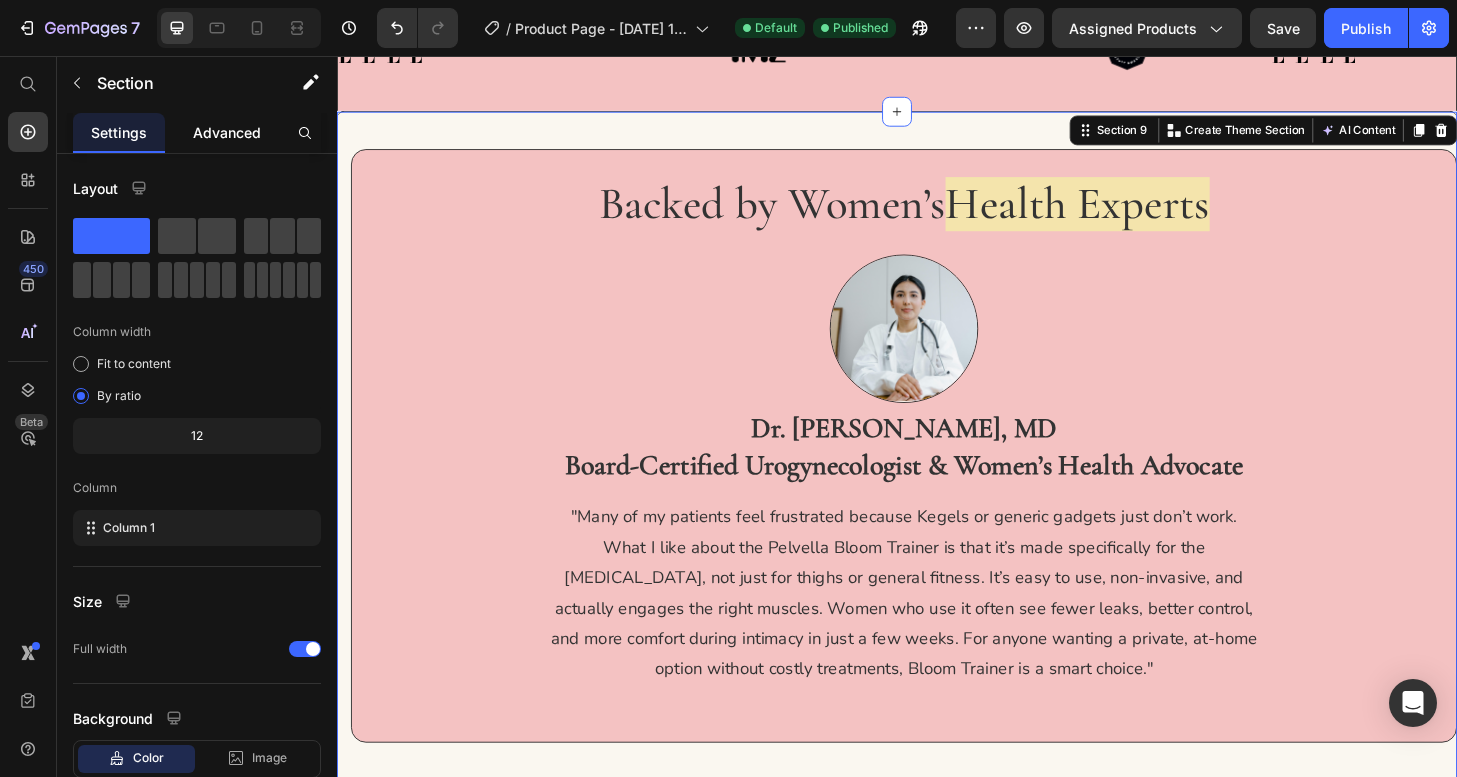 click on "Advanced" at bounding box center [227, 132] 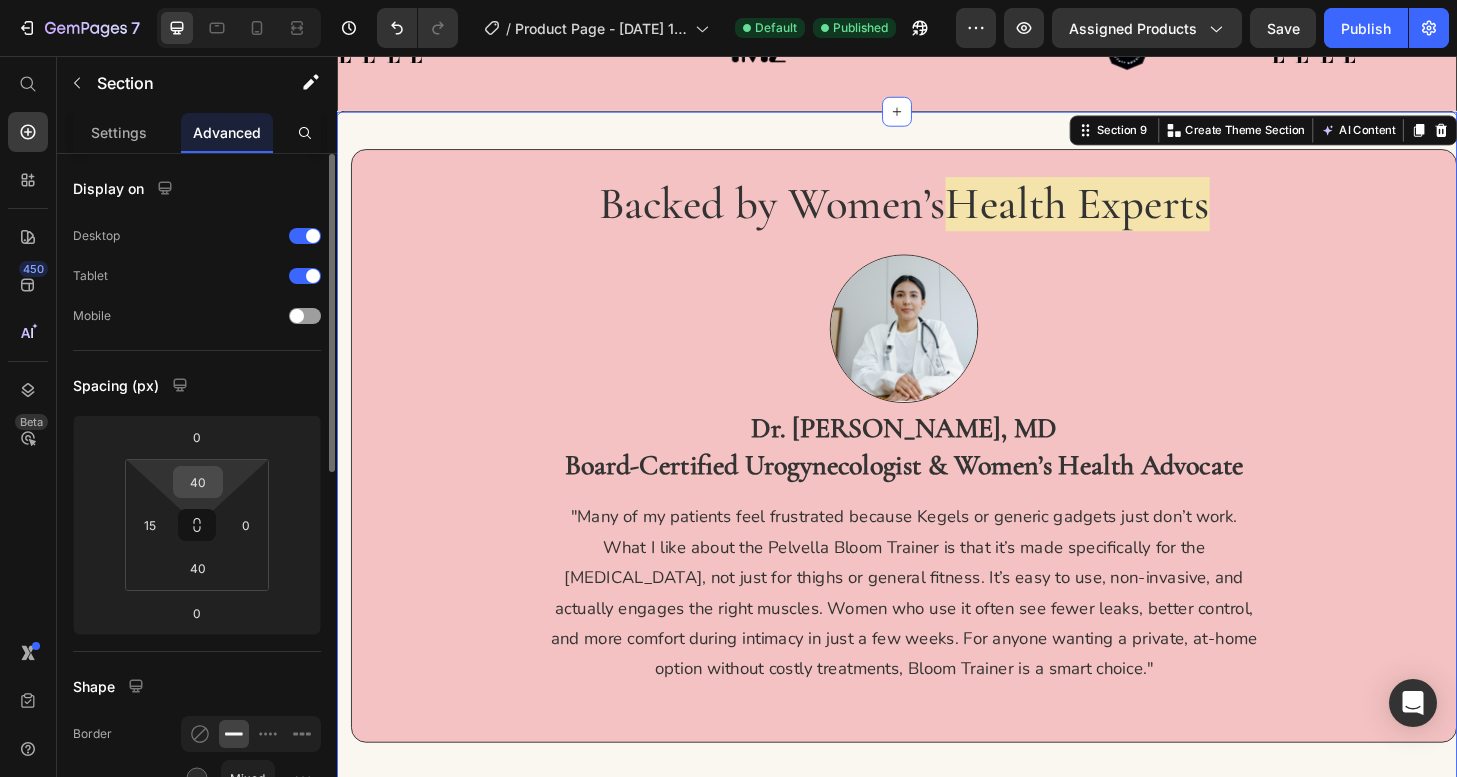 click on "40" at bounding box center (198, 482) 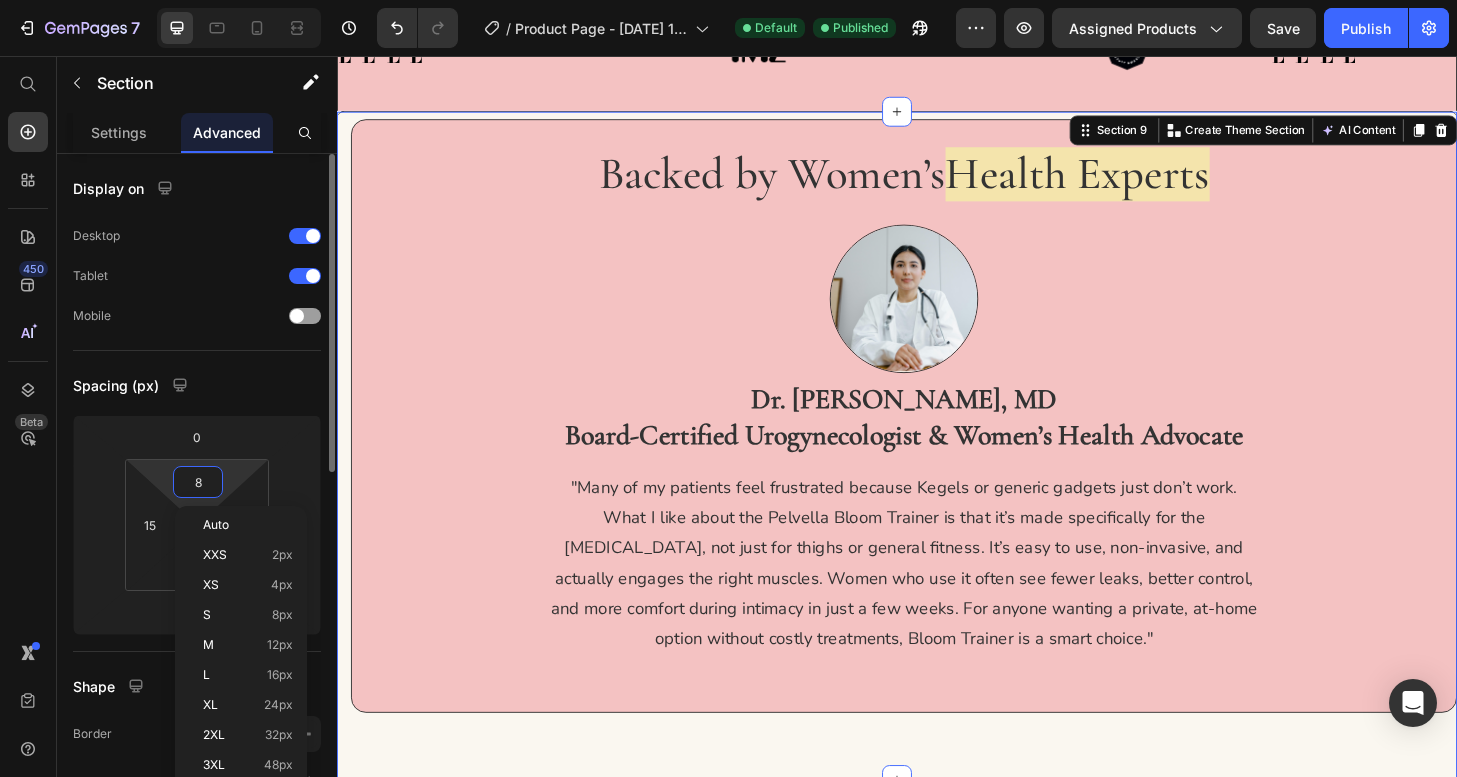 type on "80" 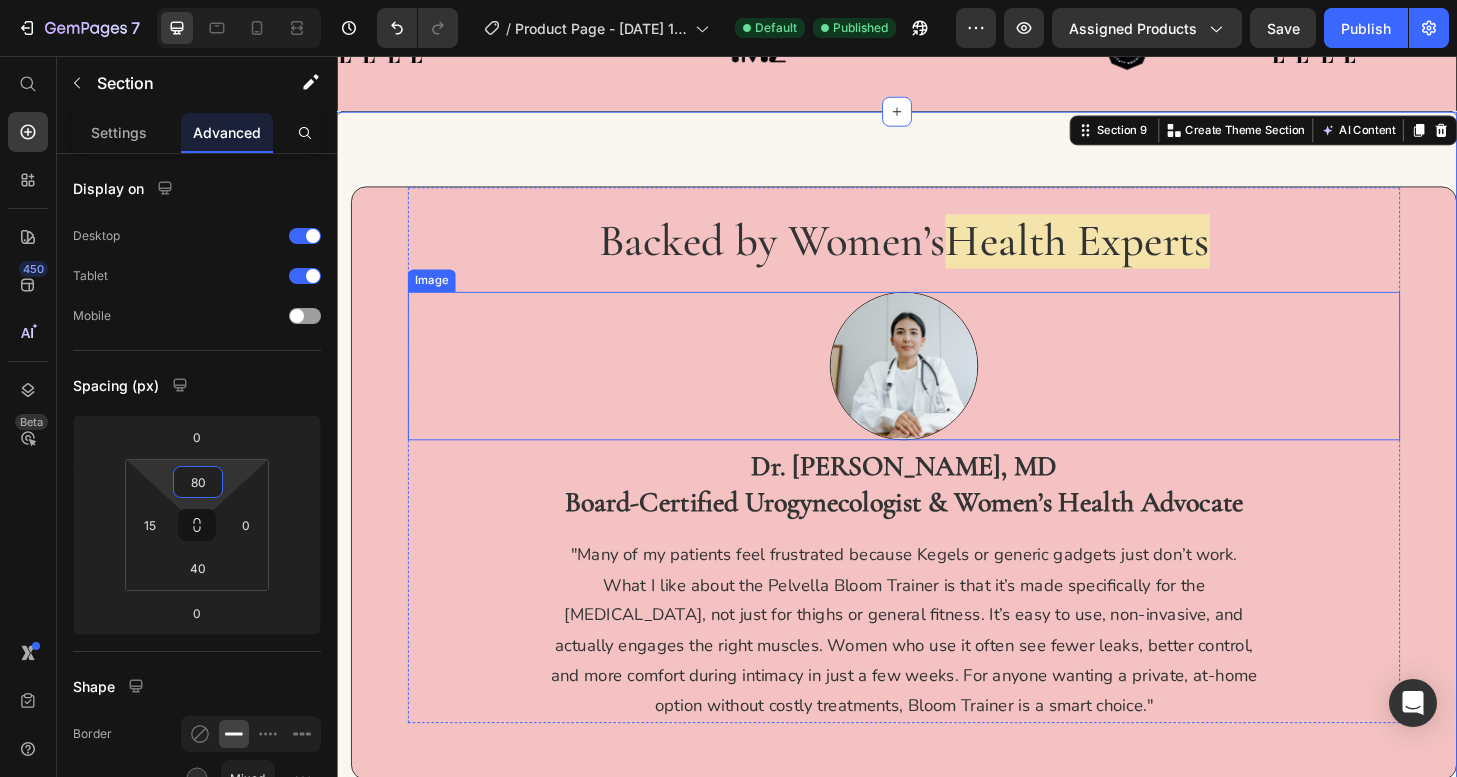 click on "Backed by Women’s  Health Experts Heading Image Dr. [PERSON_NAME], MD Board-Certified Urogynecologist & Women’s Health Advocate Heading "Many of my patients feel frustrated because Kegels or generic gadgets just don’t work. What I like about the Pelvella Bloom Trainer is that it’s made specifically for the [MEDICAL_DATA], not just for thighs or general fitness. It’s easy to use, non-invasive, and actually engages the right muscles. Women who use it often see fewer leaks, better control, and more comfort during intimacy in just a few weeks. For anyone wanting a private, at-home option without costly treatments, Bloom Trainer is a smart choice." Text Block" at bounding box center (944, 484) 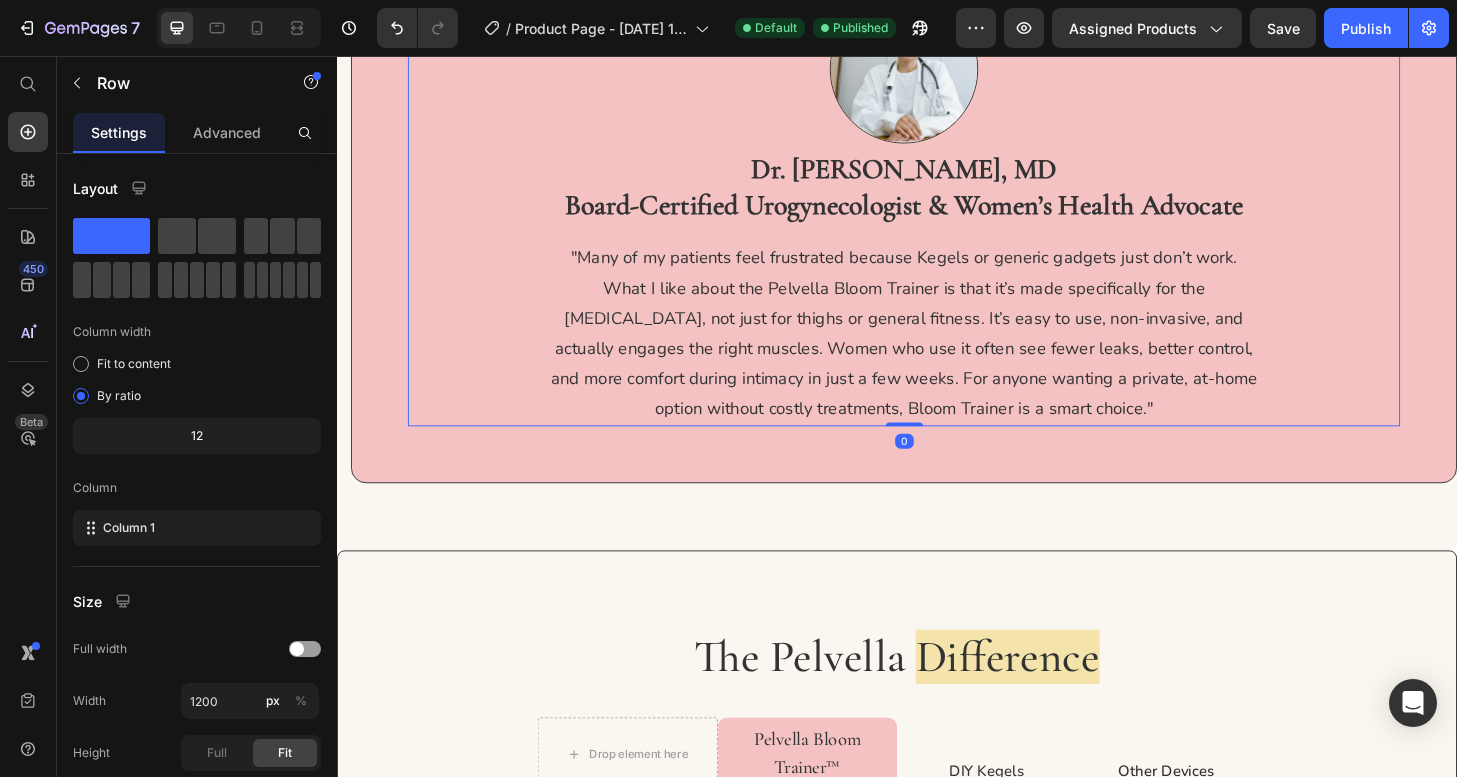 scroll, scrollTop: 6323, scrollLeft: 0, axis: vertical 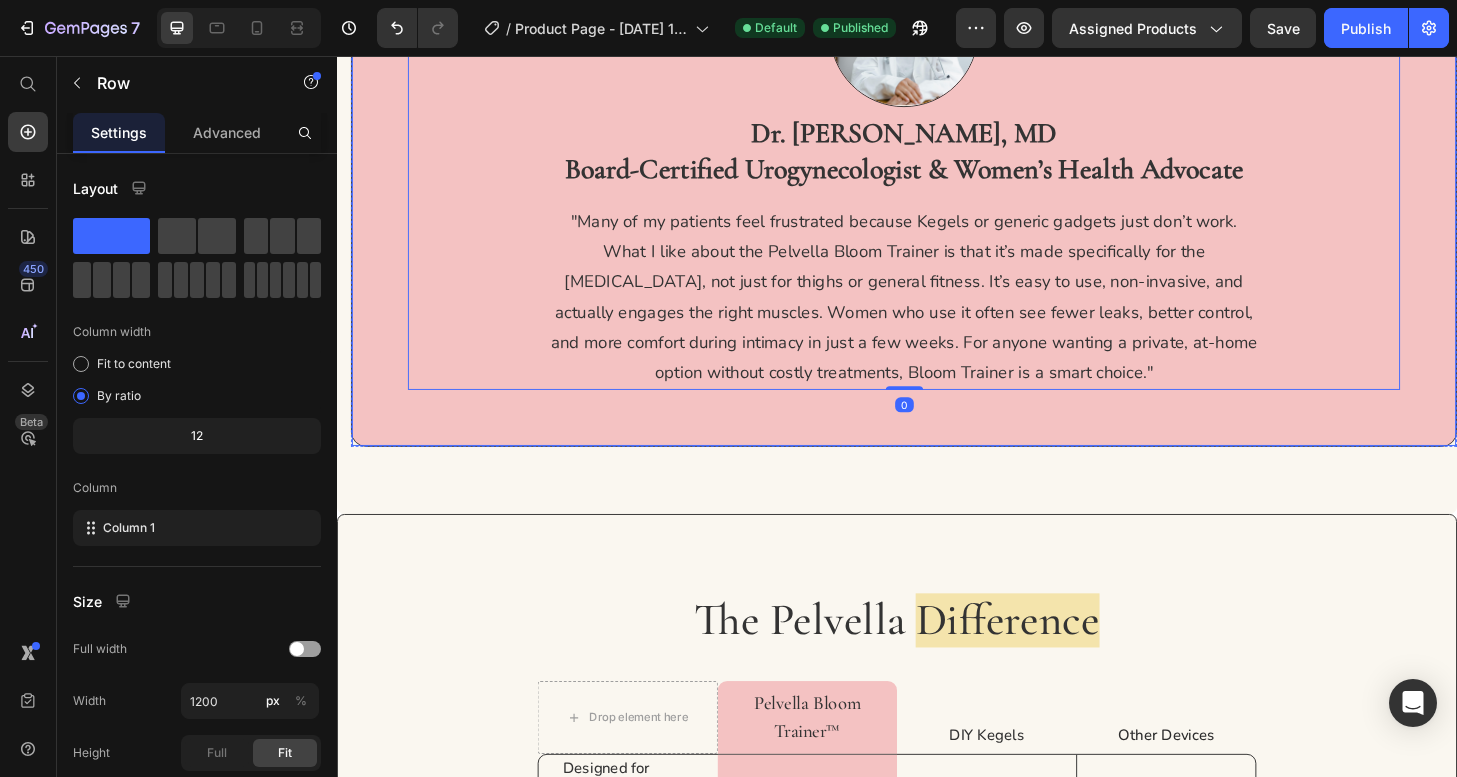 click on "Backed by Women’s  Health Experts Heading Image Dr. [PERSON_NAME], MD Board-Certified Urogynecologist & Women’s Health Advocate Heading "Many of my patients feel frustrated because Kegels or generic gadgets just don’t work. What I like about the Pelvella Bloom Trainer is that it’s made specifically for the [MEDICAL_DATA], not just for thighs or general fitness. It’s easy to use, non-invasive, and actually engages the right muscles. Women who use it often see fewer leaks, better control, and more comfort during intimacy in just a few weeks. For anyone wanting a private, at-home option without costly treatments, Bloom Trainer is a smart choice." Text Block Row   0 Row" at bounding box center (944, 157) 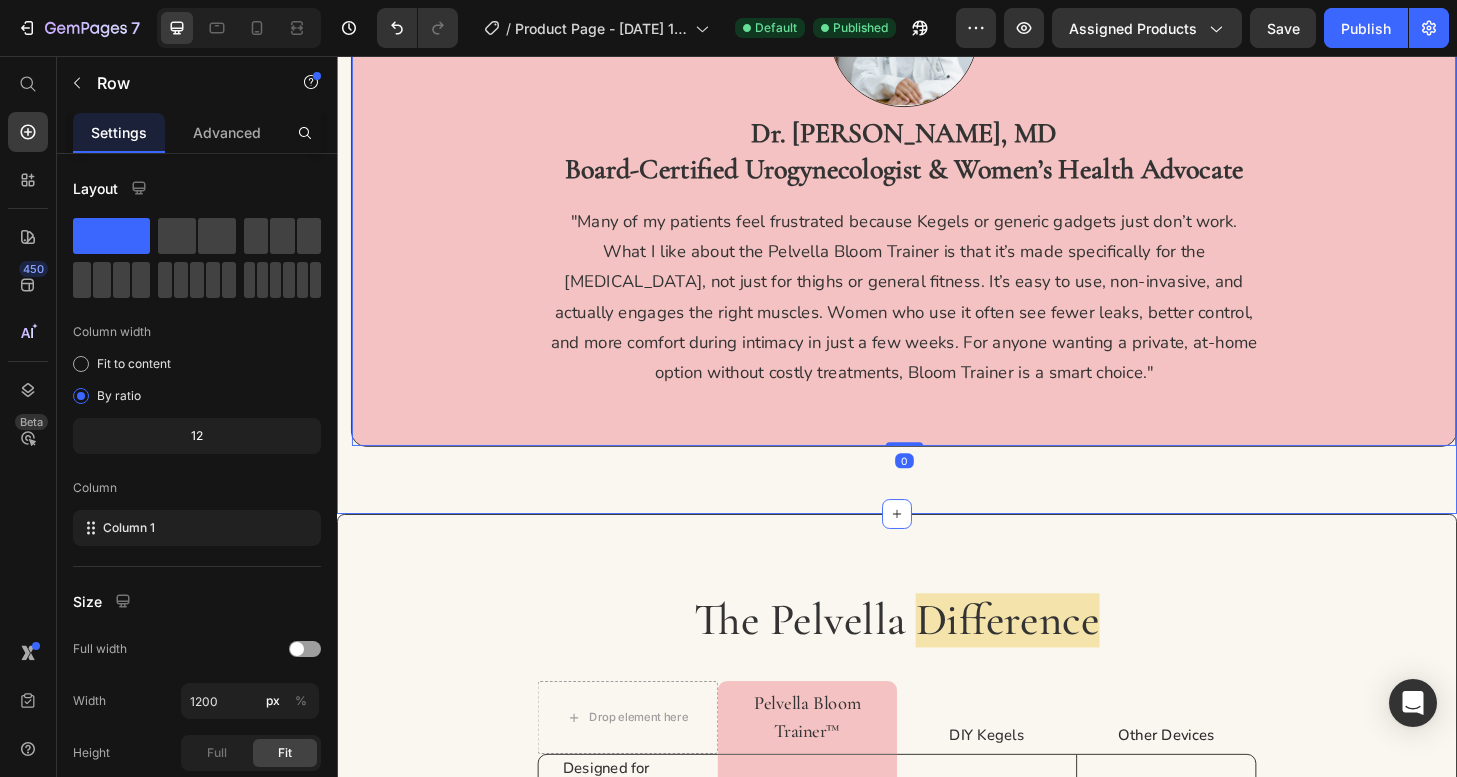 click on "Backed by Women’s  Health Experts Heading Image Dr. [PERSON_NAME], MD Board-Certified Urogynecologist & Women’s Health Advocate Heading "Many of my patients feel frustrated because Kegels or generic gadgets just don’t work. What I like about the Pelvella Bloom Trainer is that it’s made specifically for the [MEDICAL_DATA], not just for thighs or general fitness. It’s easy to use, non-invasive, and actually engages the right muscles. Women who use it often see fewer leaks, better control, and more comfort during intimacy in just a few weeks. For anyone wanting a private, at-home option without costly treatments, Bloom Trainer is a smart choice." Text Block Row Row   0 Row Row Section 9" at bounding box center [937, 152] 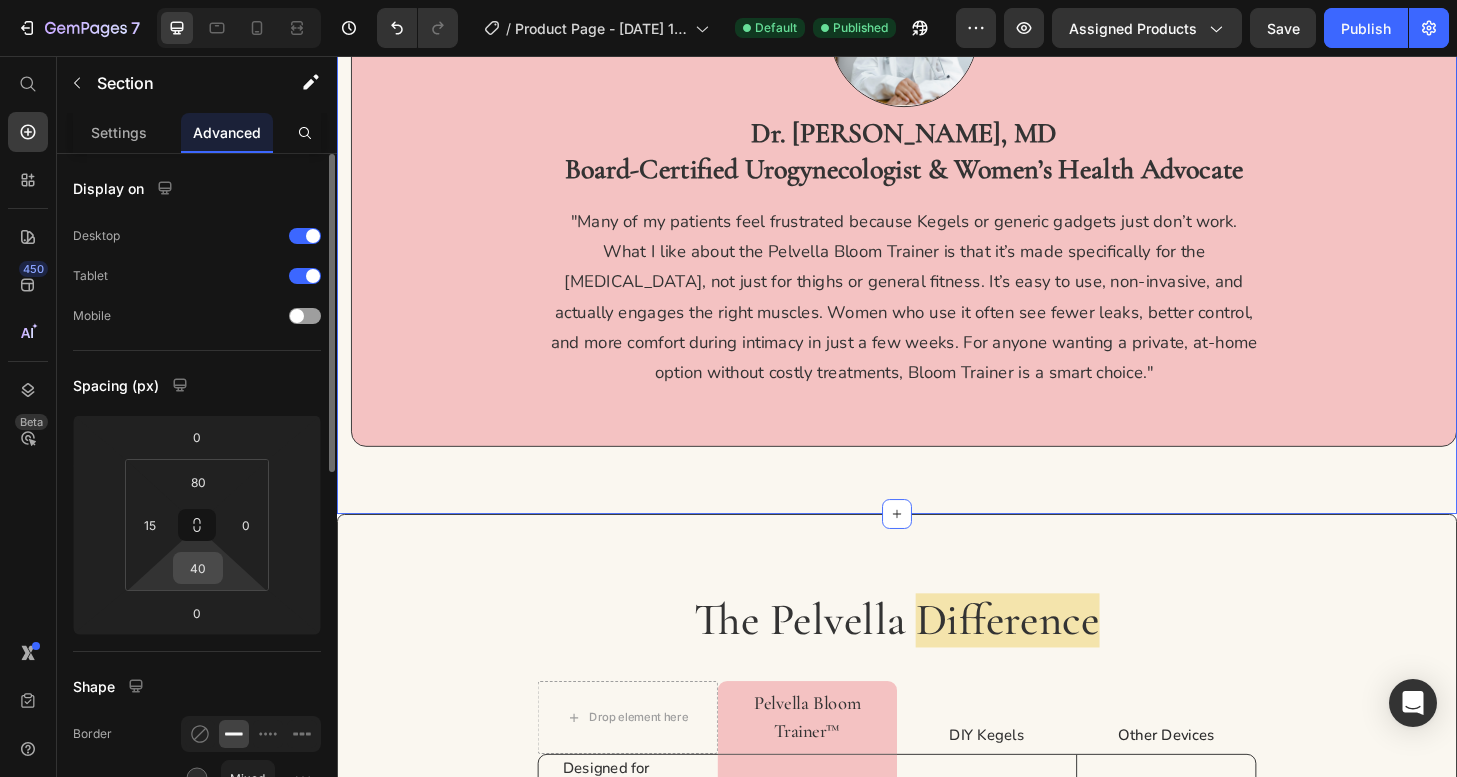 click on "40" at bounding box center (198, 568) 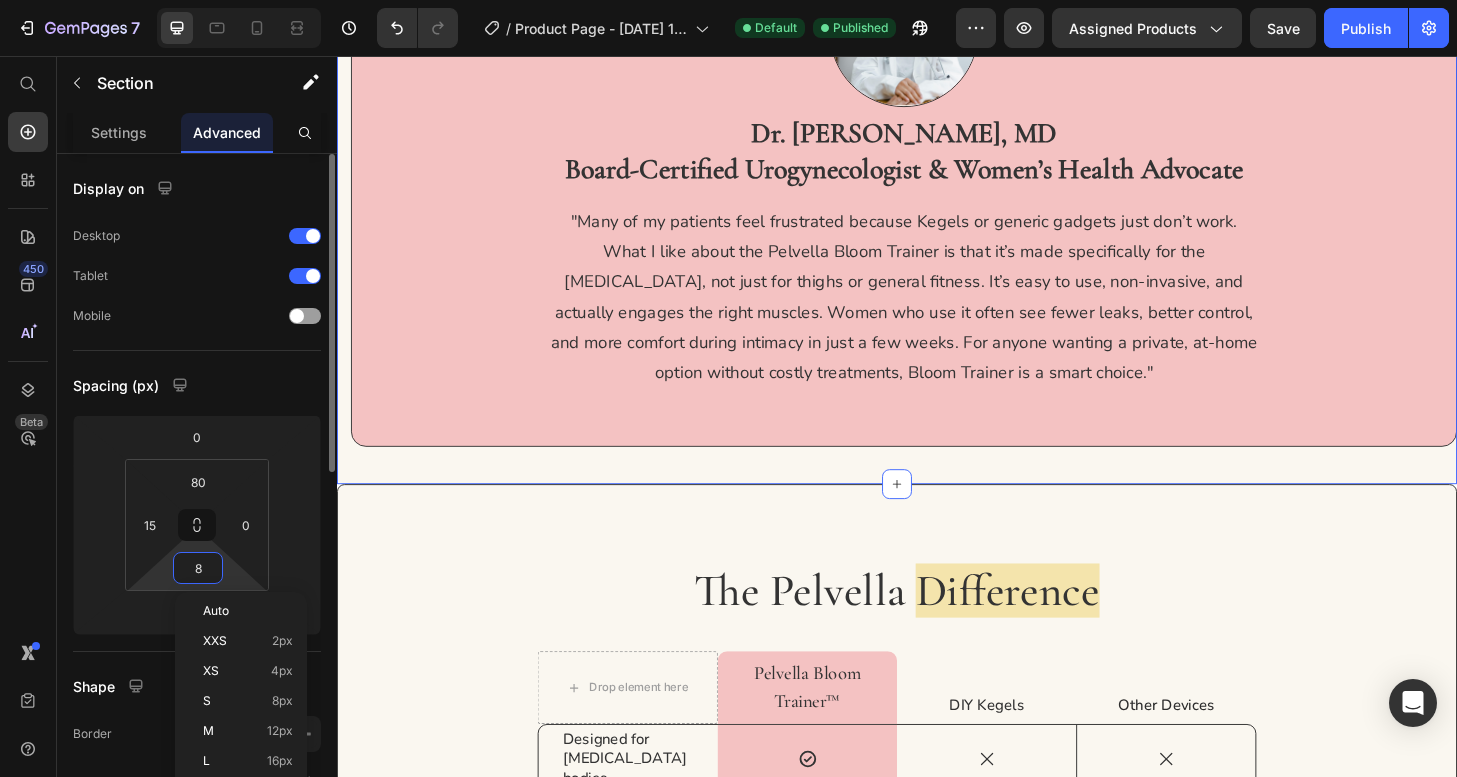 type on "80" 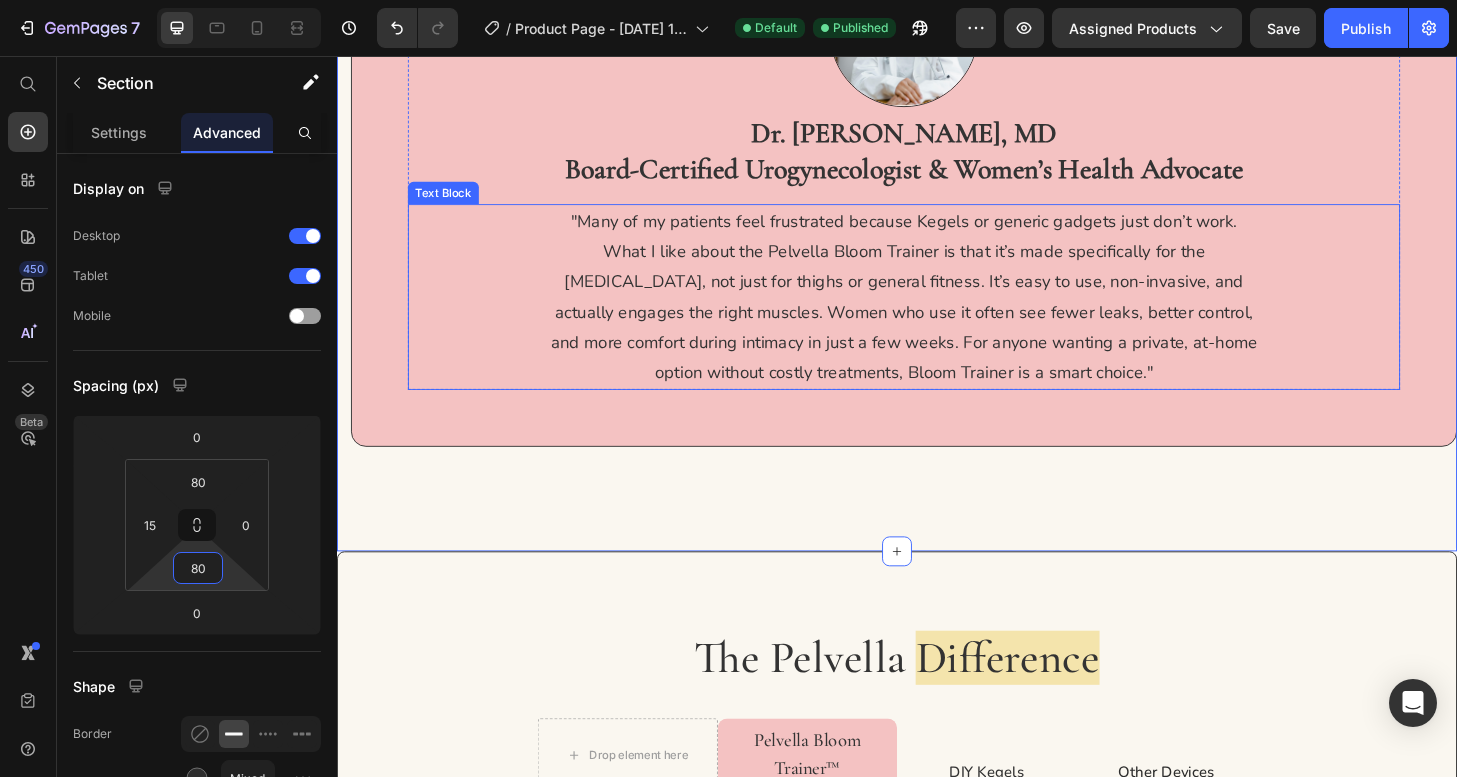 click on ""Many of my patients feel frustrated because Kegels or generic gadgets just don’t work. What I like about the Pelvella Bloom Trainer is that it’s made specifically for the [MEDICAL_DATA], not just for thighs or general fitness. It’s easy to use, non-invasive, and actually engages the right muscles. Women who use it often see fewer leaks, better control, and more comfort during intimacy in just a few weeks. For anyone wanting a private, at-home option without costly treatments, Bloom Trainer is a smart choice."" at bounding box center [944, 314] 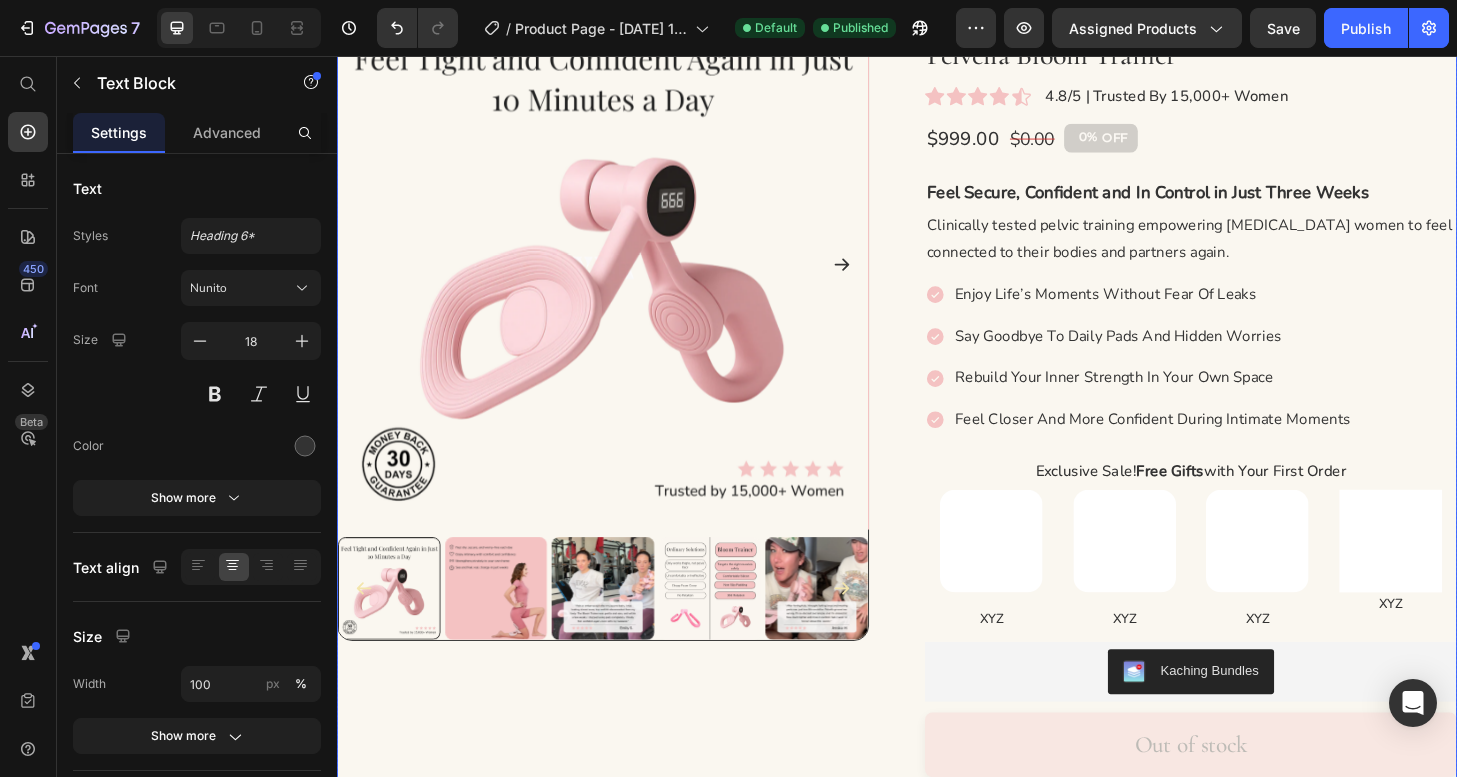 scroll, scrollTop: 0, scrollLeft: 0, axis: both 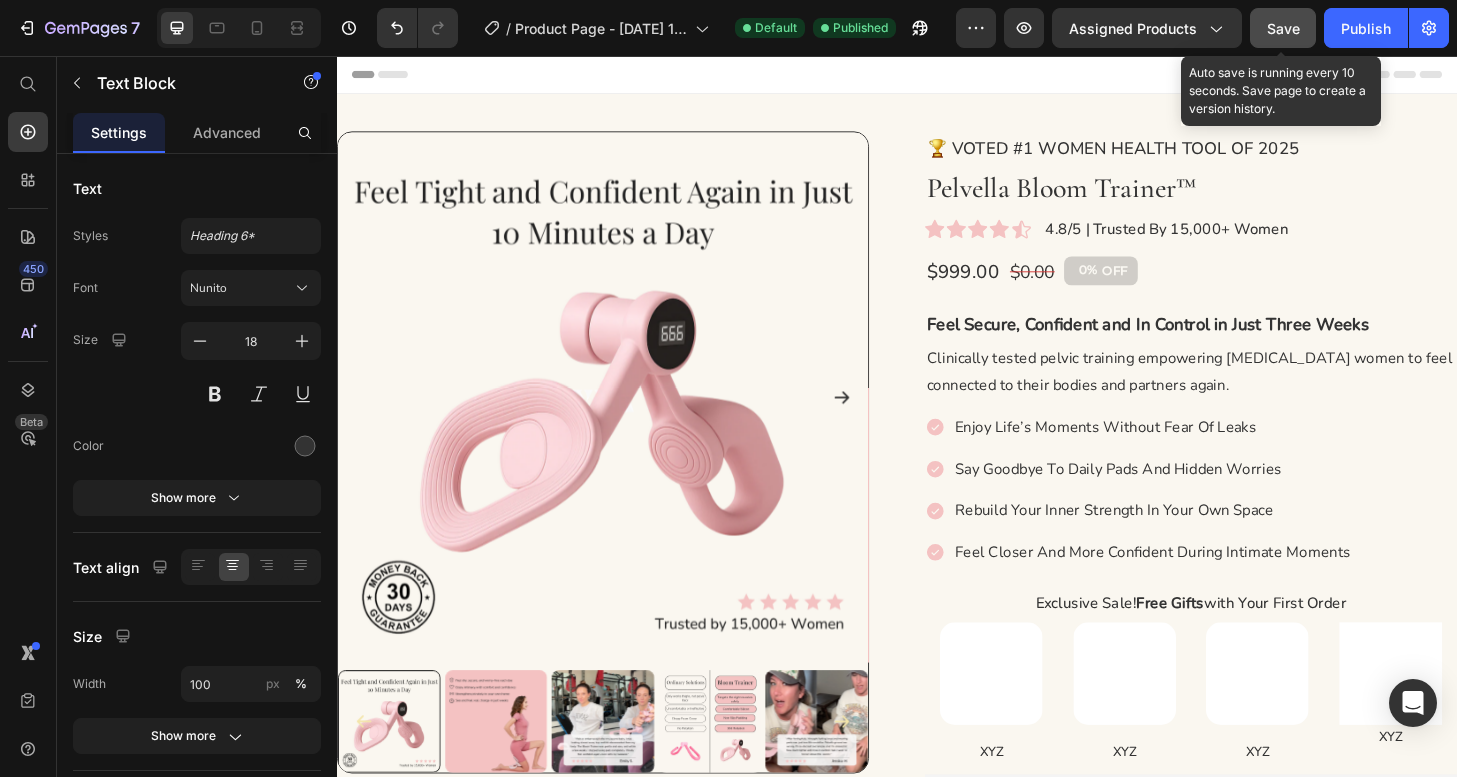 click on "Save" at bounding box center [1283, 28] 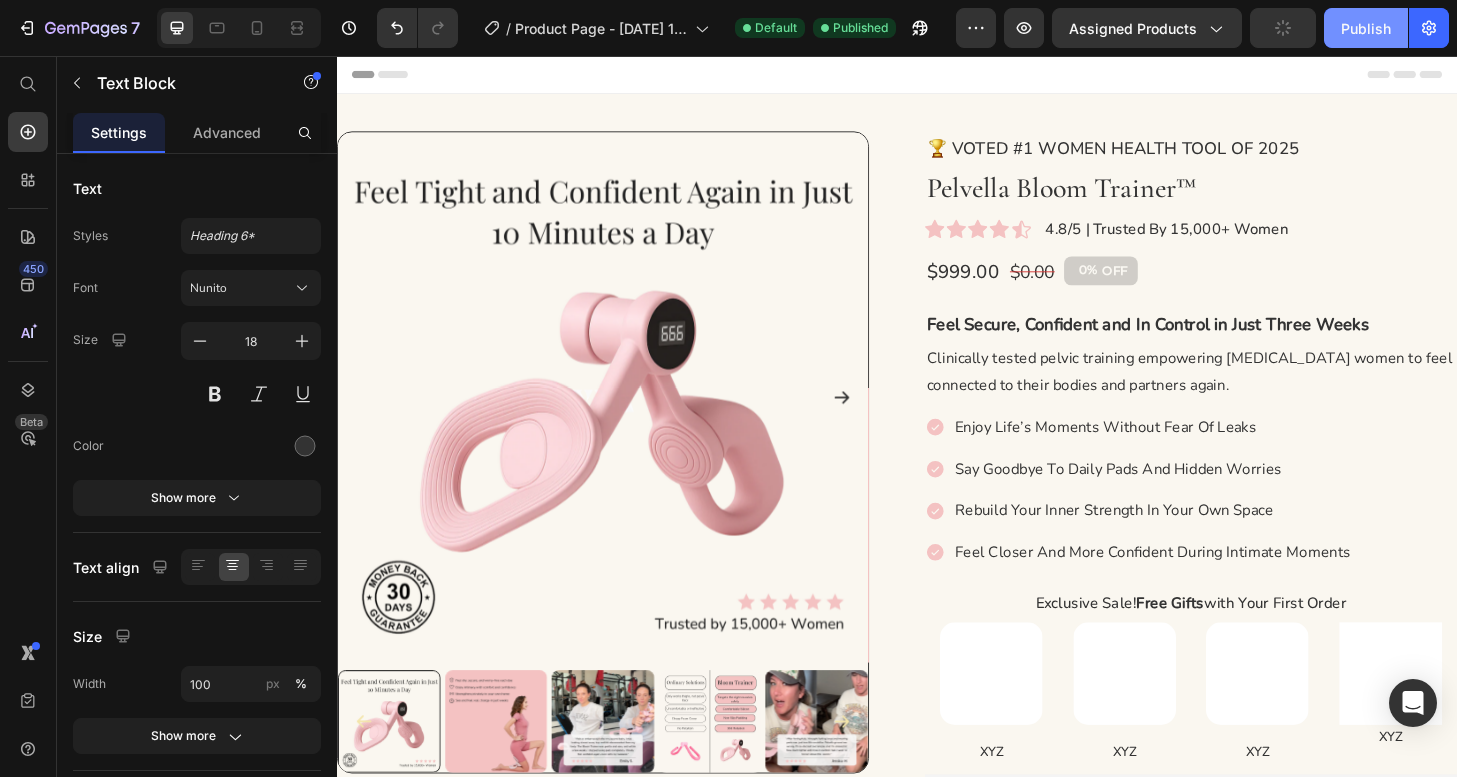click on "Publish" at bounding box center (1366, 28) 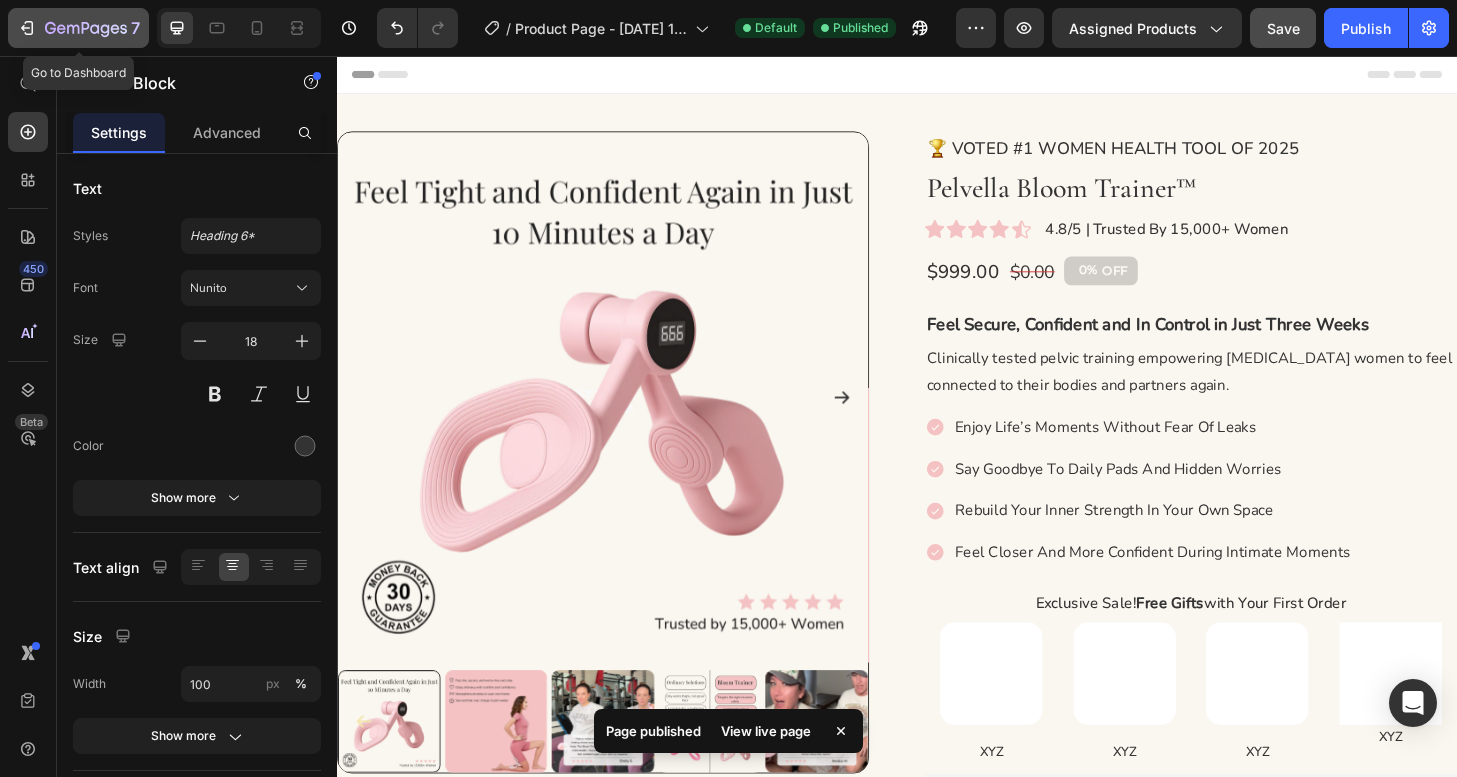 click 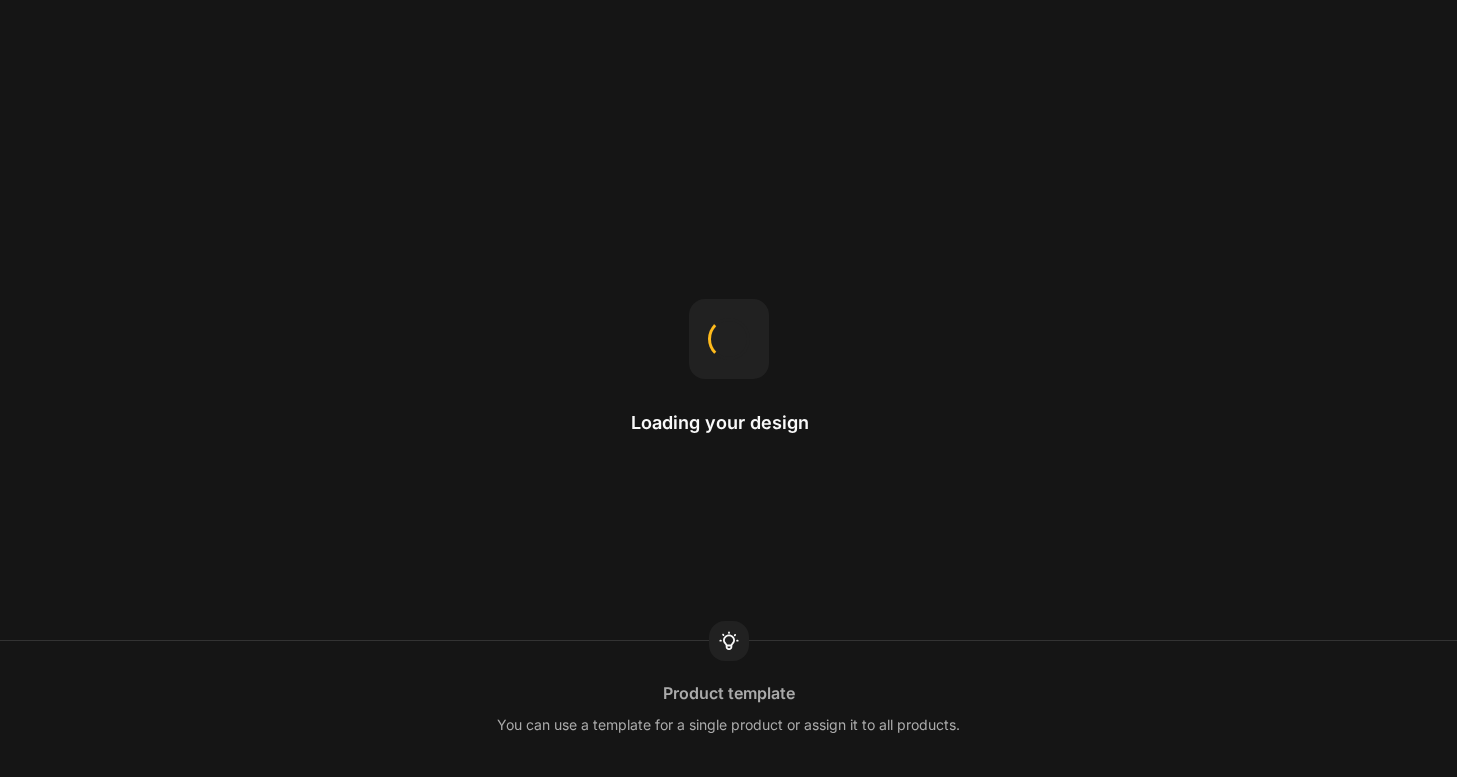 scroll, scrollTop: 0, scrollLeft: 0, axis: both 